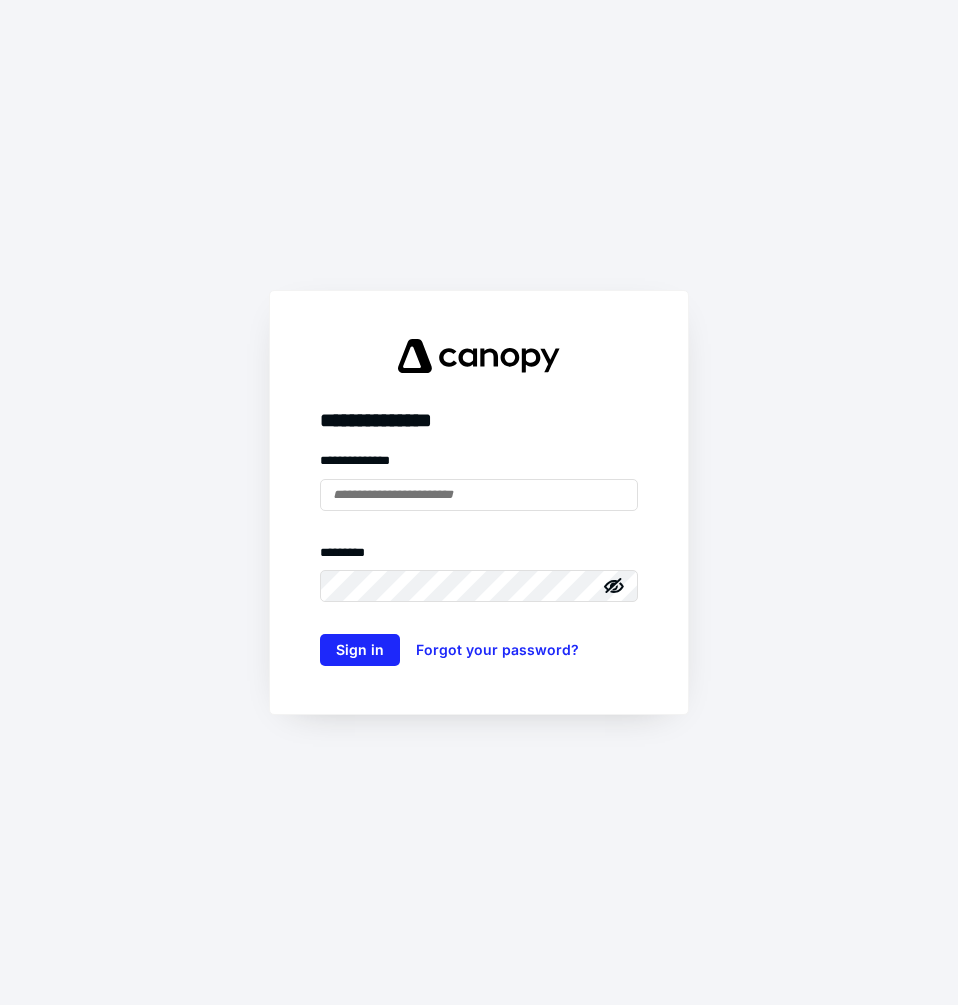 scroll, scrollTop: 0, scrollLeft: 0, axis: both 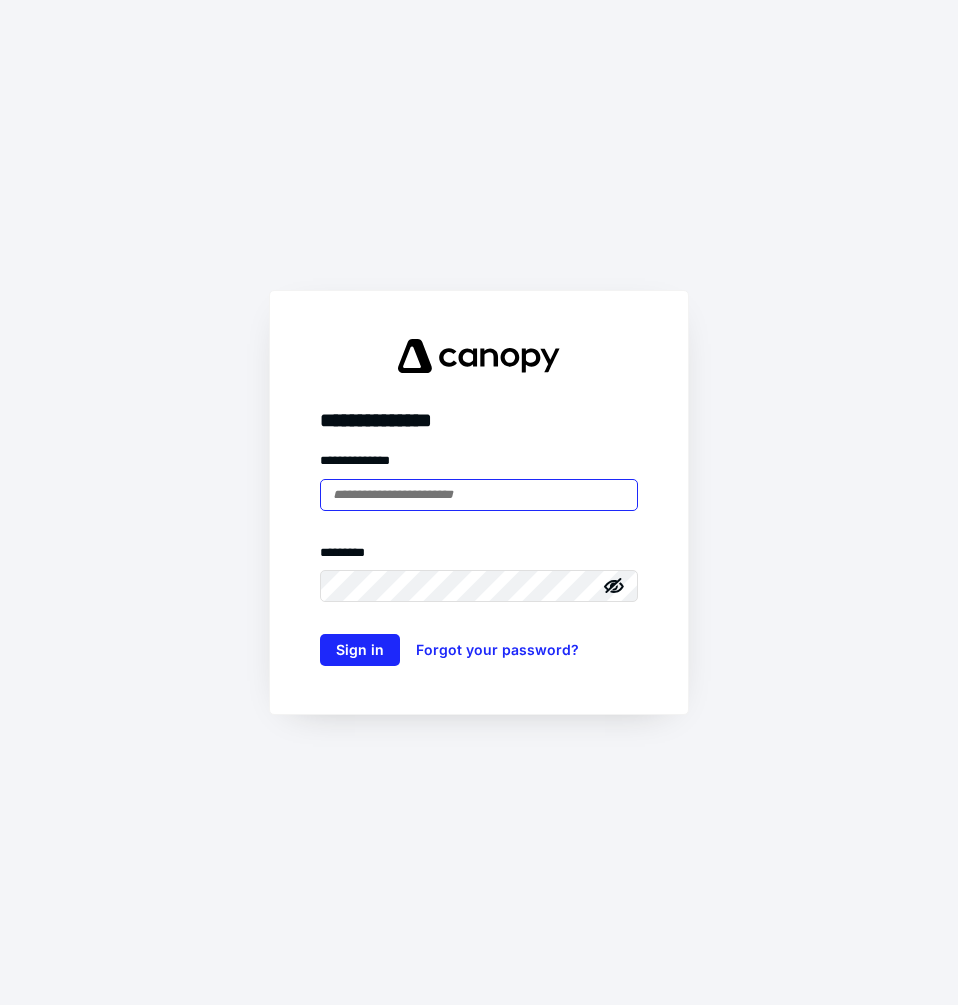 click at bounding box center [479, 495] 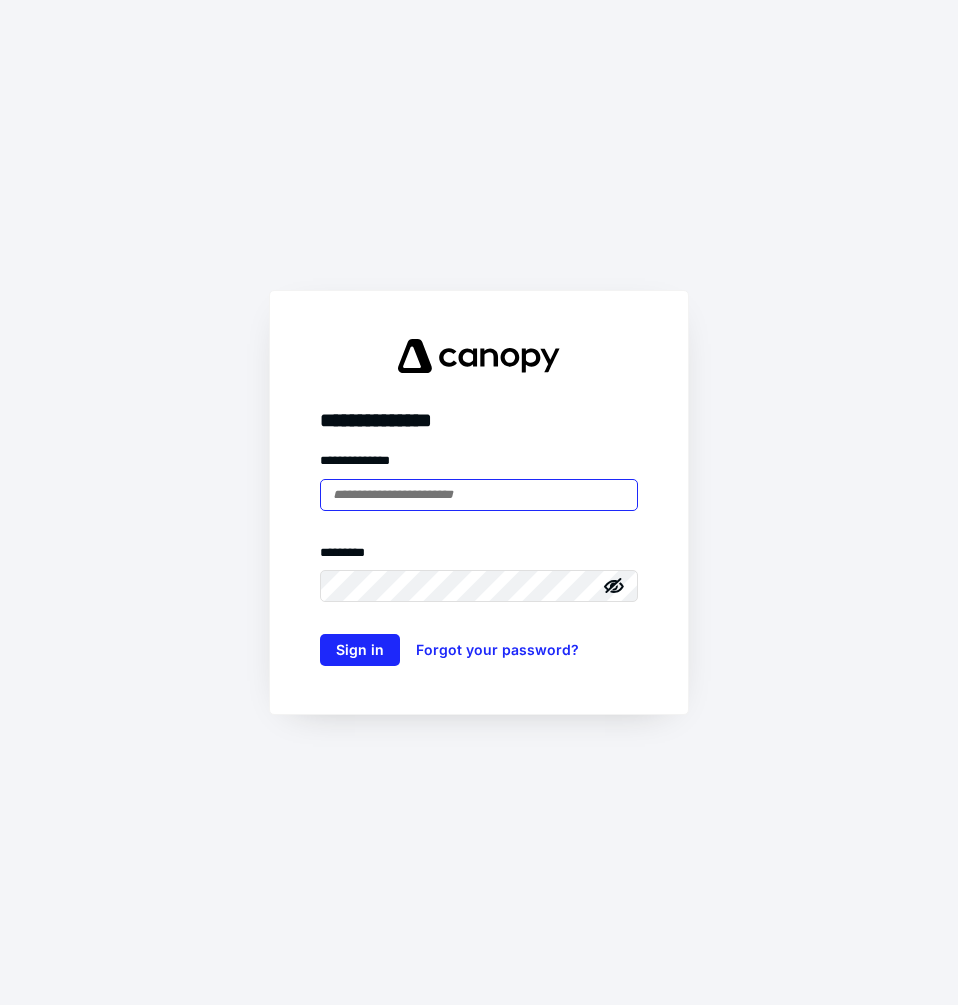 type on "**********" 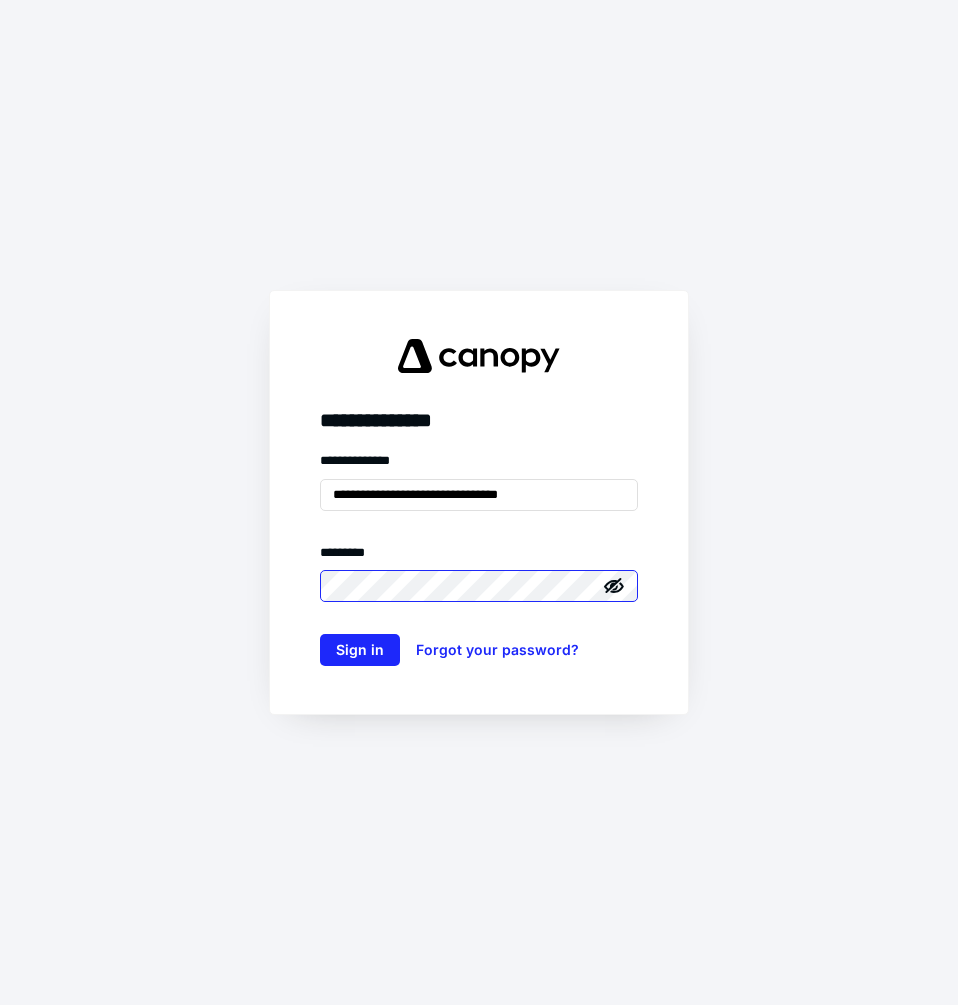click on "Sign in" at bounding box center [360, 650] 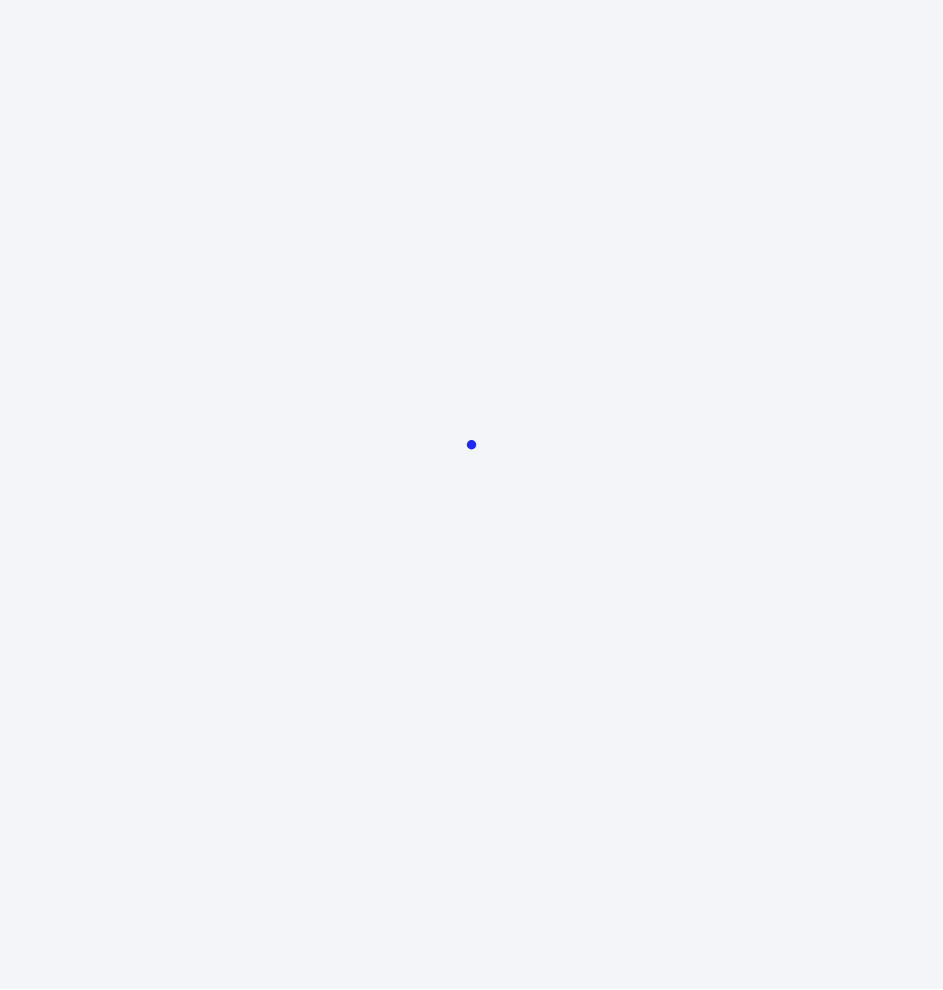 scroll, scrollTop: 0, scrollLeft: 0, axis: both 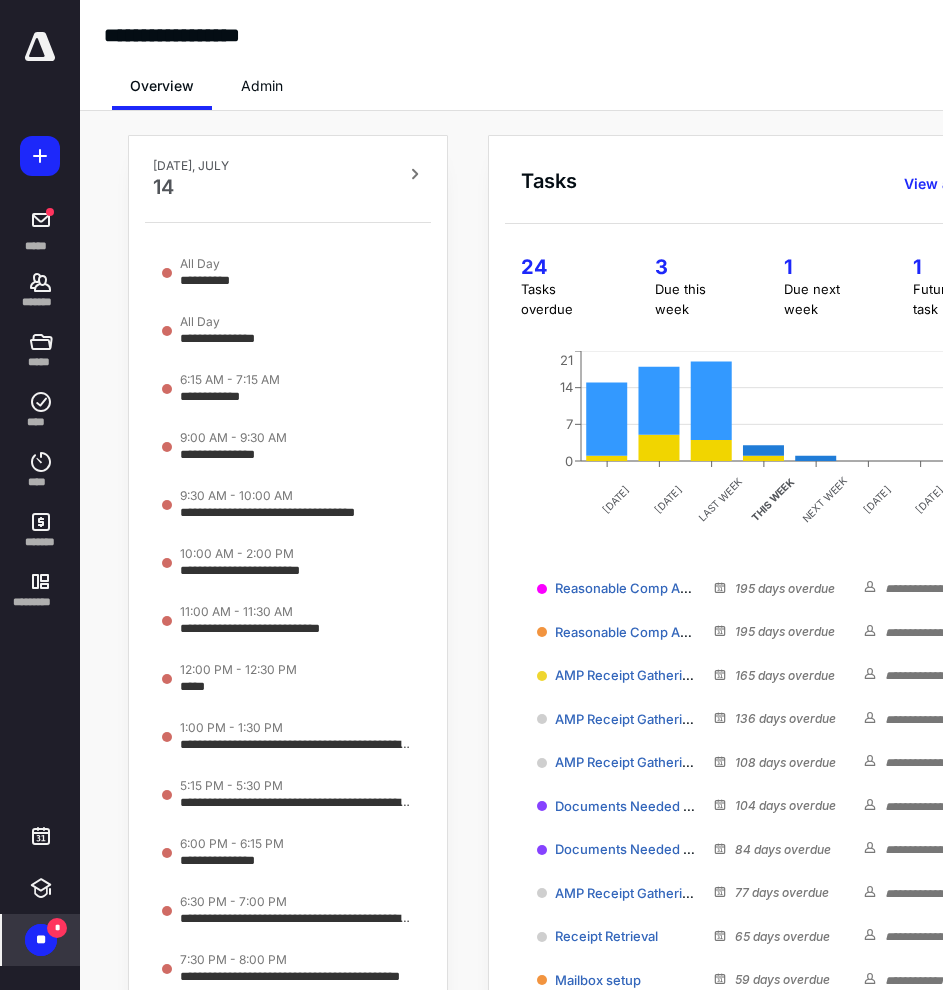 drag, startPoint x: 18, startPoint y: 958, endPoint x: 9, endPoint y: 921, distance: 38.078865 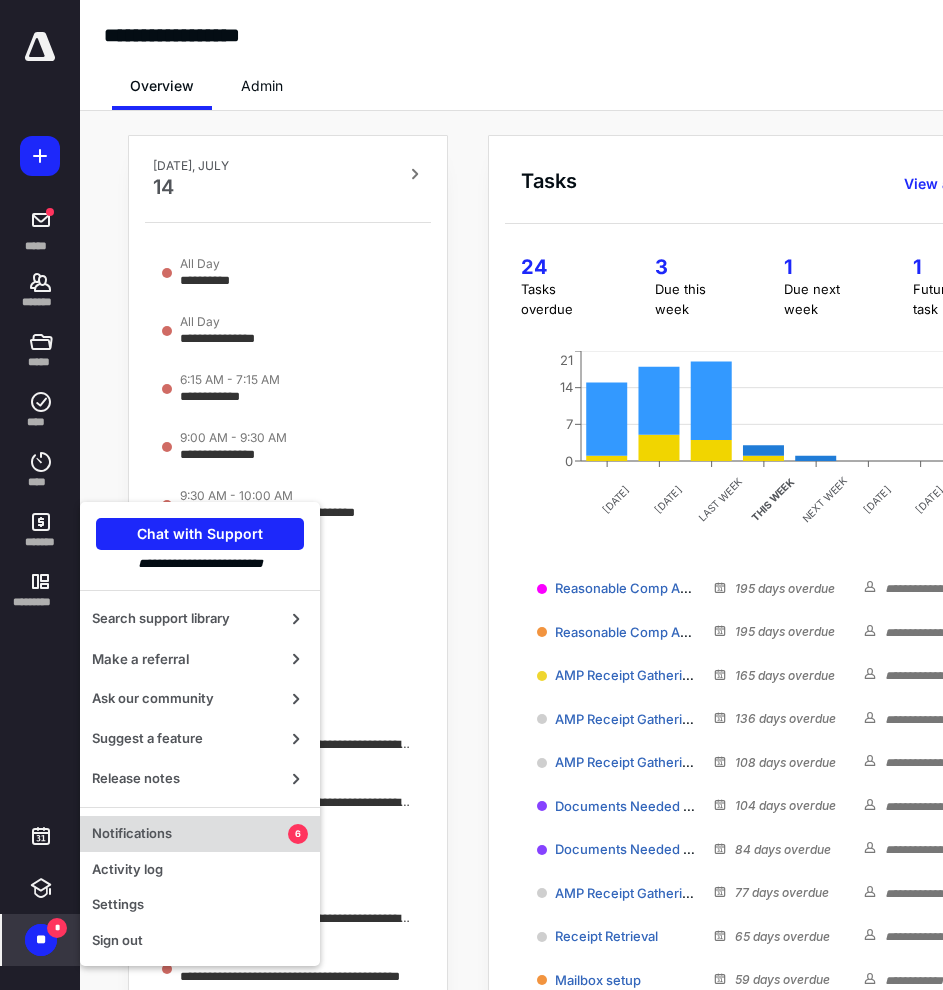 click on "Notifications 6" at bounding box center [200, 834] 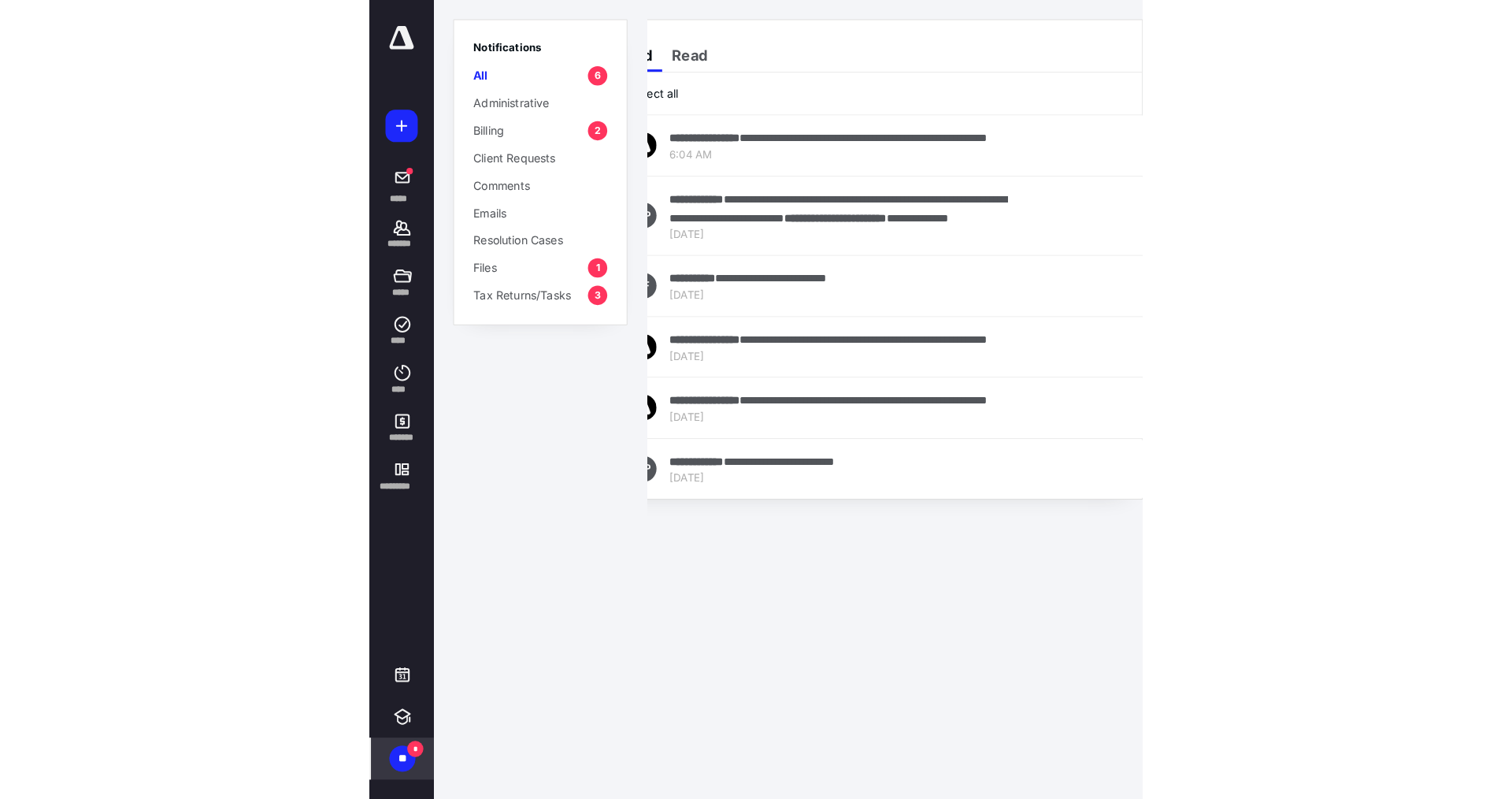 scroll, scrollTop: 0, scrollLeft: 0, axis: both 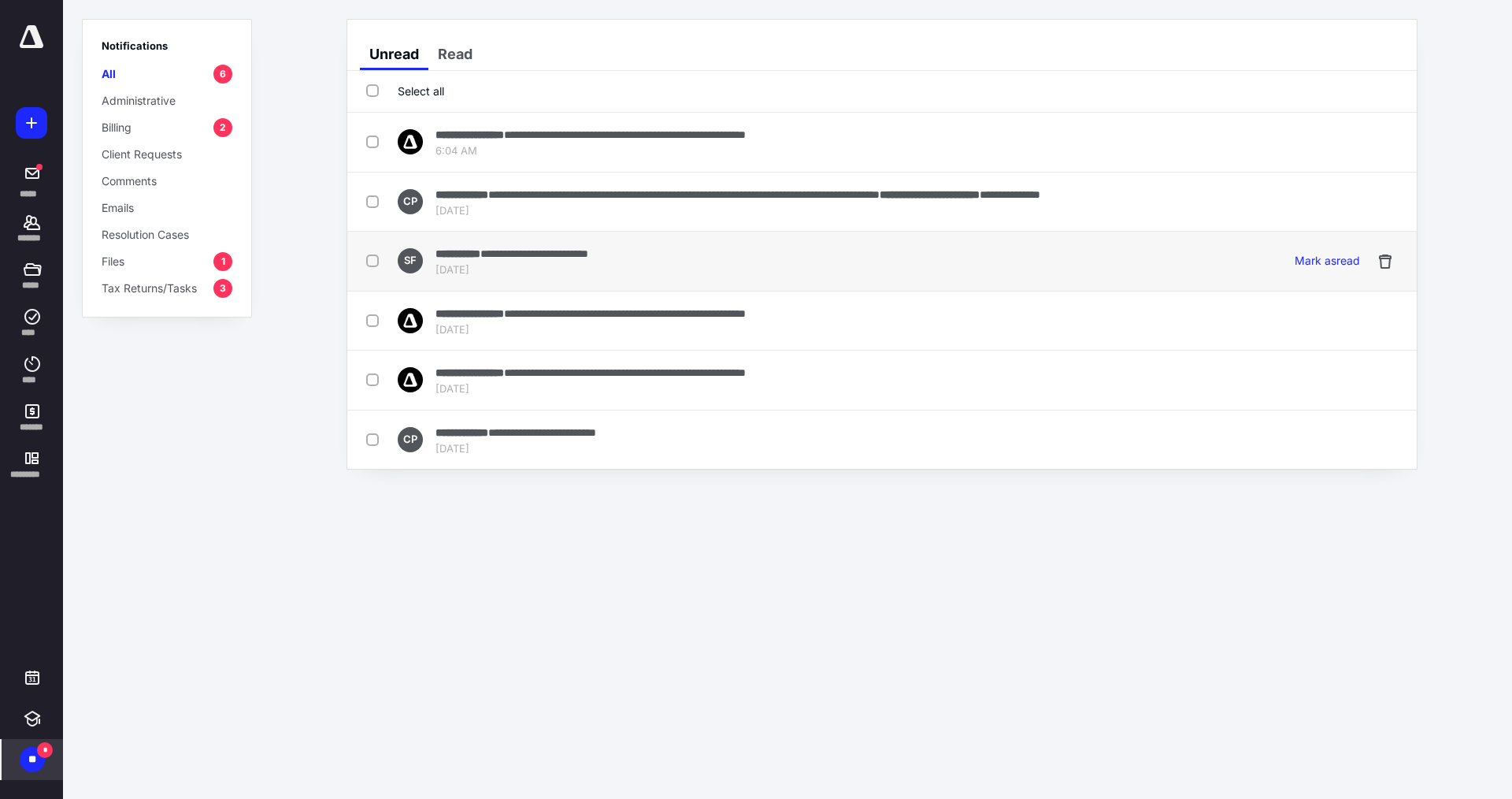 click on "**********" at bounding box center (534, 254) 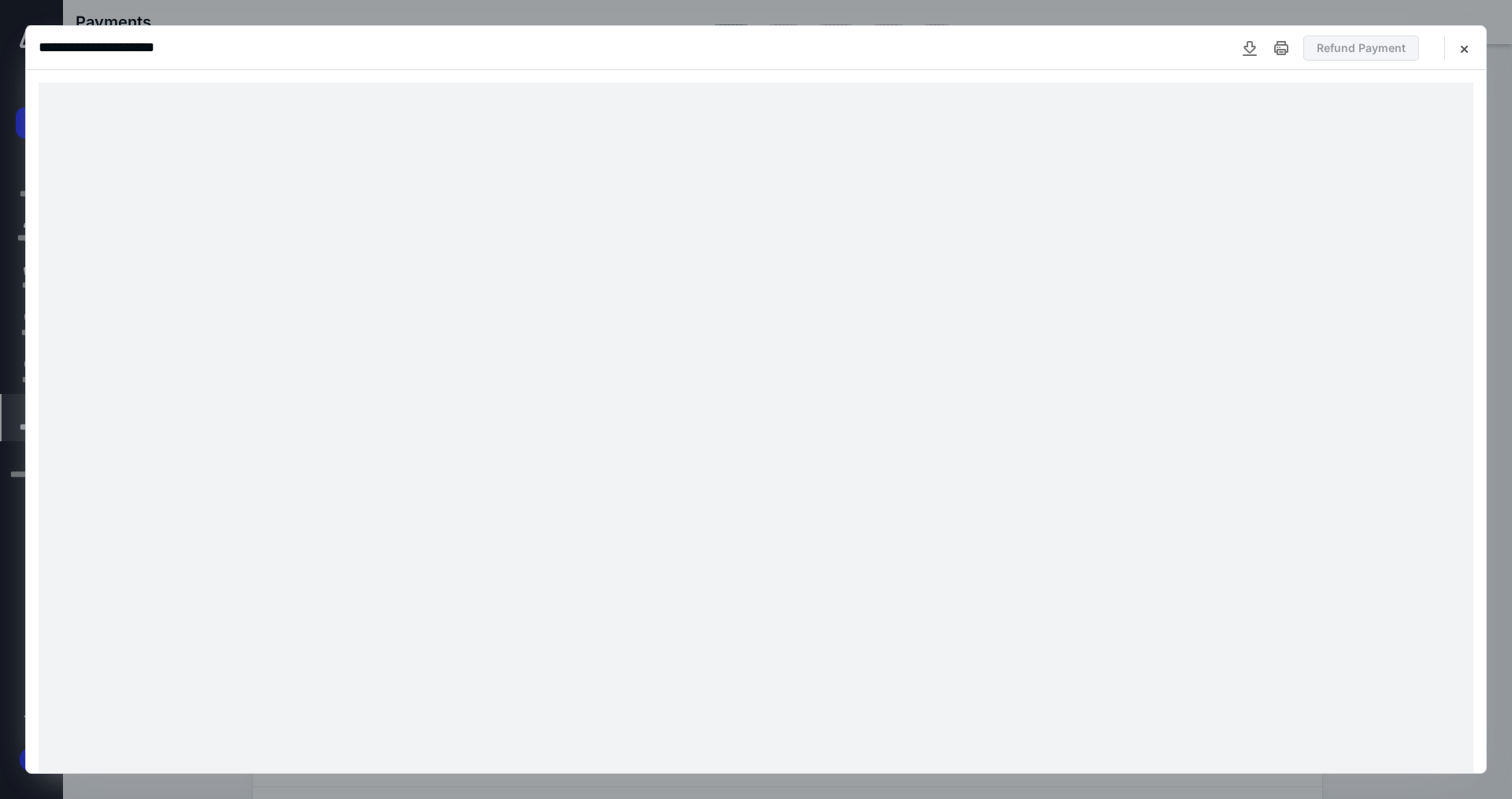 scroll, scrollTop: 0, scrollLeft: 0, axis: both 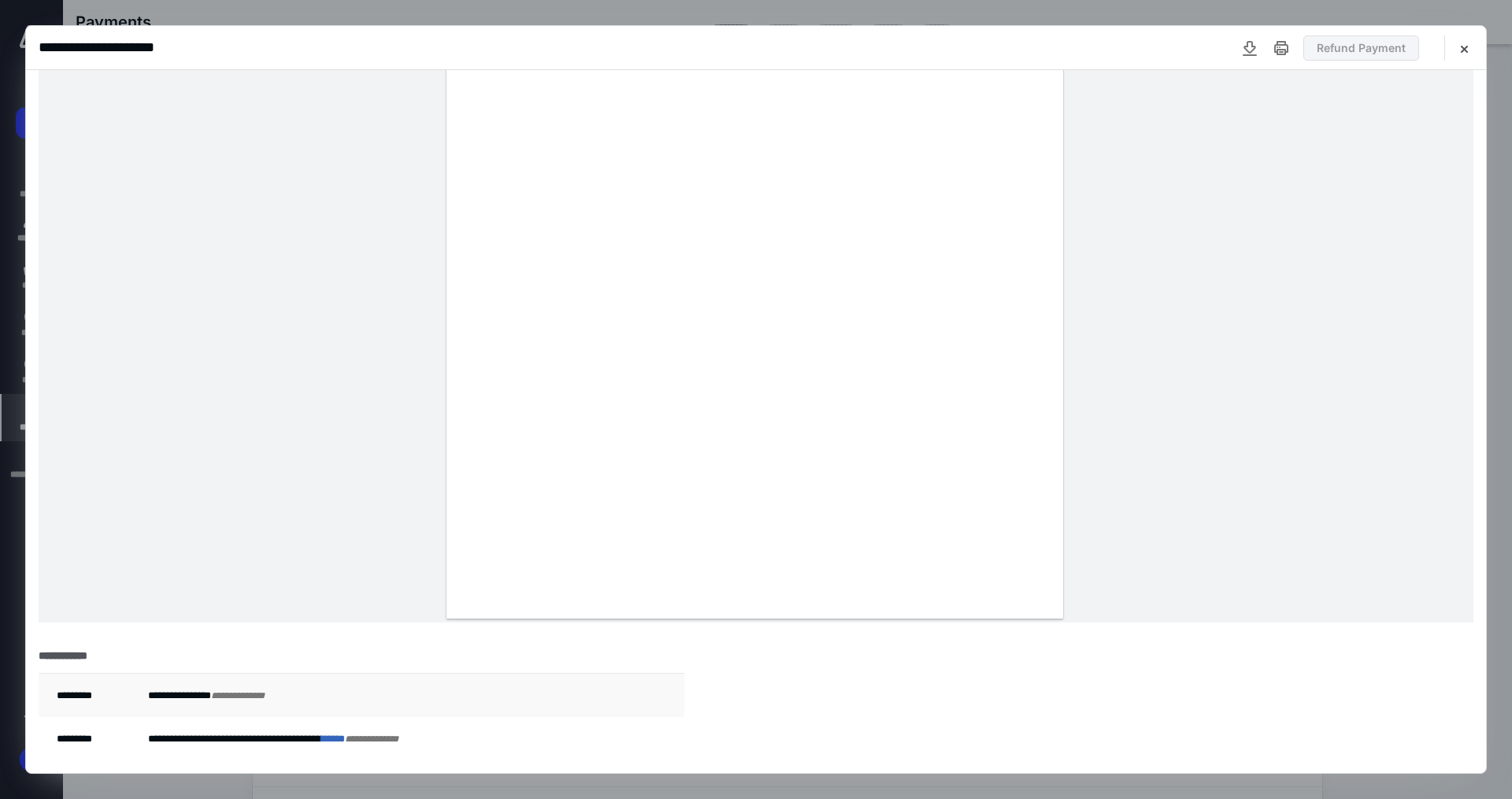 click on "* ****" at bounding box center (333, 738) 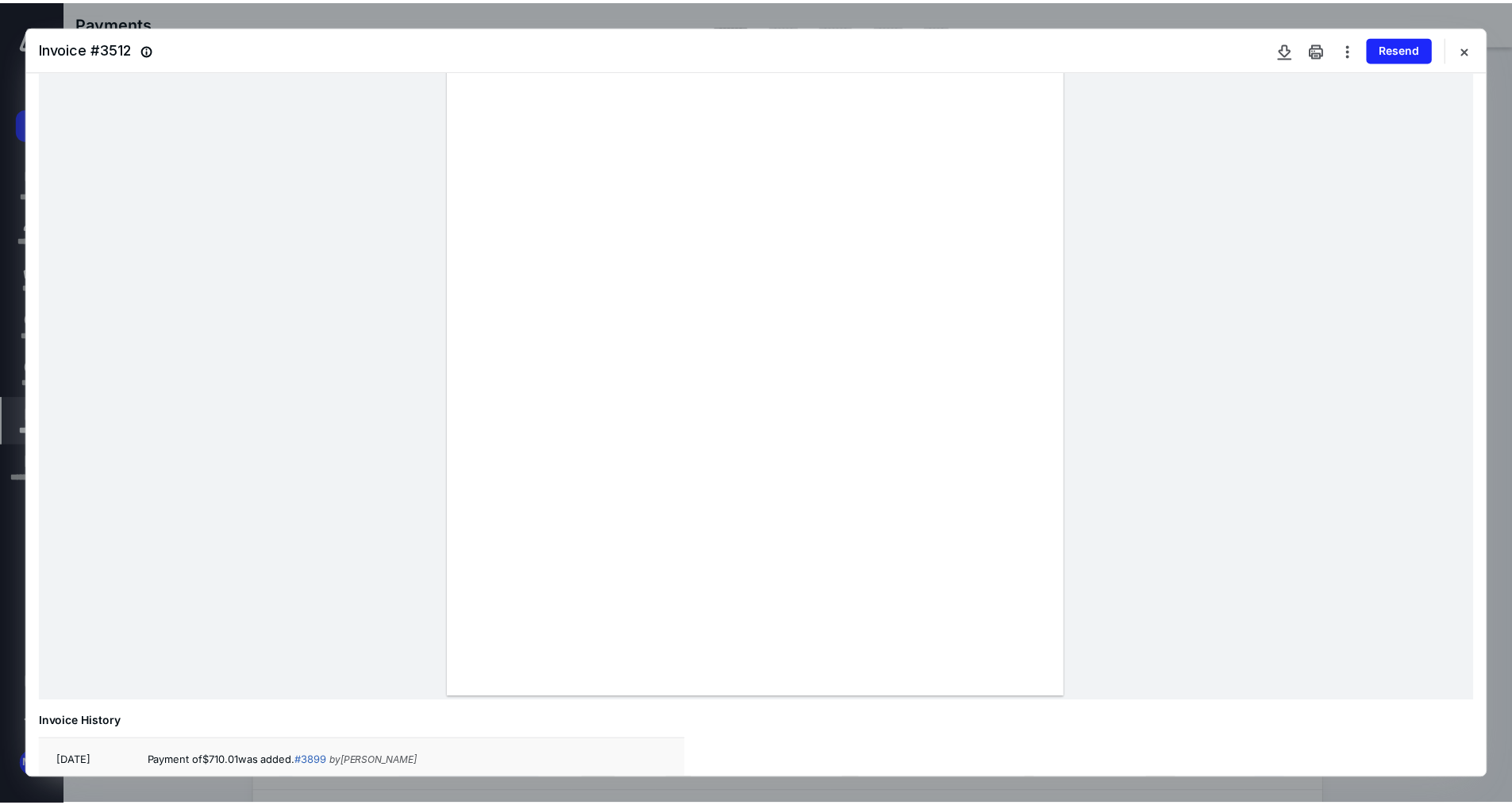 scroll, scrollTop: 300, scrollLeft: 0, axis: vertical 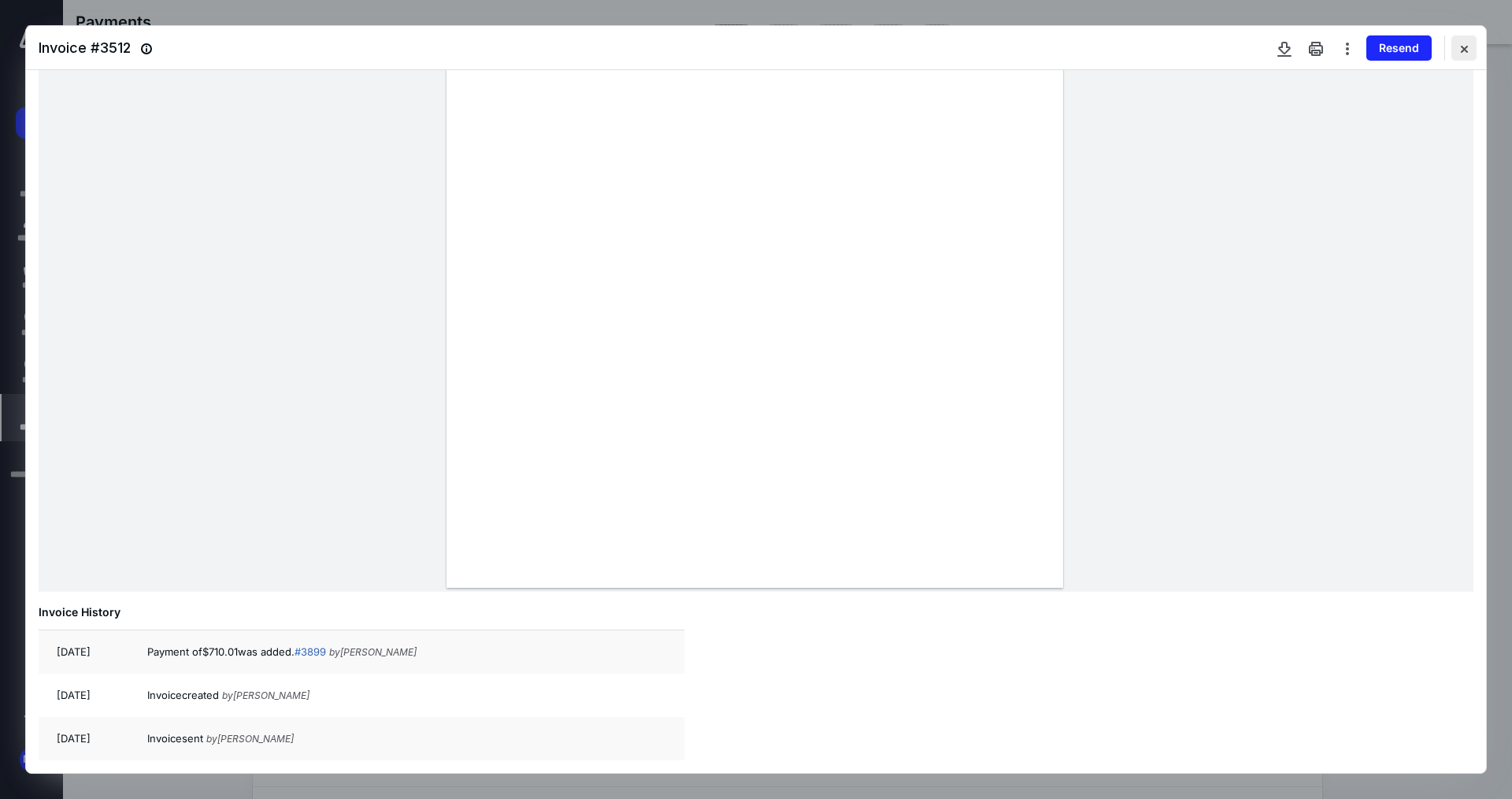 click at bounding box center [1464, 48] 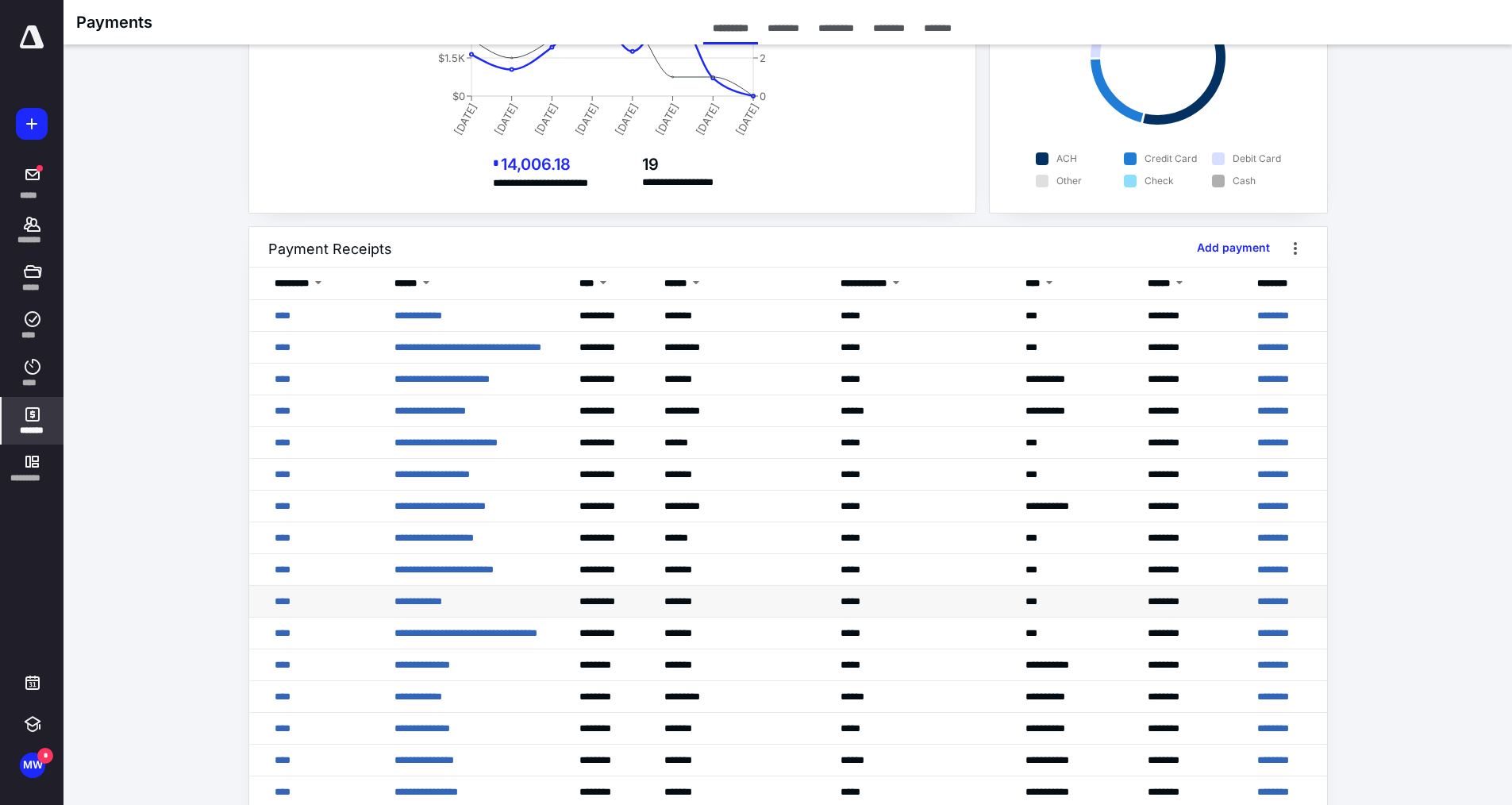 scroll, scrollTop: 159, scrollLeft: 0, axis: vertical 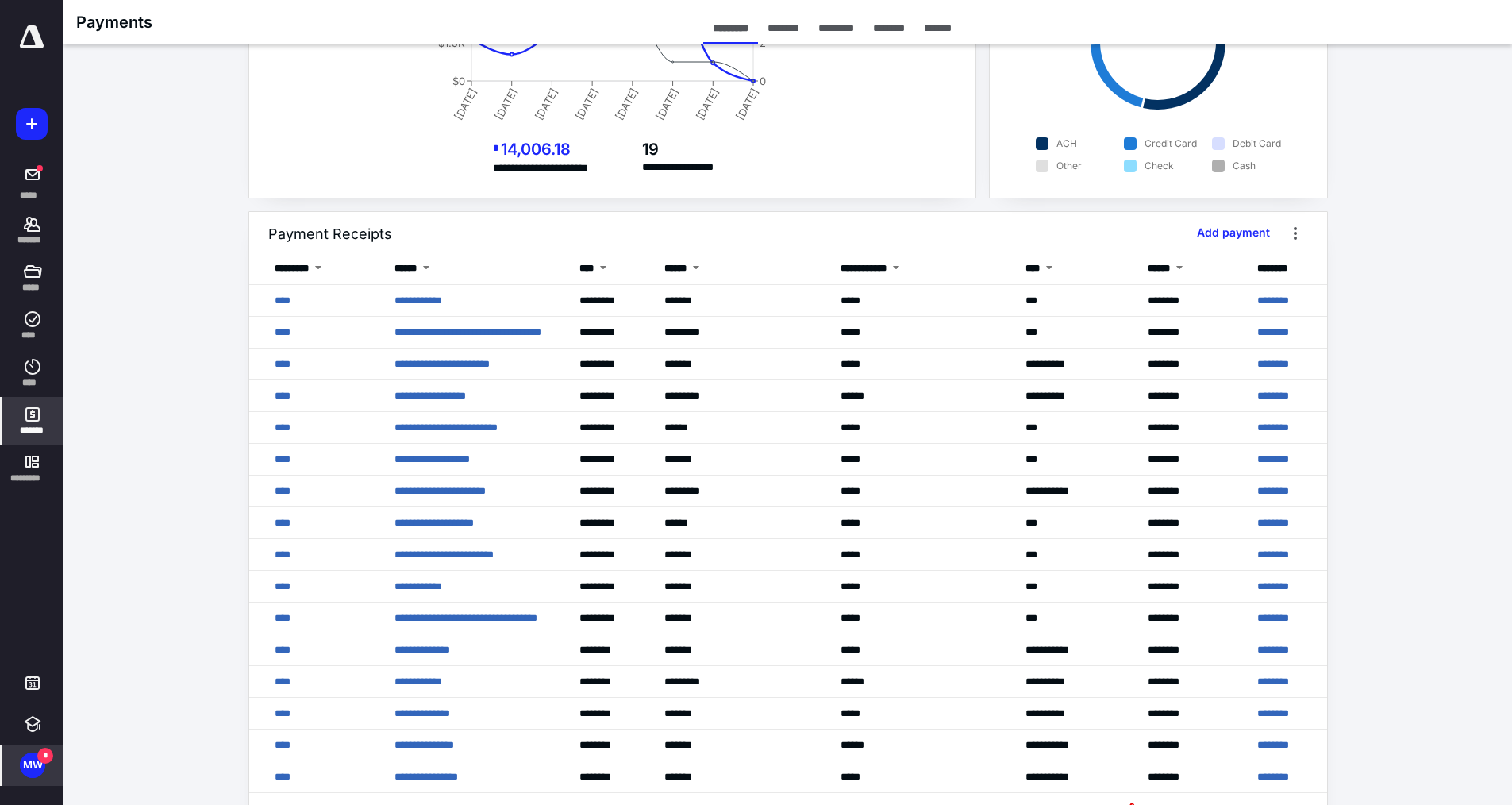 click on "MW *" at bounding box center [33, 765] 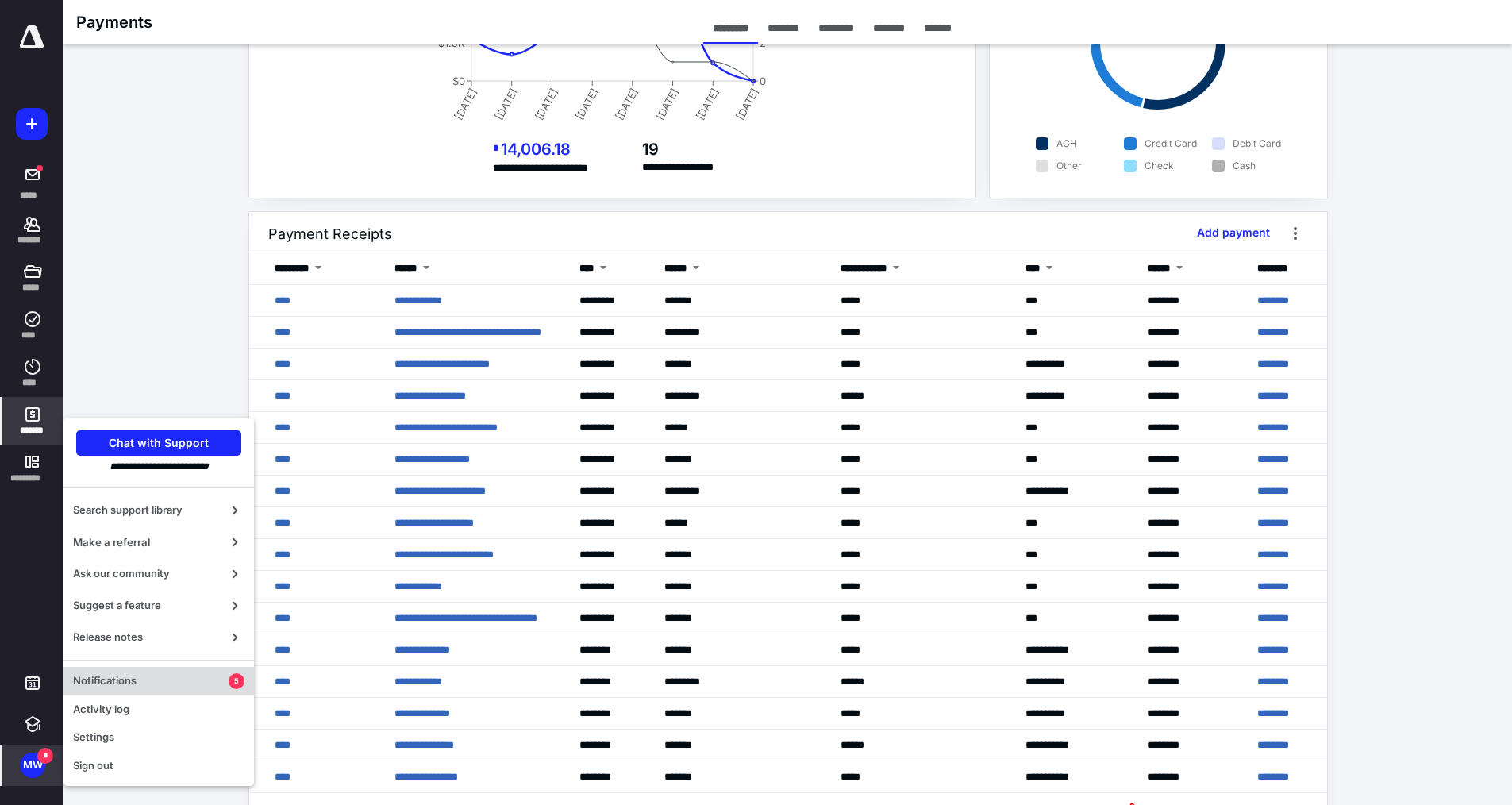 click on "Notifications" at bounding box center (151, 681) 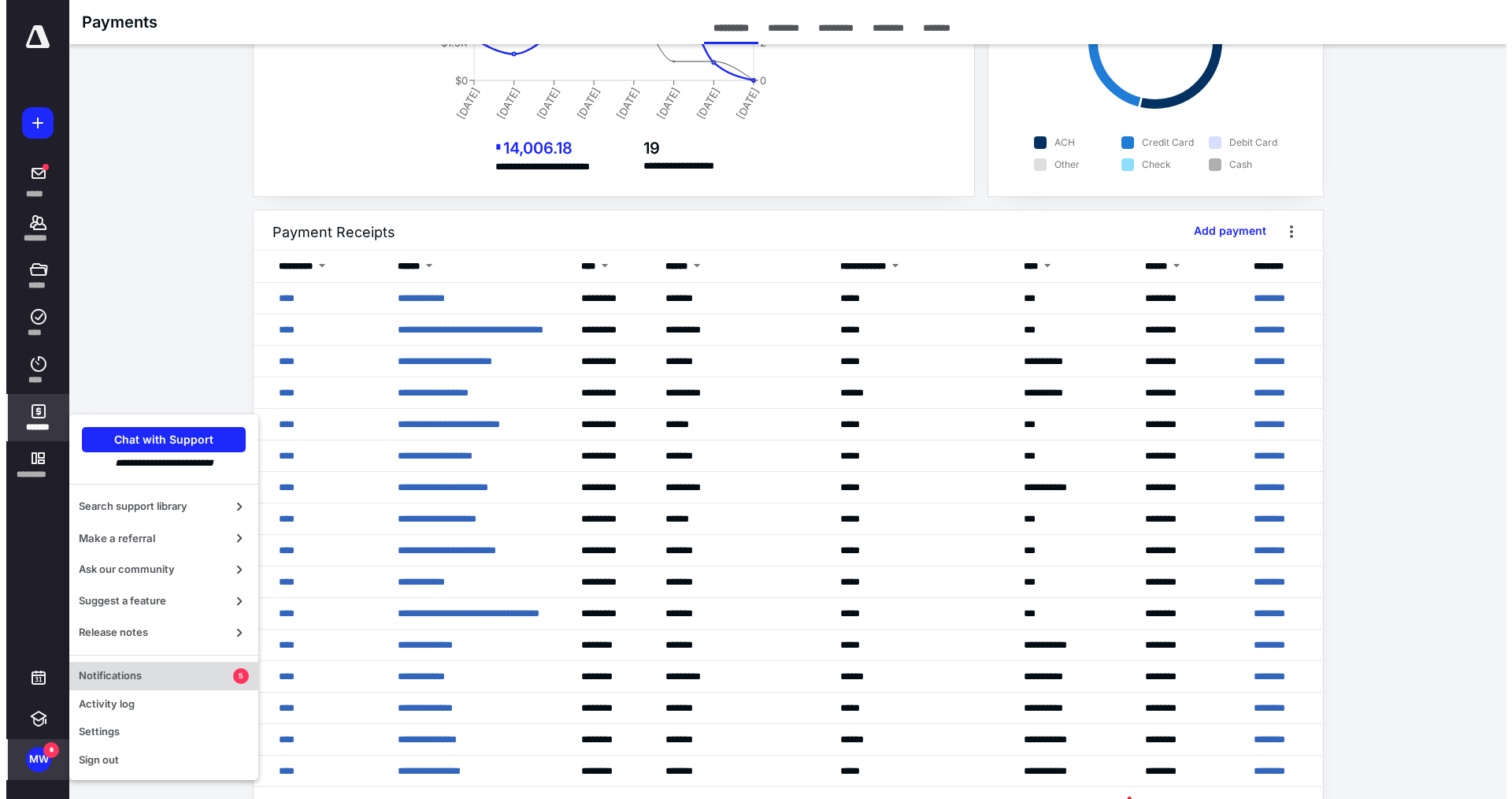 scroll, scrollTop: 0, scrollLeft: 0, axis: both 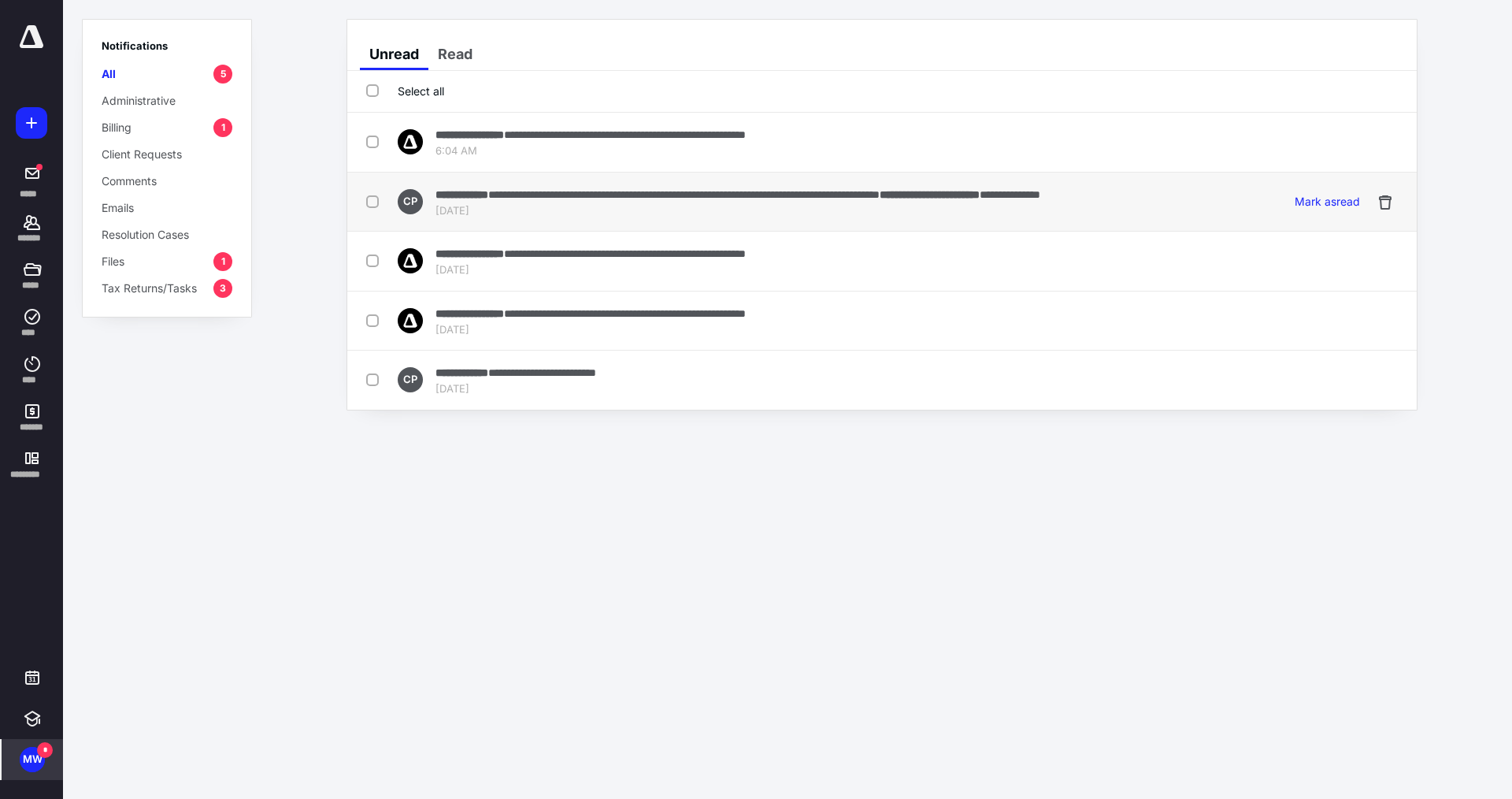 click on "**********" at bounding box center (738, 194) 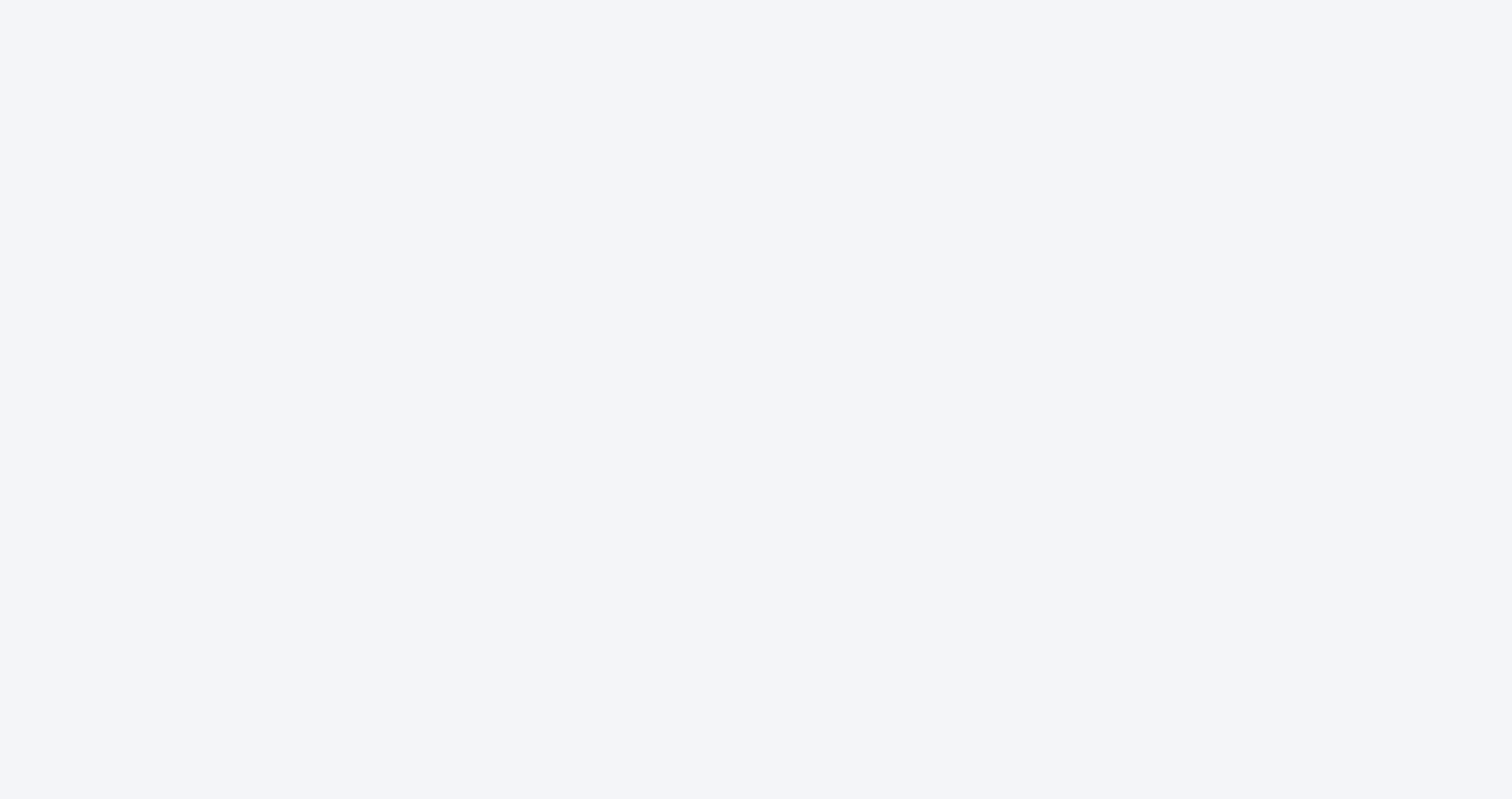 scroll, scrollTop: 0, scrollLeft: 0, axis: both 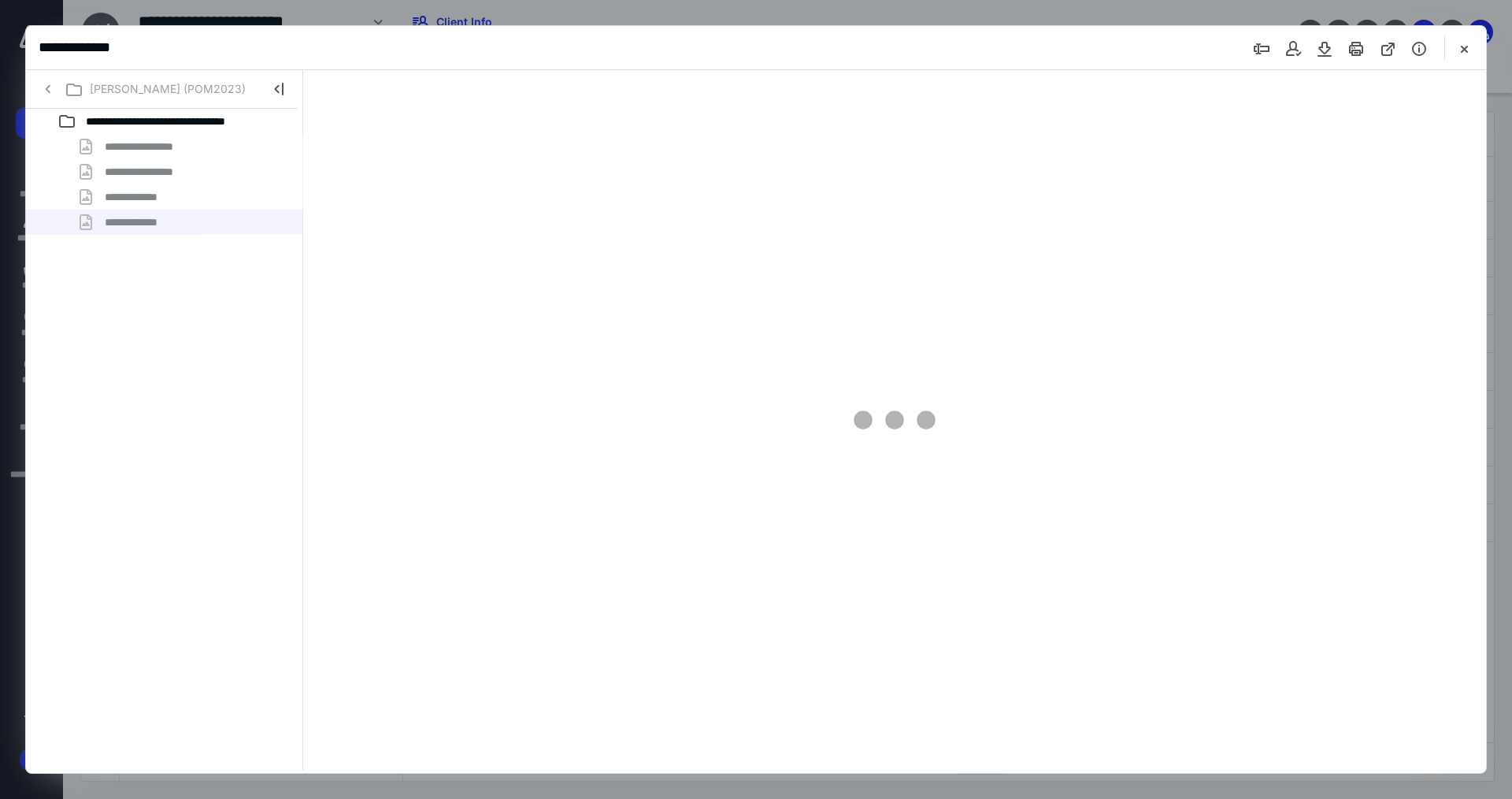 type on "107" 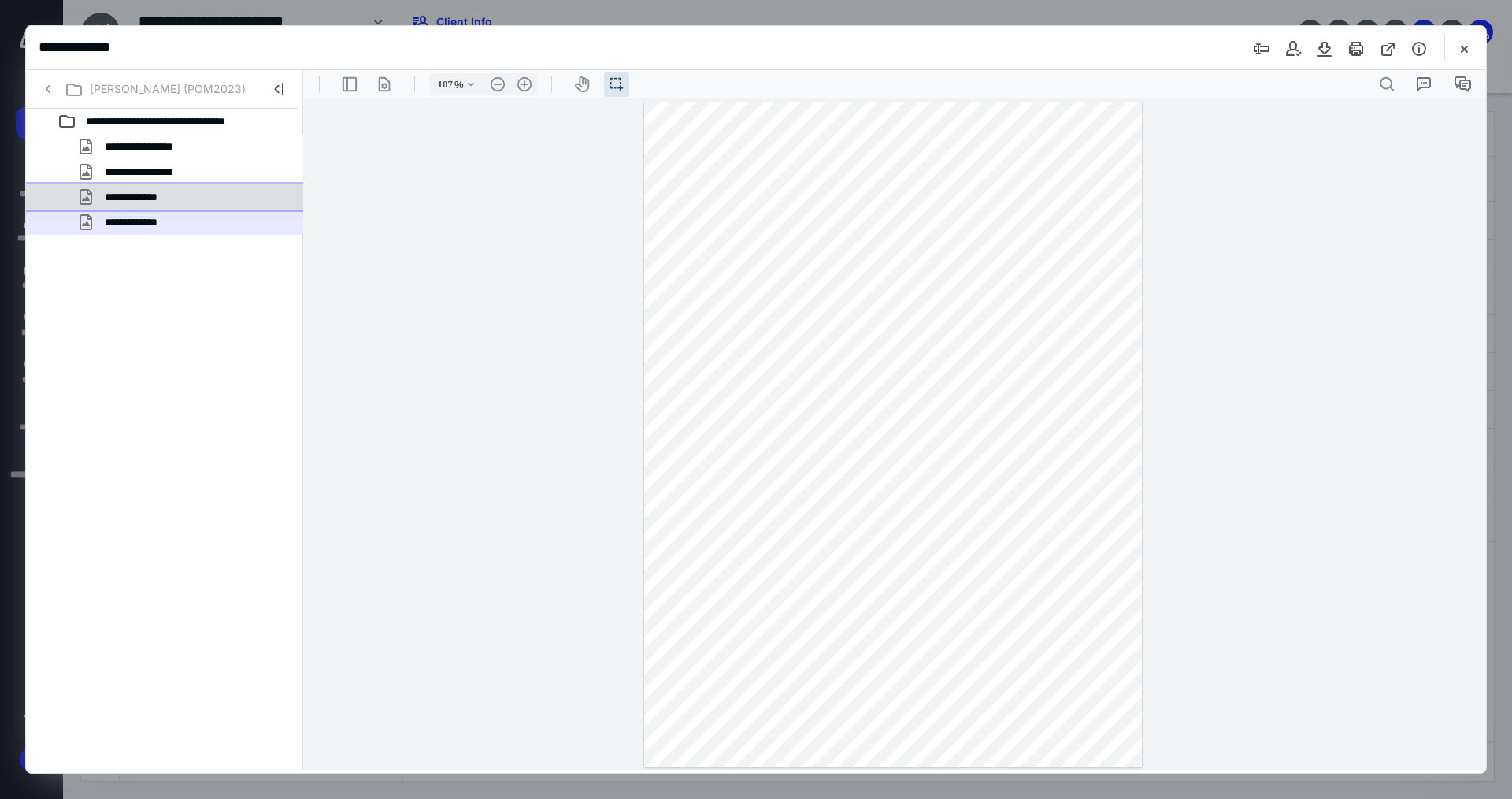 click on "**********" at bounding box center [144, 197] 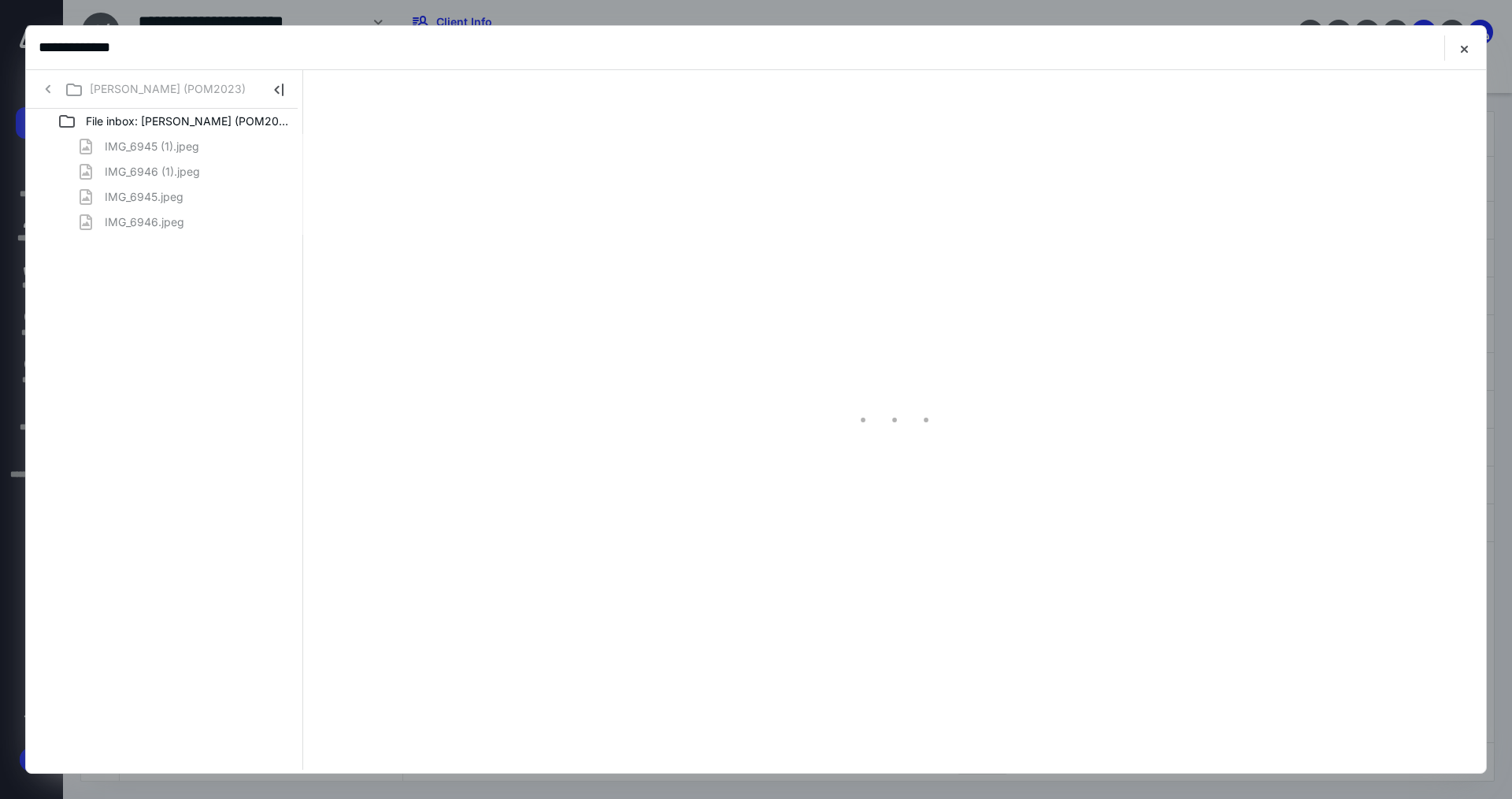 scroll, scrollTop: 0, scrollLeft: 0, axis: both 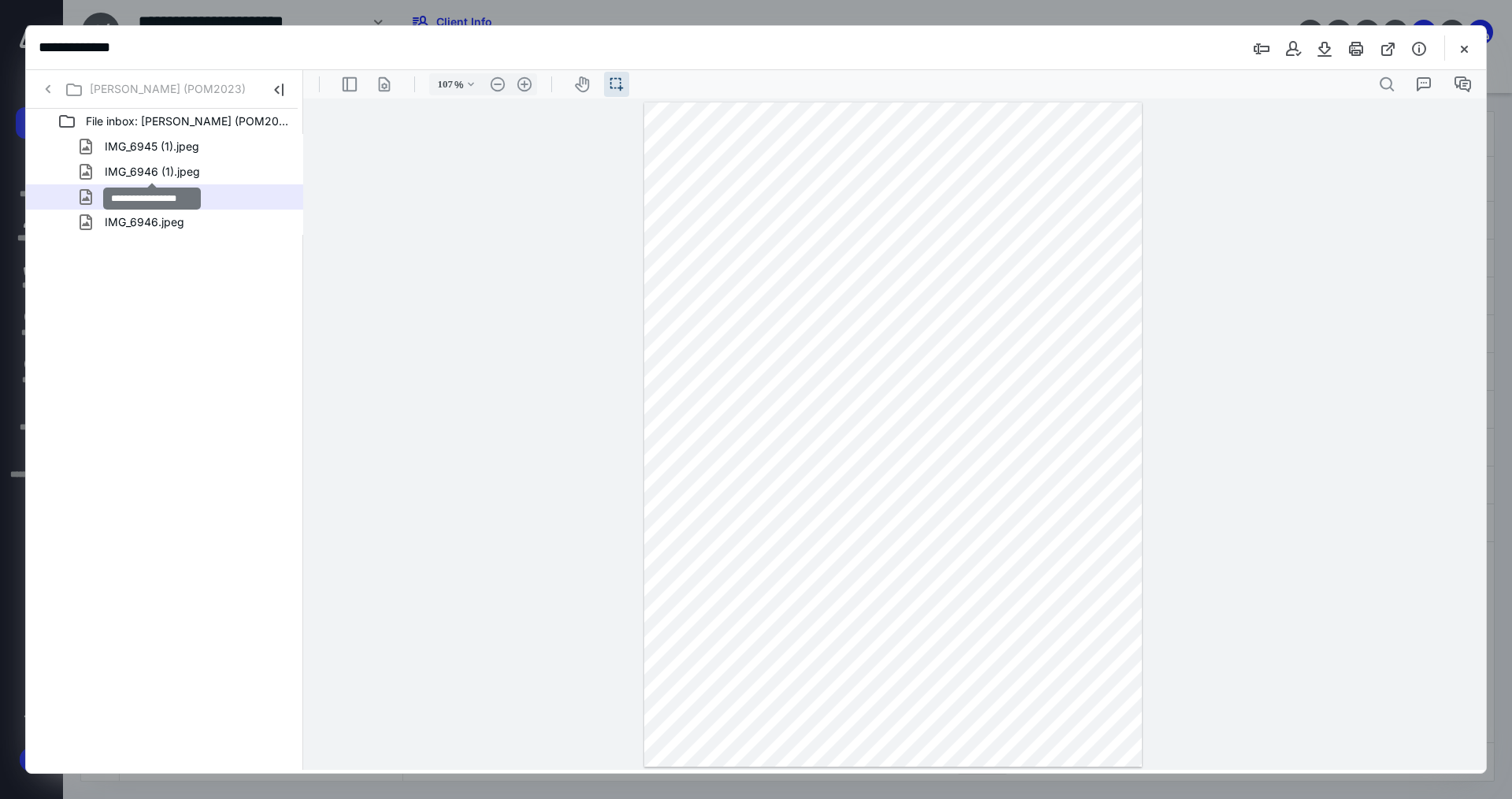 click on "IMG_6946 (1).jpeg" at bounding box center (152, 172) 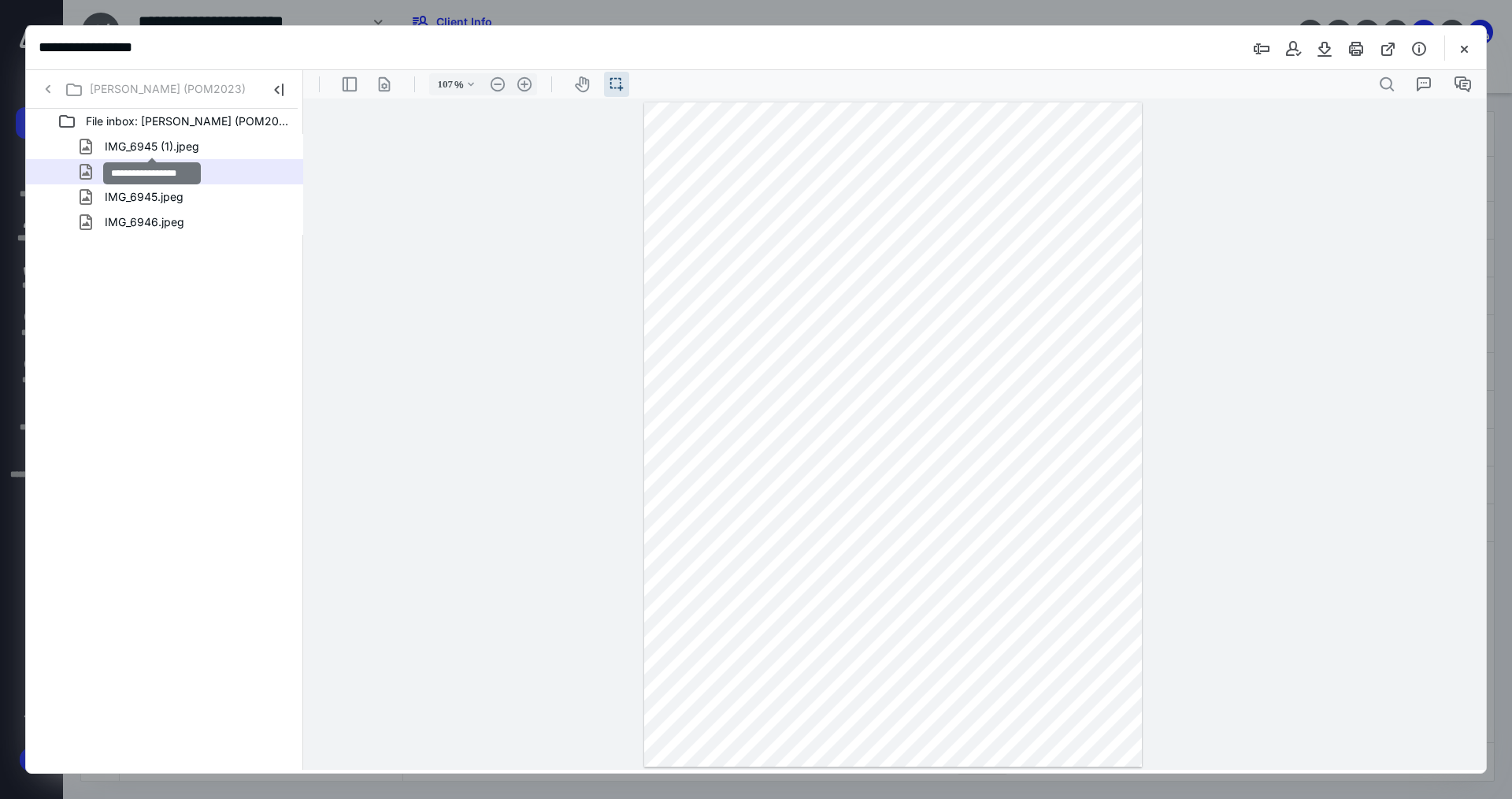 click on "IMG_6945 (1).jpeg" at bounding box center [152, 147] 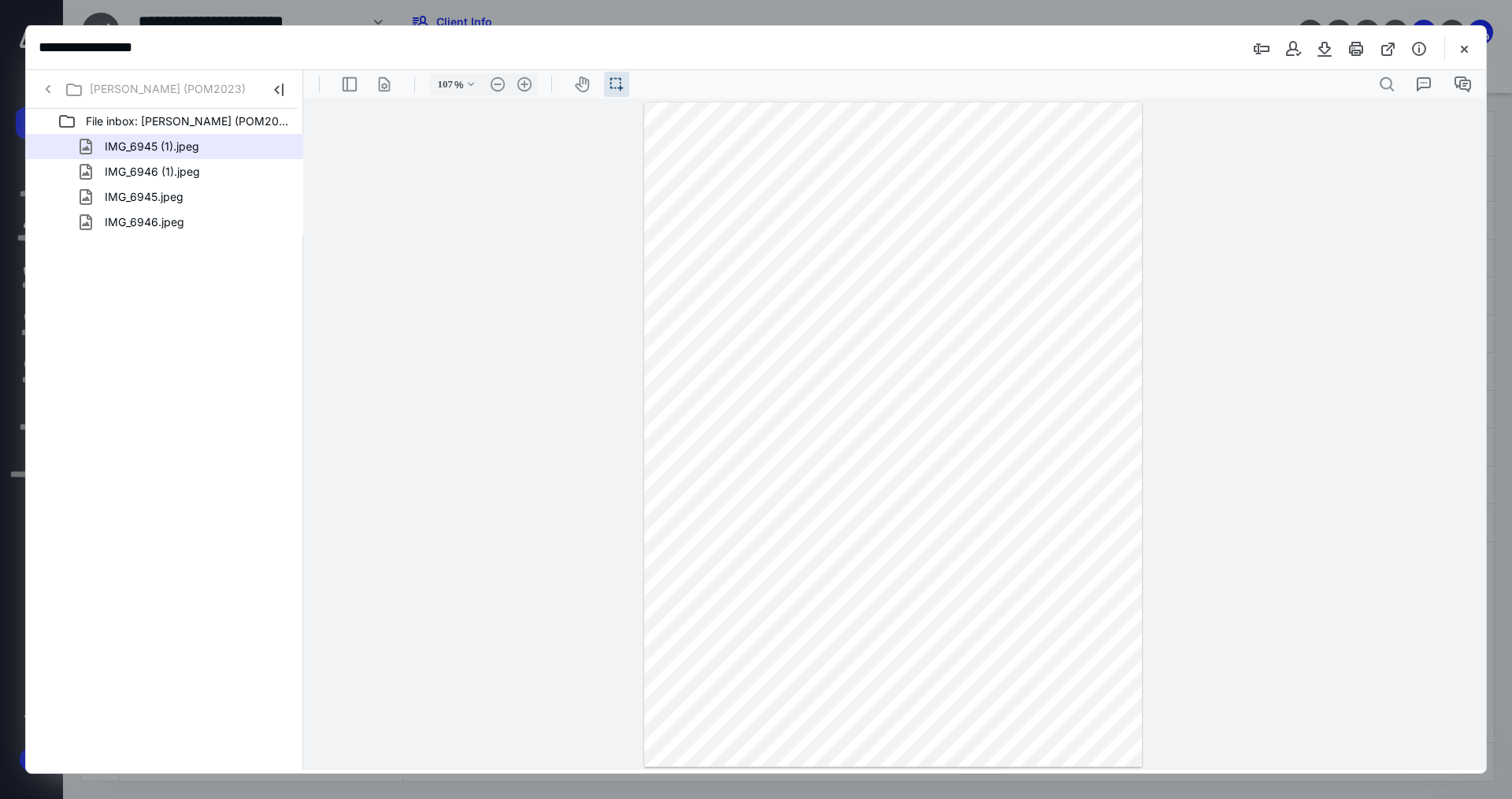 click on "IMG_6945 (1).jpeg" at bounding box center [165, 147] 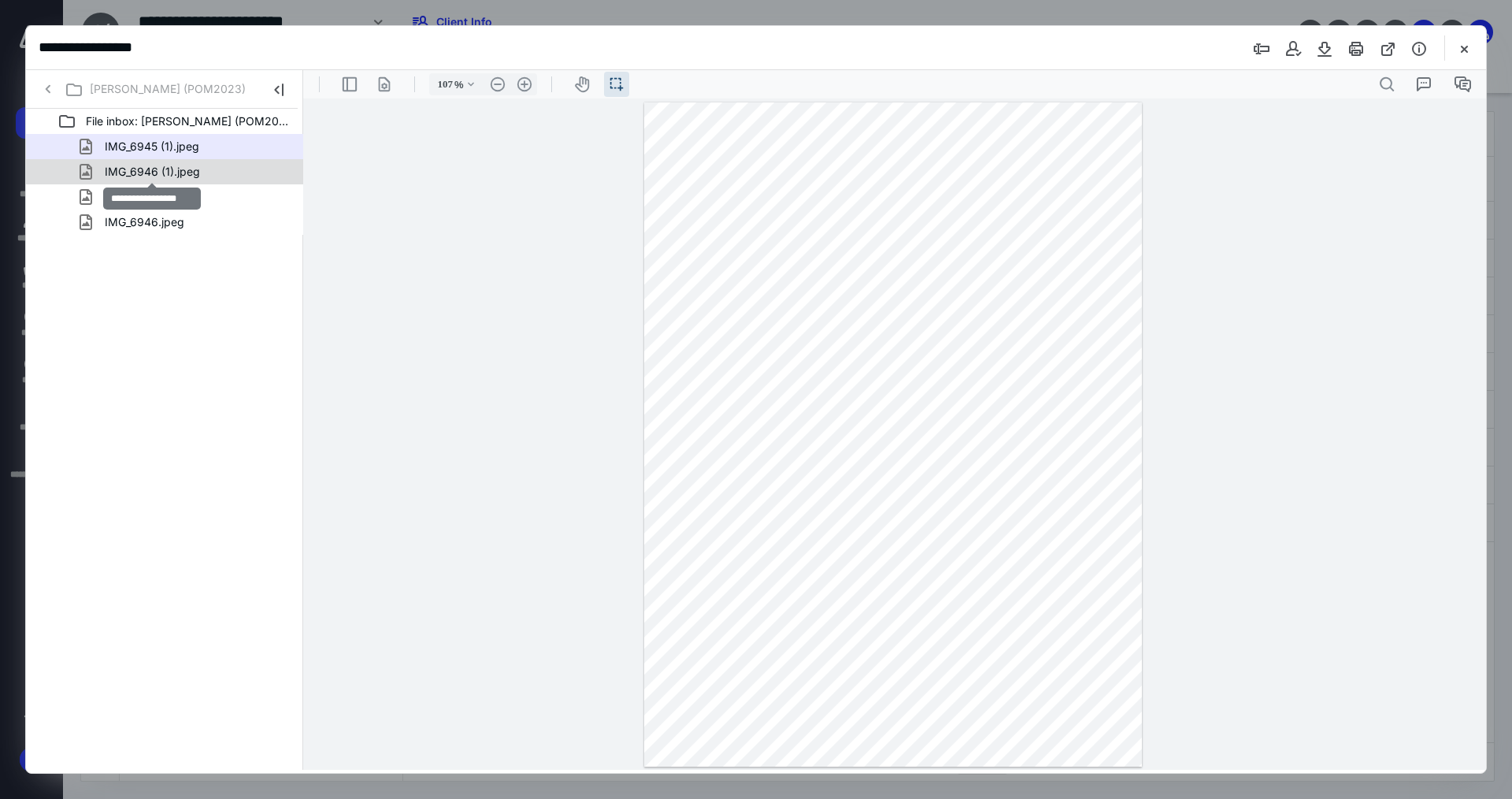 click on "IMG_6946 (1).jpeg" at bounding box center (152, 172) 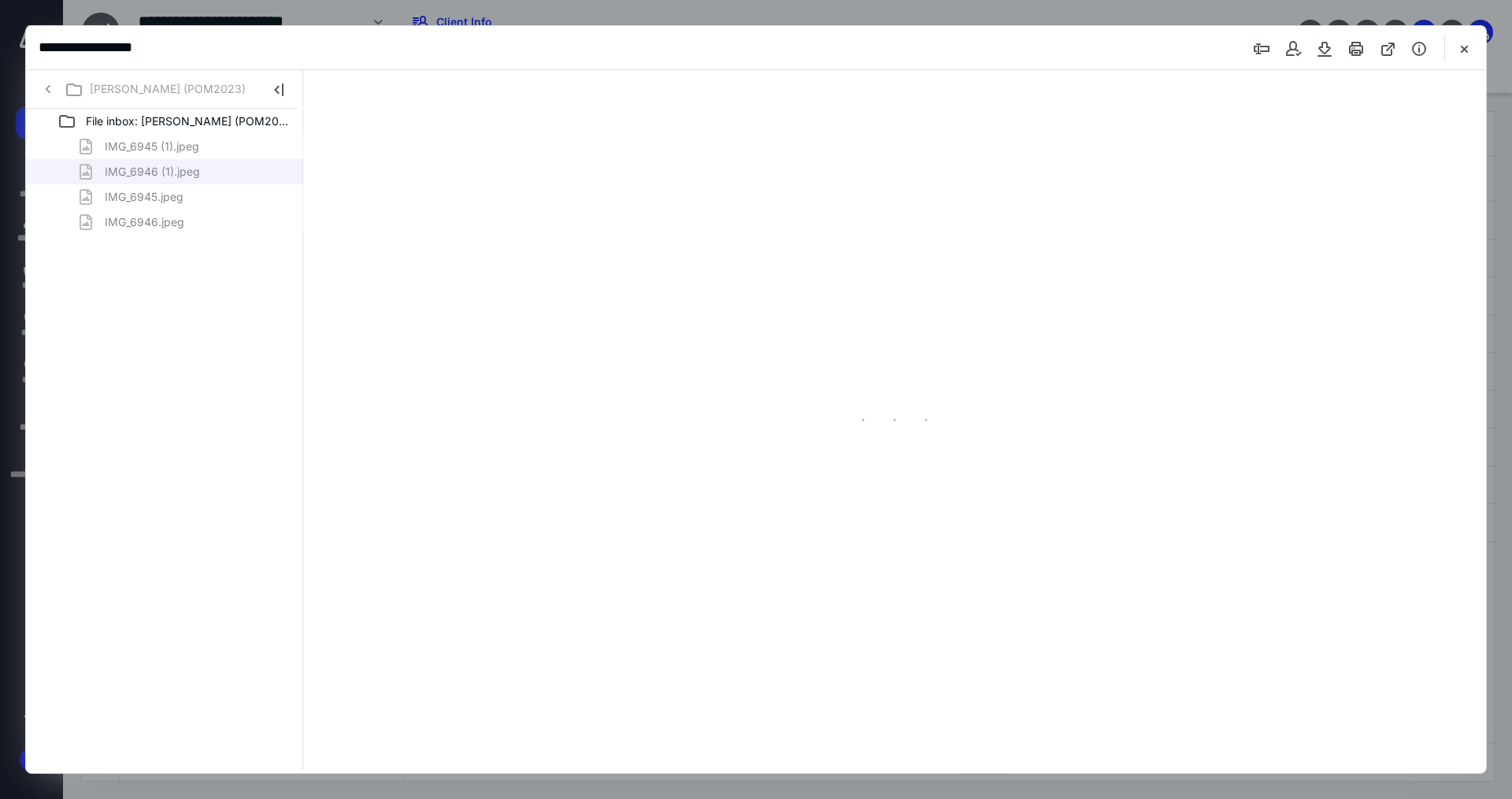 type on "107" 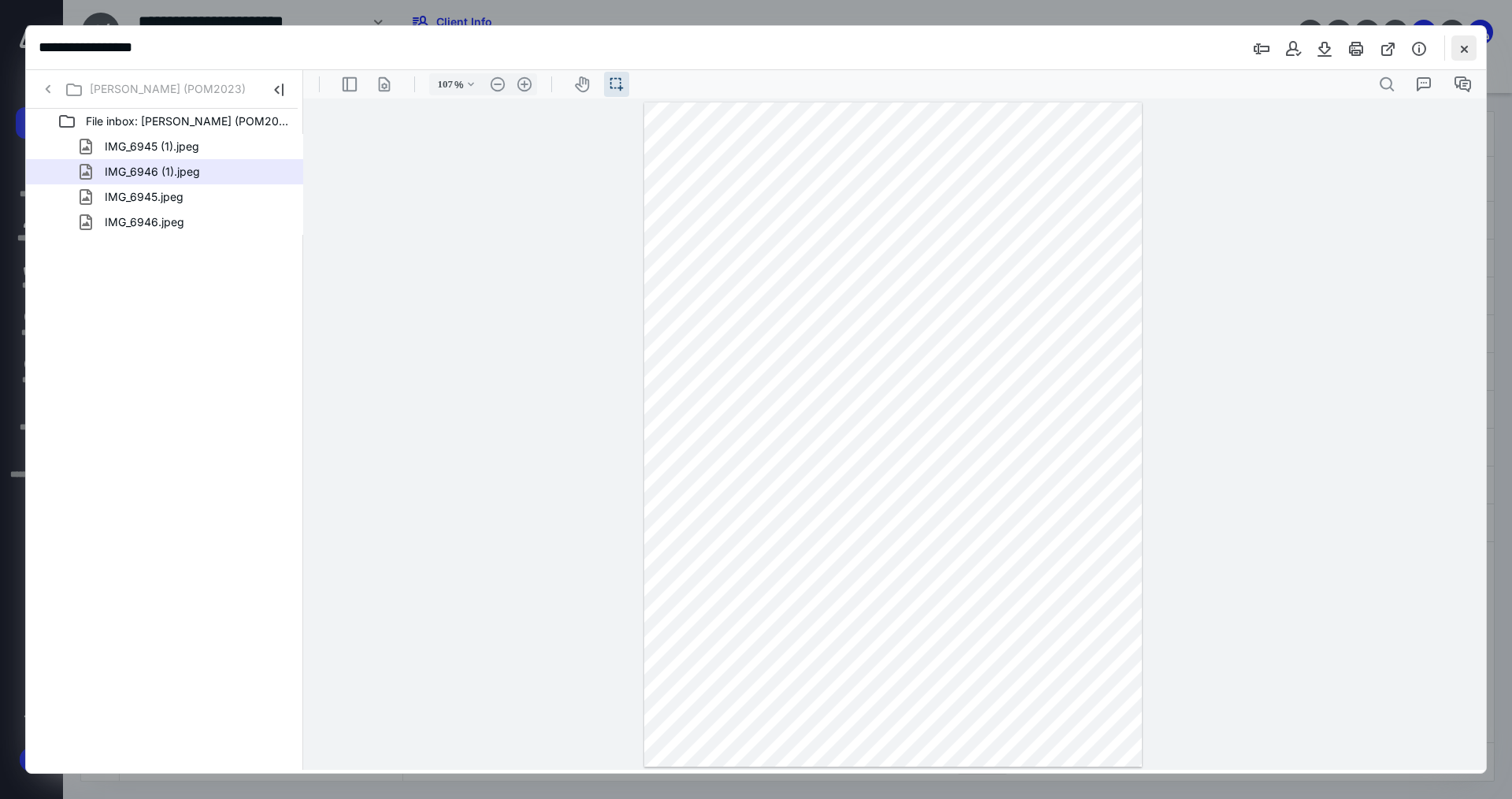 click at bounding box center (1464, 48) 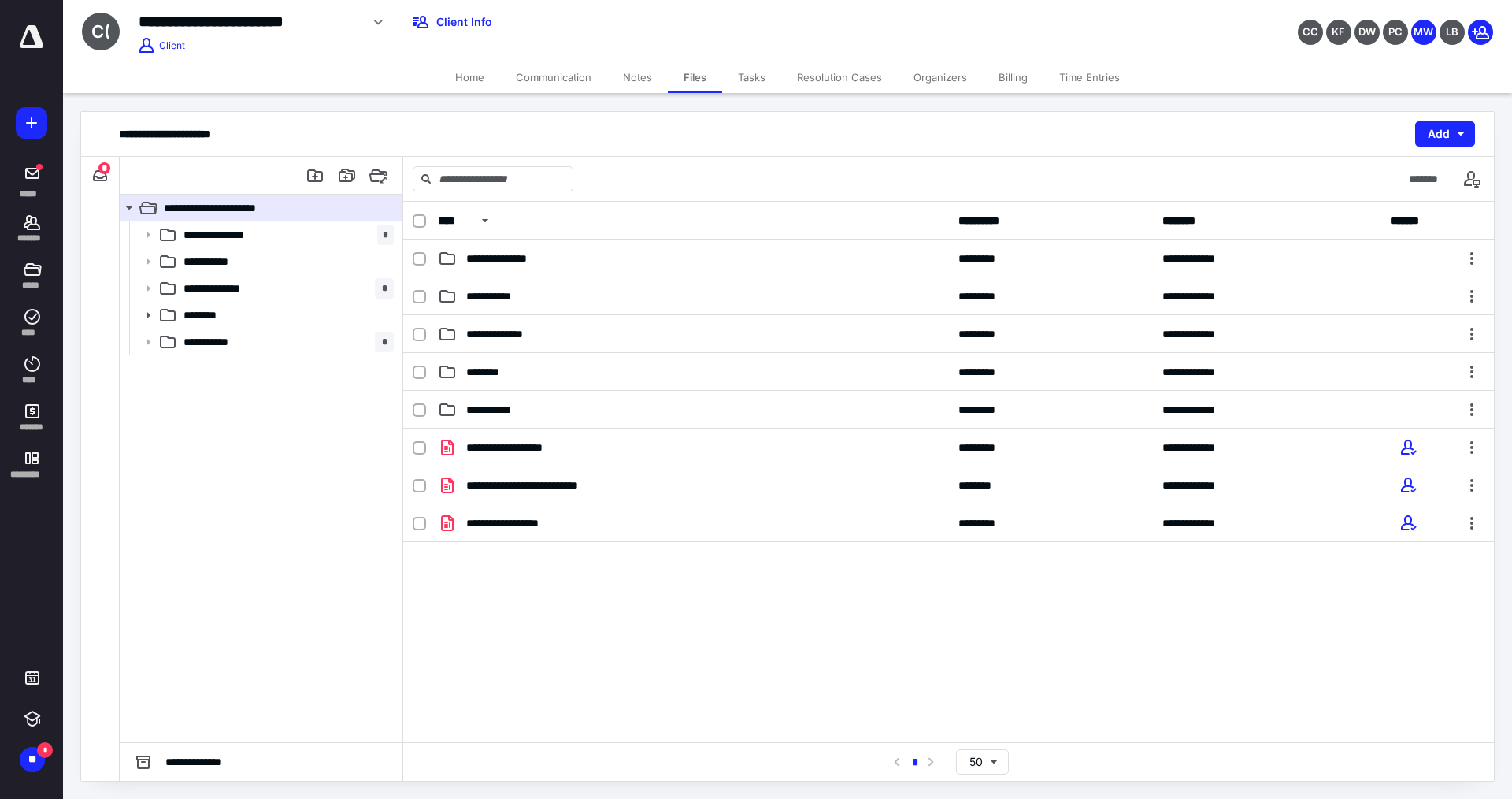 click on "*" at bounding box center [104, 168] 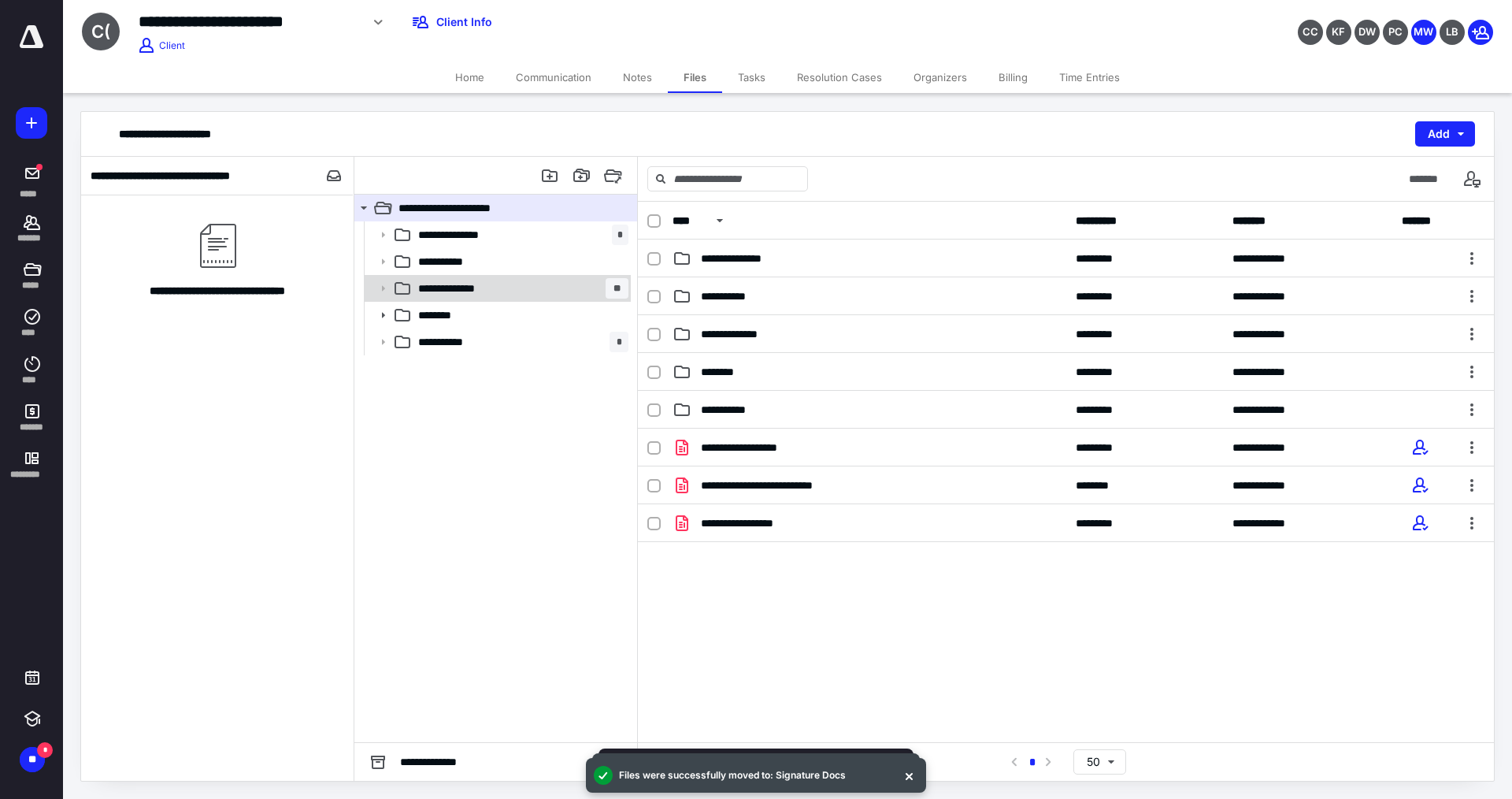 click on "**********" at bounding box center (520, 288) 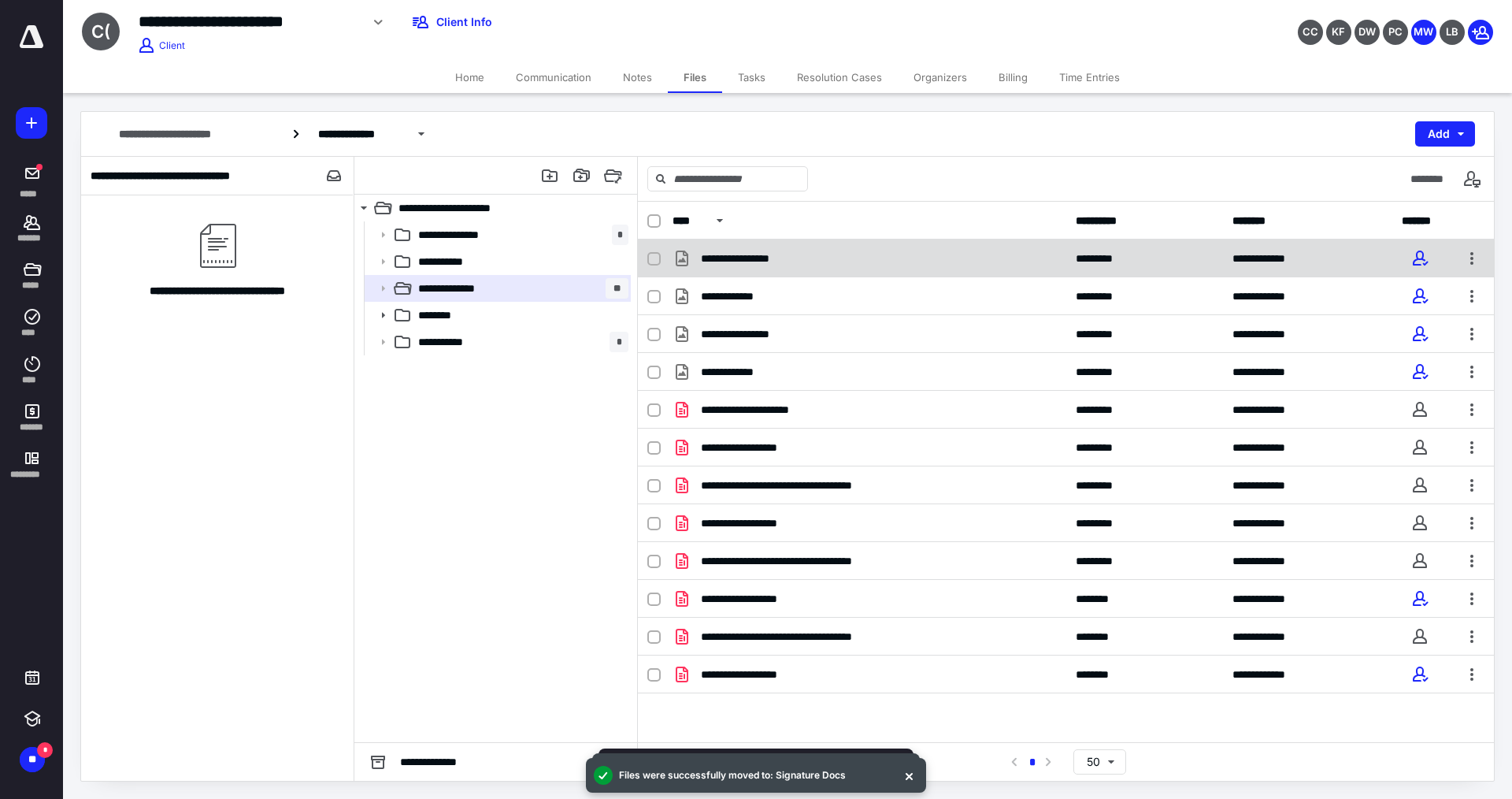 click on "**********" at bounding box center (748, 258) 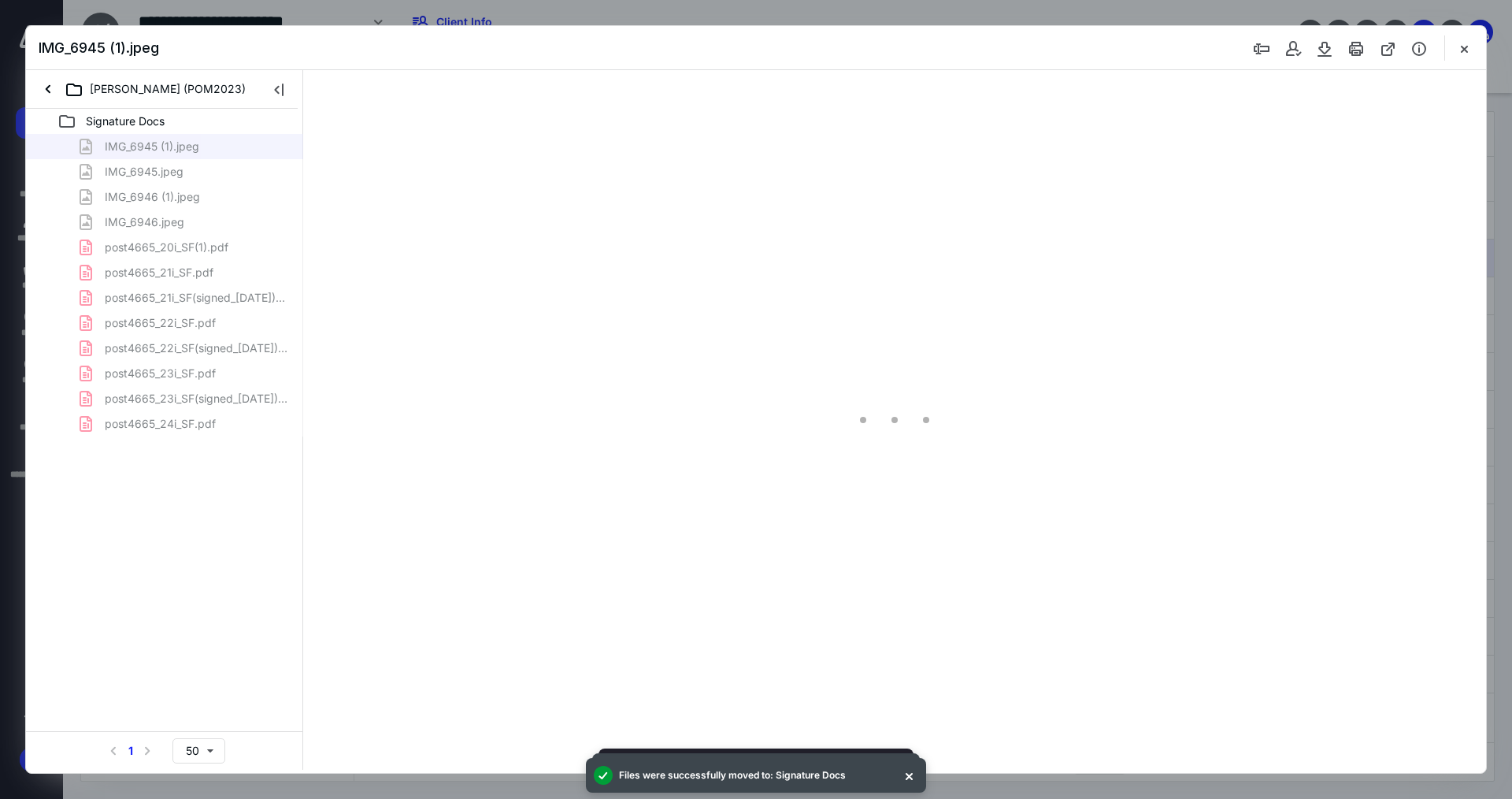 scroll, scrollTop: 0, scrollLeft: 0, axis: both 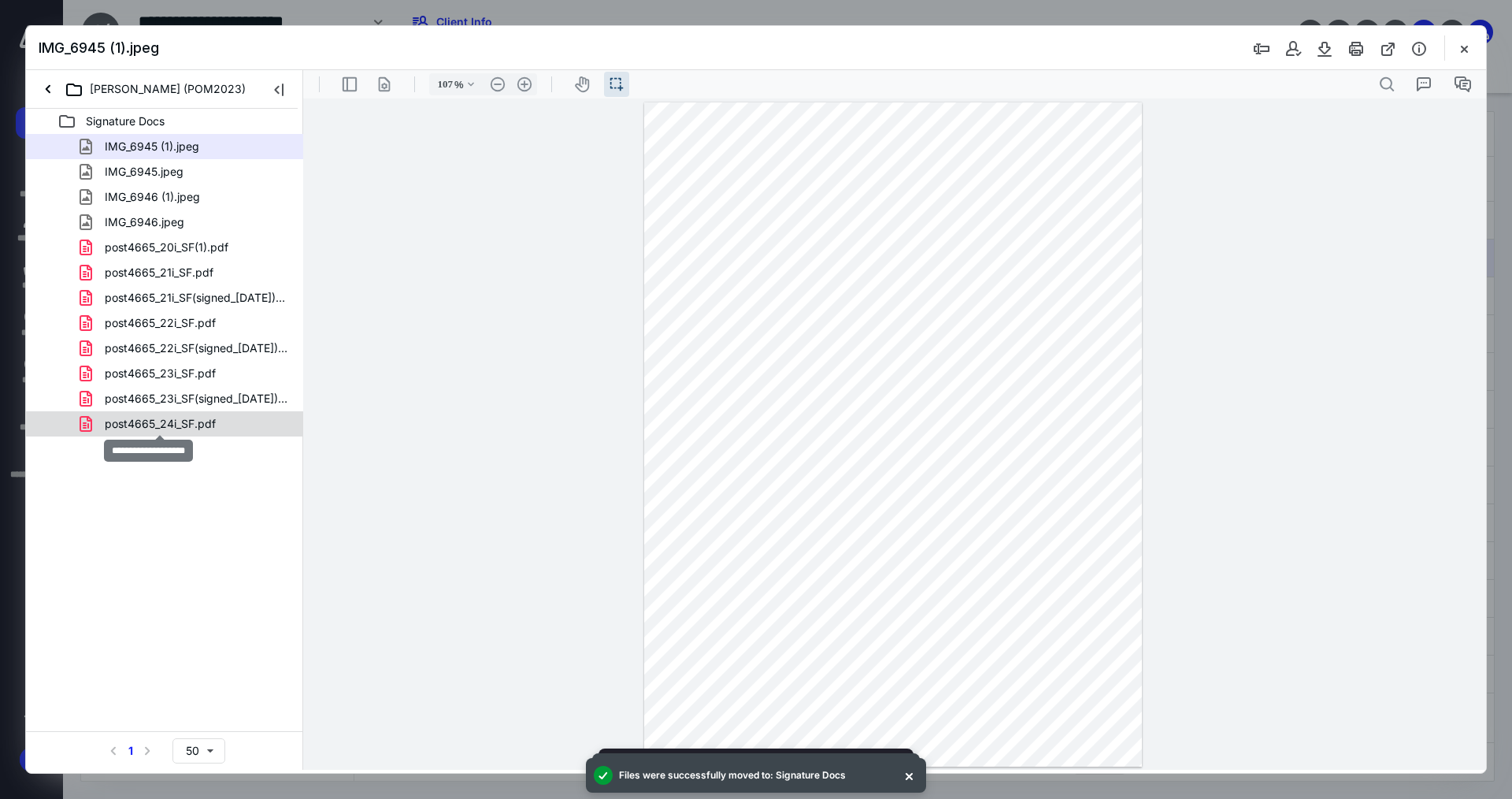 click on "post4665_24i_SF.pdf" at bounding box center [160, 424] 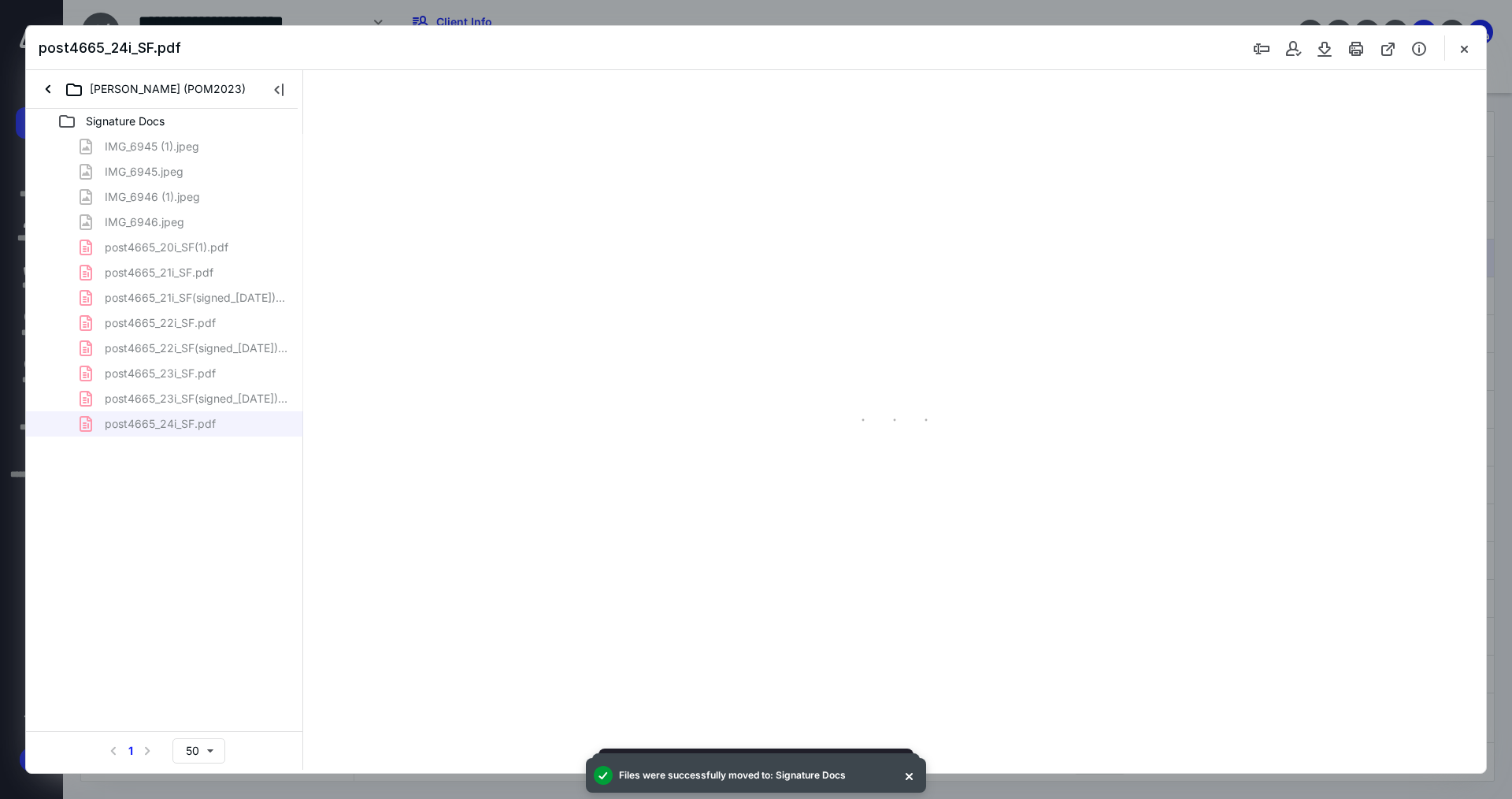 type on "107" 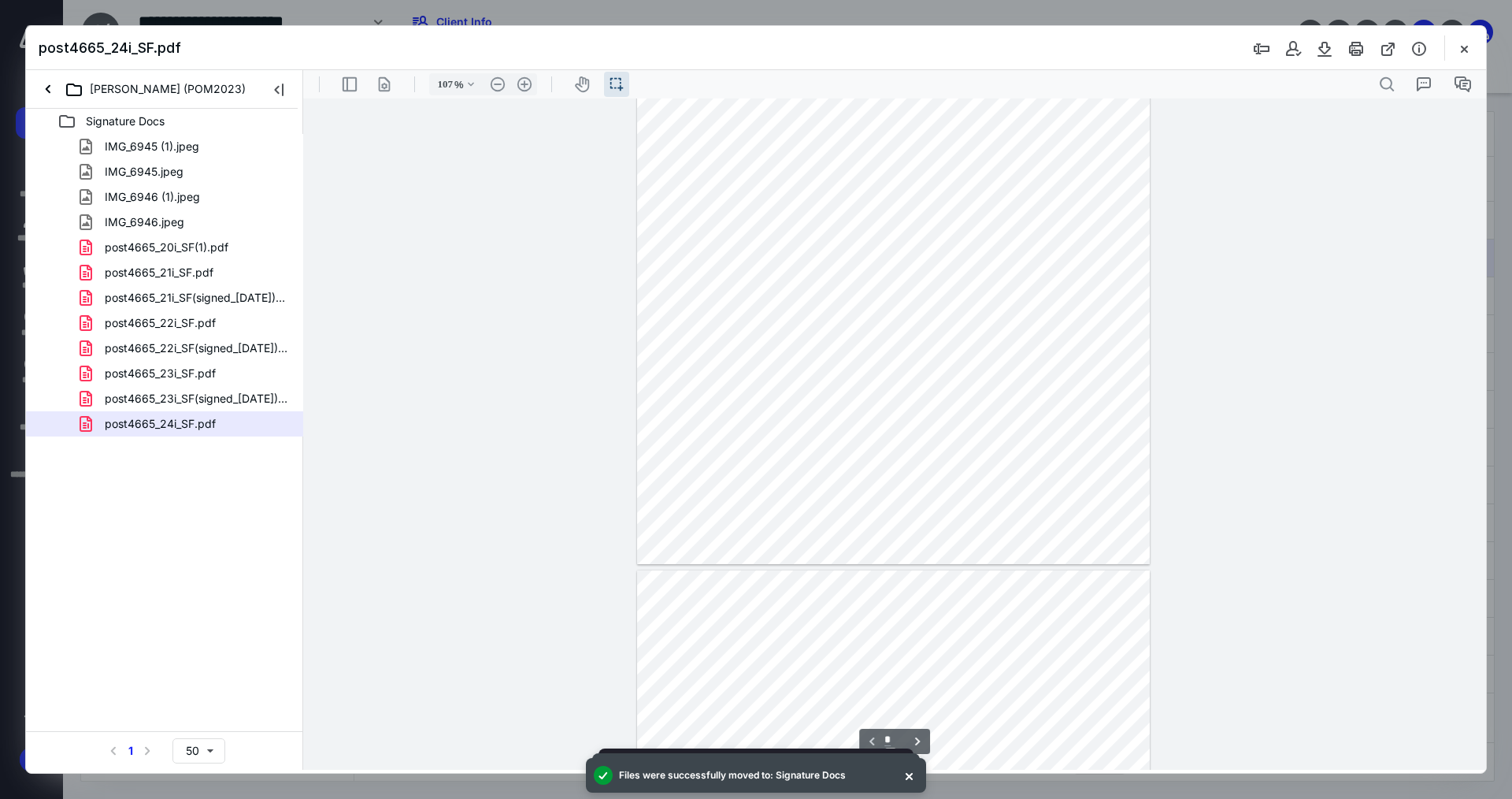 type on "*" 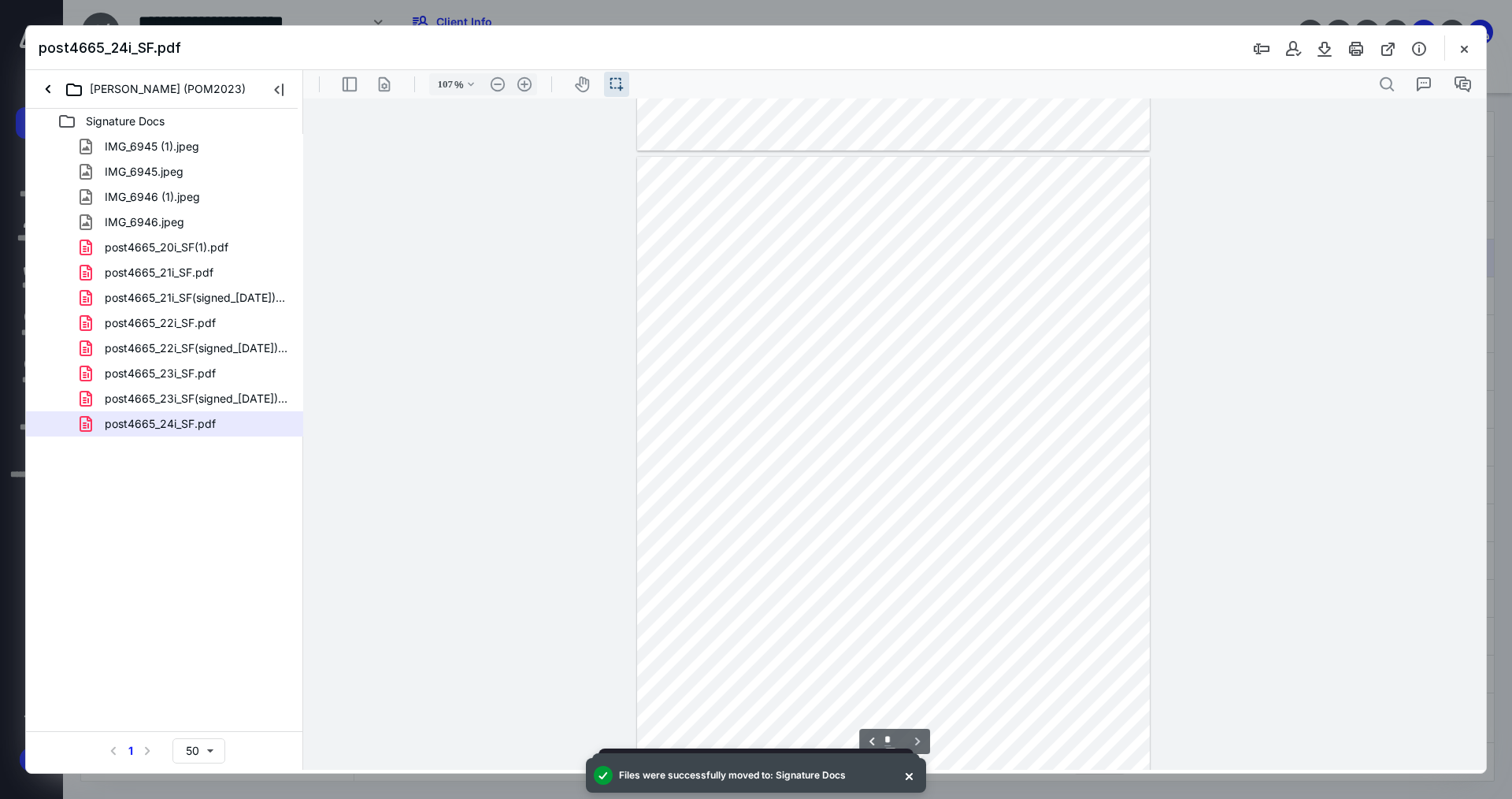 scroll, scrollTop: 670, scrollLeft: 0, axis: vertical 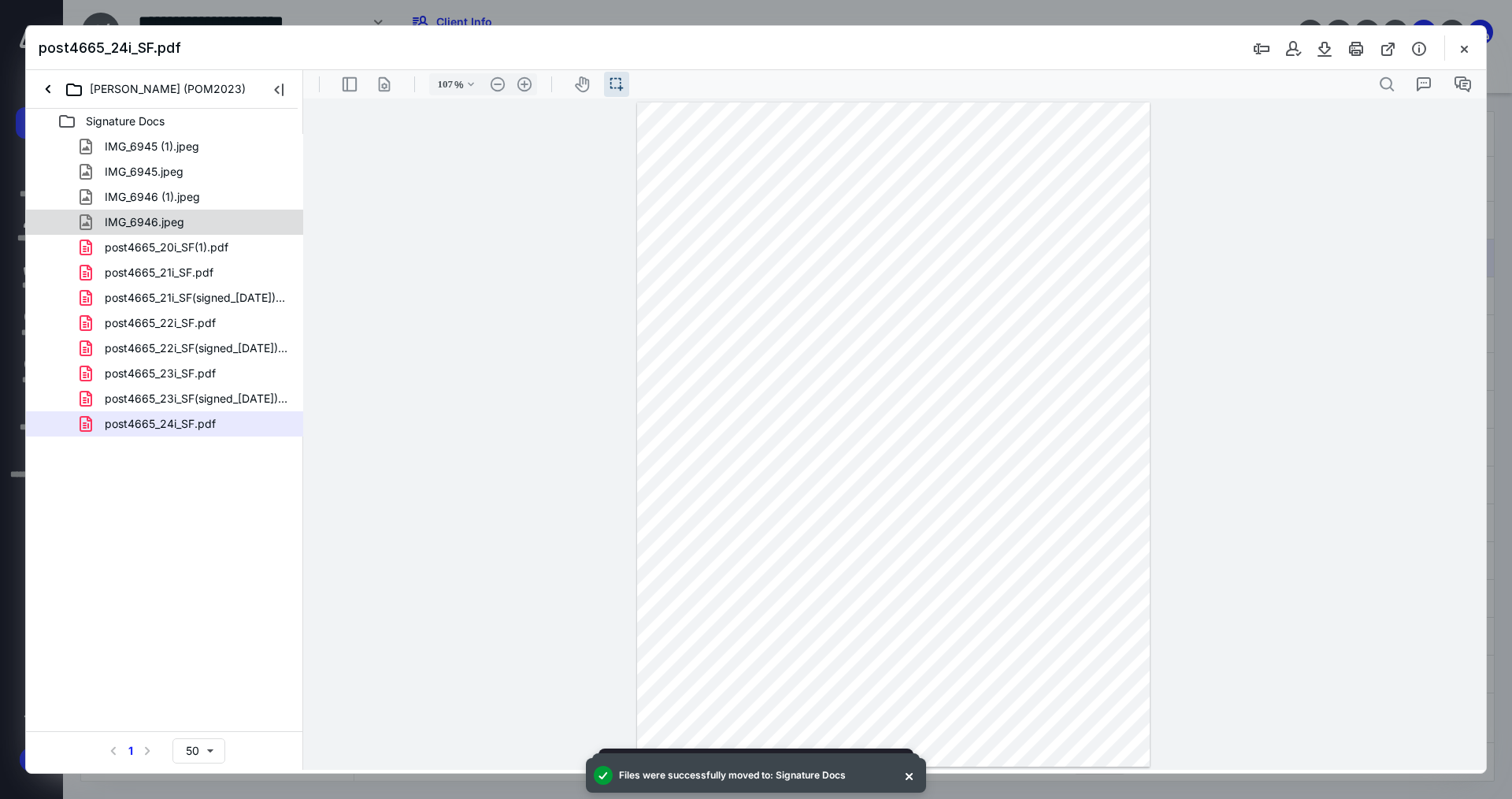 click on "IMG_6946.jpeg" at bounding box center [187, 222] 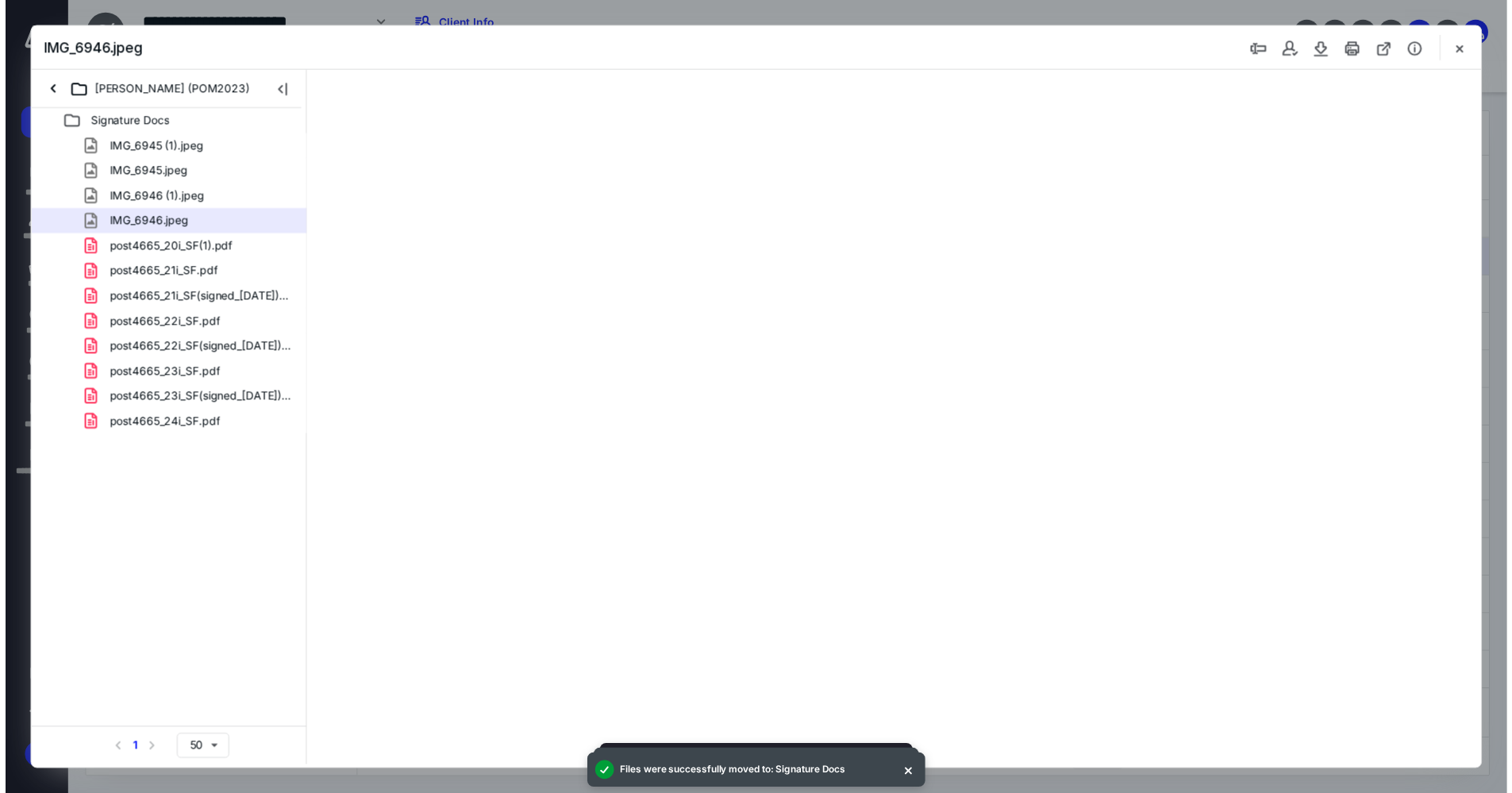 scroll, scrollTop: 0, scrollLeft: 0, axis: both 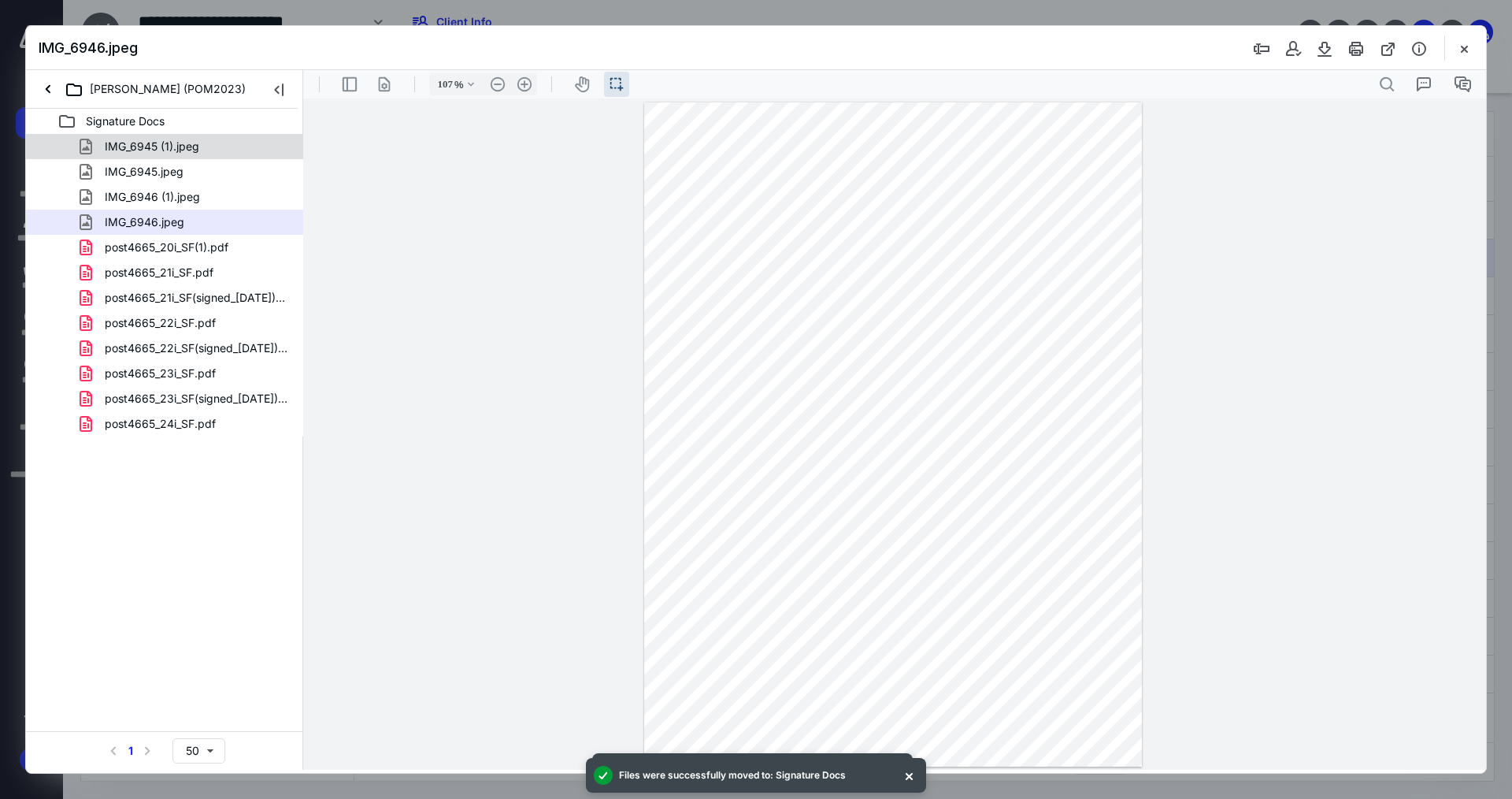 click on "IMG_6945 (1).jpeg" at bounding box center [152, 147] 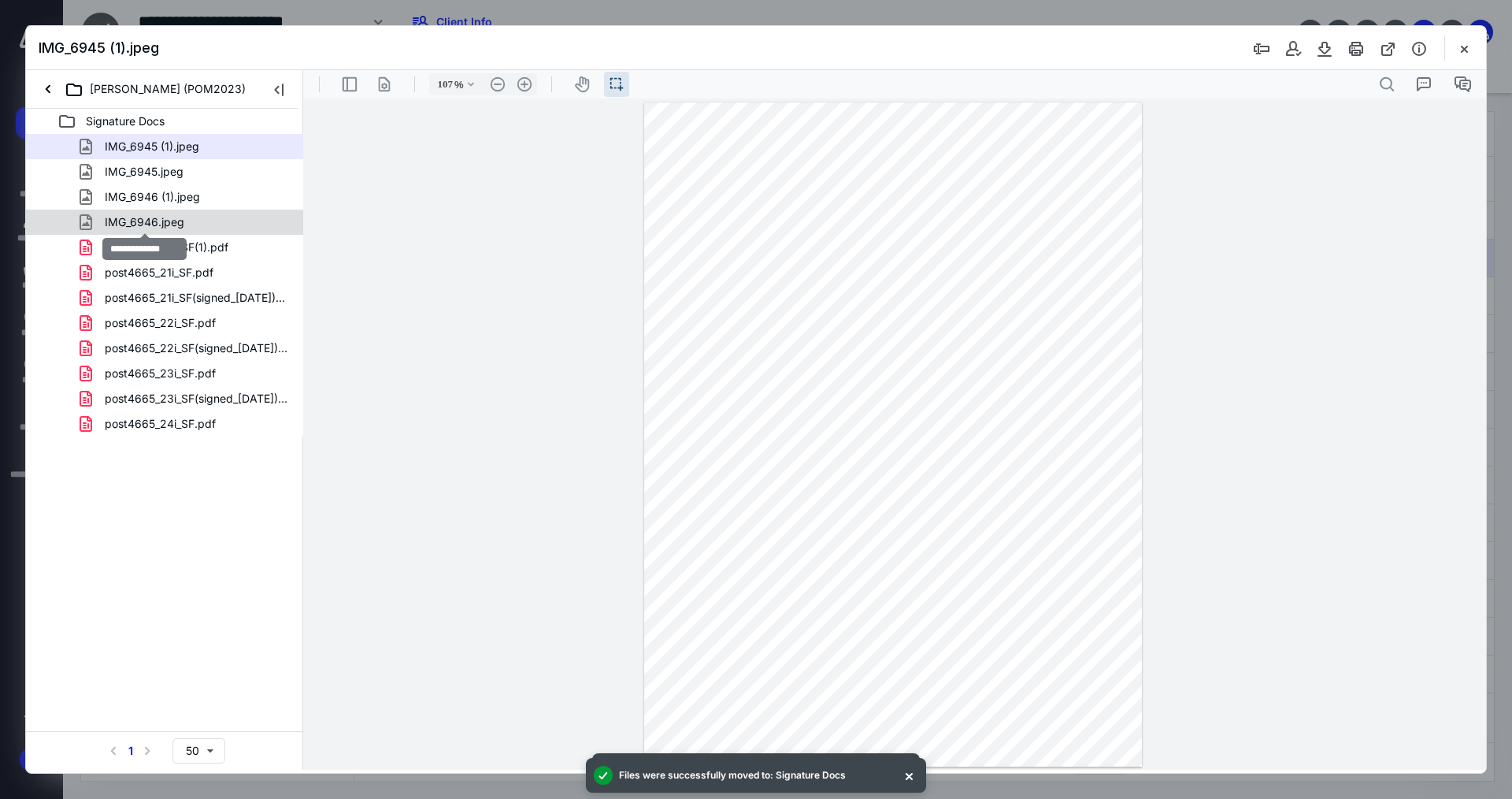 click on "IMG_6946.jpeg" at bounding box center (144, 222) 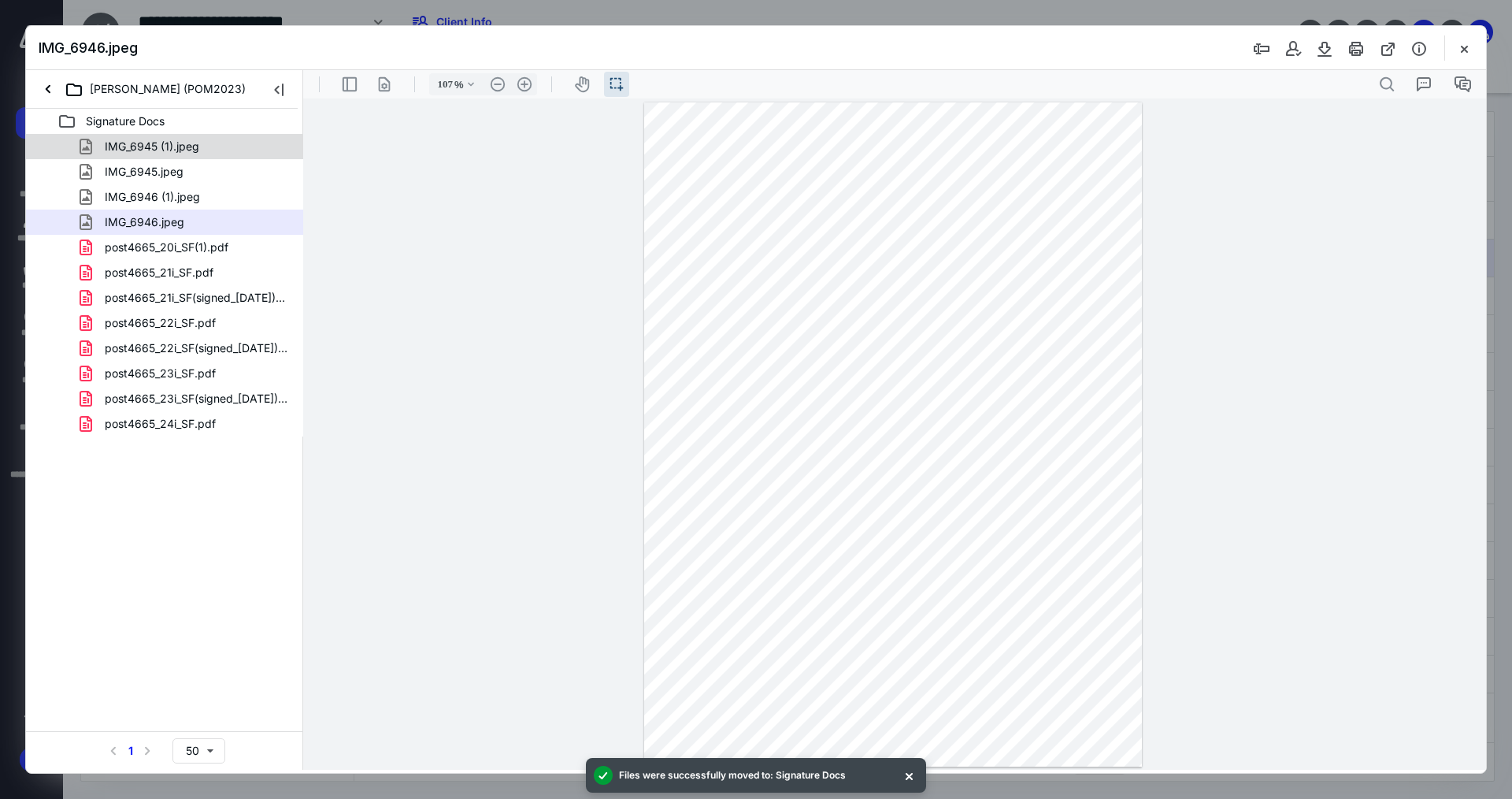 click on "IMG_6945 (1).jpeg" at bounding box center [187, 147] 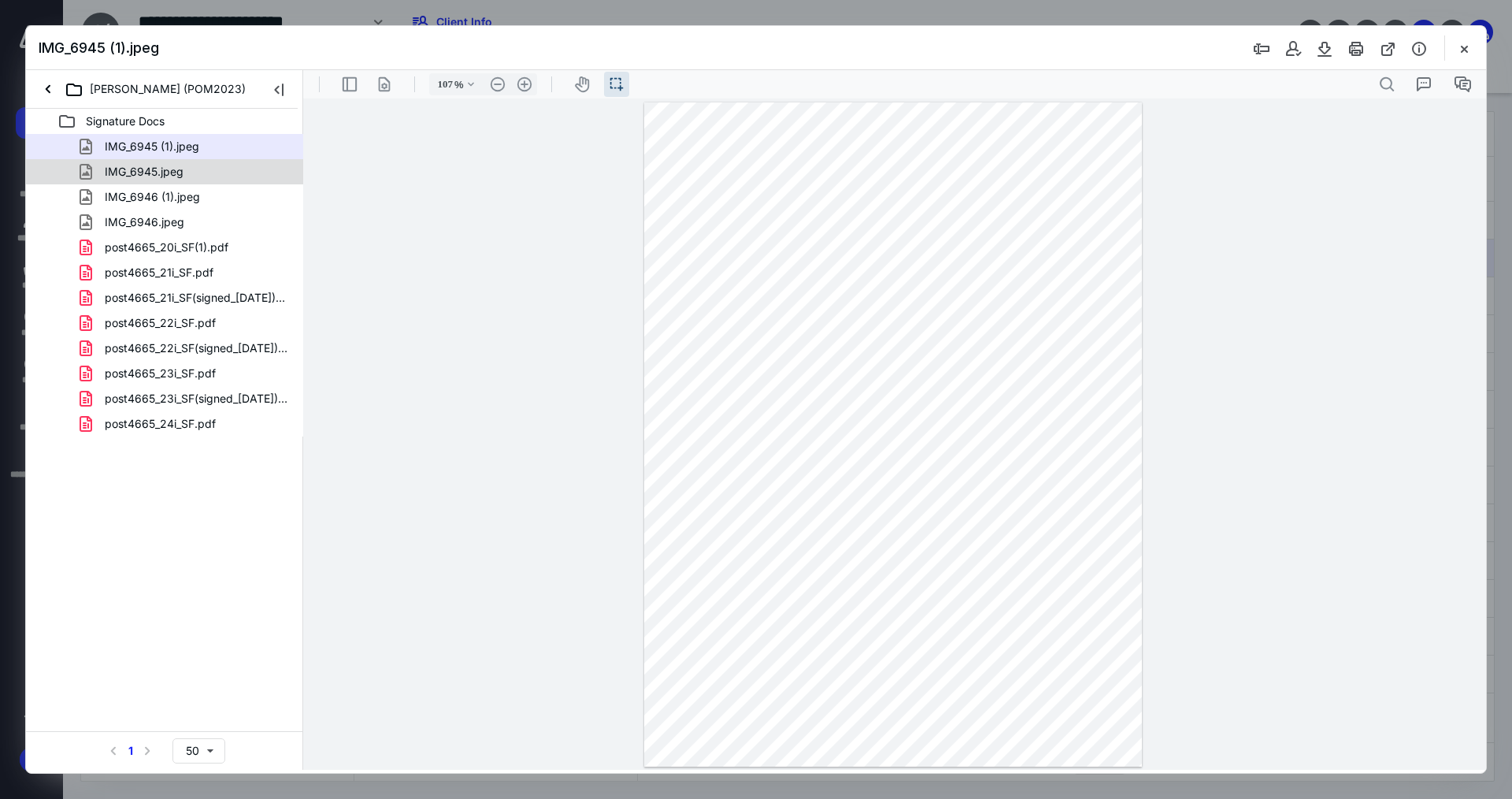 click on "IMG_6945.jpeg" at bounding box center (187, 172) 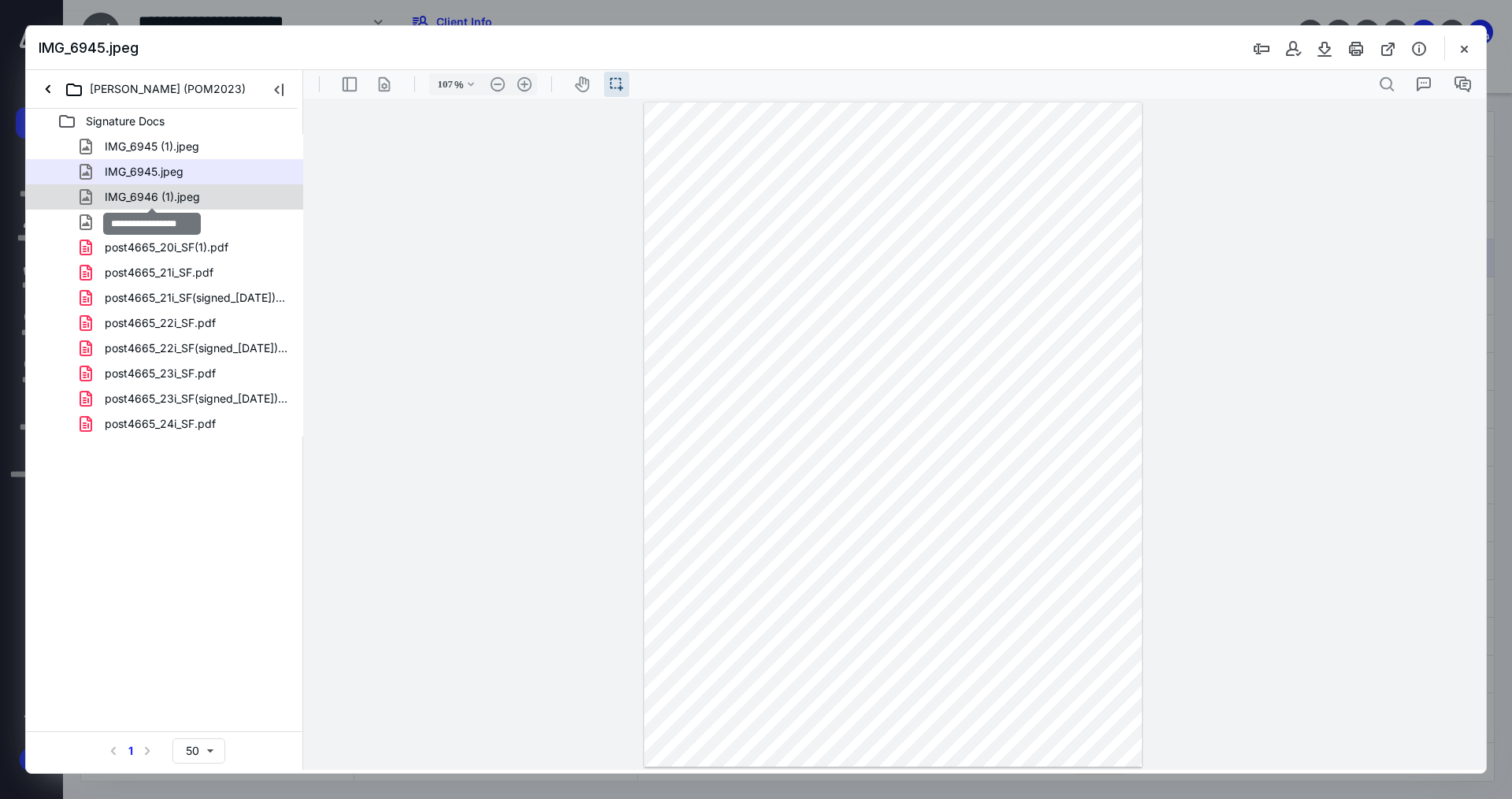 click on "IMG_6946 (1).jpeg" at bounding box center (152, 197) 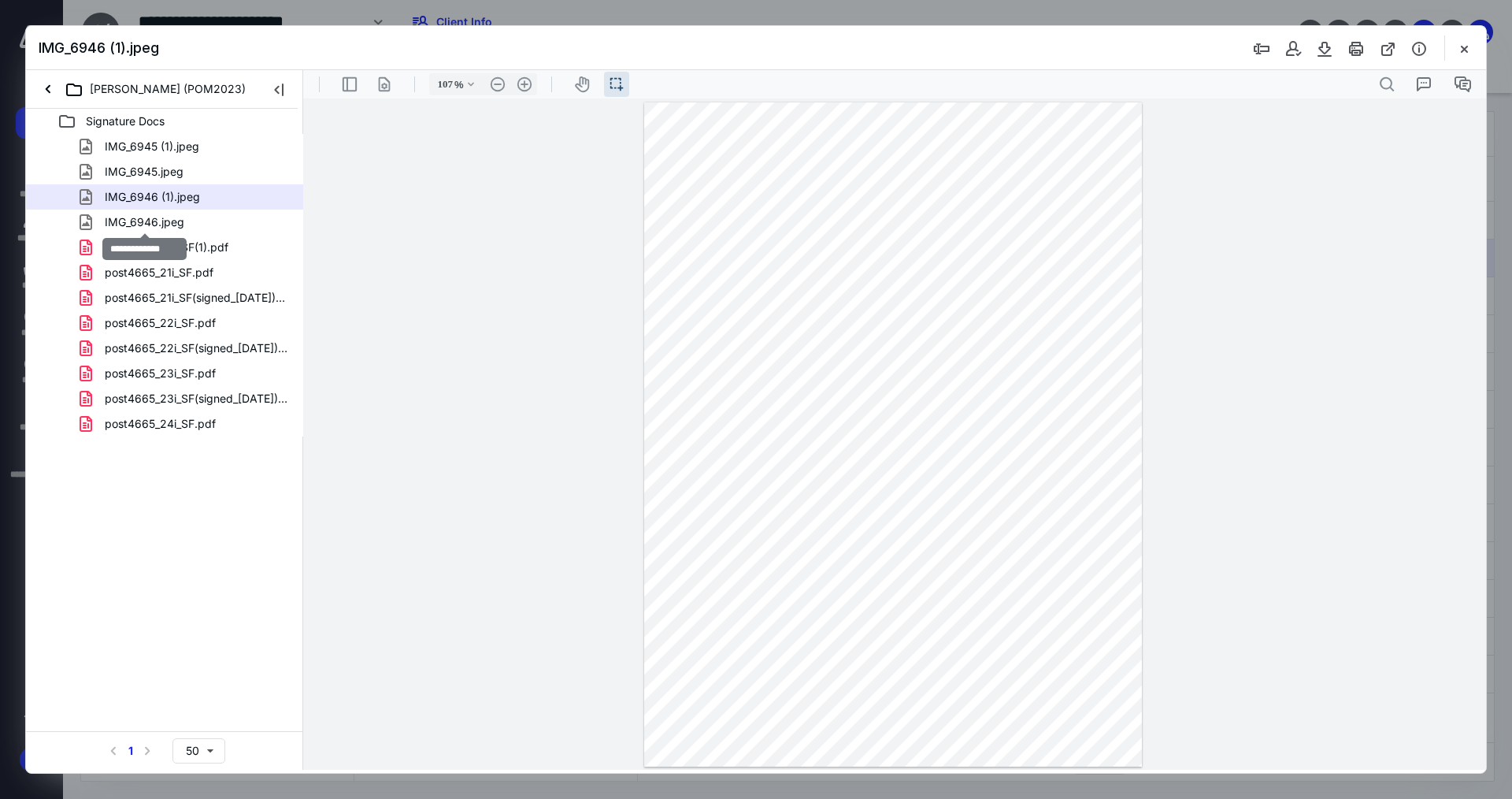 click on "IMG_6946.jpeg" at bounding box center (144, 222) 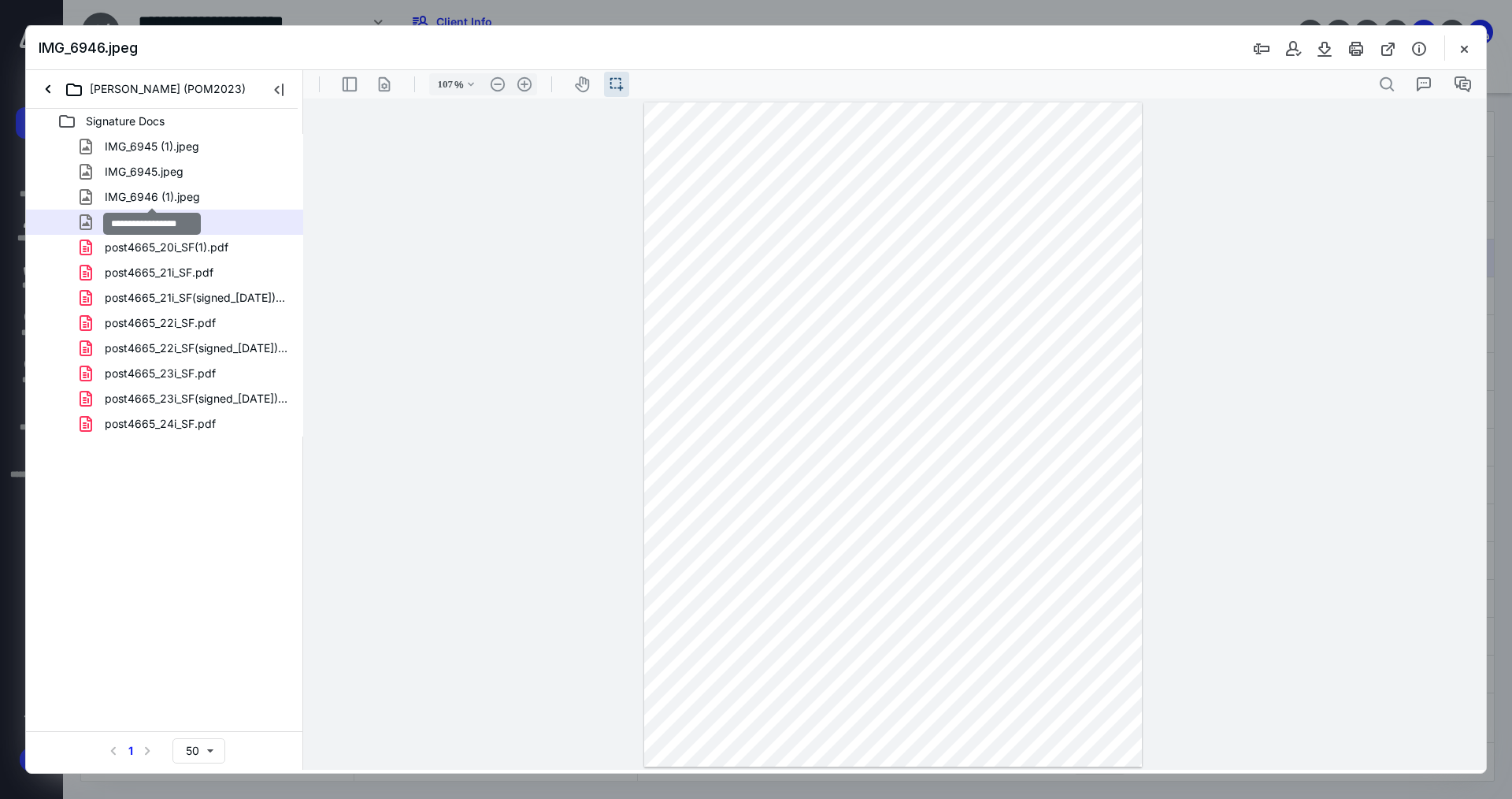 drag, startPoint x: 161, startPoint y: 197, endPoint x: 109, endPoint y: 198, distance: 52.00961 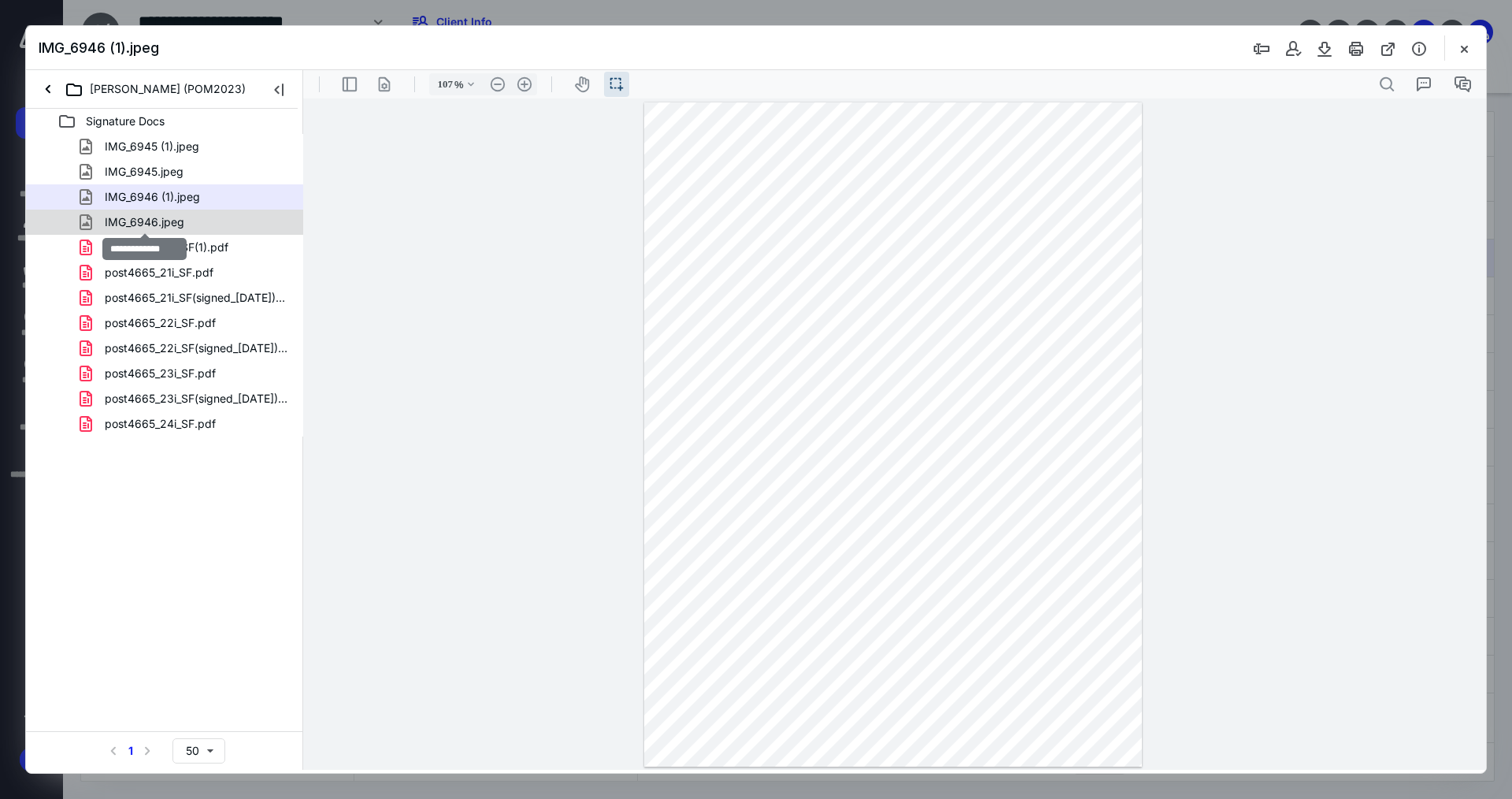 click on "IMG_6946.jpeg" at bounding box center (144, 222) 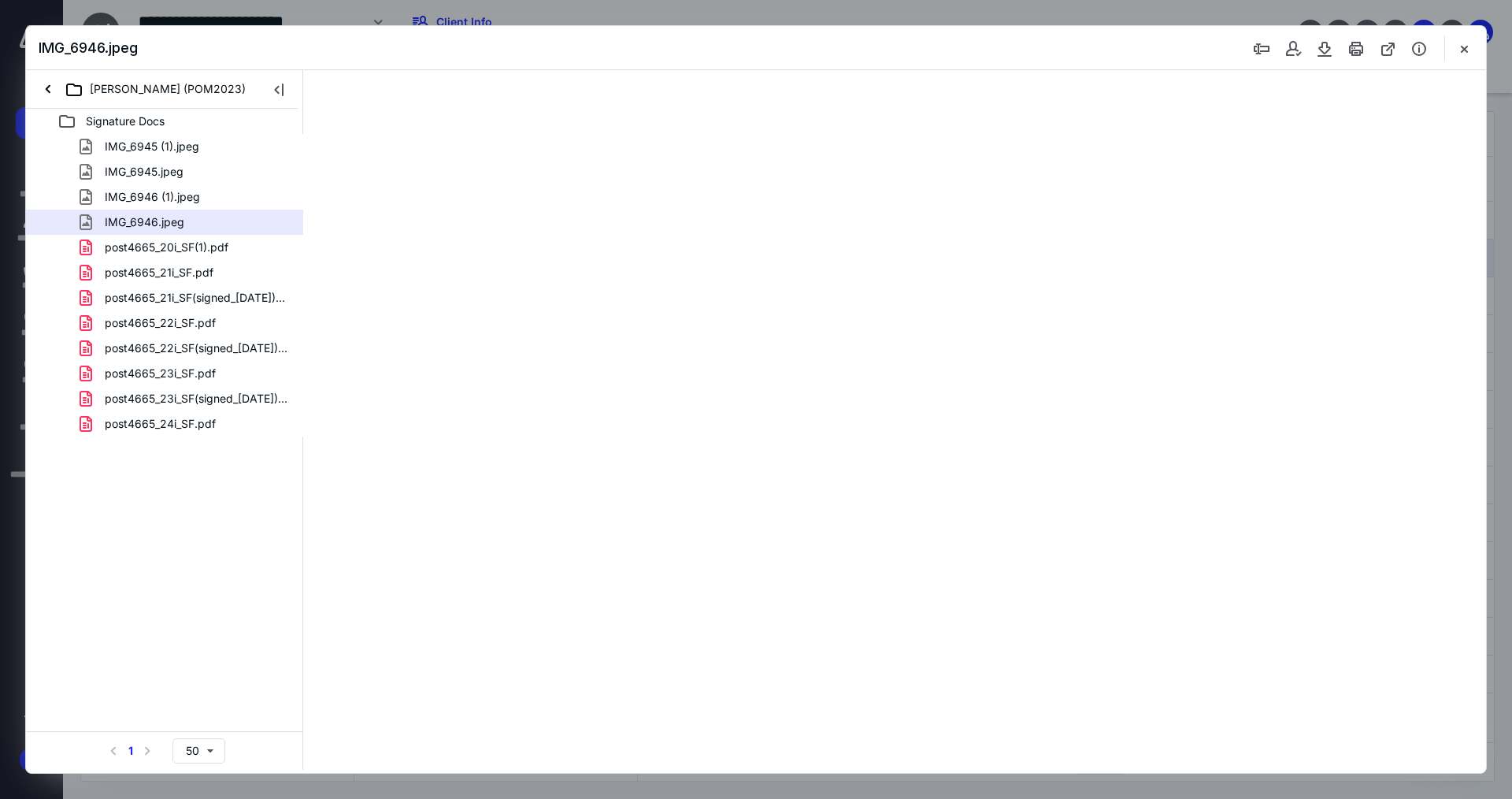 type on "107" 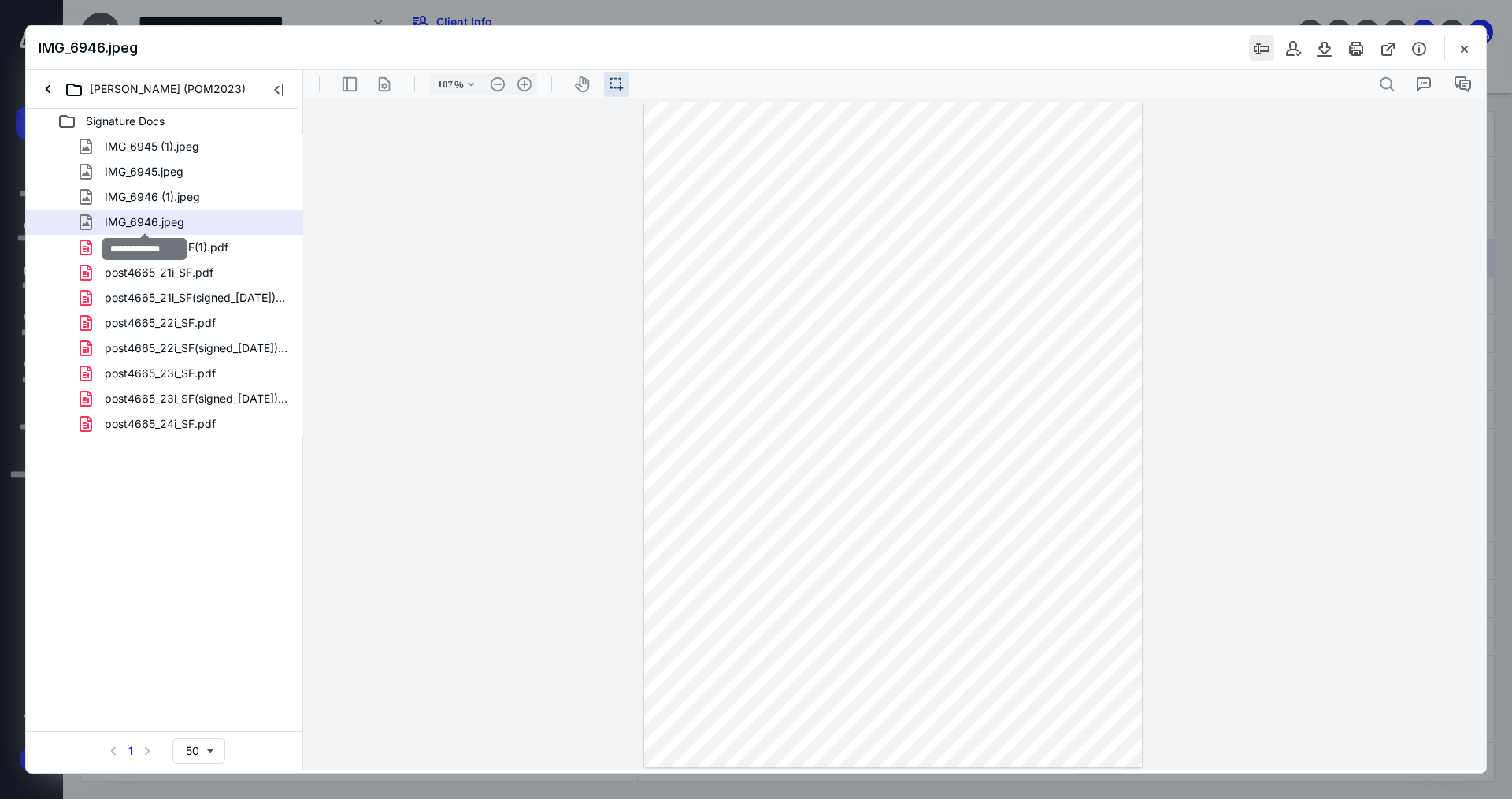drag, startPoint x: 178, startPoint y: 229, endPoint x: 1265, endPoint y: 52, distance: 1101.316 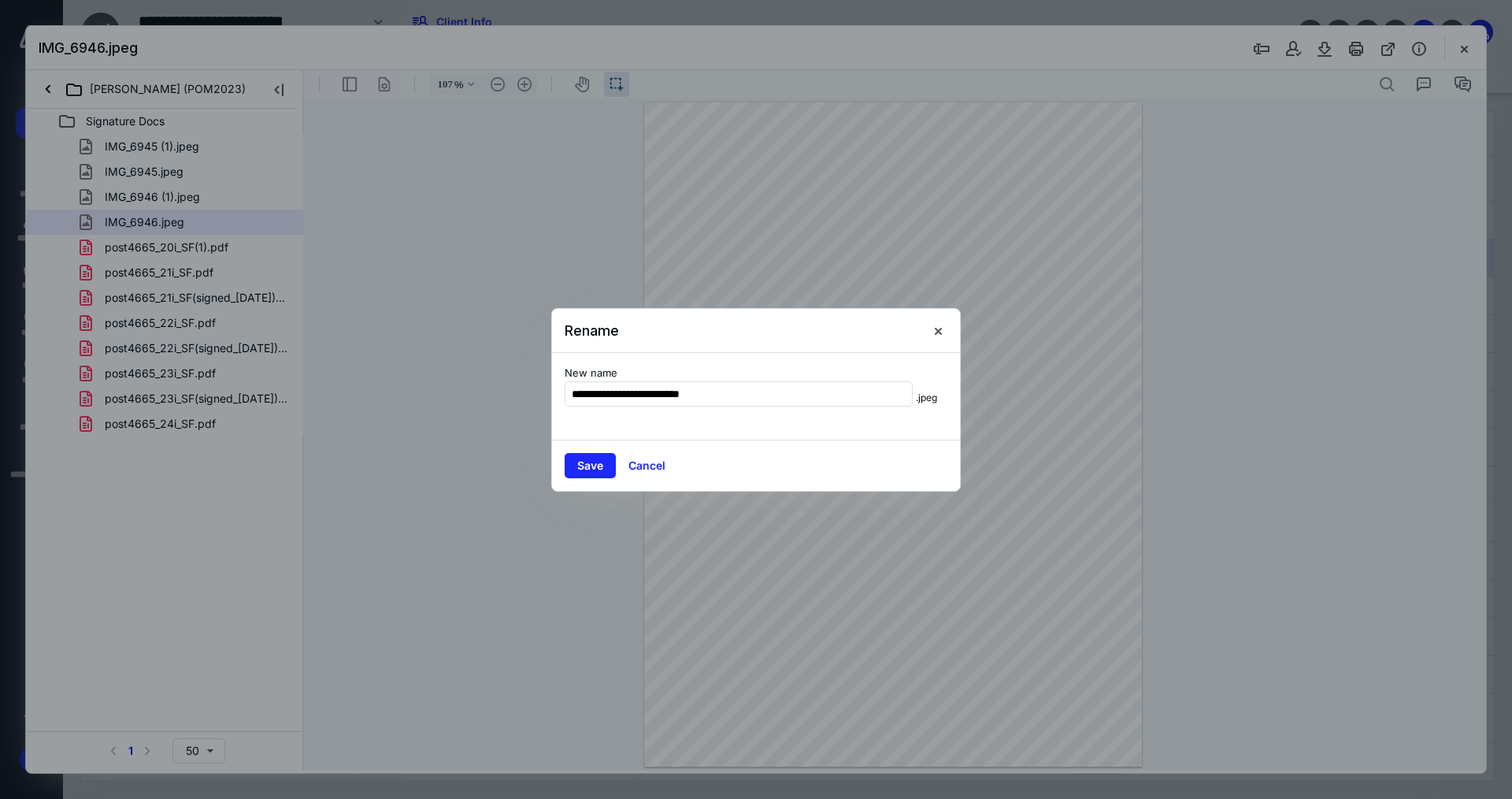 type on "**********" 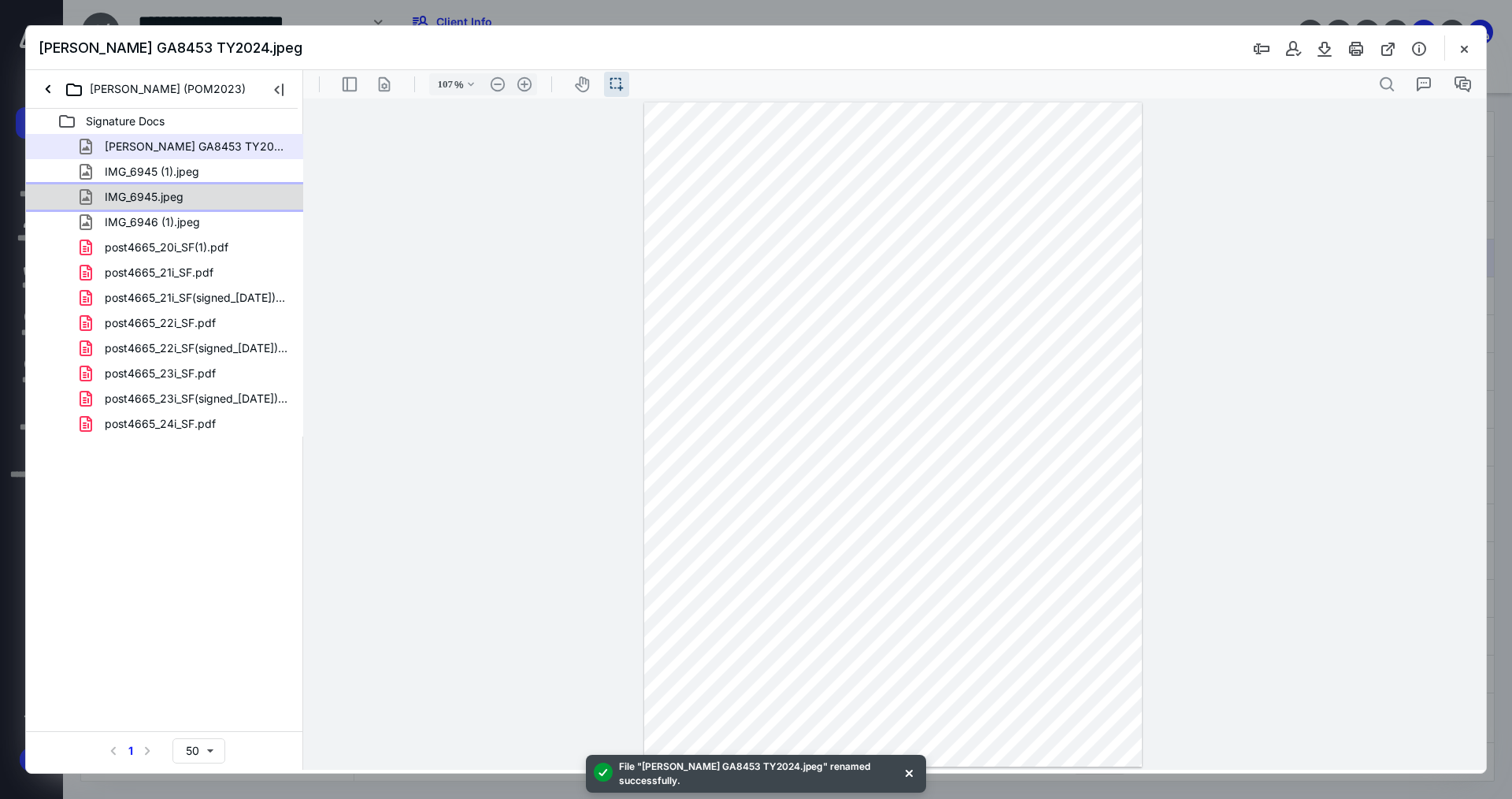 click on "IMG_6945.jpeg" at bounding box center (187, 197) 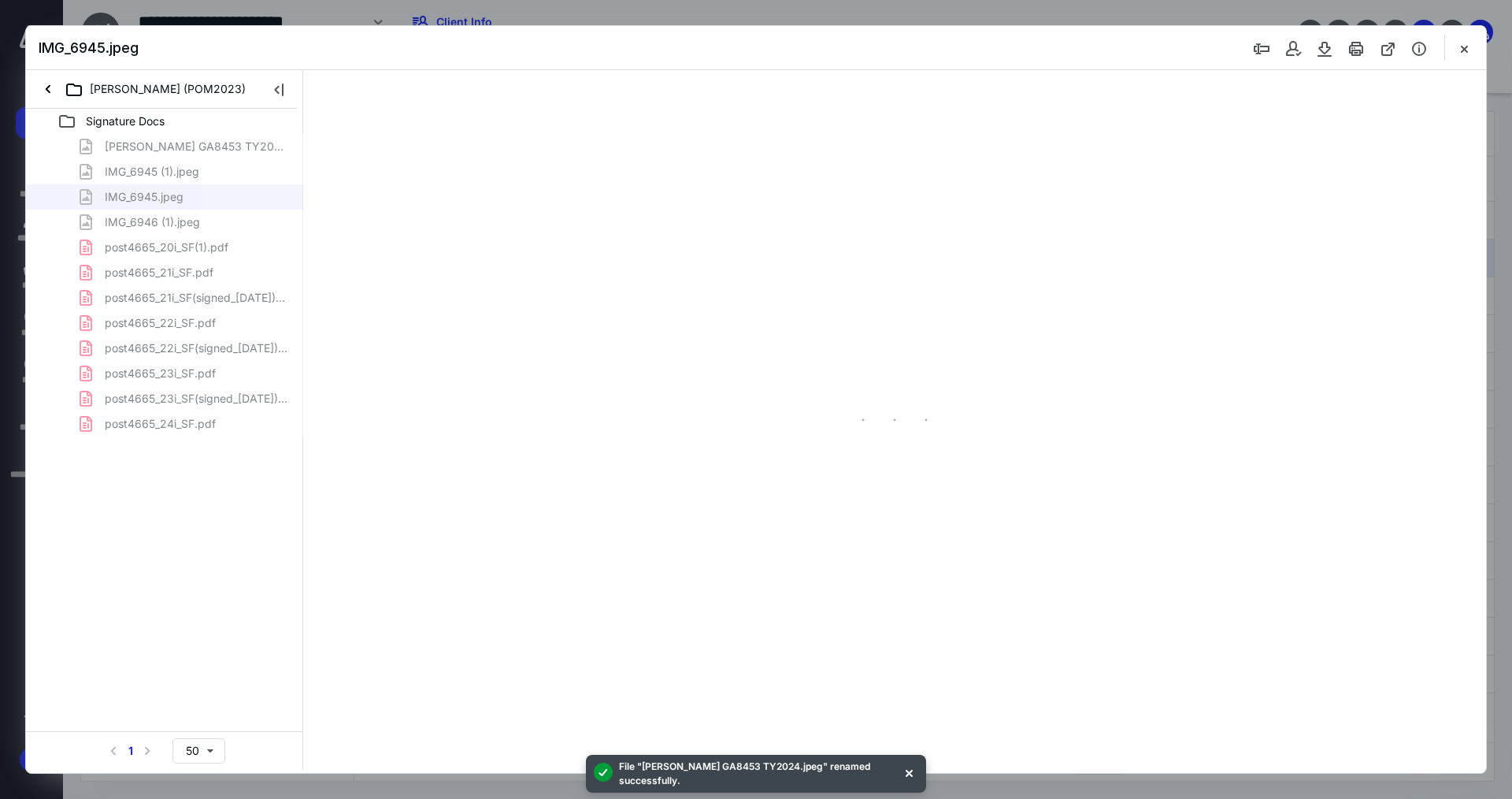 type on "107" 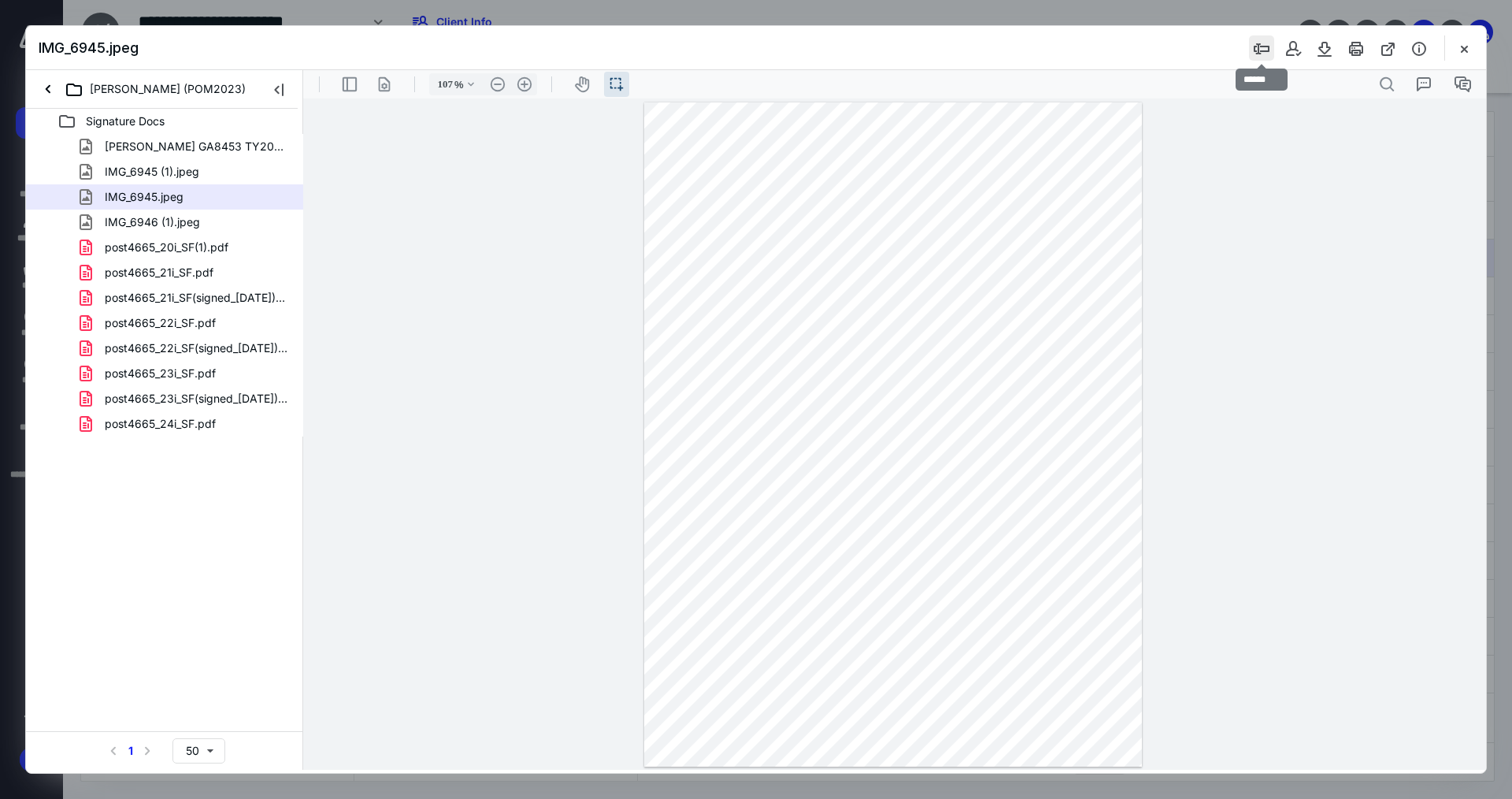 click at bounding box center (1262, 48) 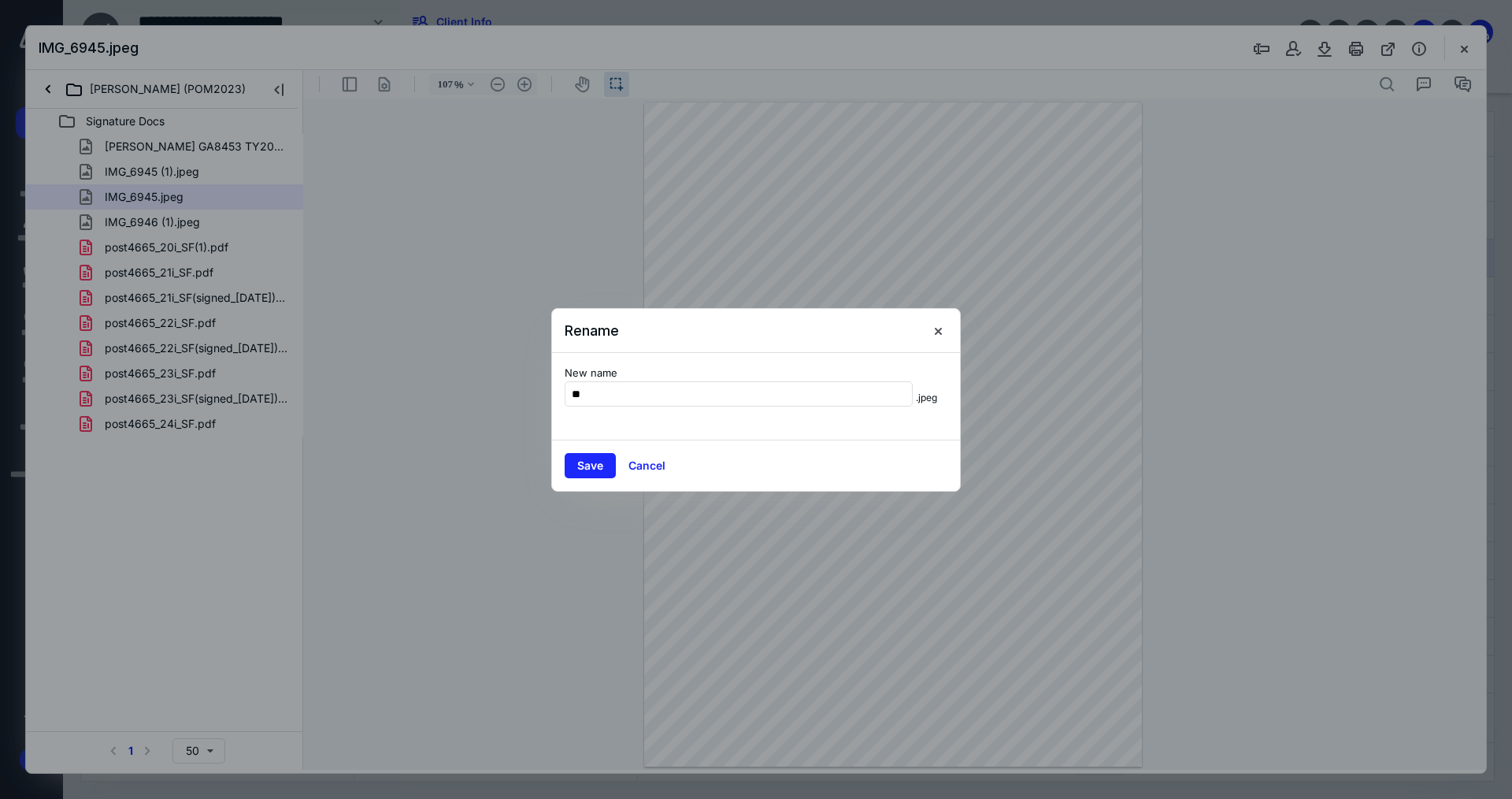 type on "*" 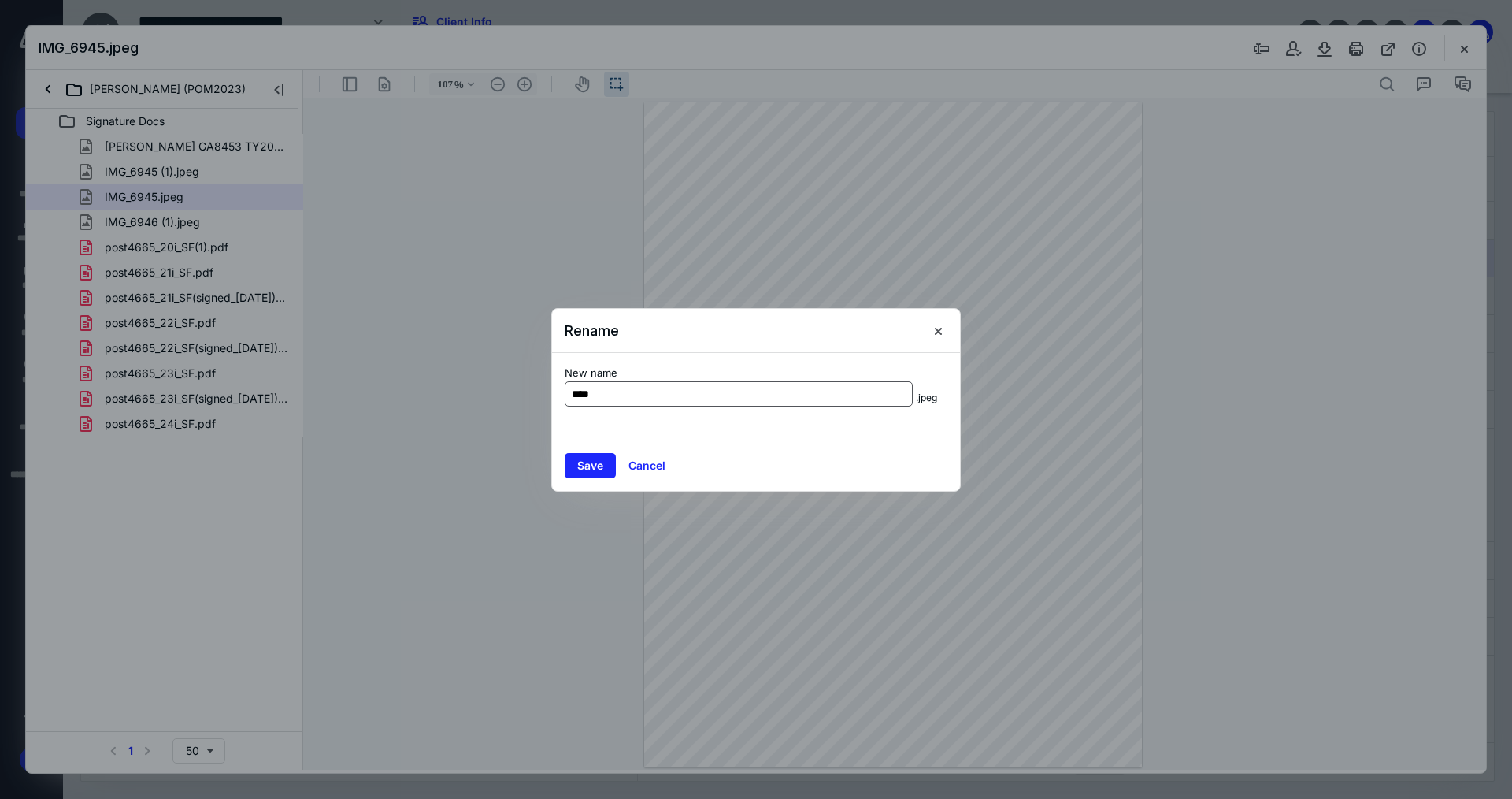 drag, startPoint x: 680, startPoint y: 390, endPoint x: 643, endPoint y: 396, distance: 37.48333 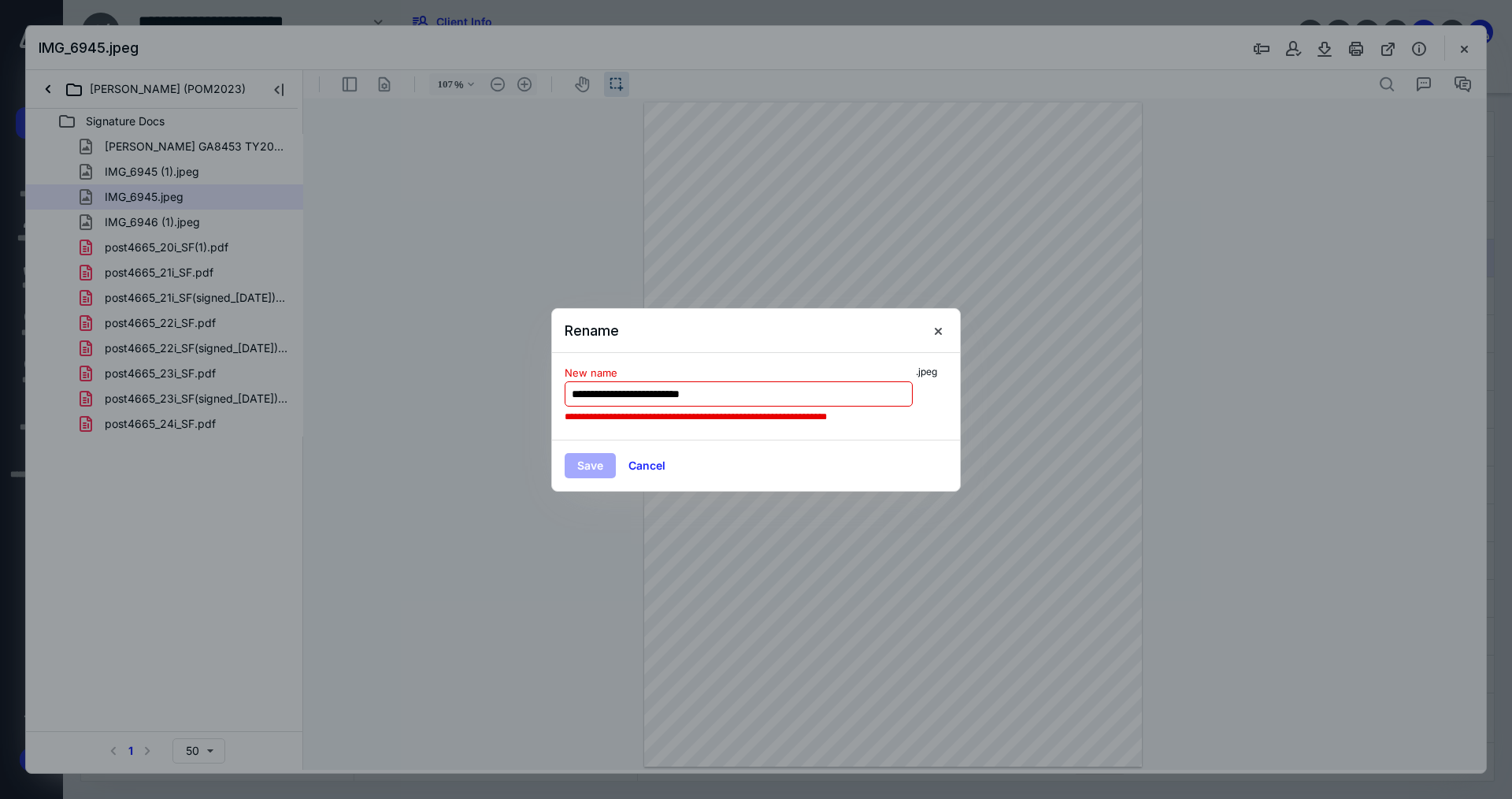 drag, startPoint x: 691, startPoint y: 393, endPoint x: 644, endPoint y: 397, distance: 47.169906 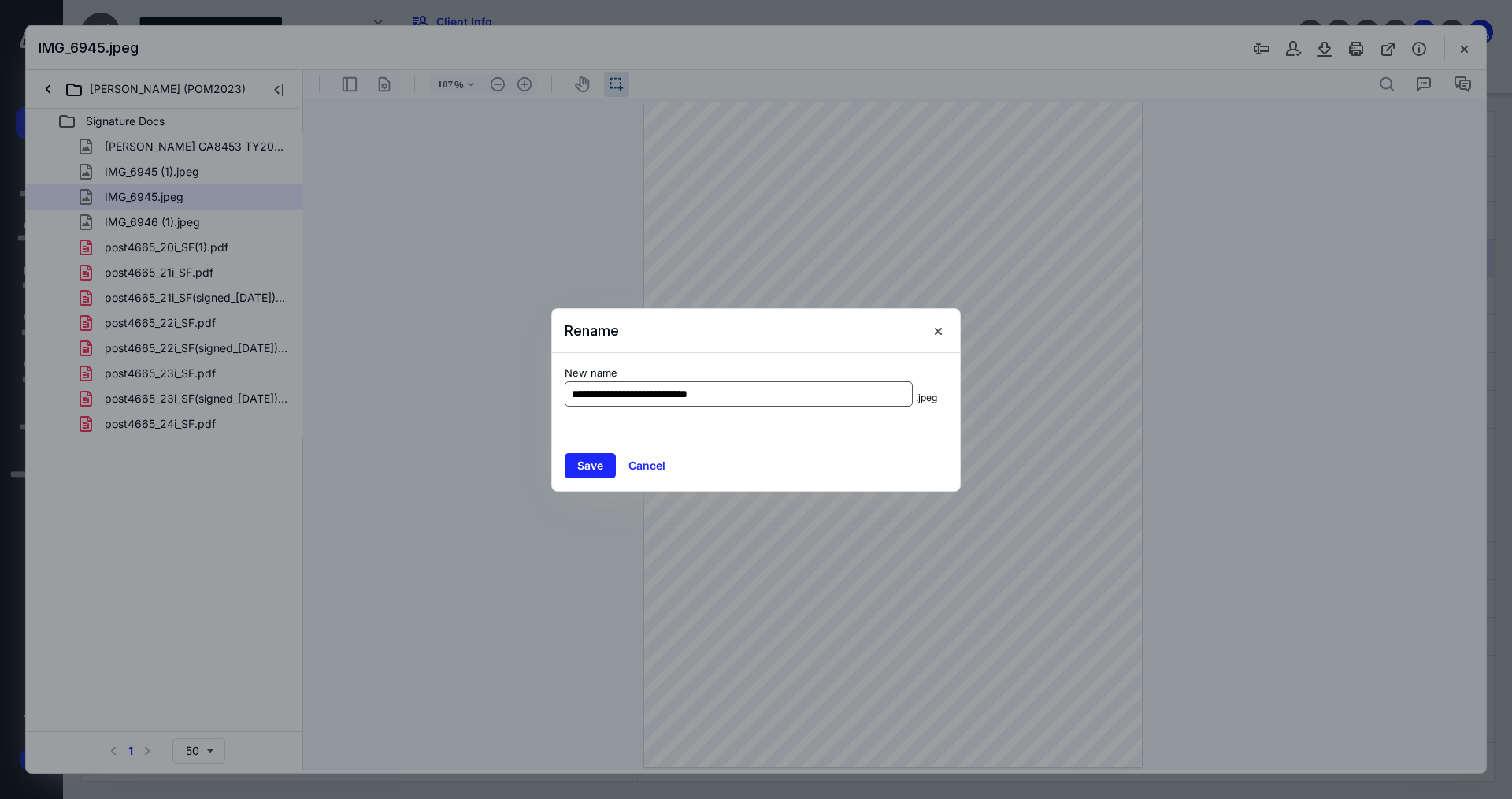 click on "**********" at bounding box center [739, 394] 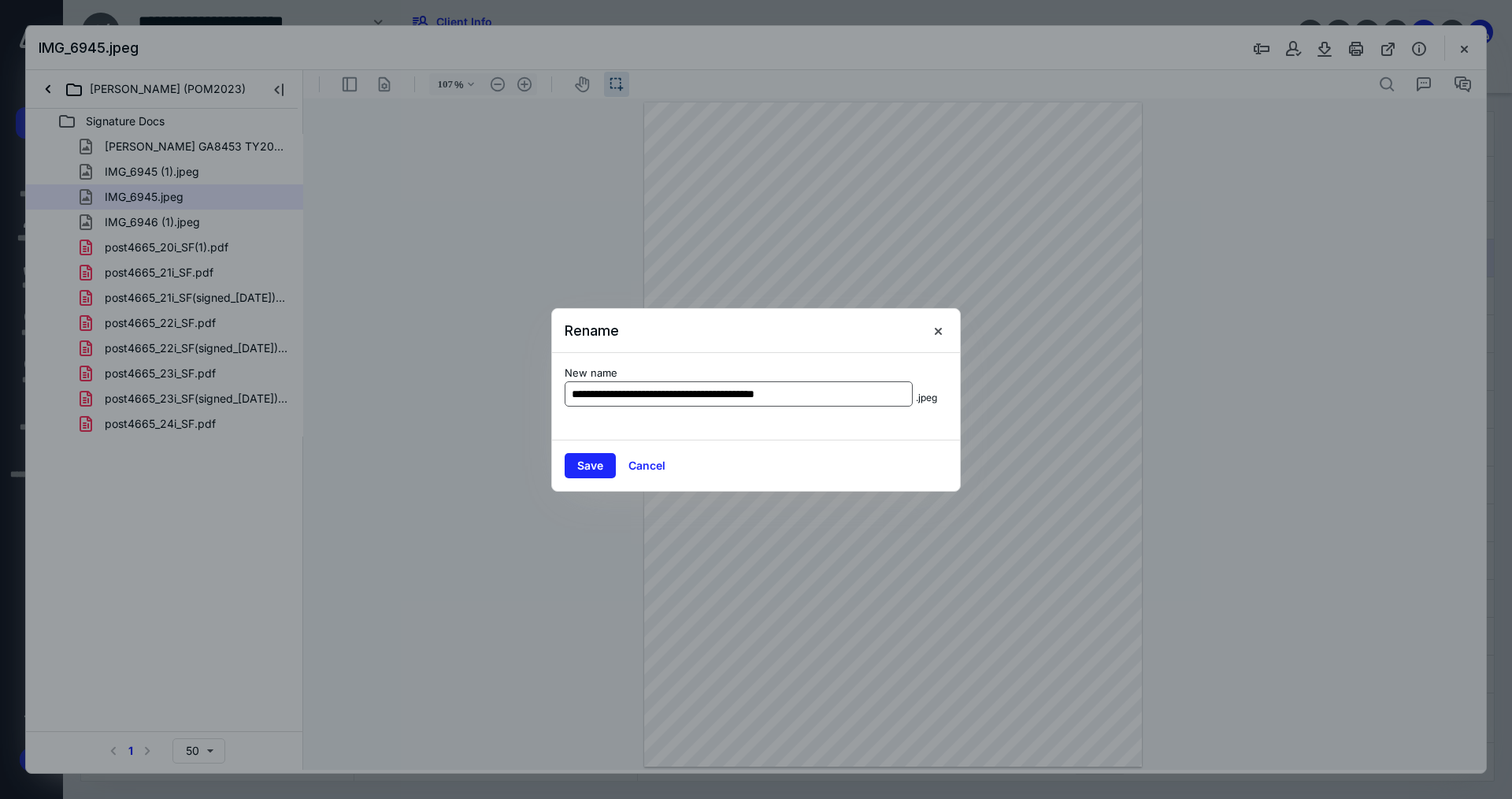 type on "**********" 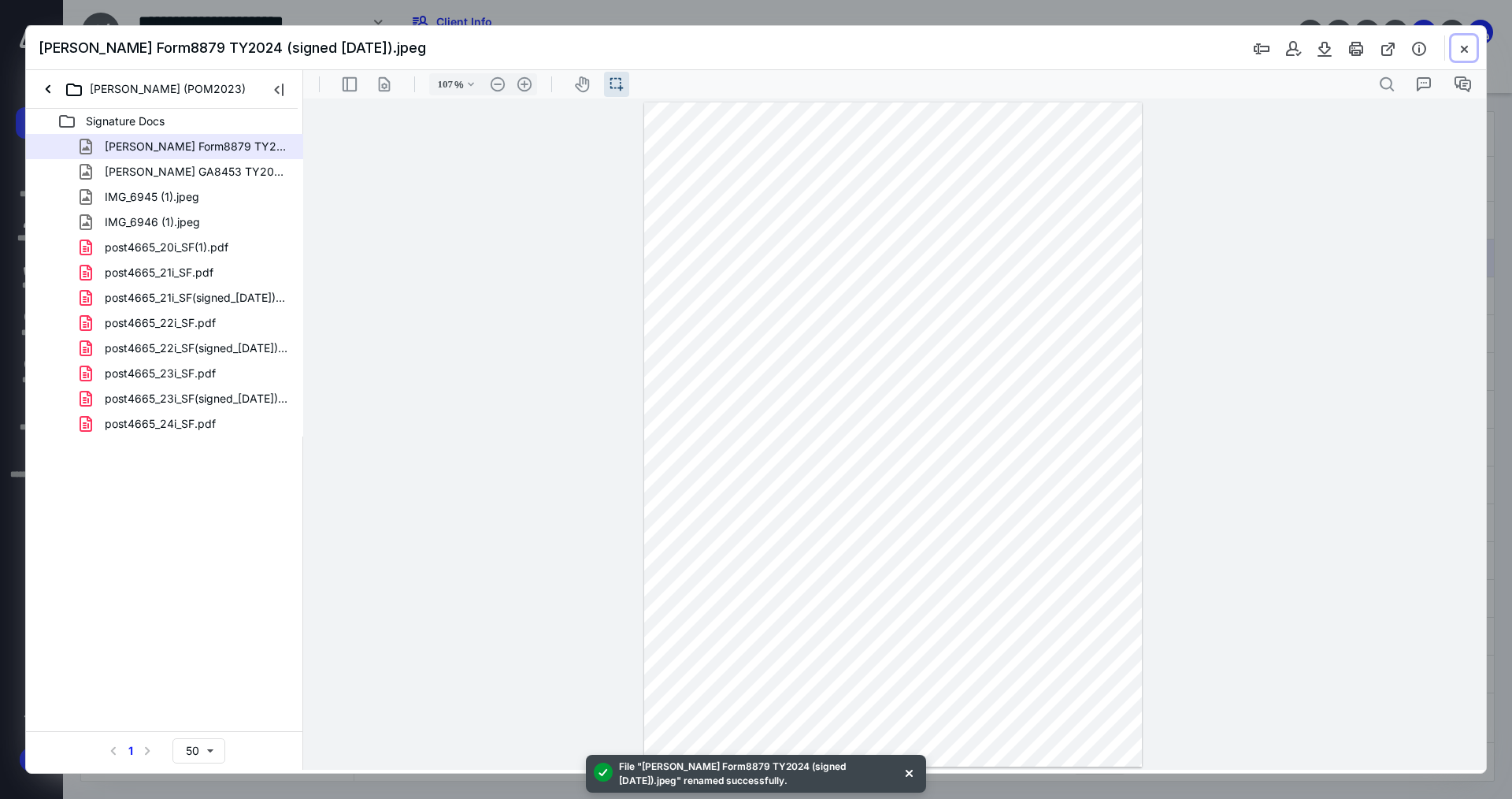 click at bounding box center (1464, 48) 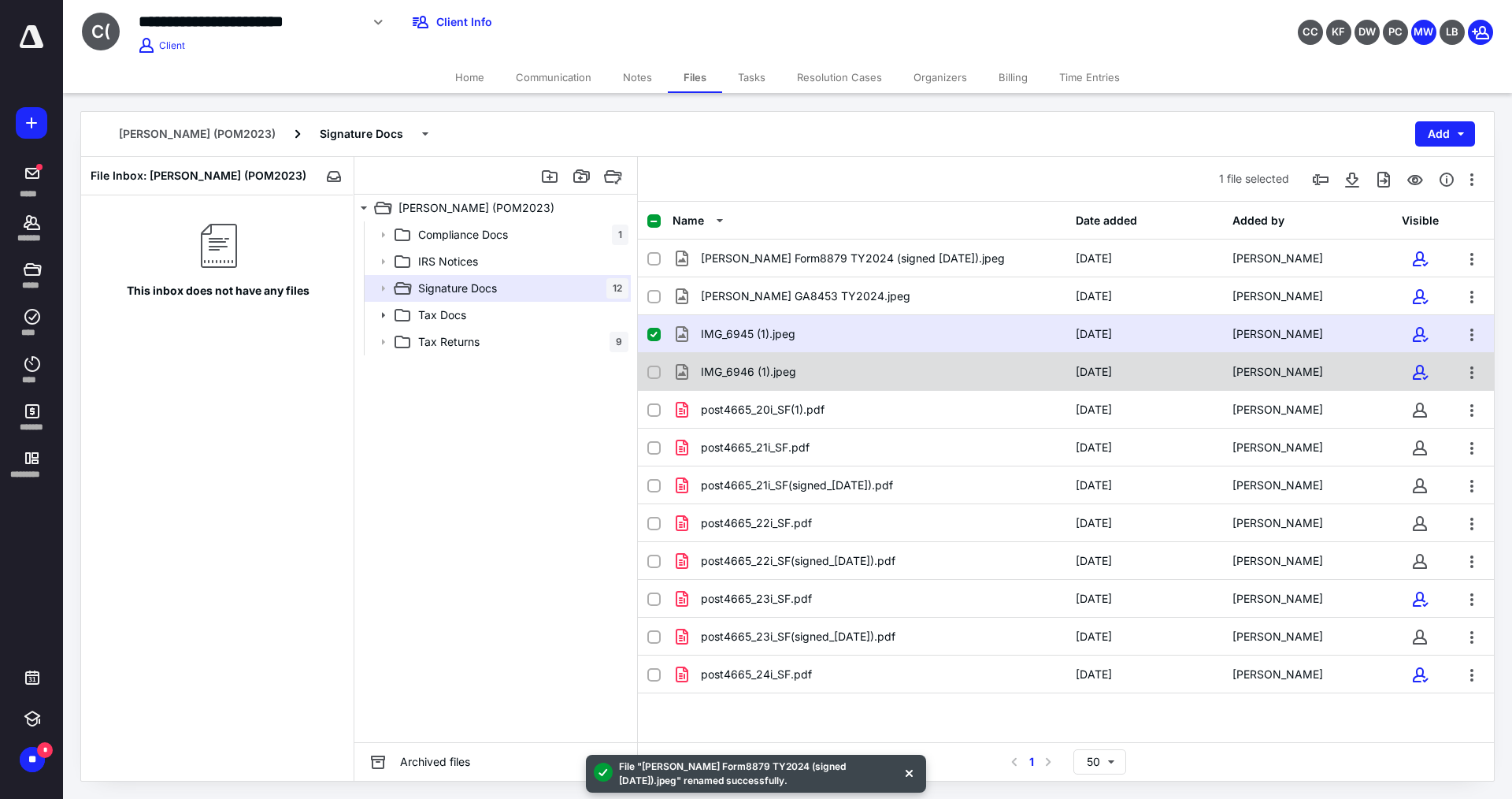 click on "IMG_6946 (1).jpeg 7/13/2025 COREY POSTELL" at bounding box center (1065, 372) 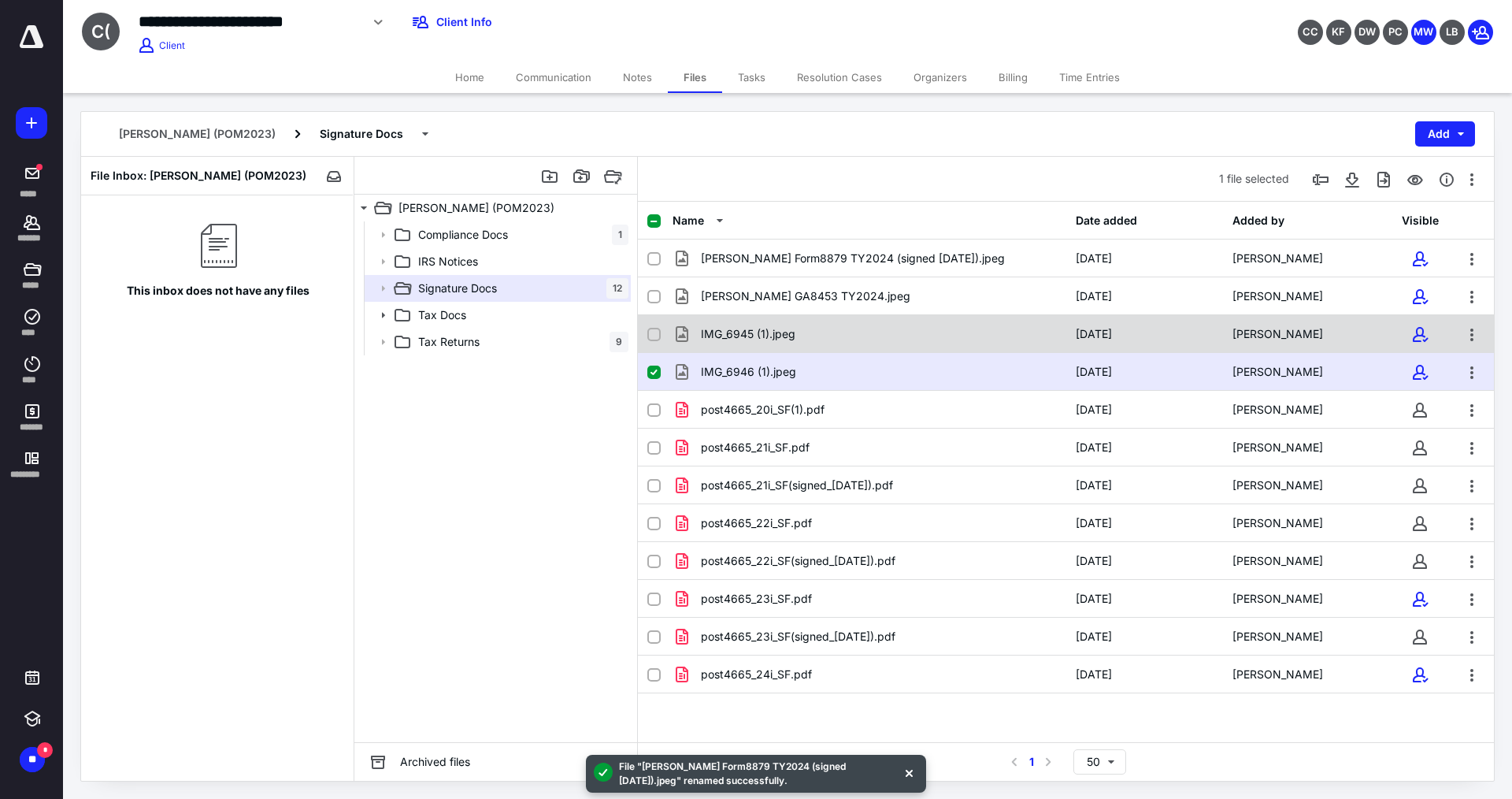 click 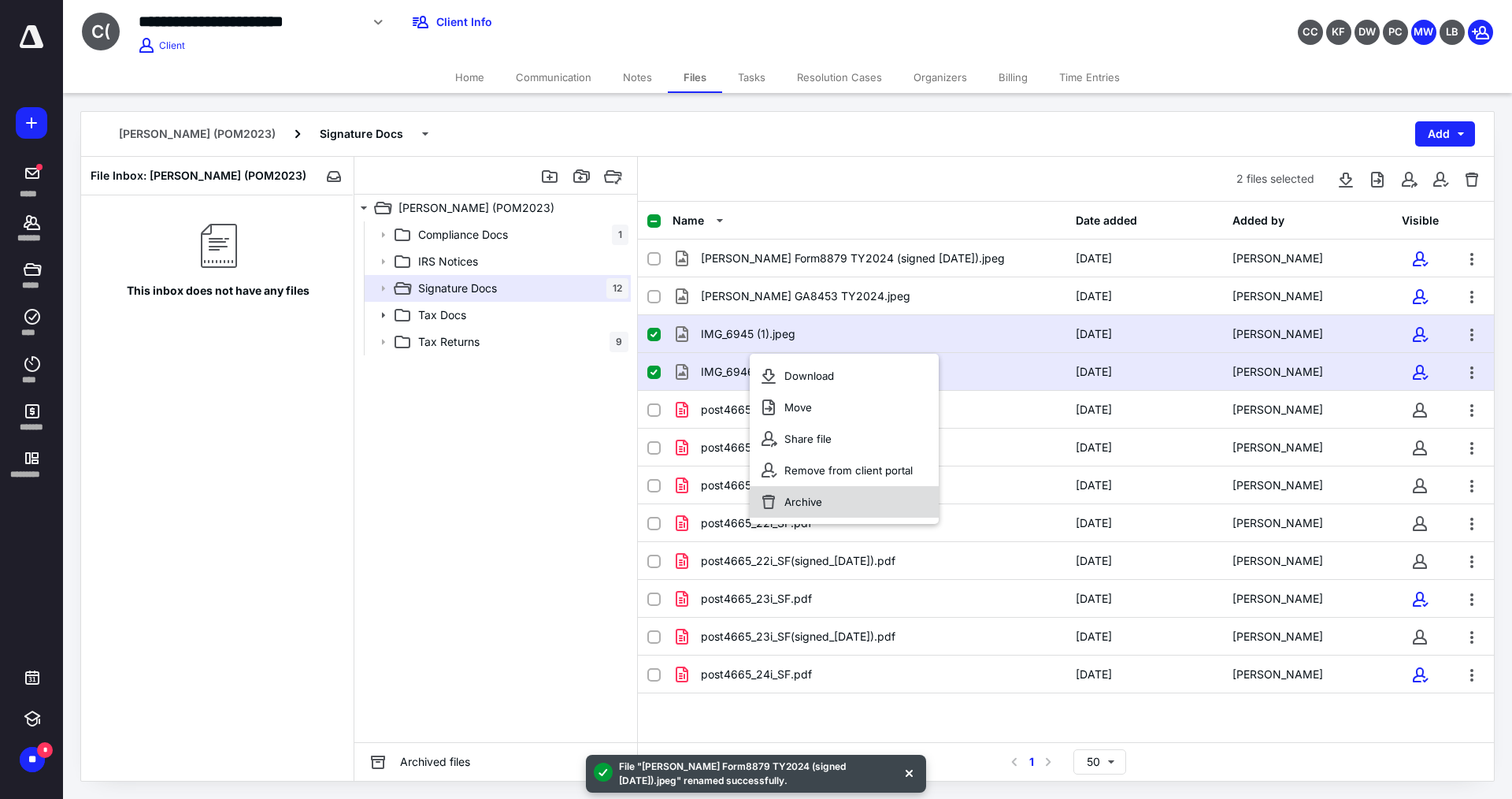 click on "Archive" at bounding box center (844, 502) 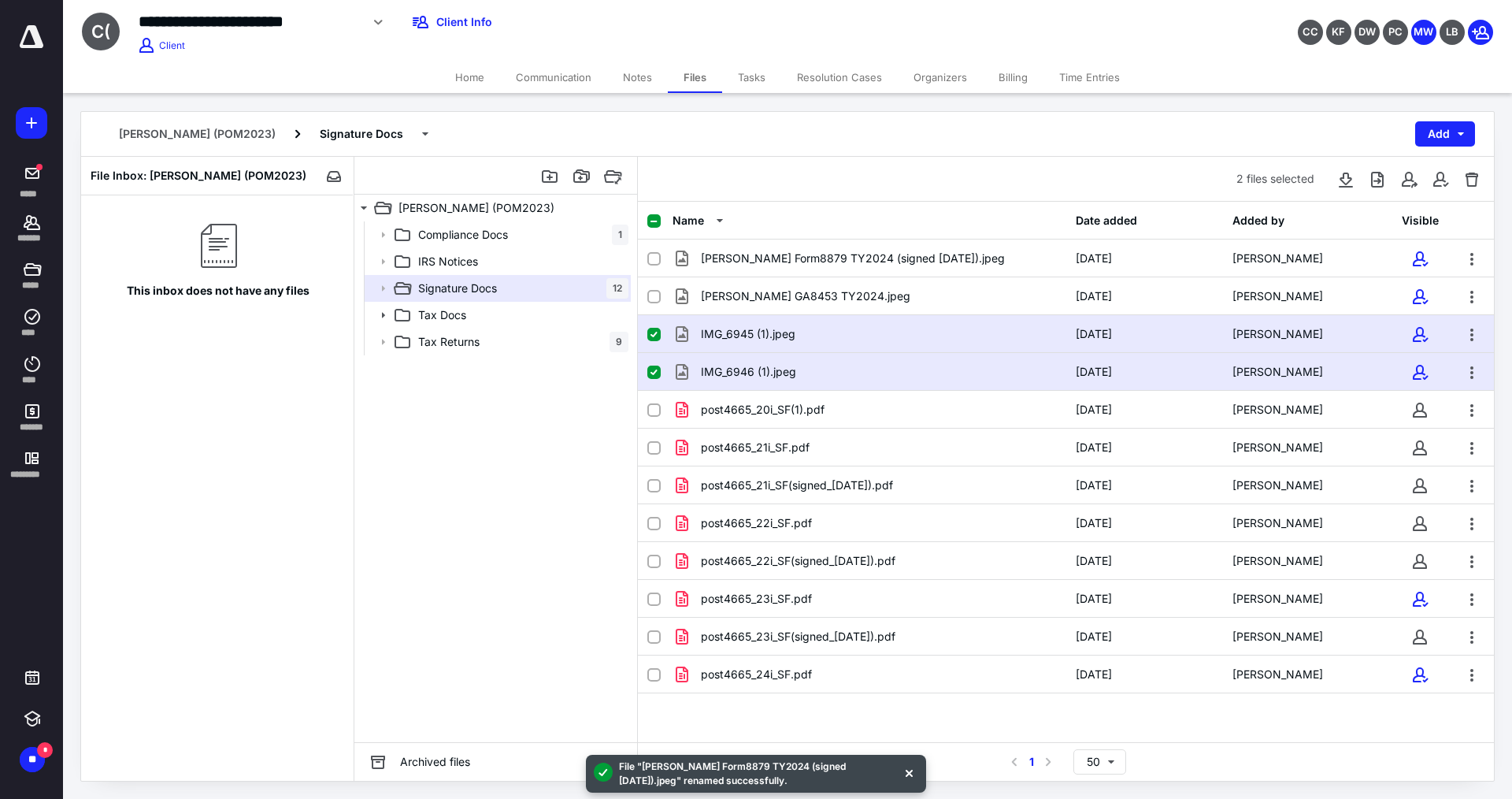checkbox on "false" 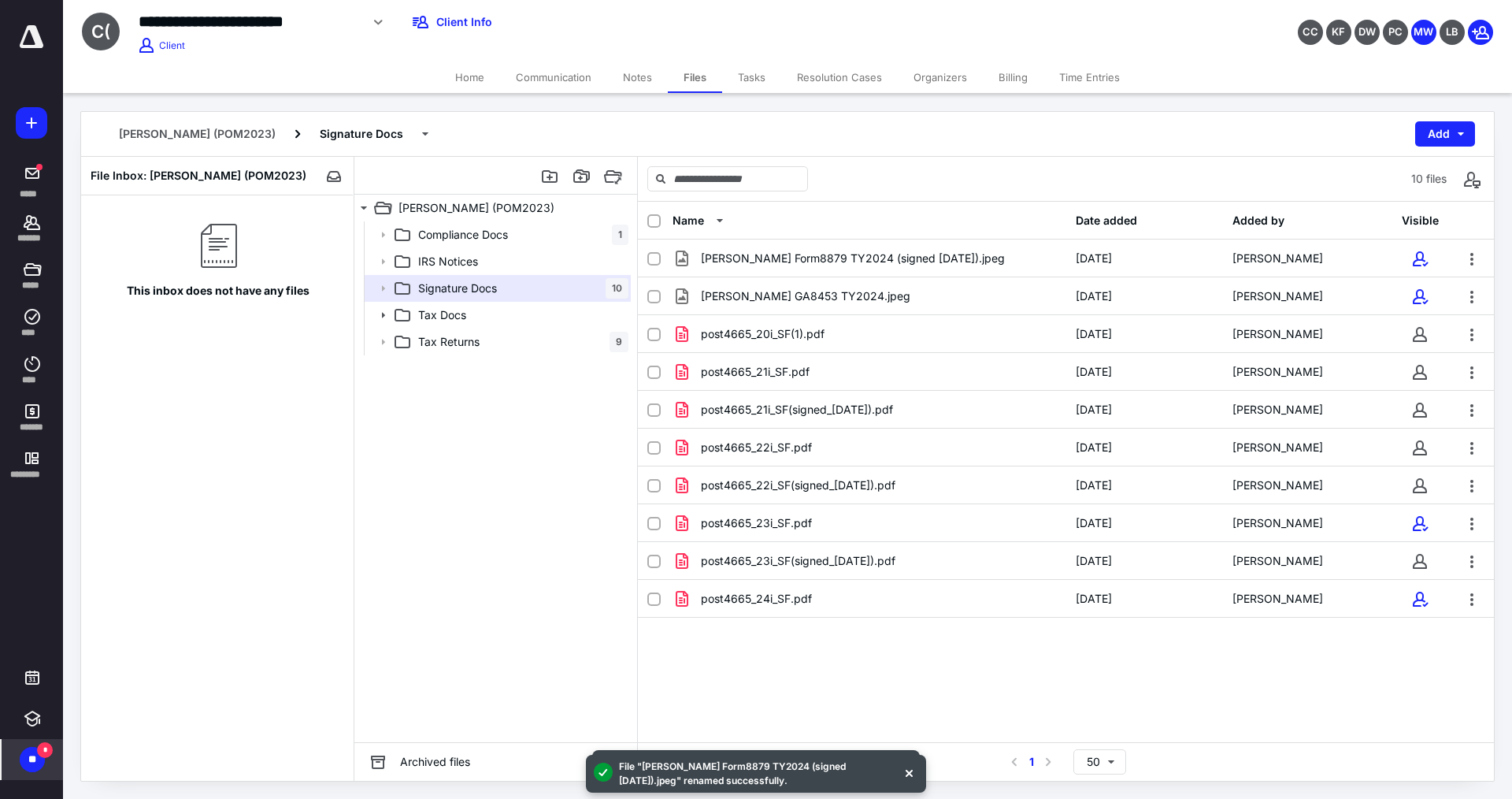 drag, startPoint x: 30, startPoint y: 763, endPoint x: 28, endPoint y: 753, distance: 10.198039 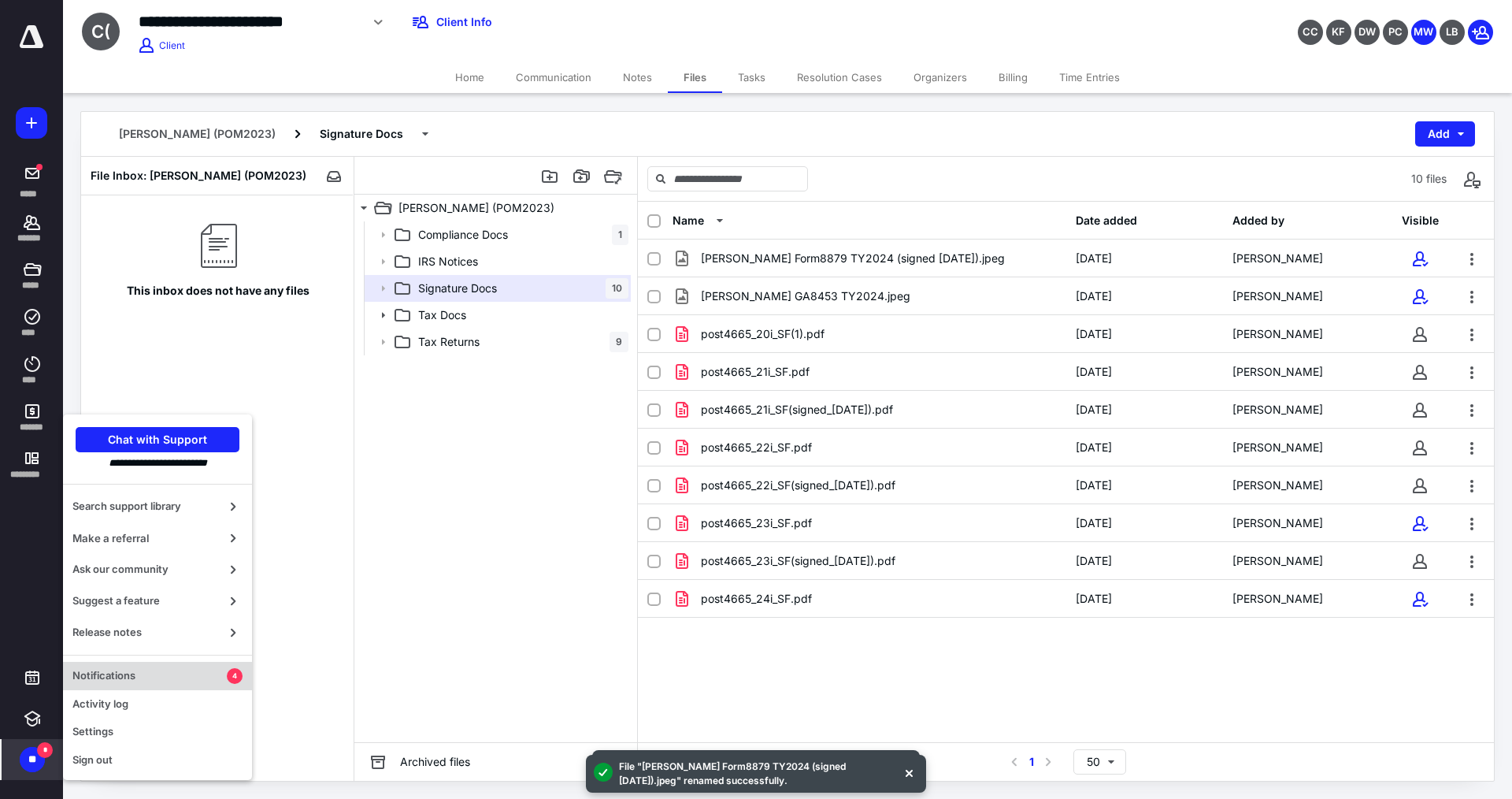 click on "Notifications" at bounding box center [150, 676] 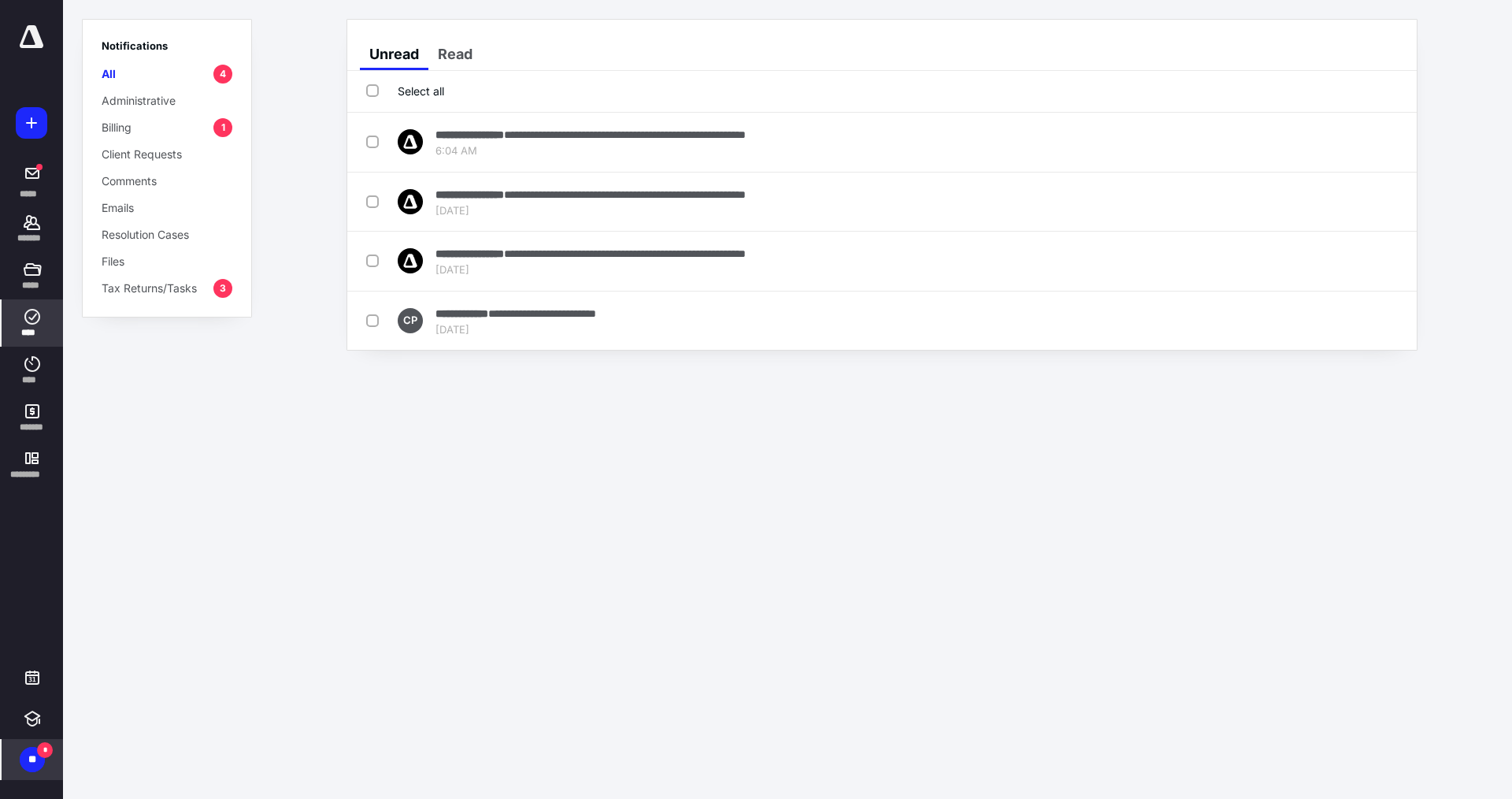 click 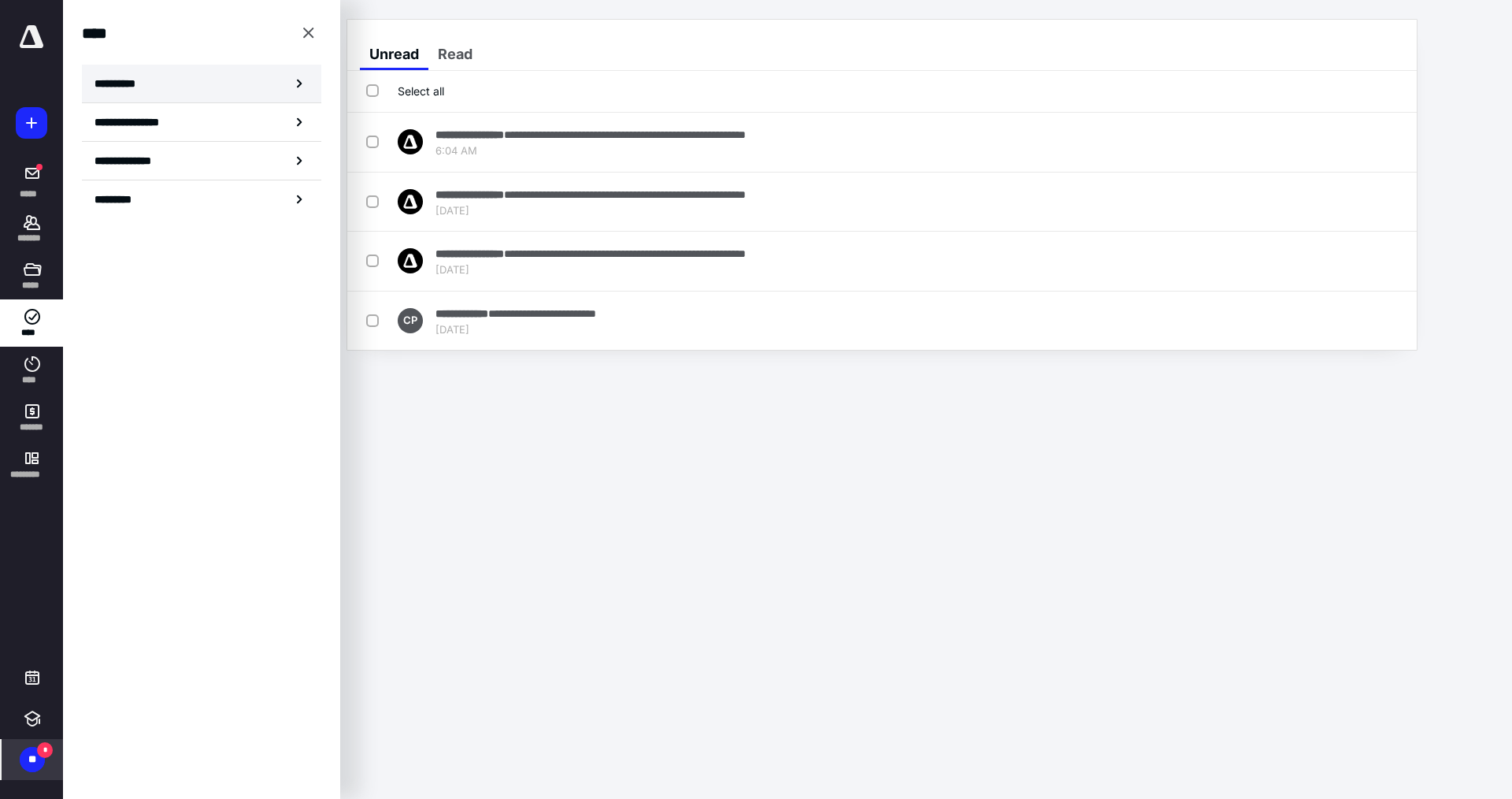 click on "**********" at bounding box center [202, 84] 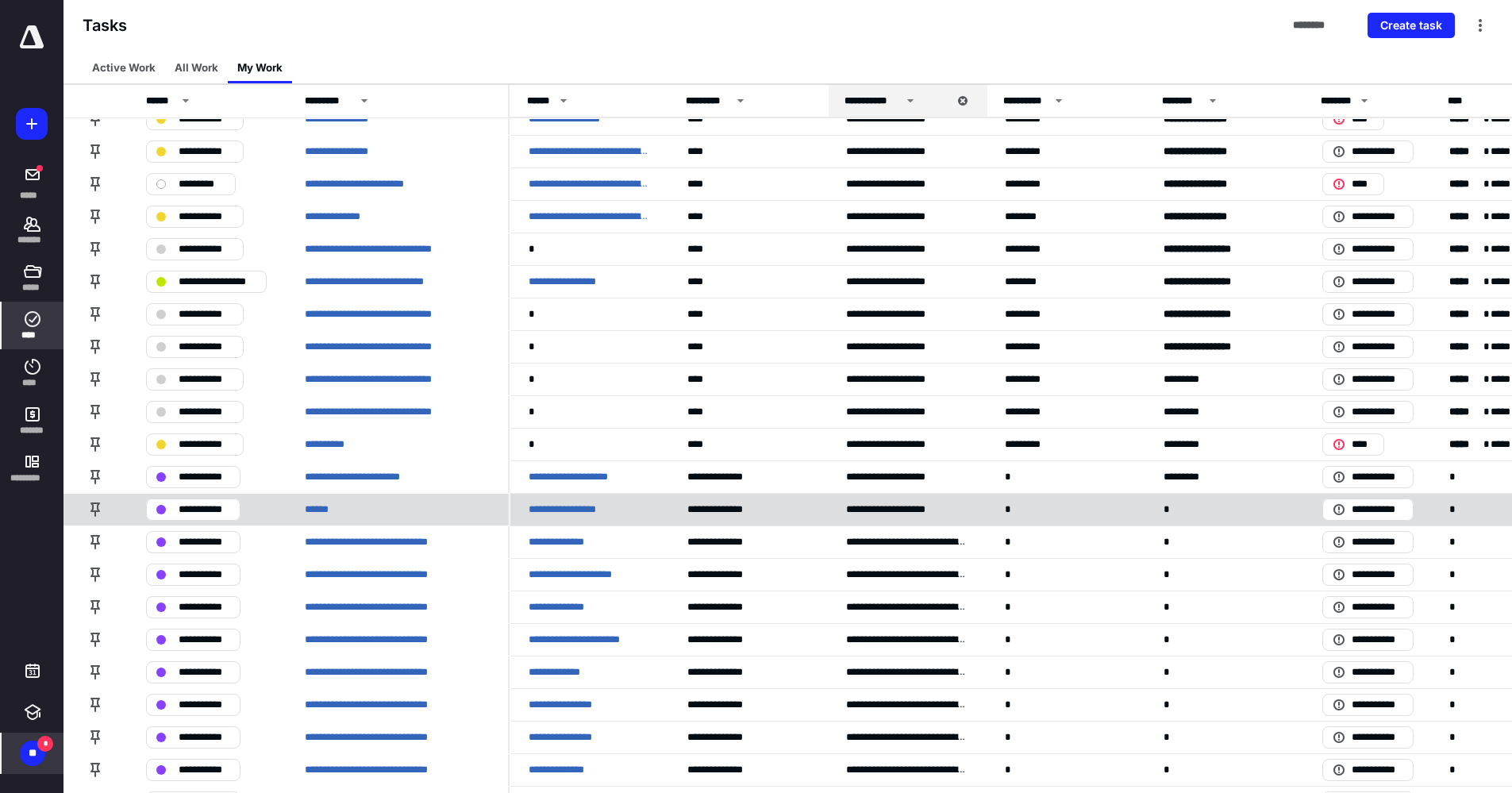 scroll, scrollTop: 635, scrollLeft: 0, axis: vertical 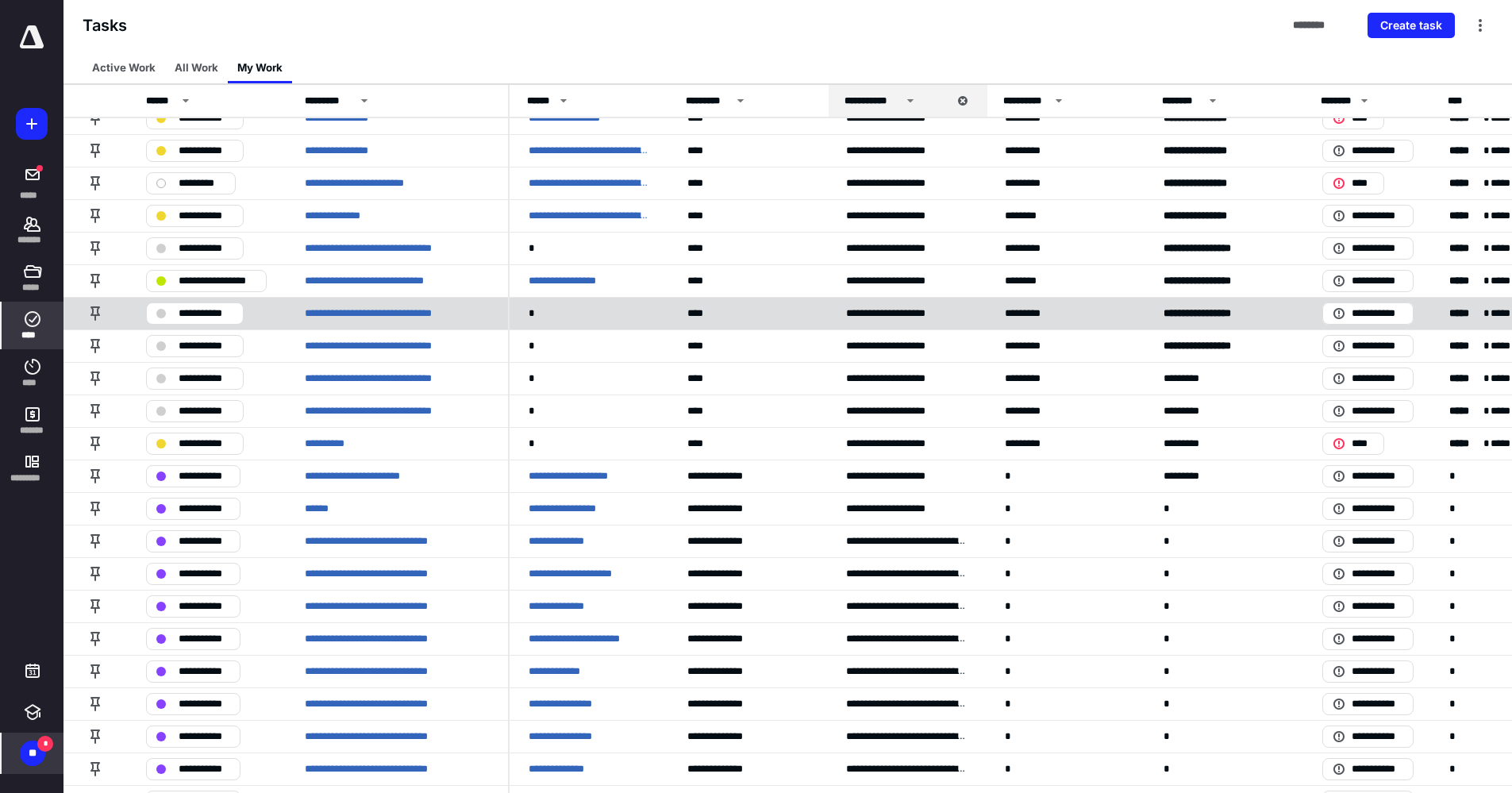 click on "**********" at bounding box center [194, 314] 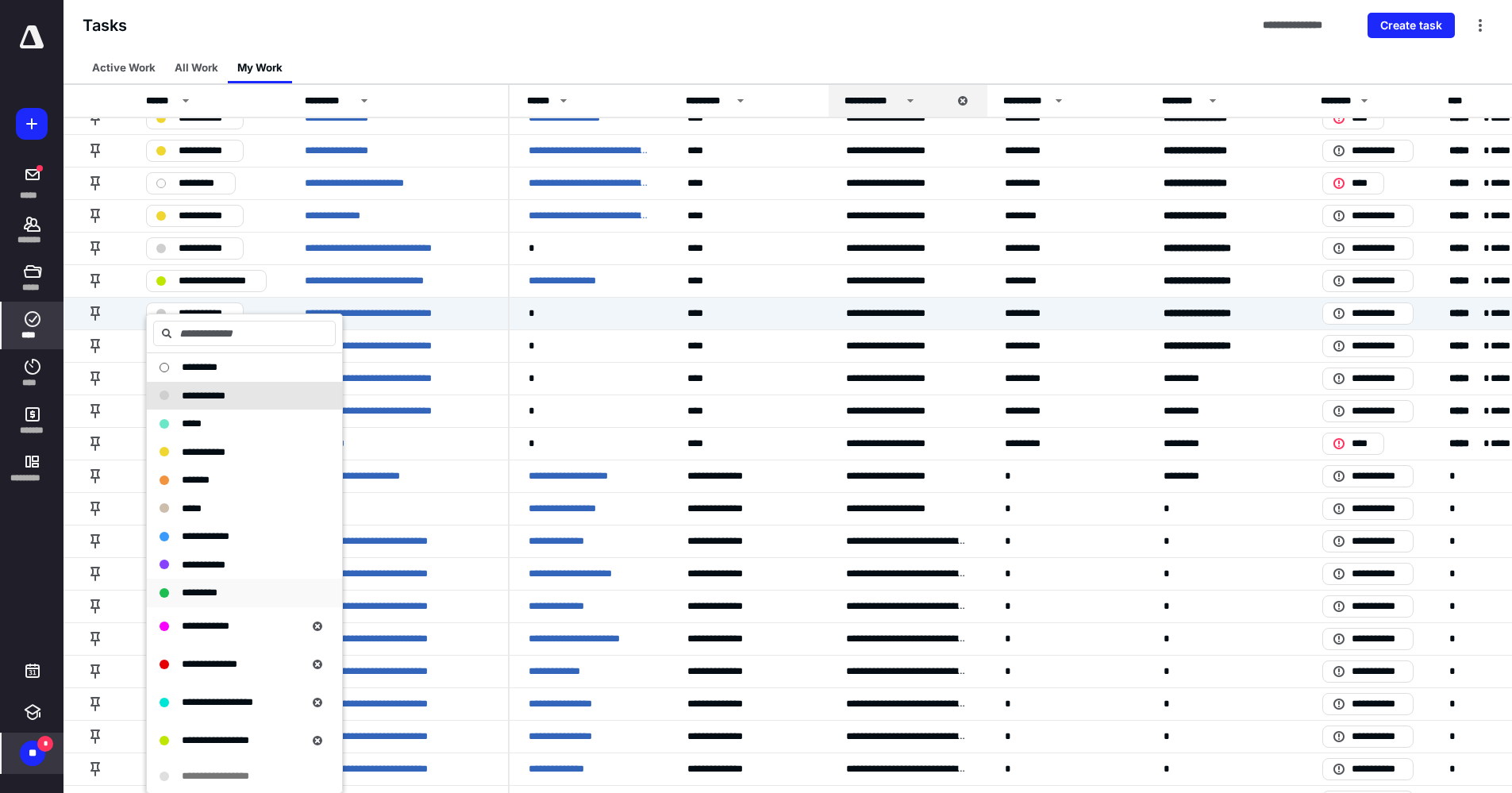 click on "*********" at bounding box center [199, 592] 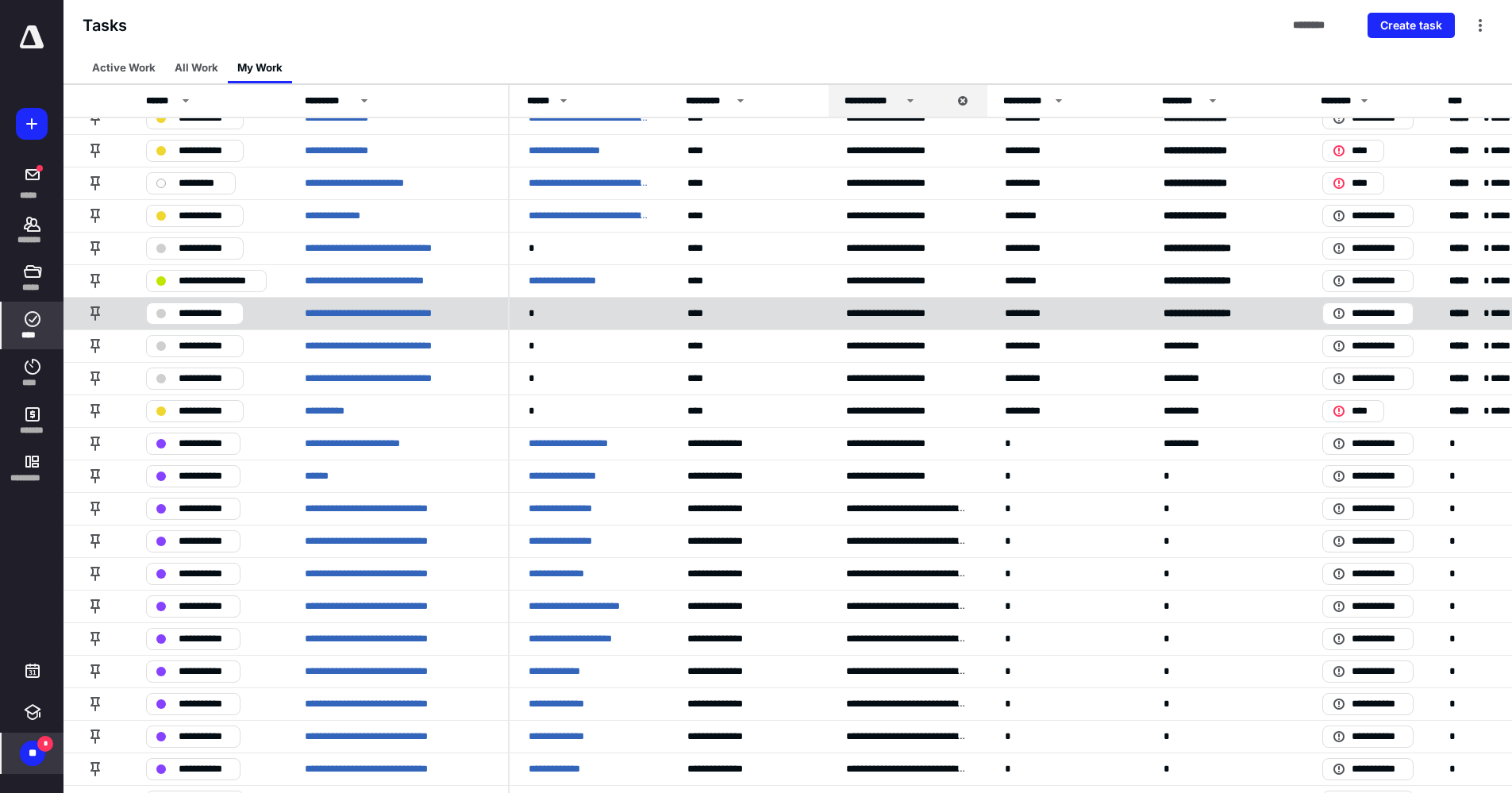 click on "**********" at bounding box center [194, 314] 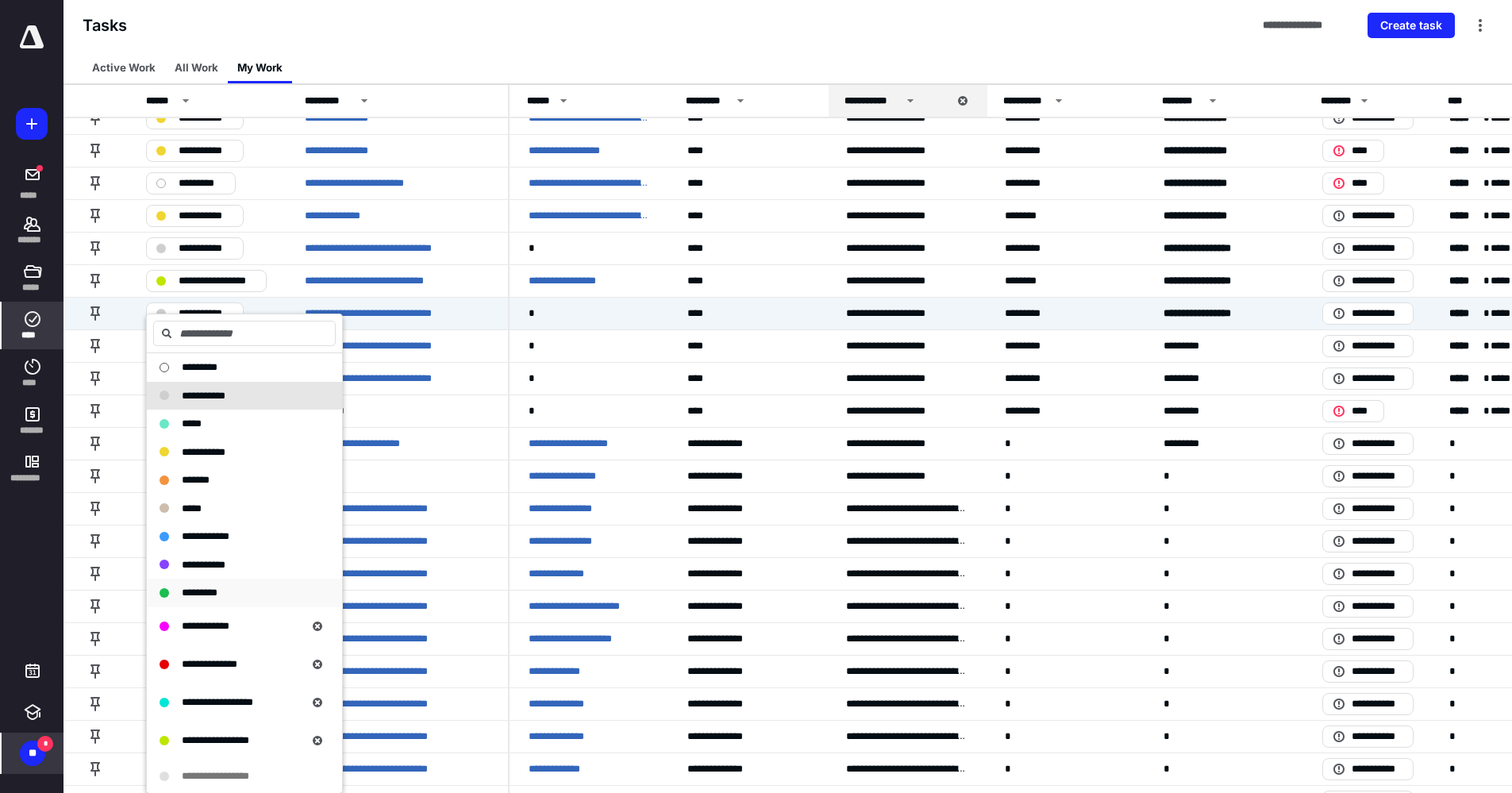 click on "*********" at bounding box center [244, 593] 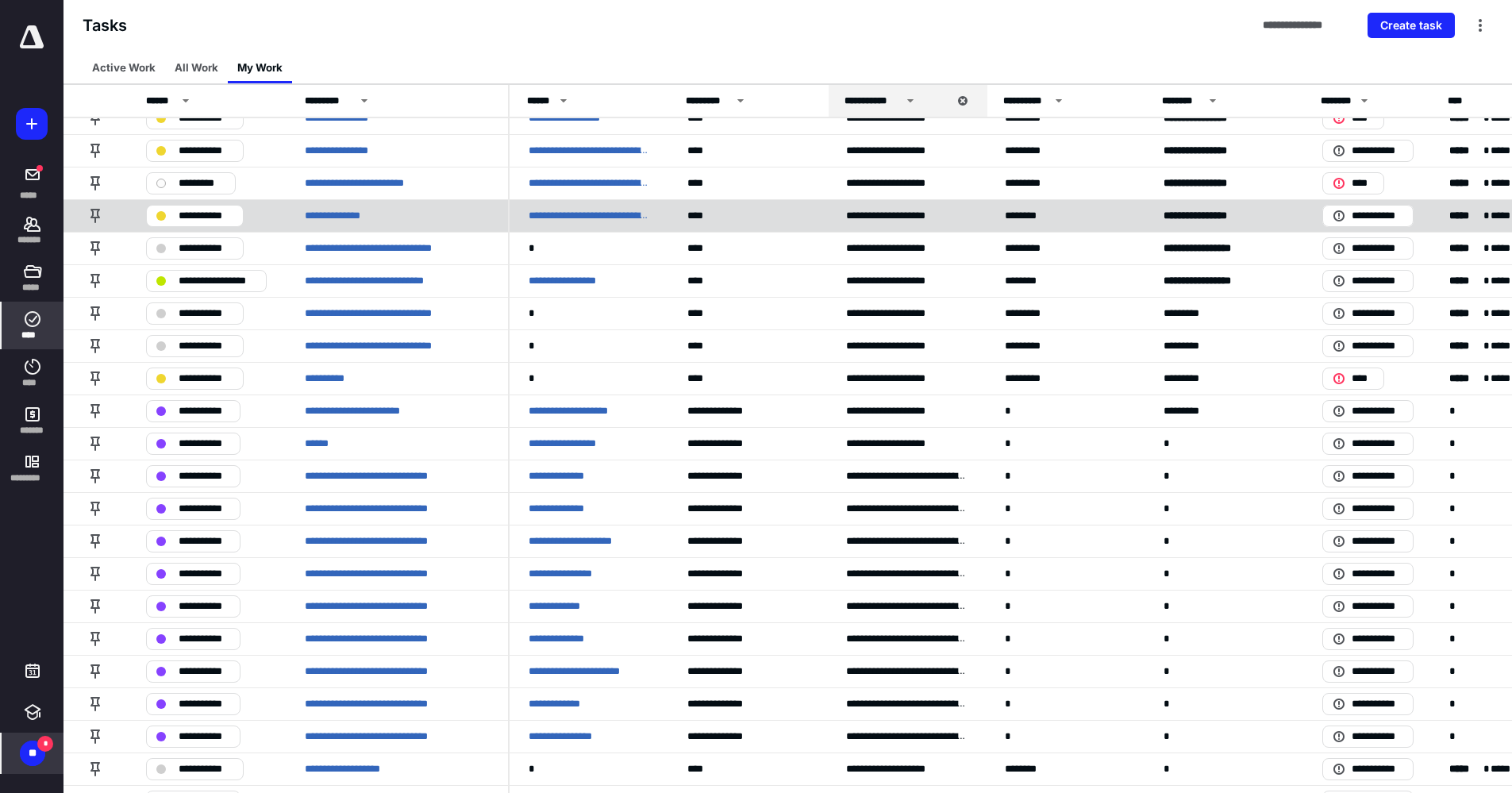 click on "**********" at bounding box center (206, 216) 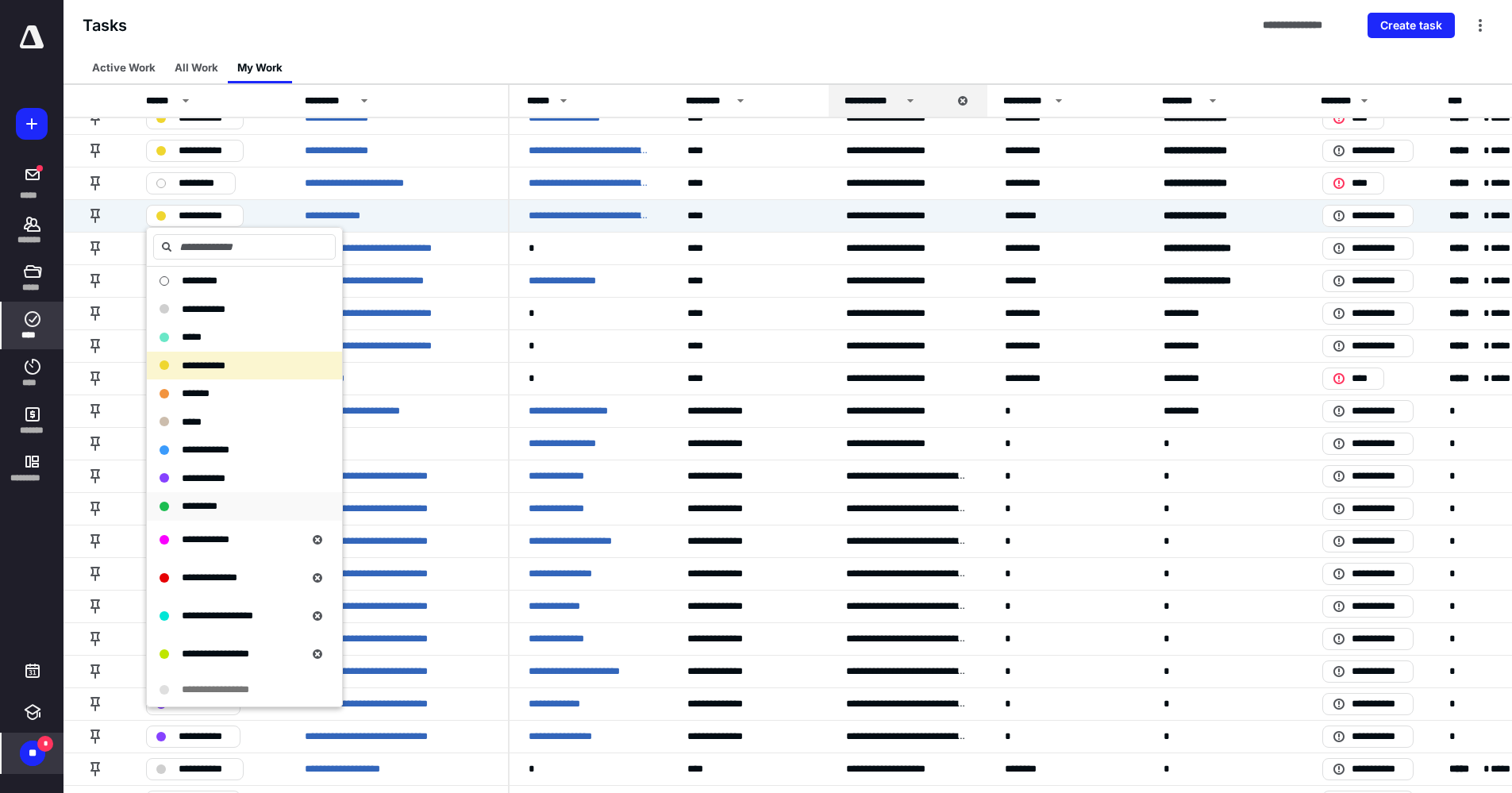click on "*********" at bounding box center (199, 506) 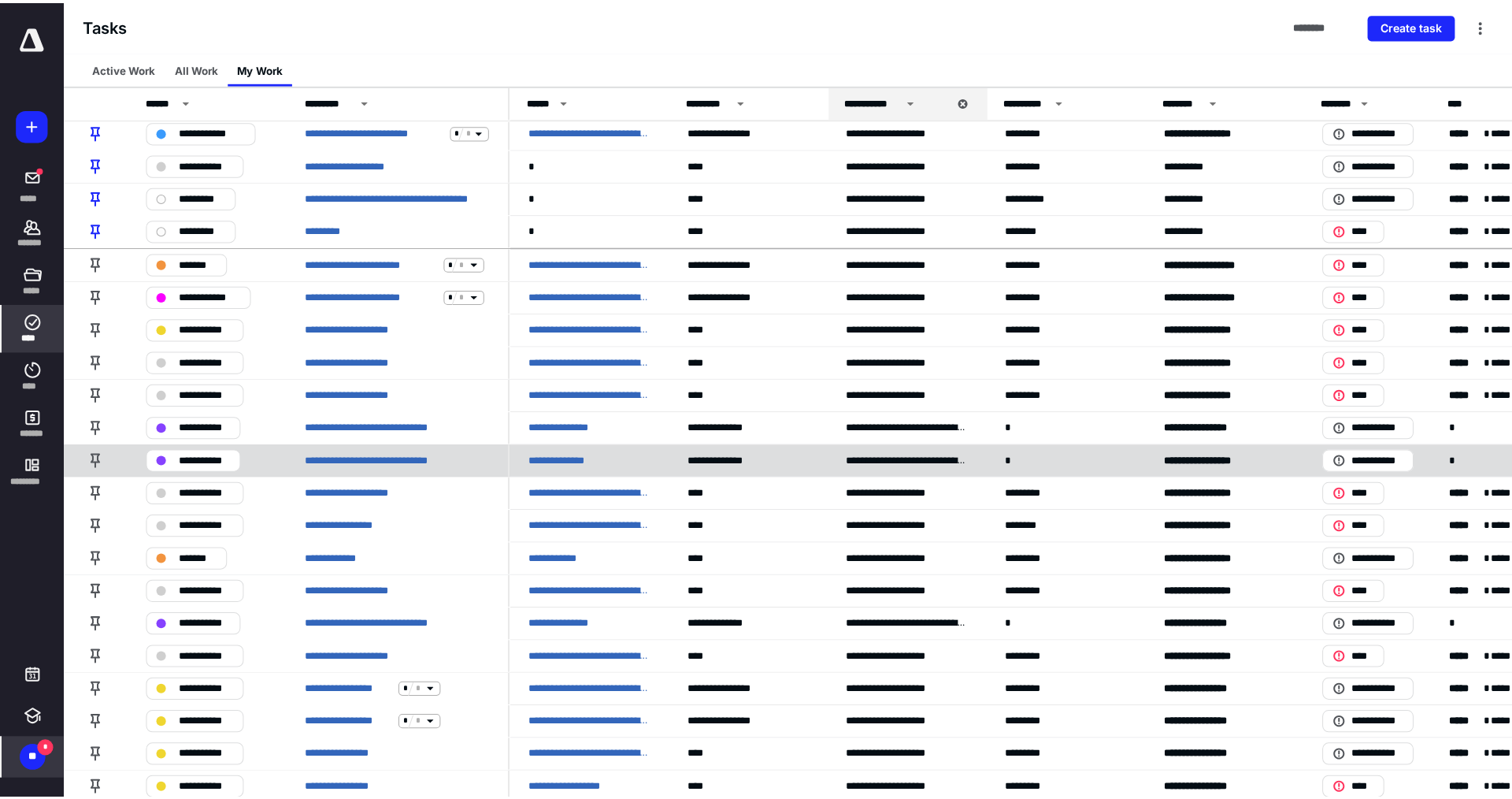scroll, scrollTop: 0, scrollLeft: 0, axis: both 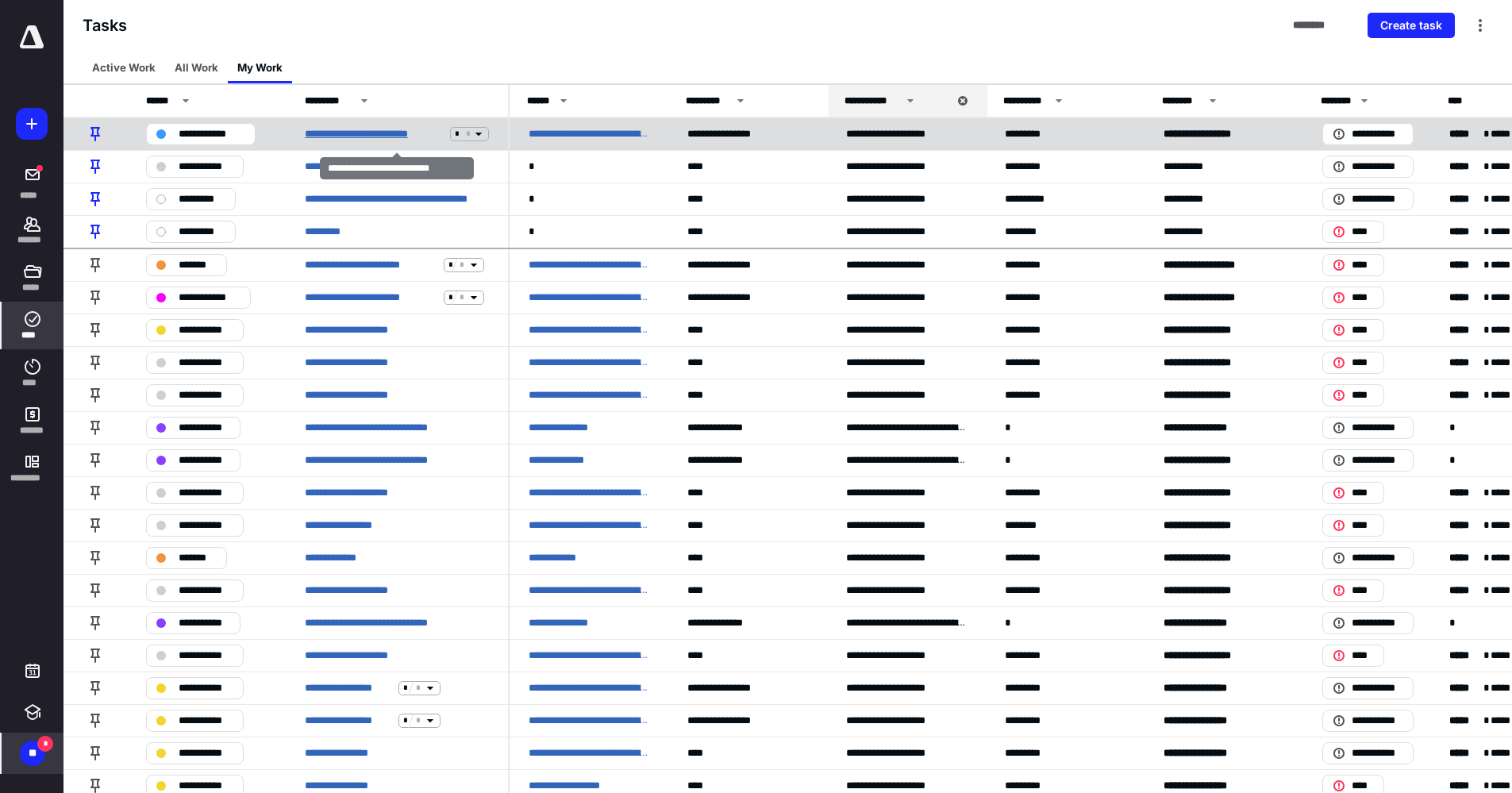 click on "**********" at bounding box center [374, 134] 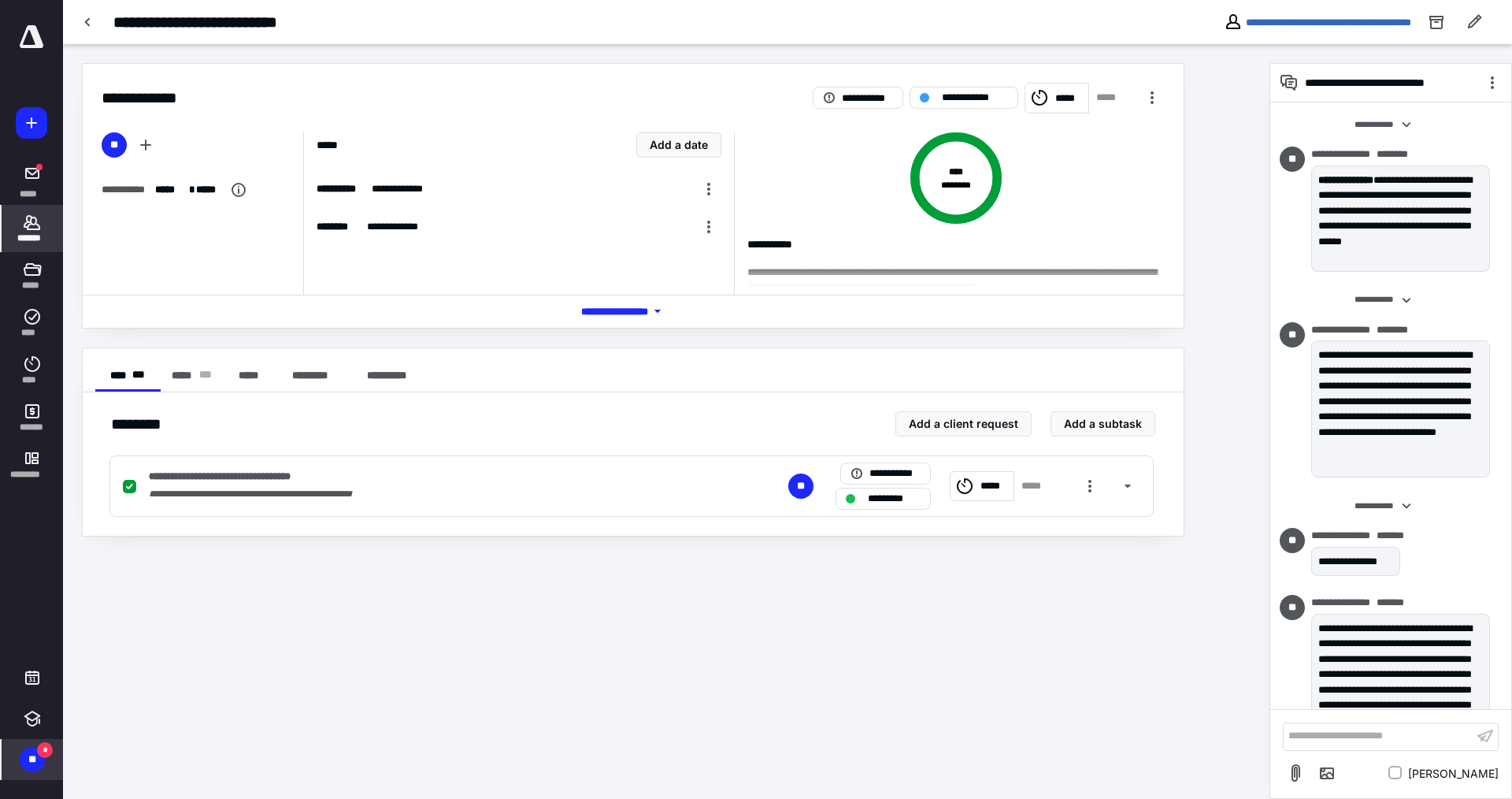 scroll, scrollTop: 972, scrollLeft: 0, axis: vertical 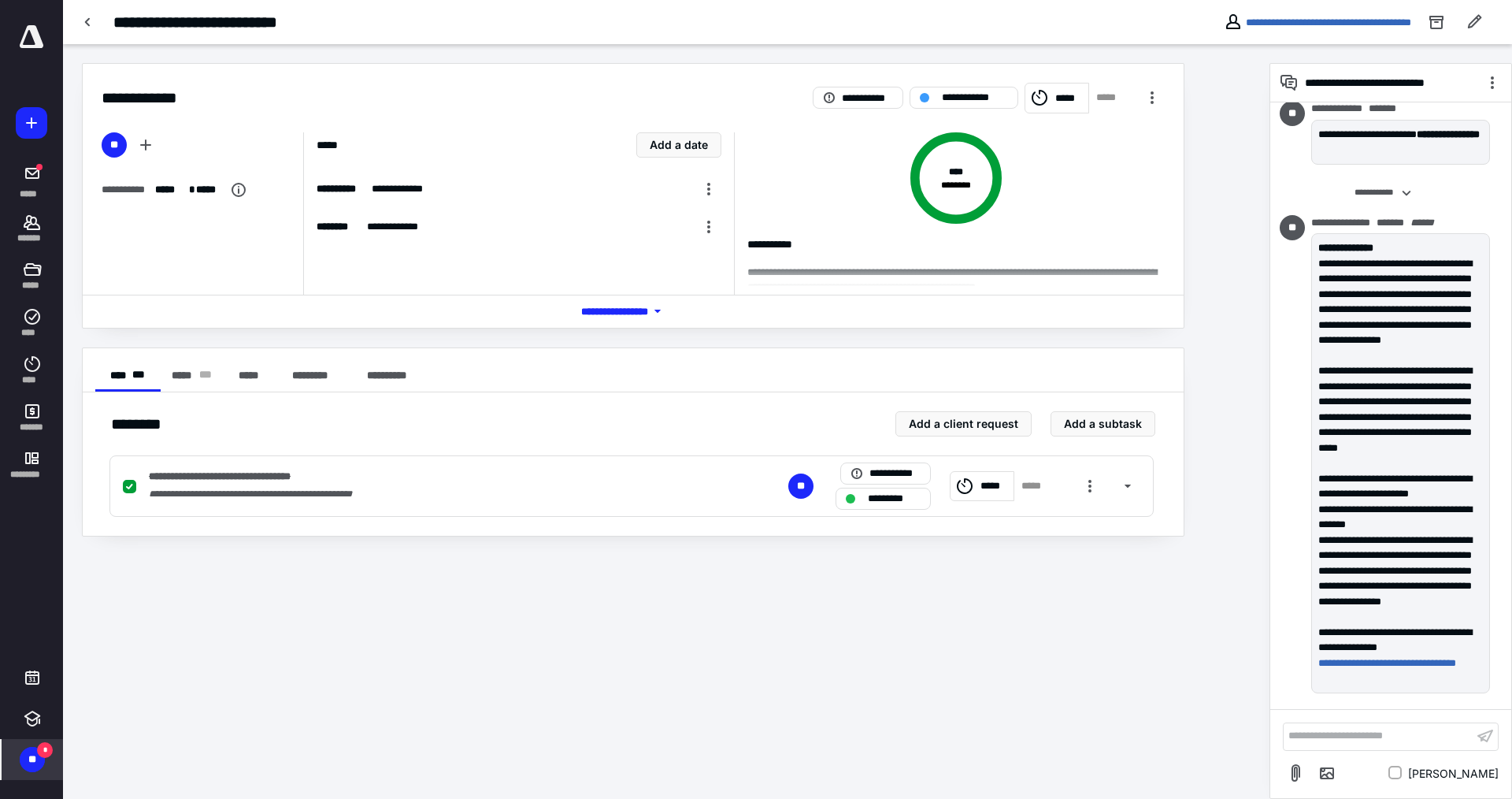 click on "**********" at bounding box center (666, 422) 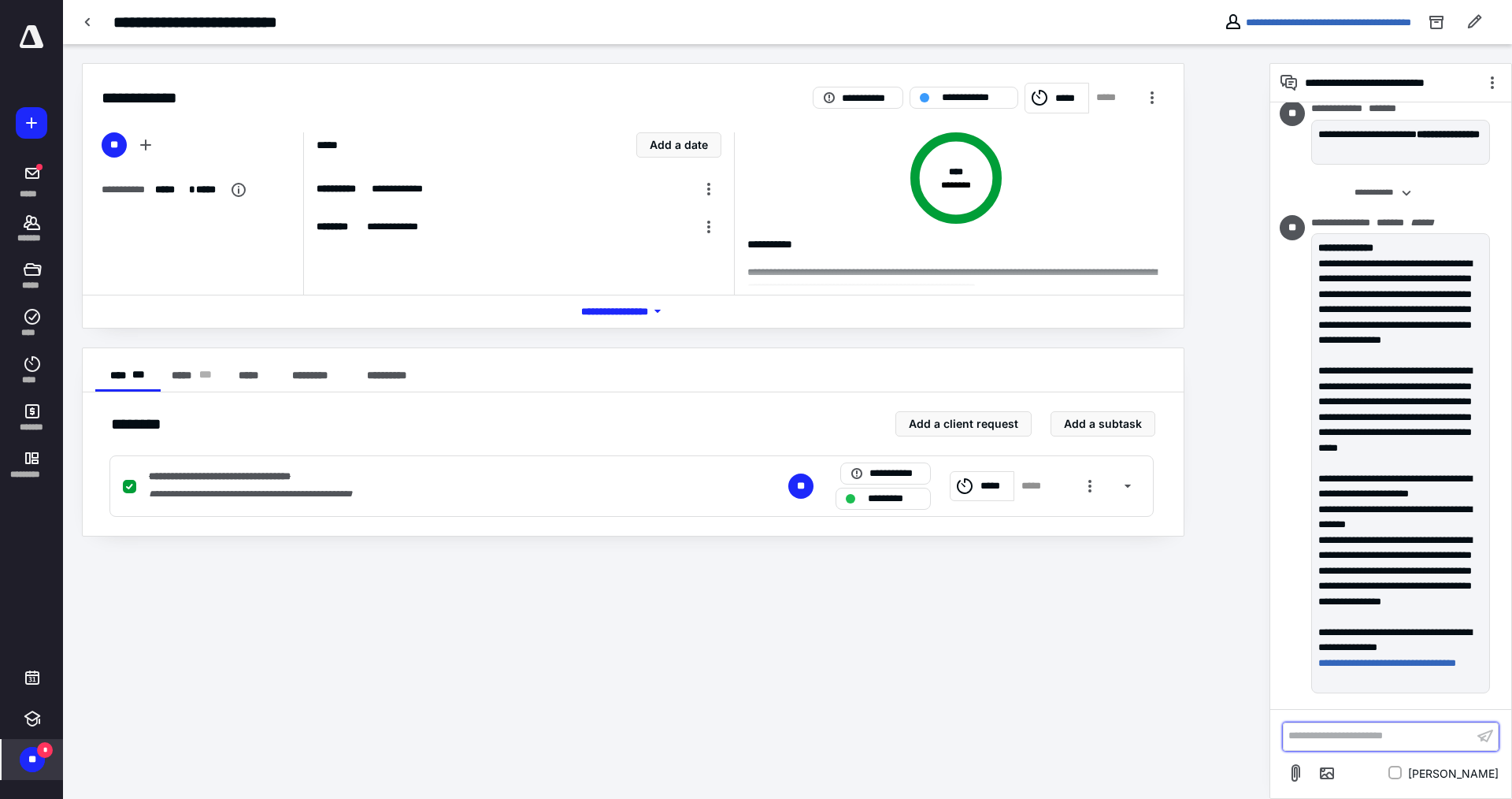 drag, startPoint x: 1312, startPoint y: 735, endPoint x: 1311, endPoint y: 723, distance: 12.041595 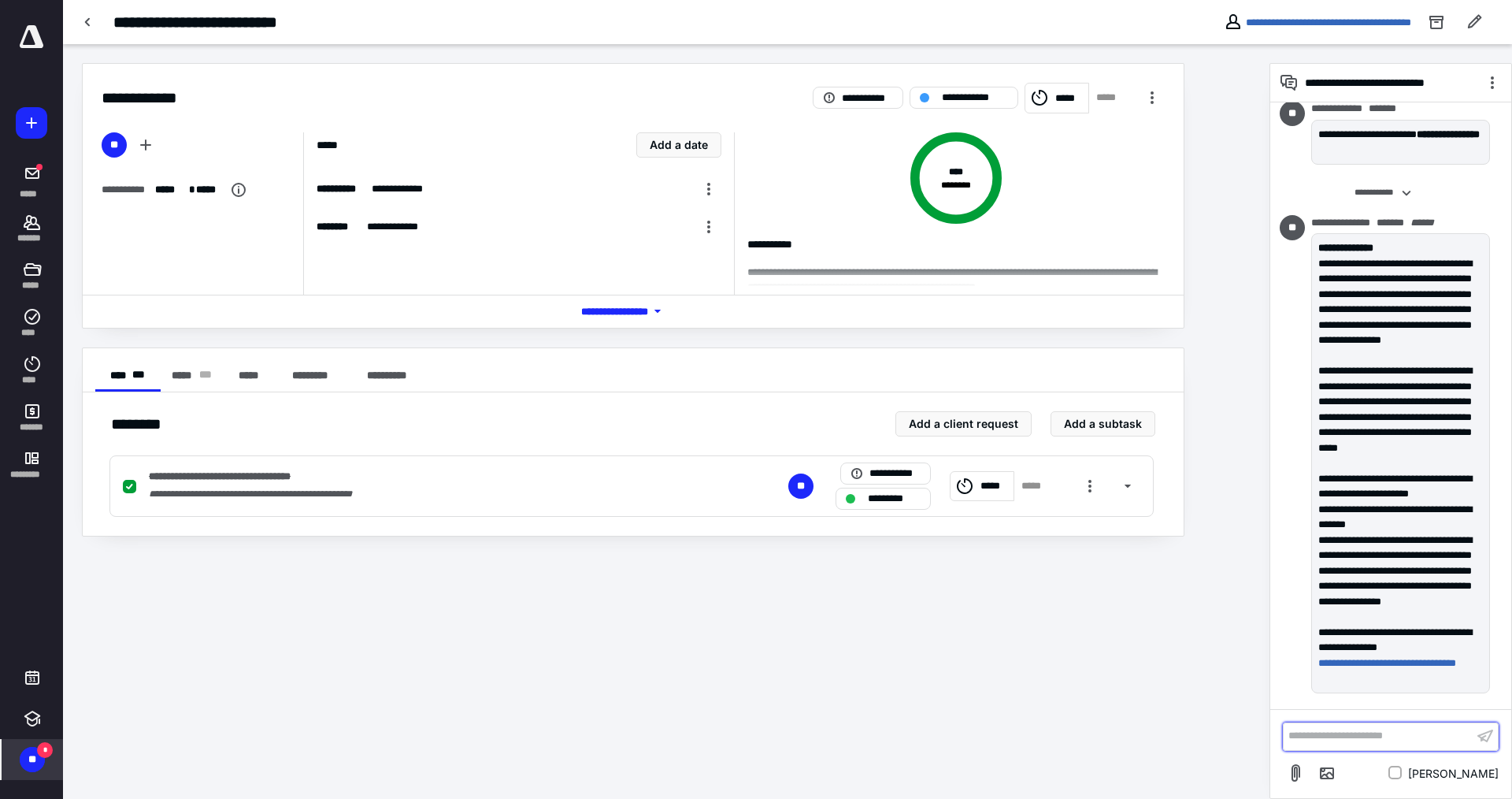 click on "**********" at bounding box center [1378, 736] 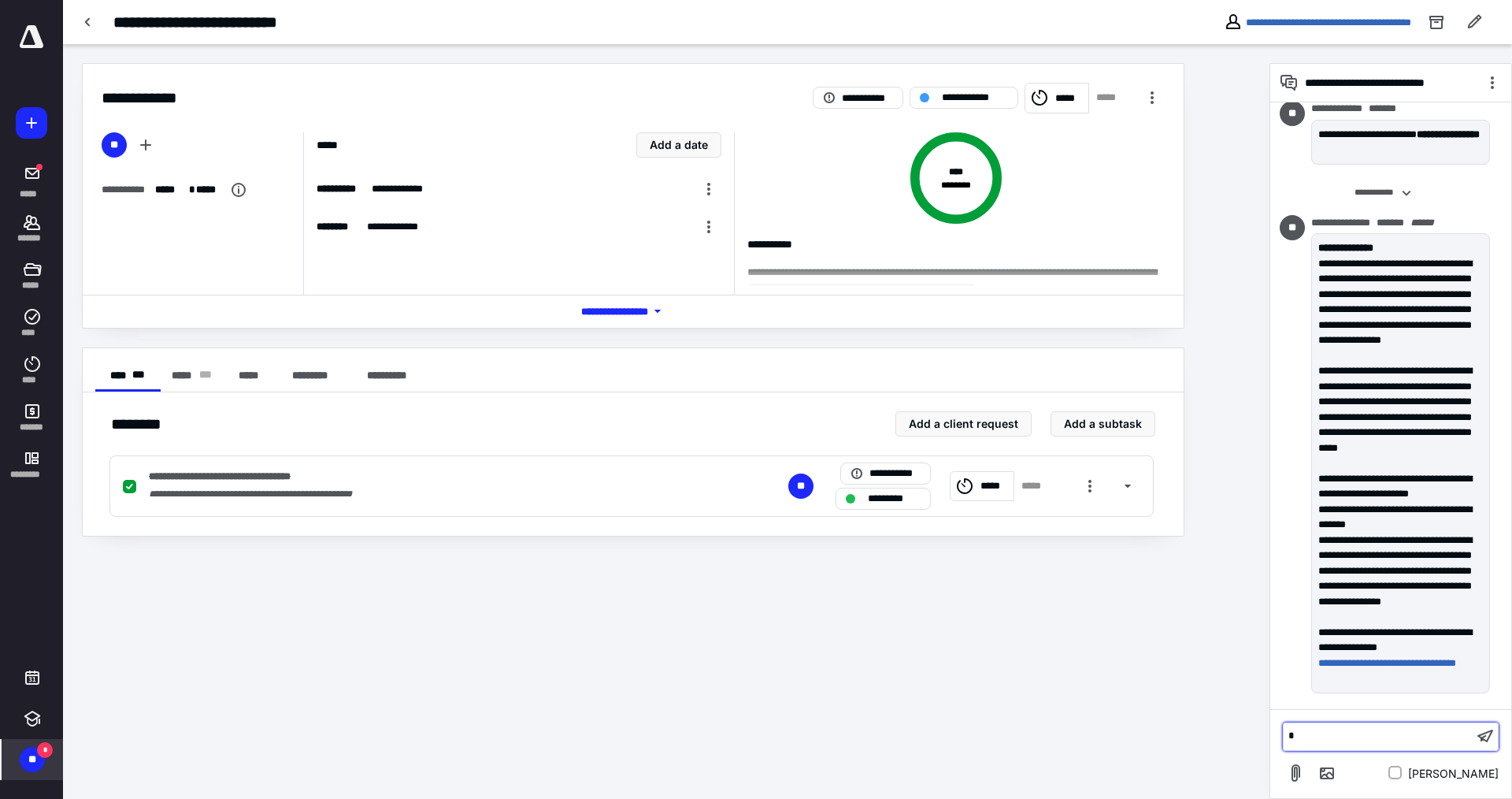 type 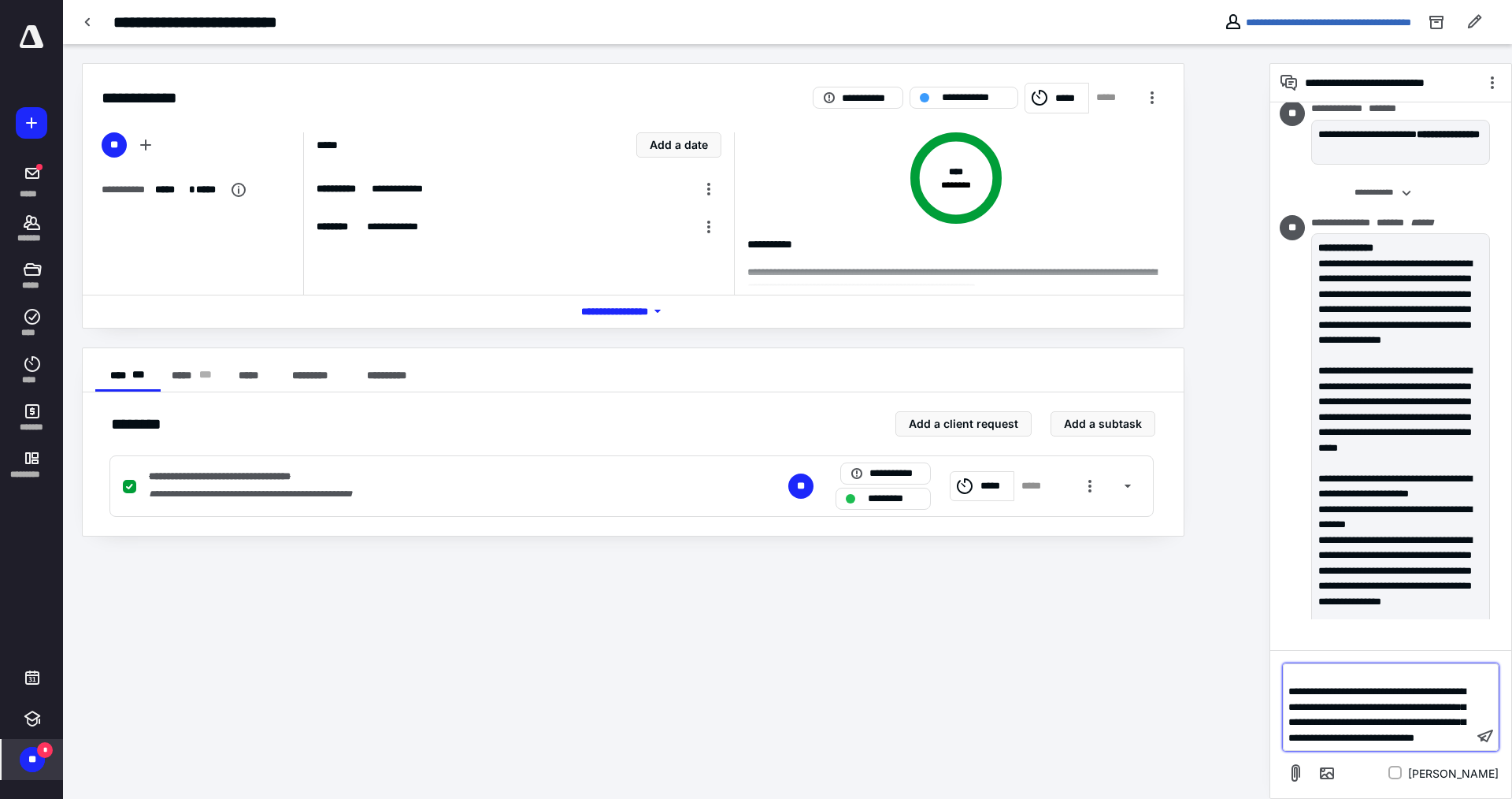 click on "**********" at bounding box center (1378, 715) 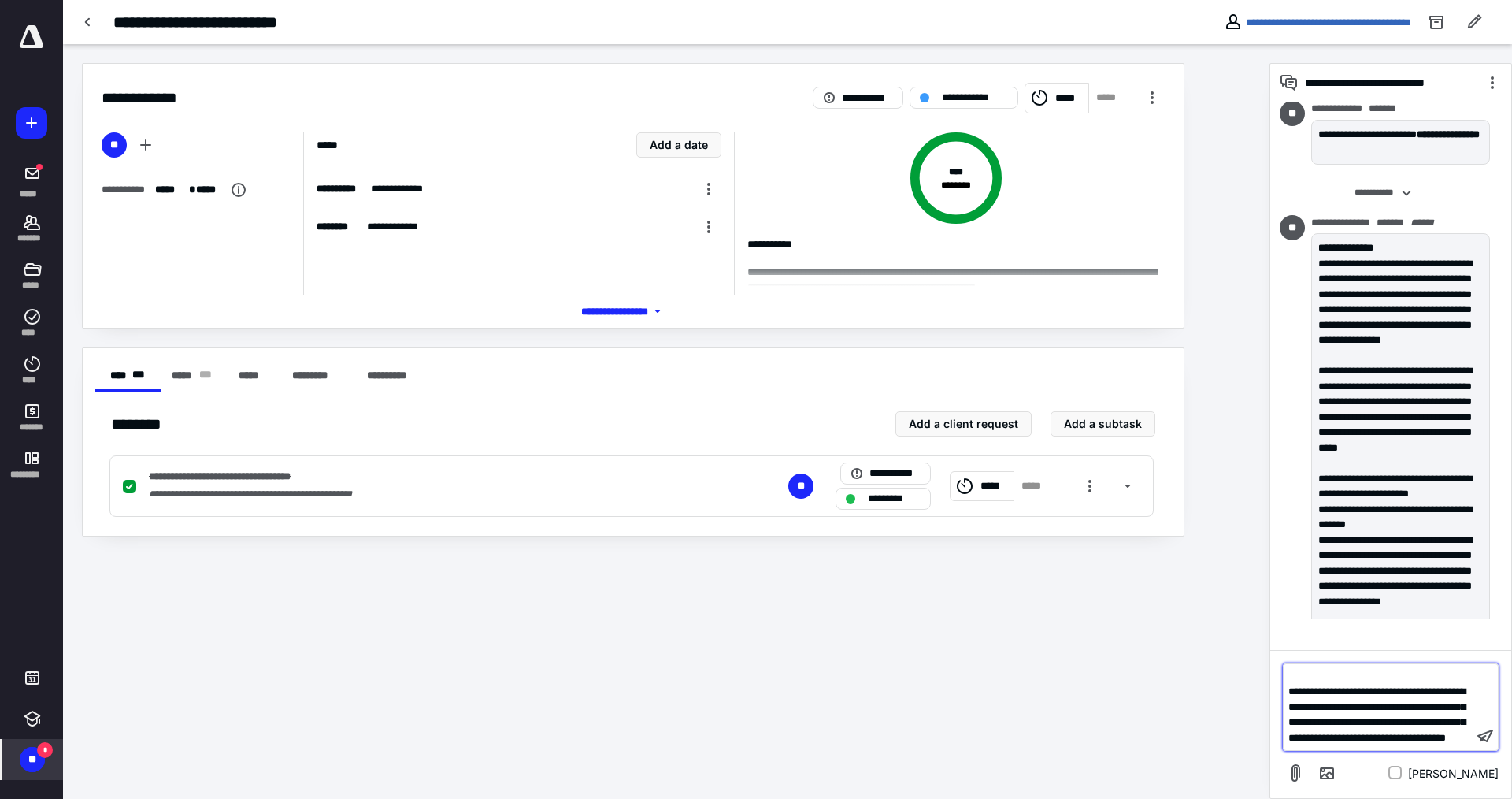 click on "**********" at bounding box center [1378, 715] 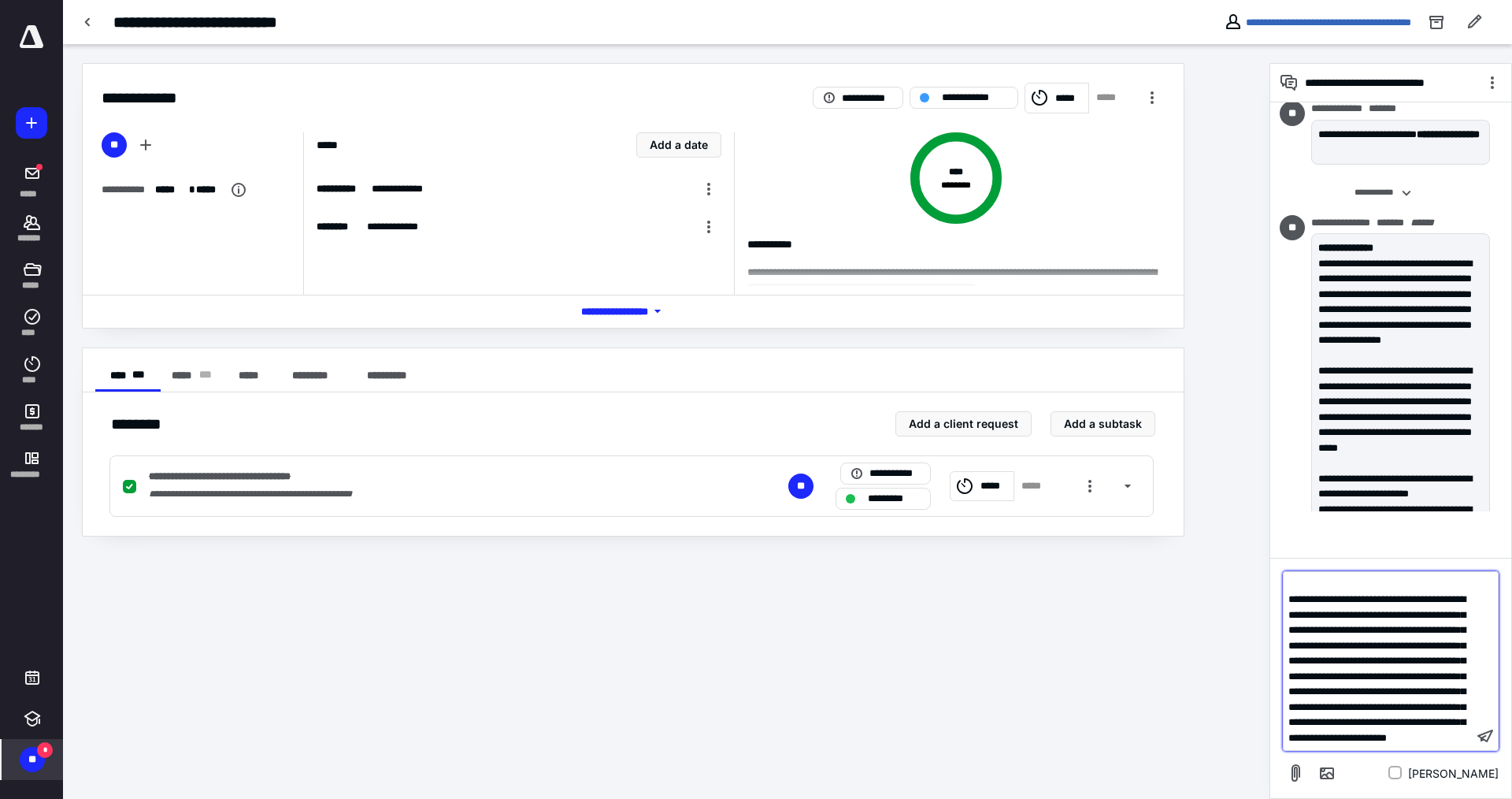 click on "﻿" at bounding box center [1378, 585] 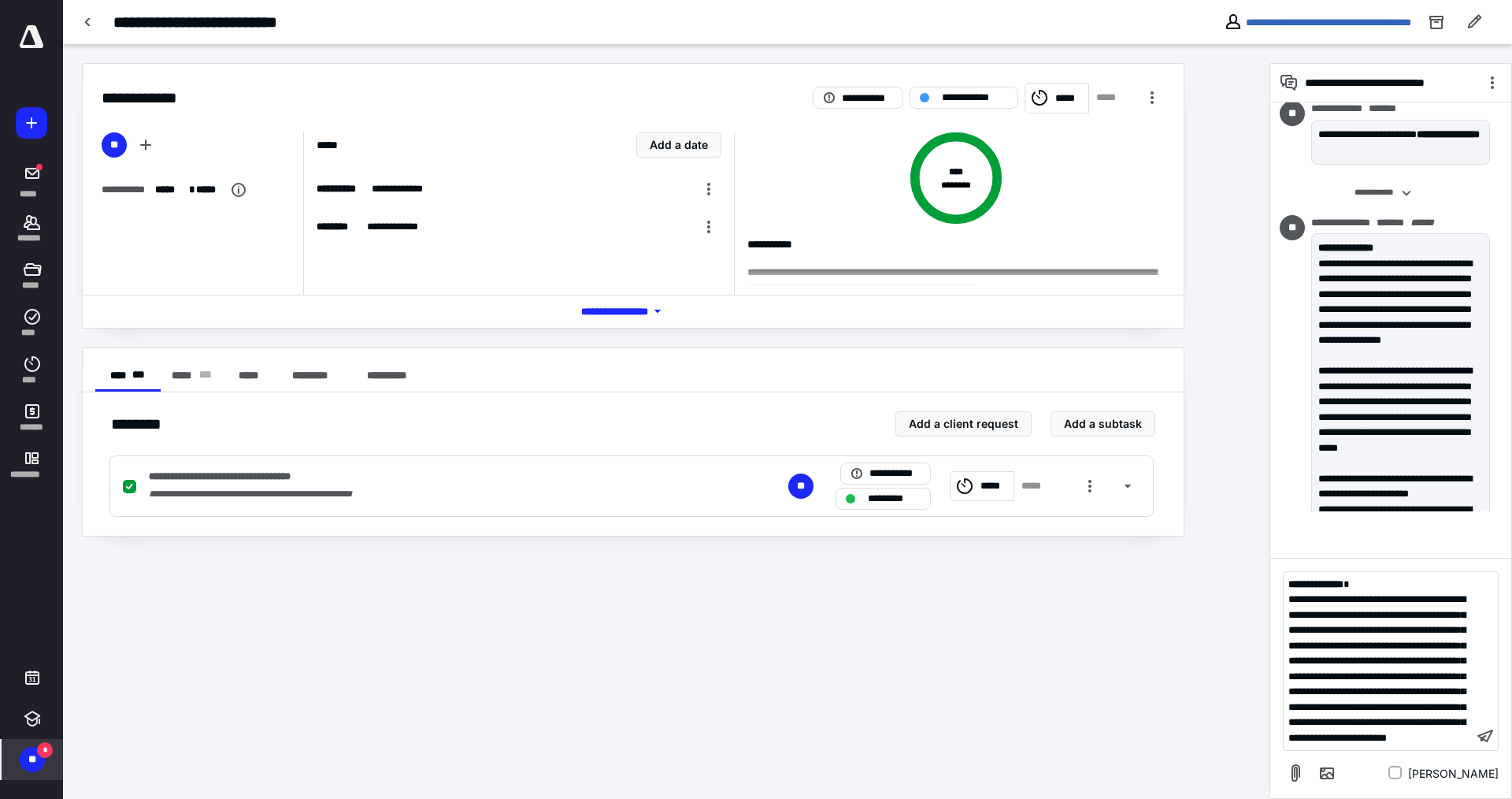 drag, startPoint x: 1408, startPoint y: 750, endPoint x: 1403, endPoint y: 741, distance: 10.29563 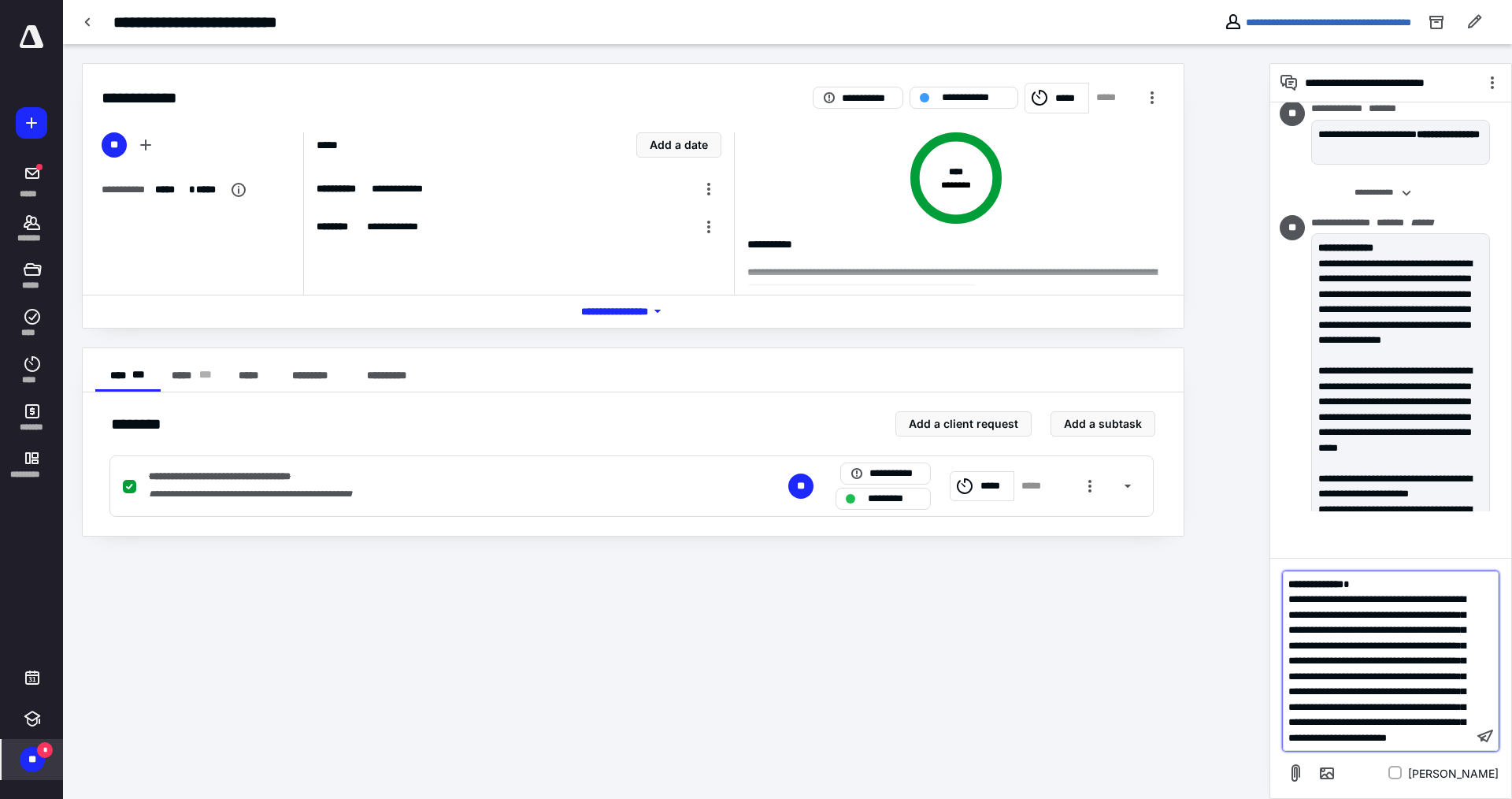 click on "**********" at bounding box center [1378, 668] 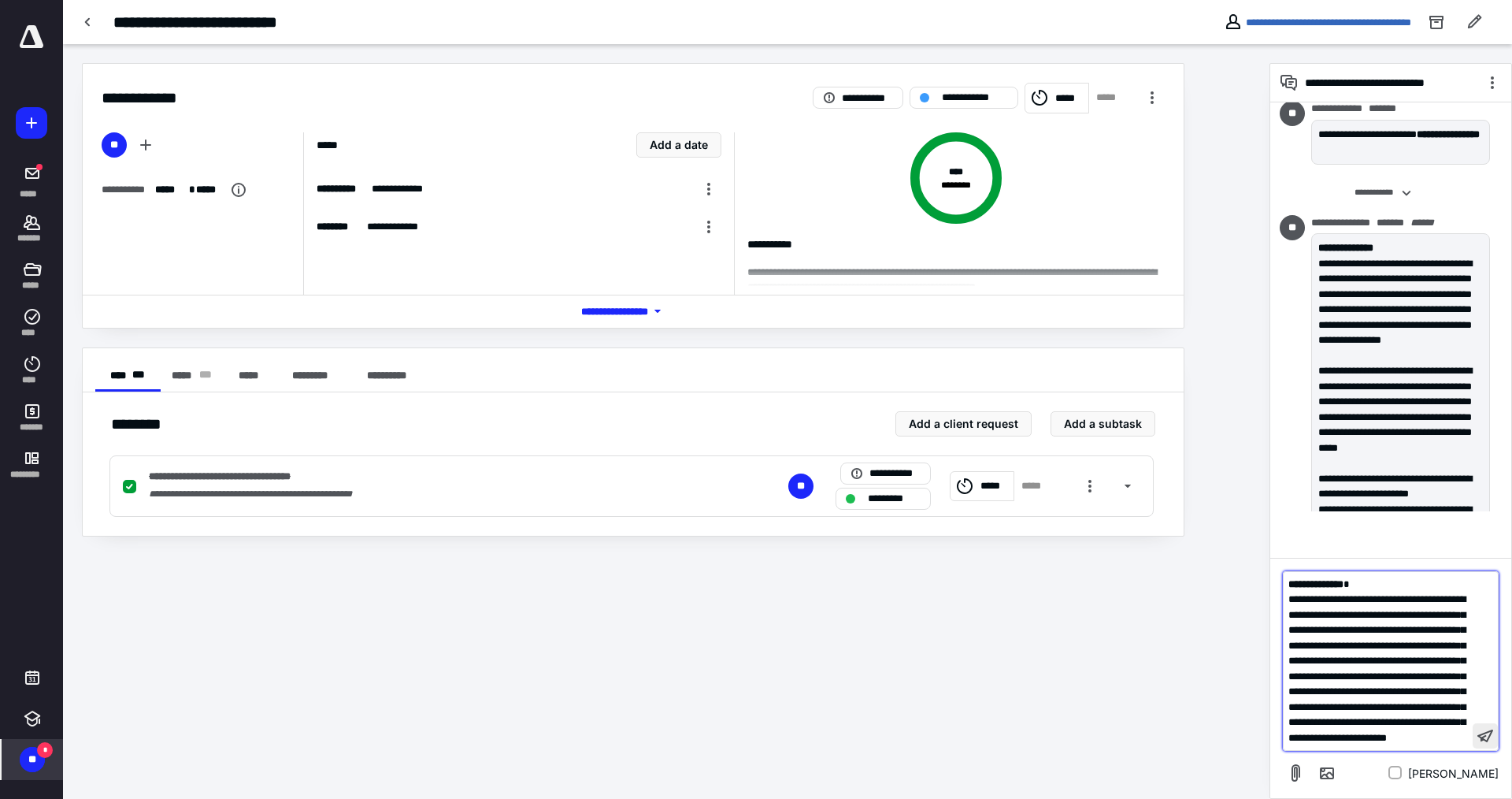 click at bounding box center [1485, 736] 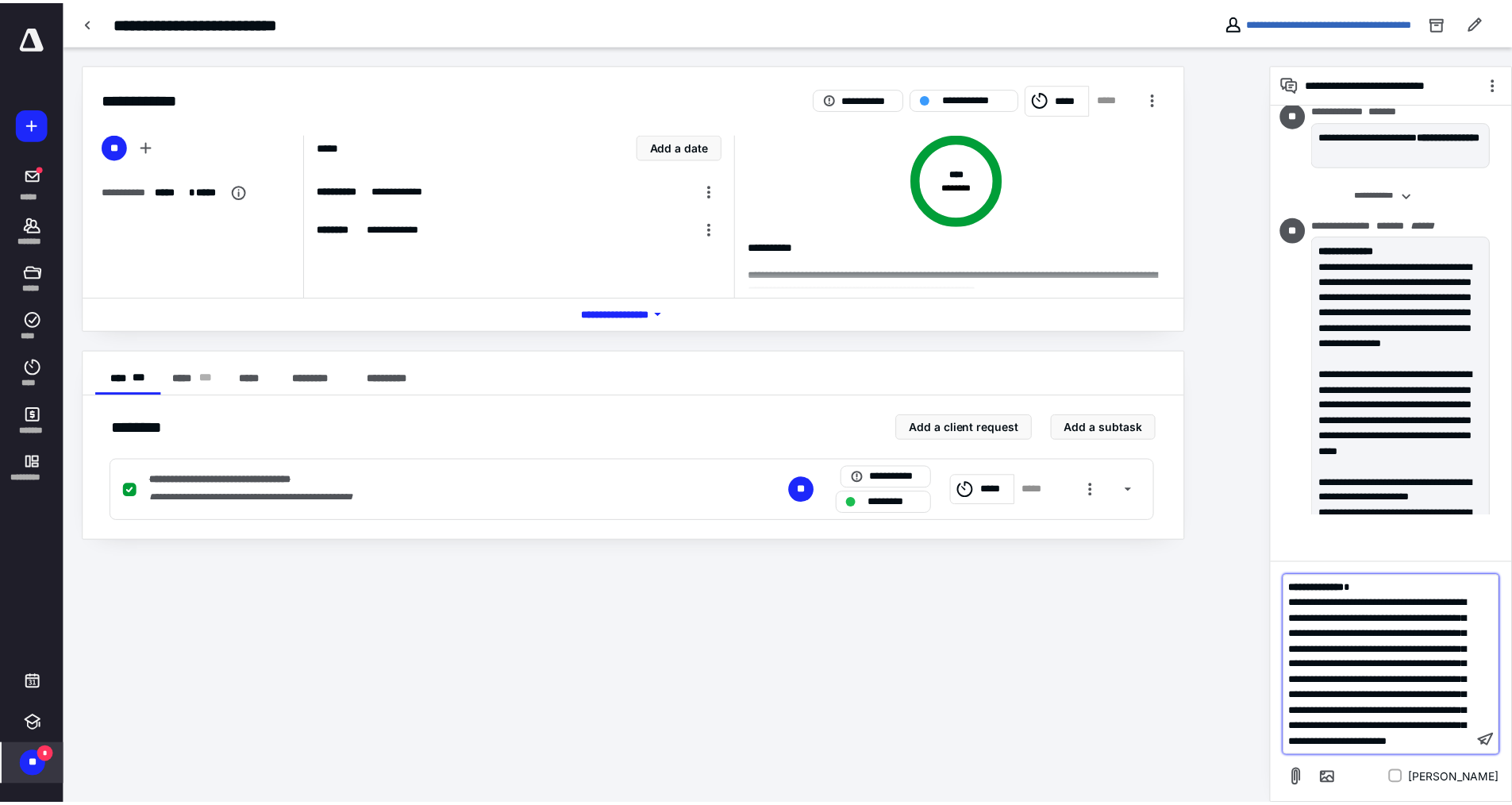 scroll, scrollTop: 1296, scrollLeft: 0, axis: vertical 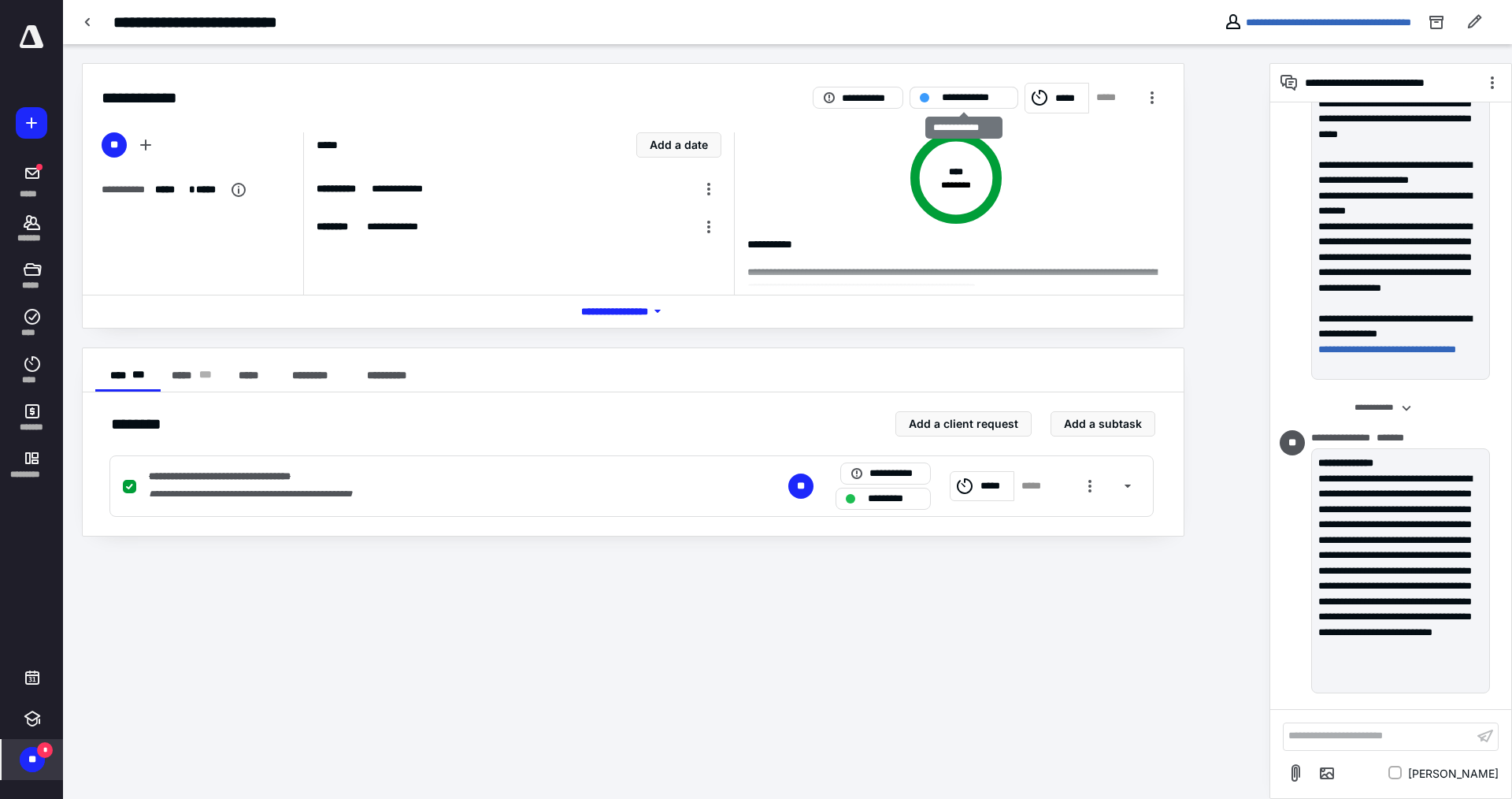 click on "**********" at bounding box center [975, 98] 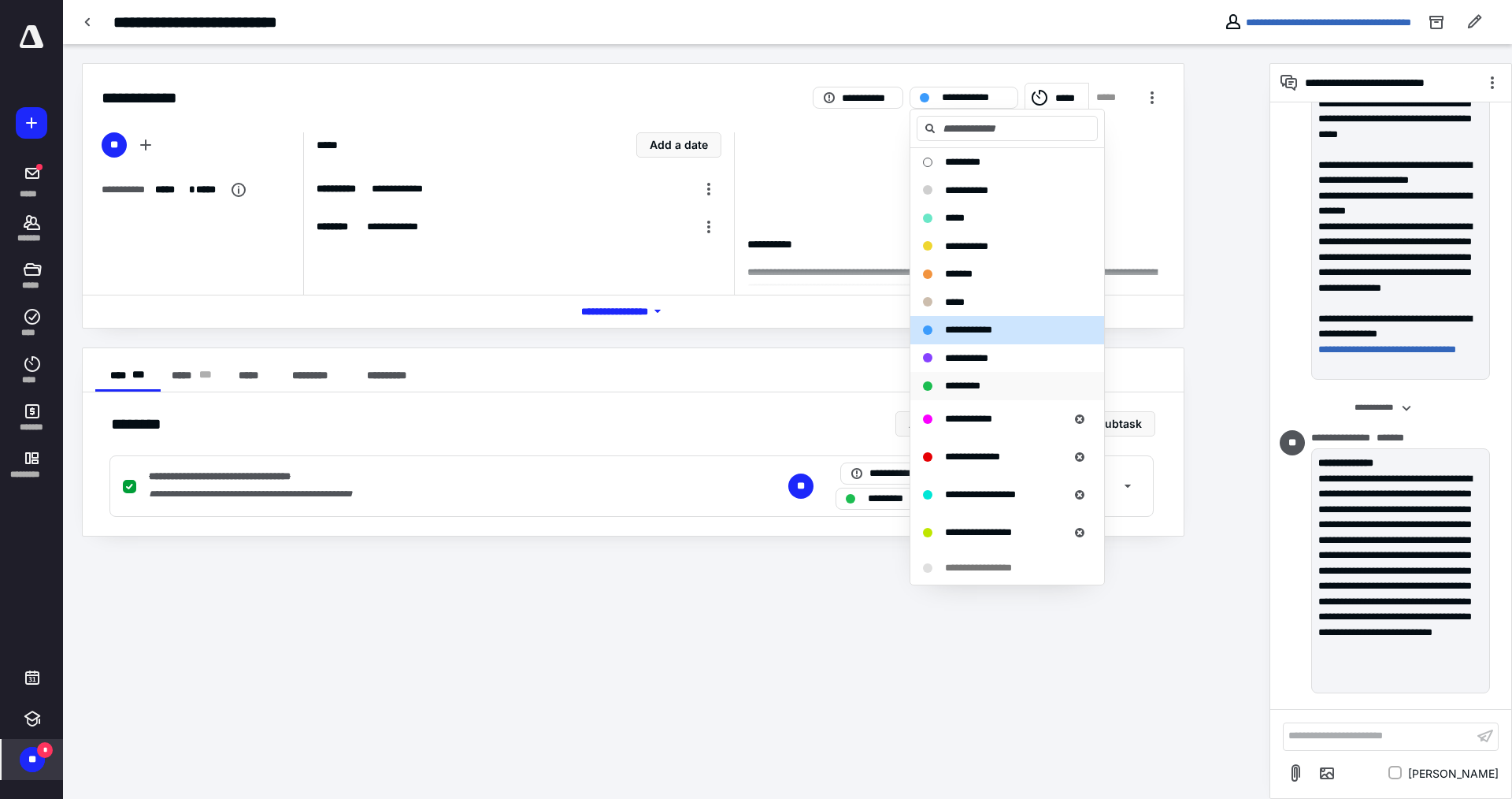 click on "*********" at bounding box center (962, 386) 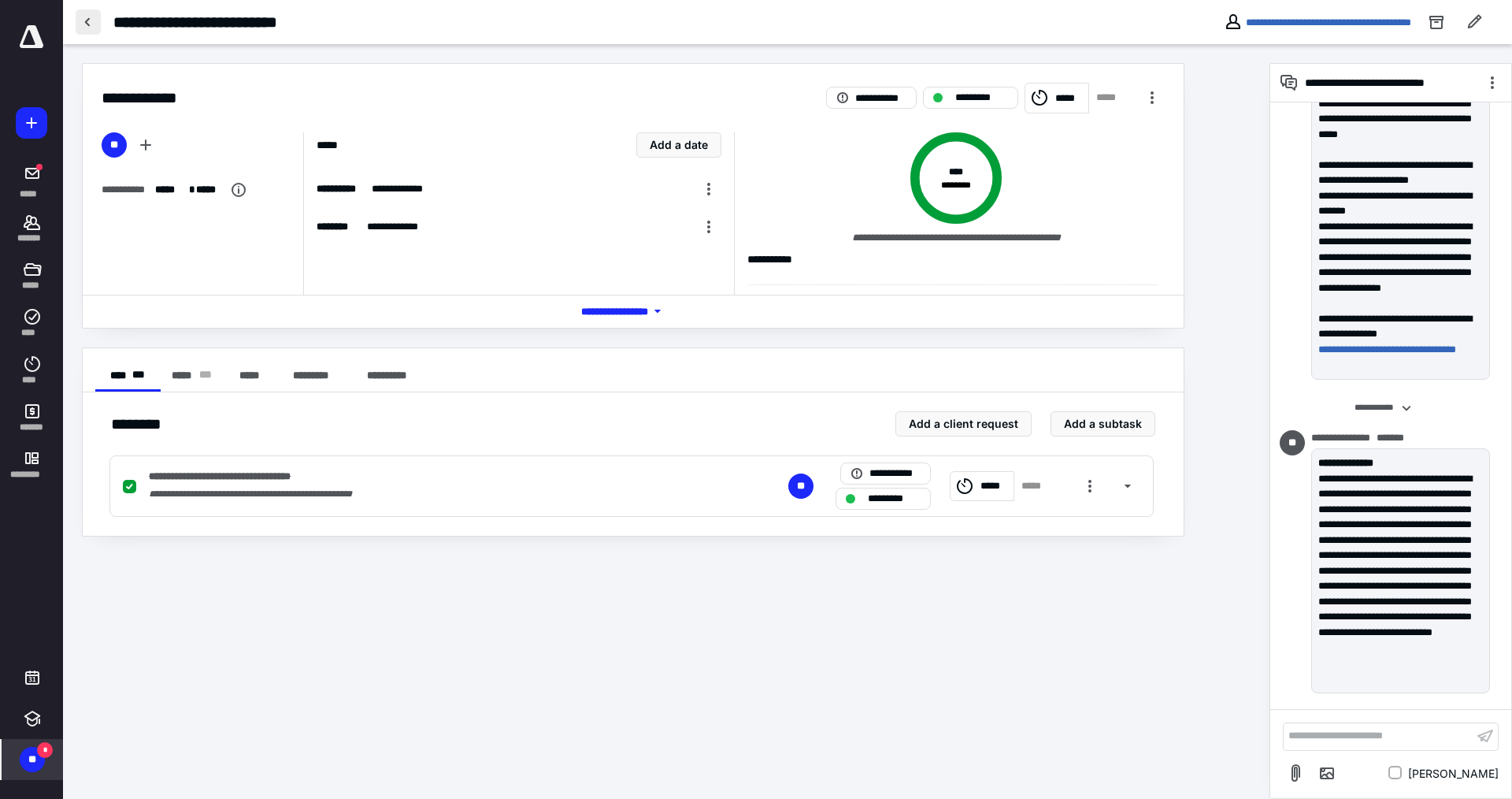 drag, startPoint x: 105, startPoint y: 21, endPoint x: 94, endPoint y: 24, distance: 11.40175 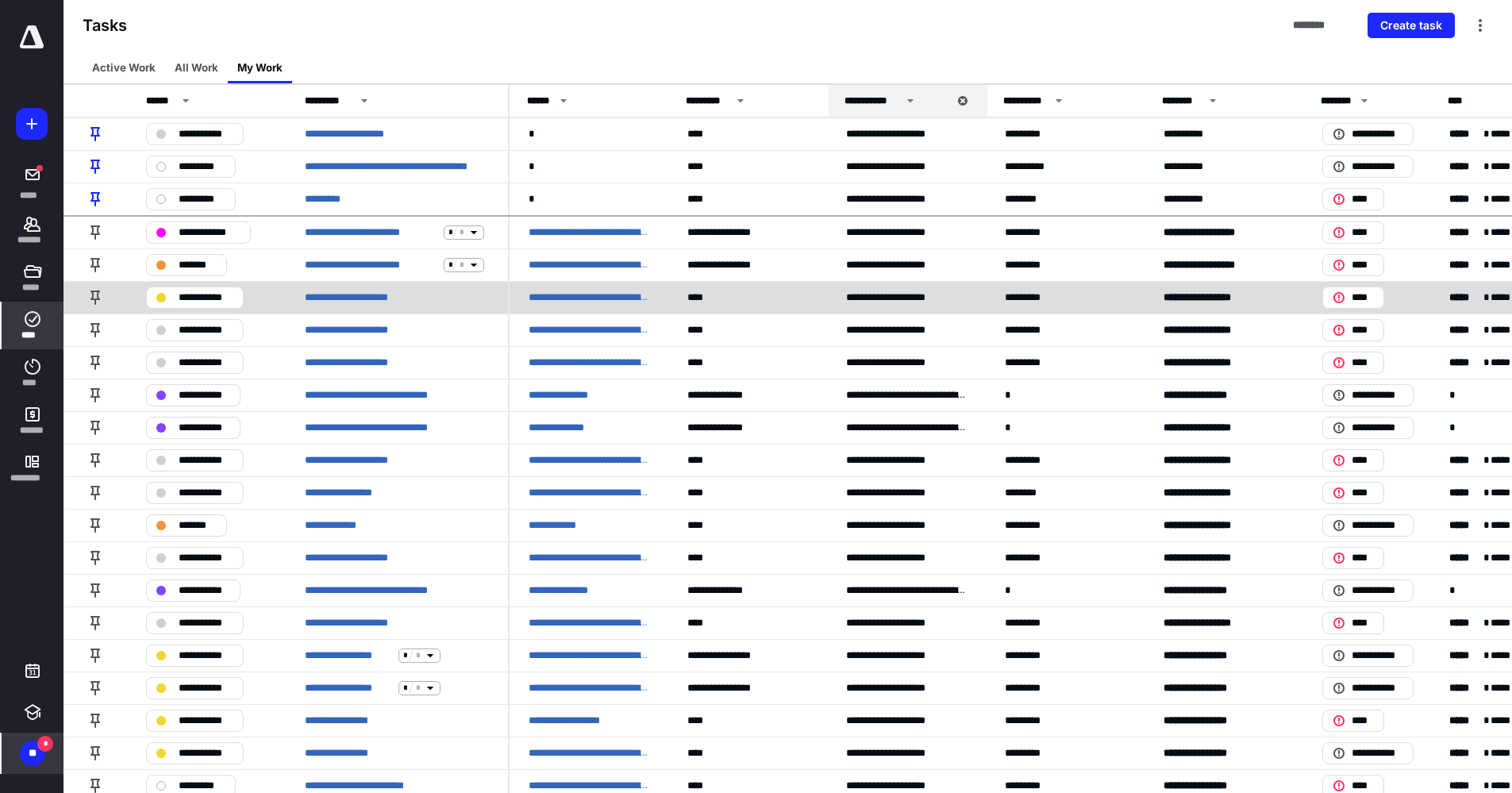 click on "**********" at bounding box center [589, 298] 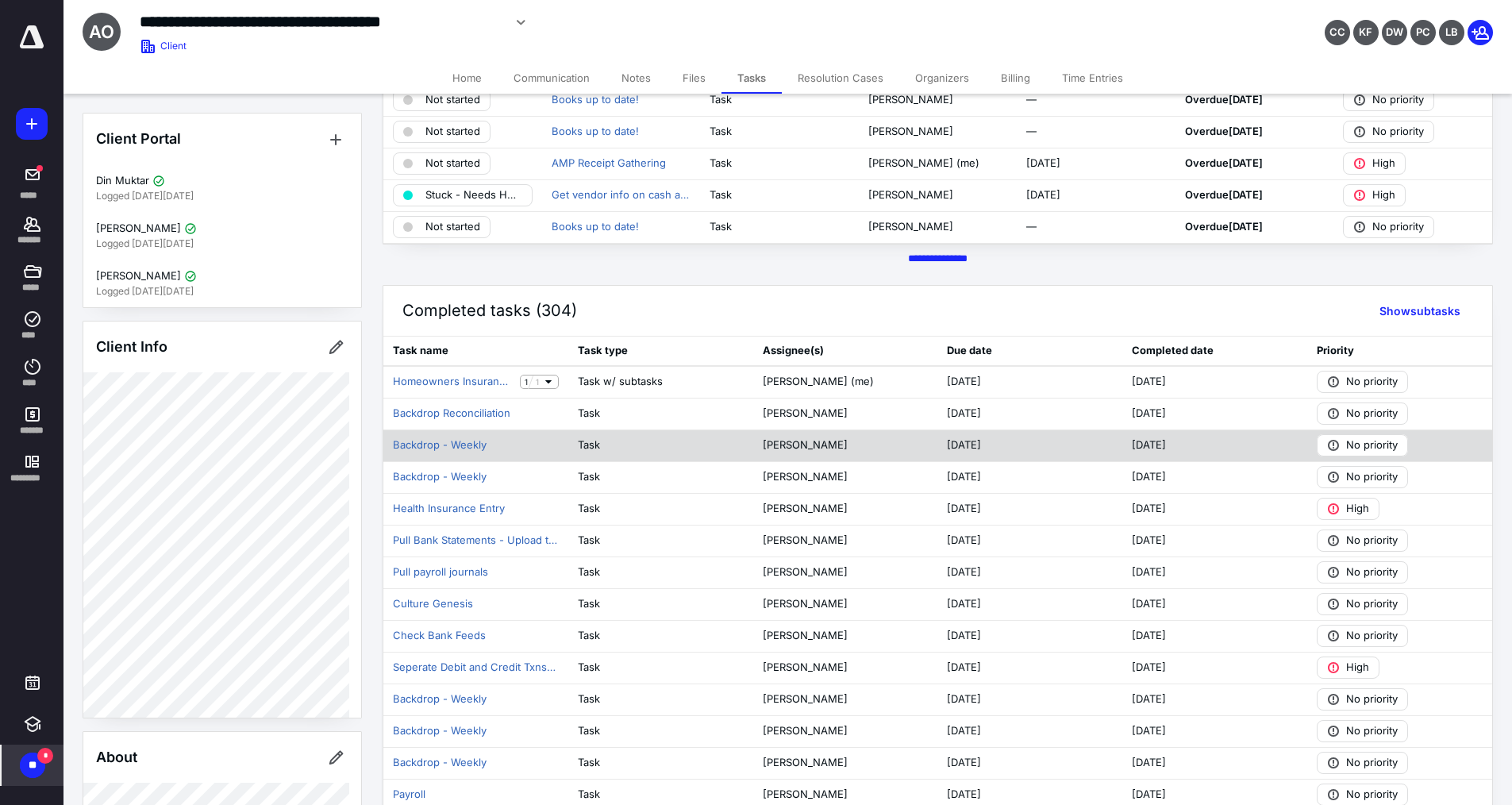 scroll, scrollTop: 824, scrollLeft: 0, axis: vertical 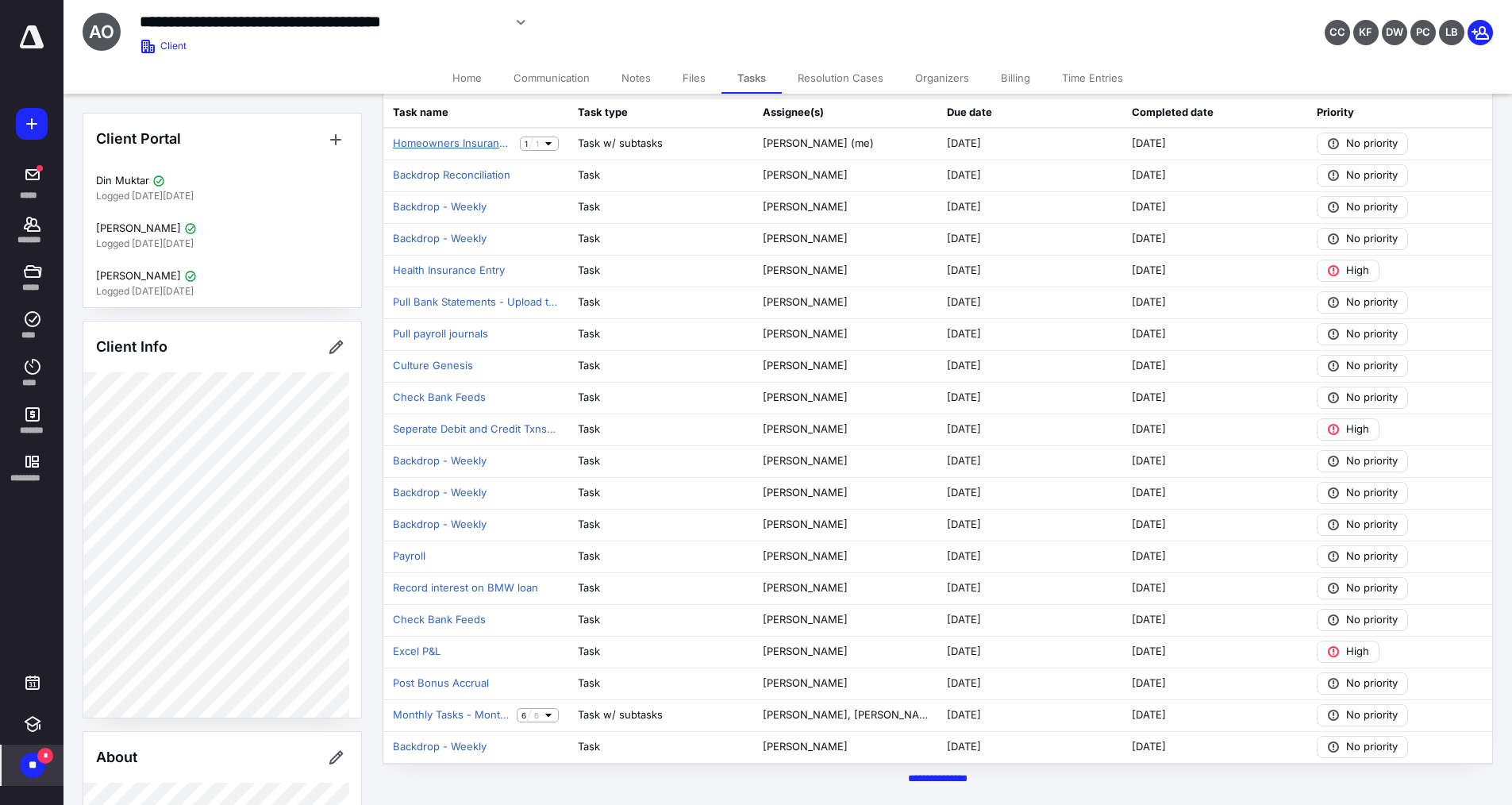 click on "Homeowners Insurance Quote" at bounding box center [453, 144] 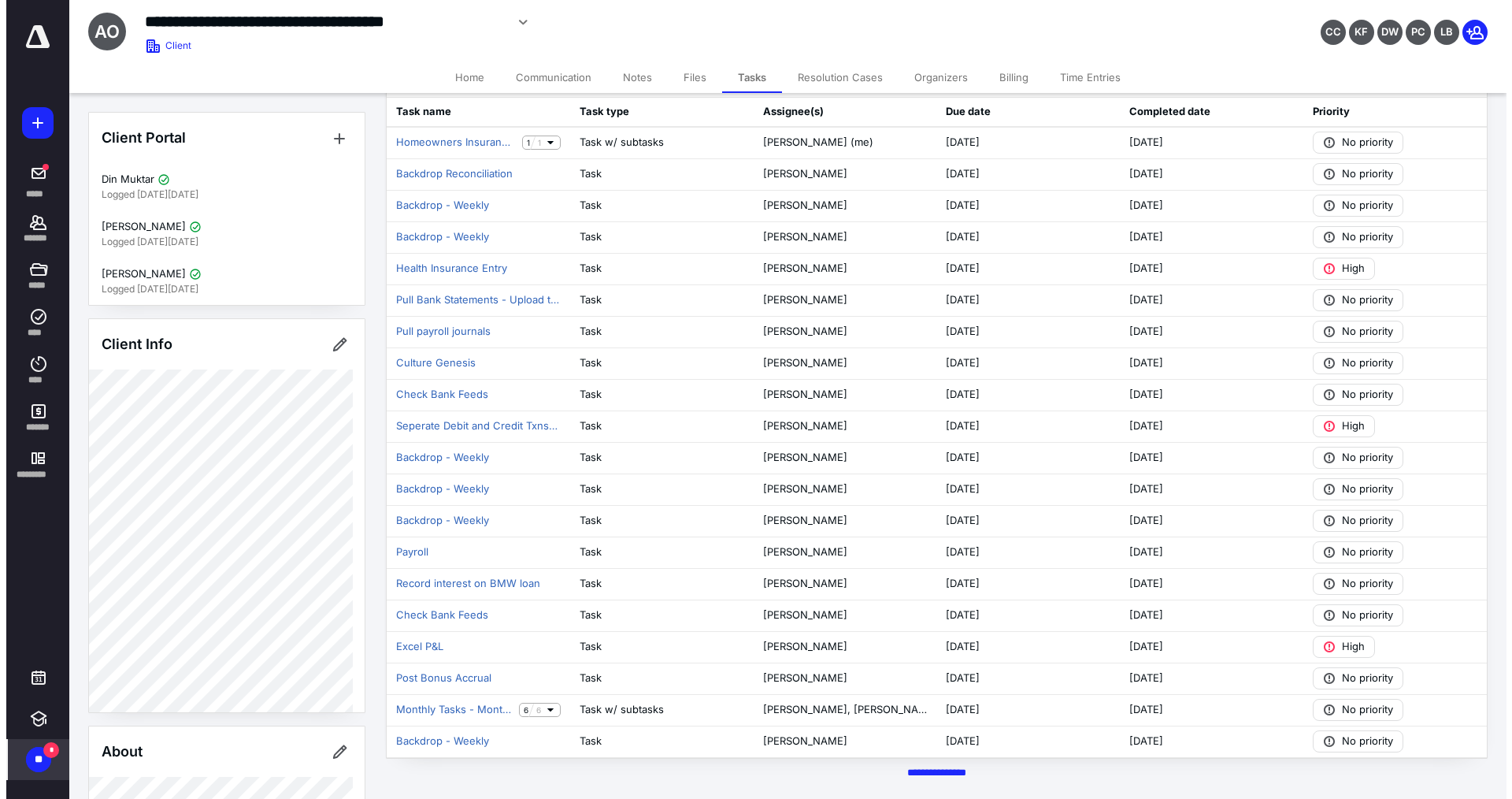 scroll, scrollTop: 0, scrollLeft: 0, axis: both 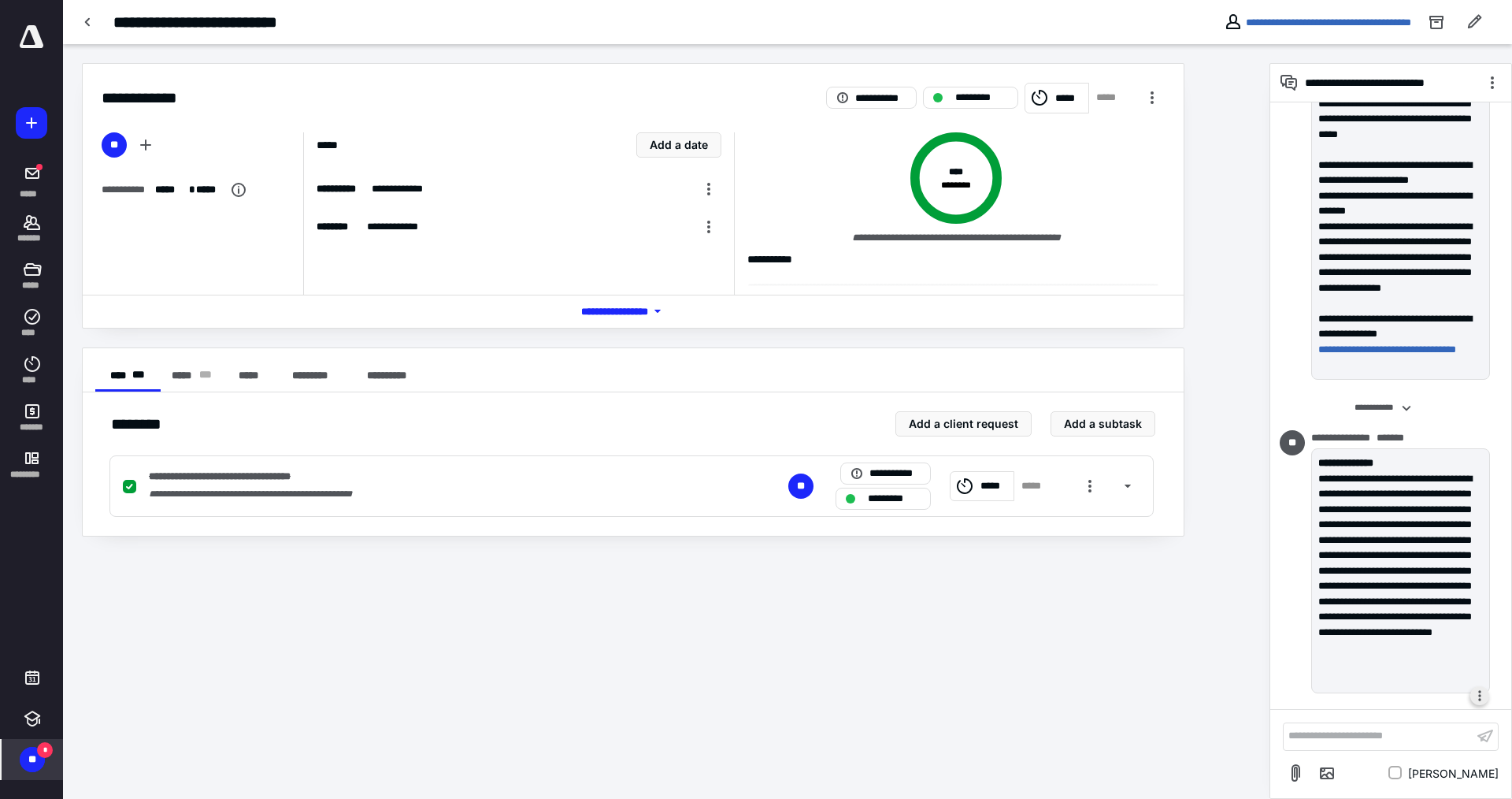 click at bounding box center (1480, 696) 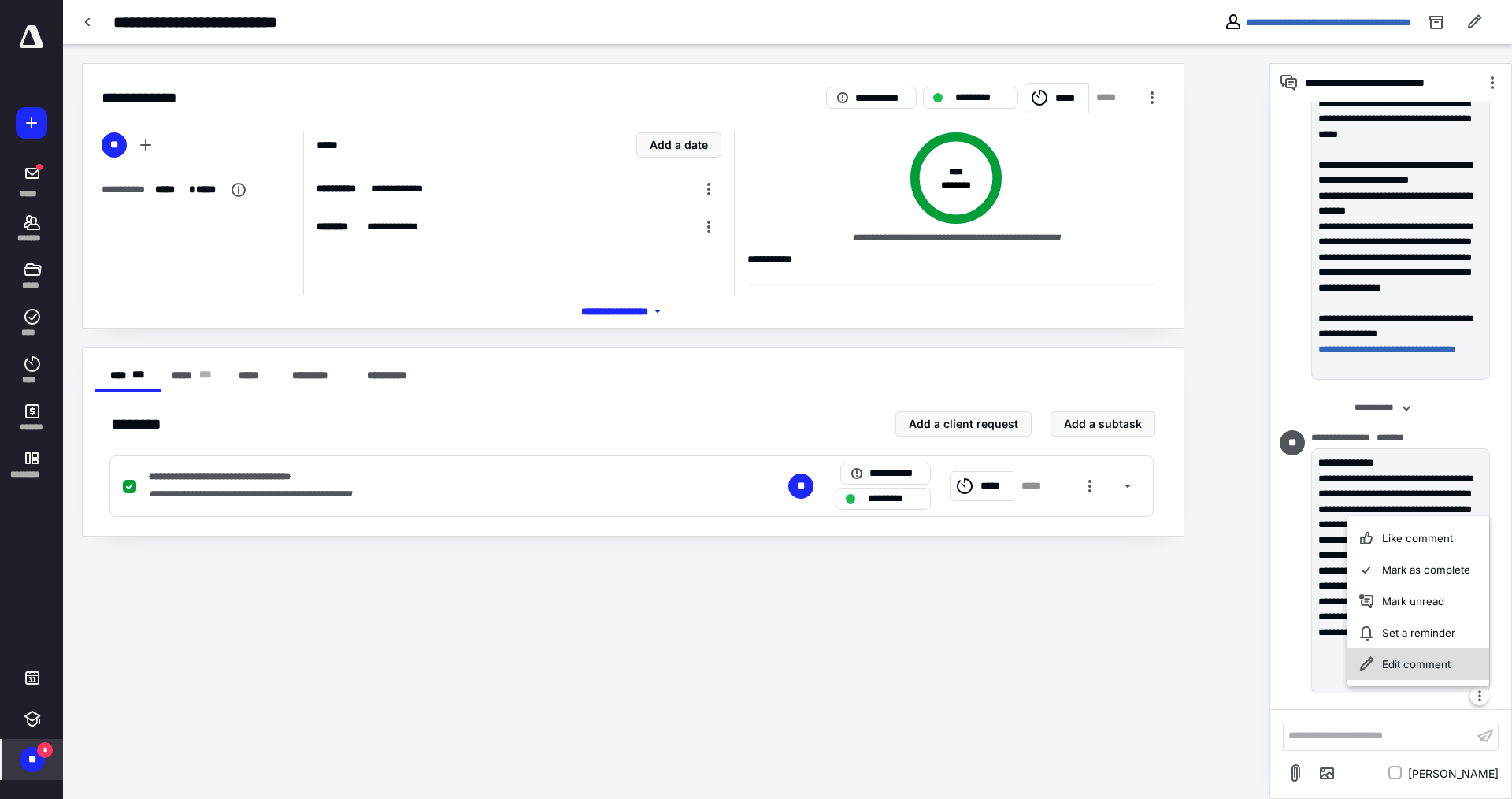 click on "Edit comment" at bounding box center (1418, 664) 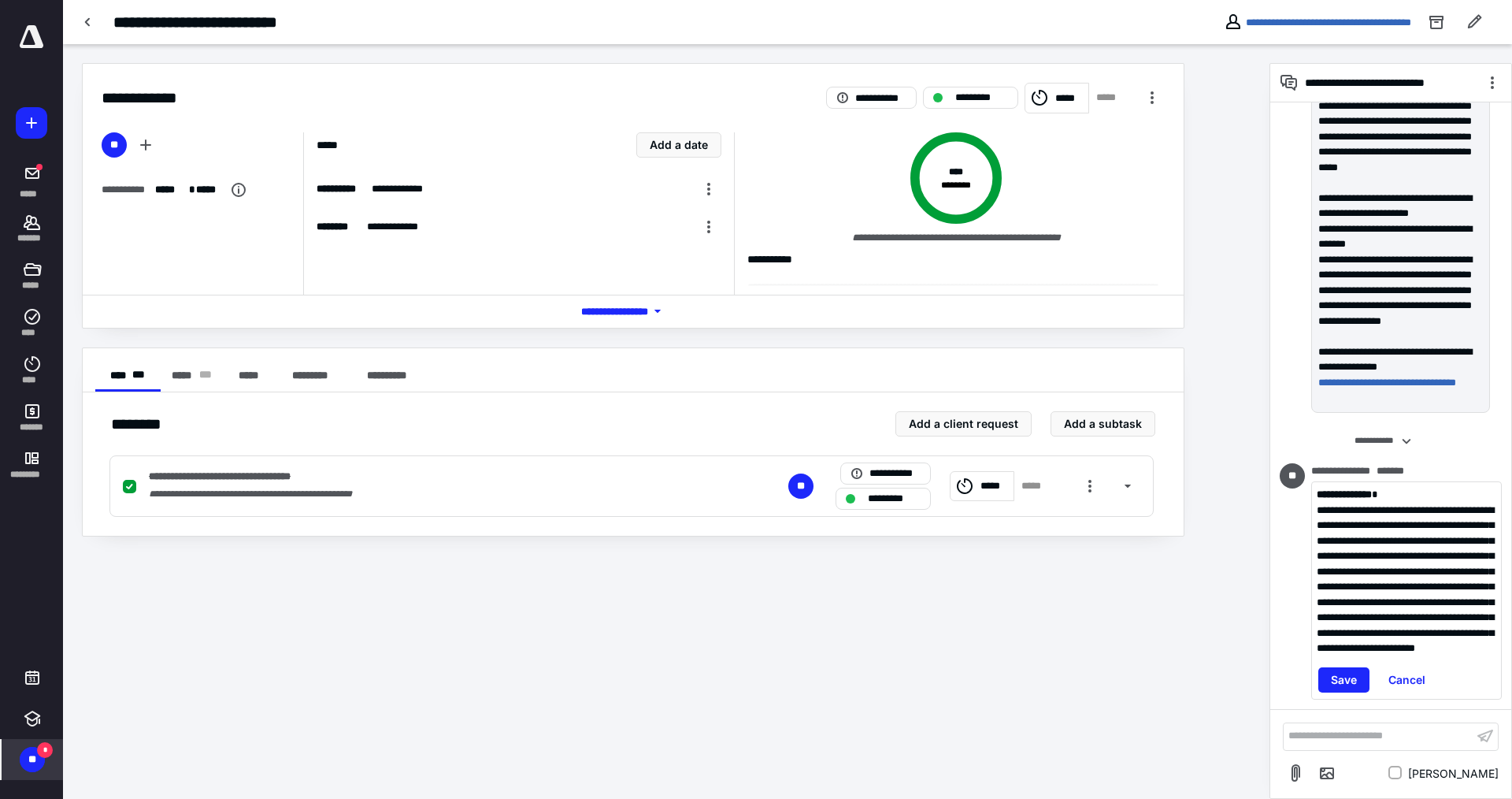 scroll, scrollTop: 1314, scrollLeft: 0, axis: vertical 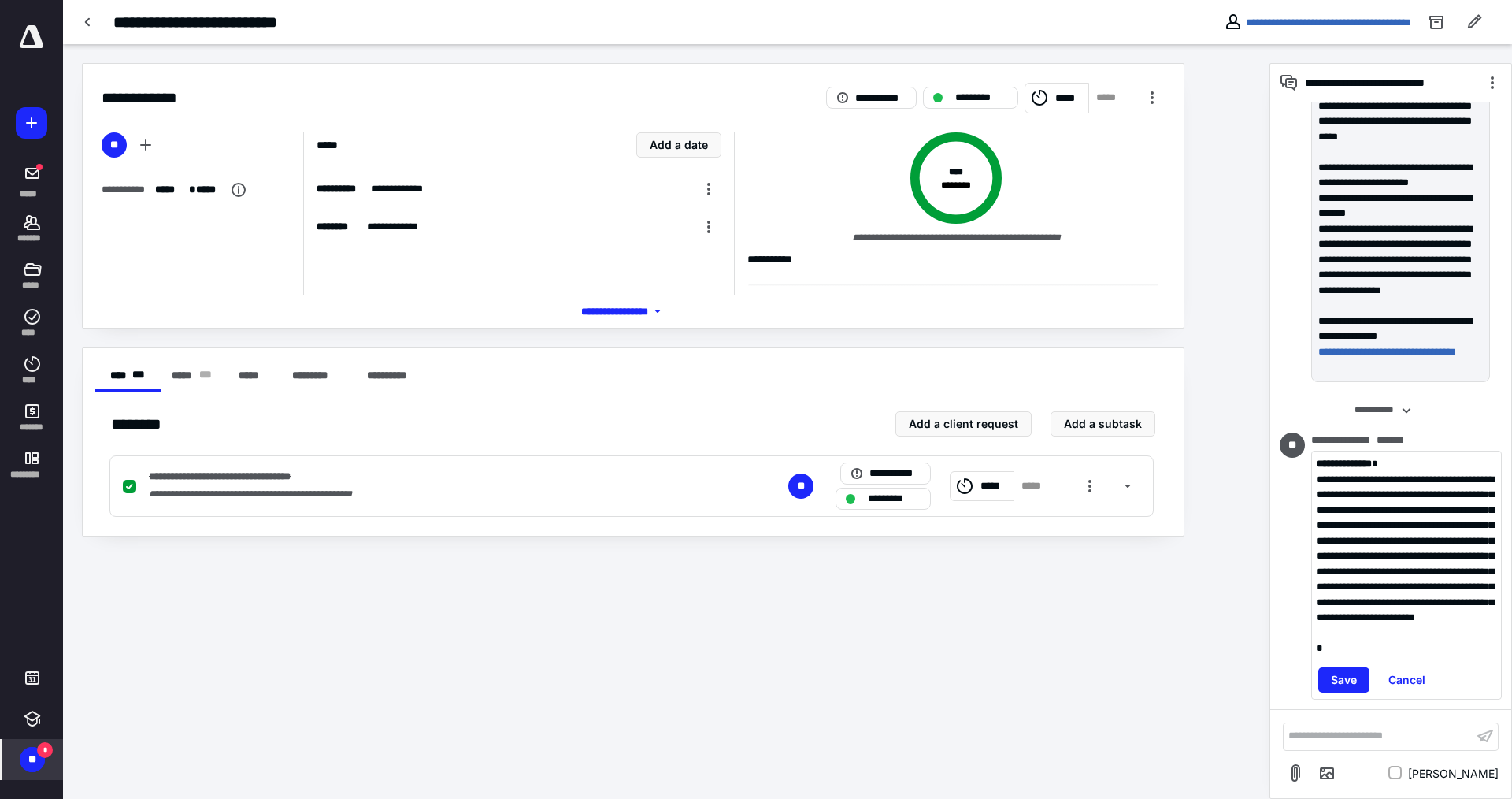 type 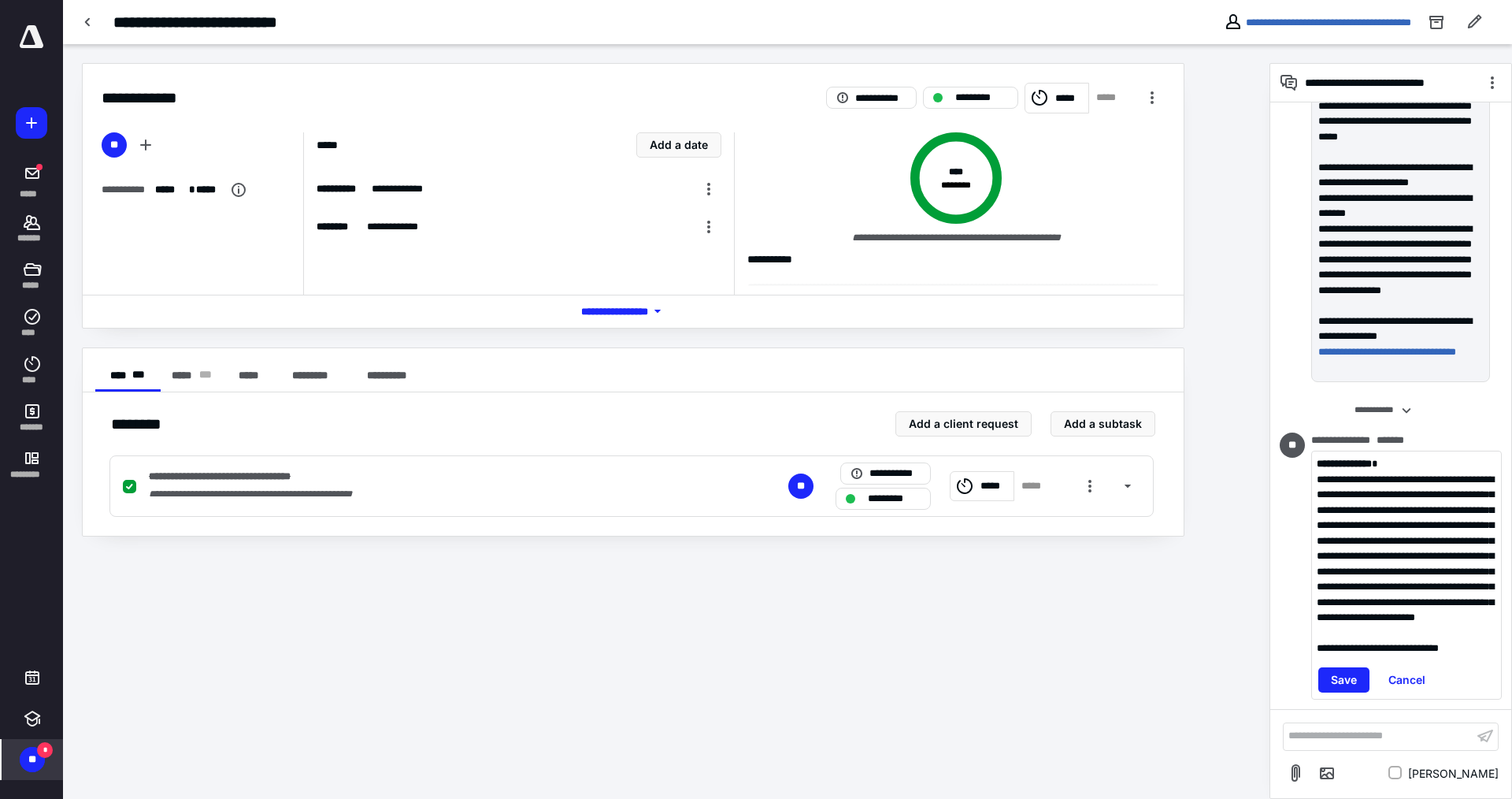 click on "**********" at bounding box center (1406, 556) 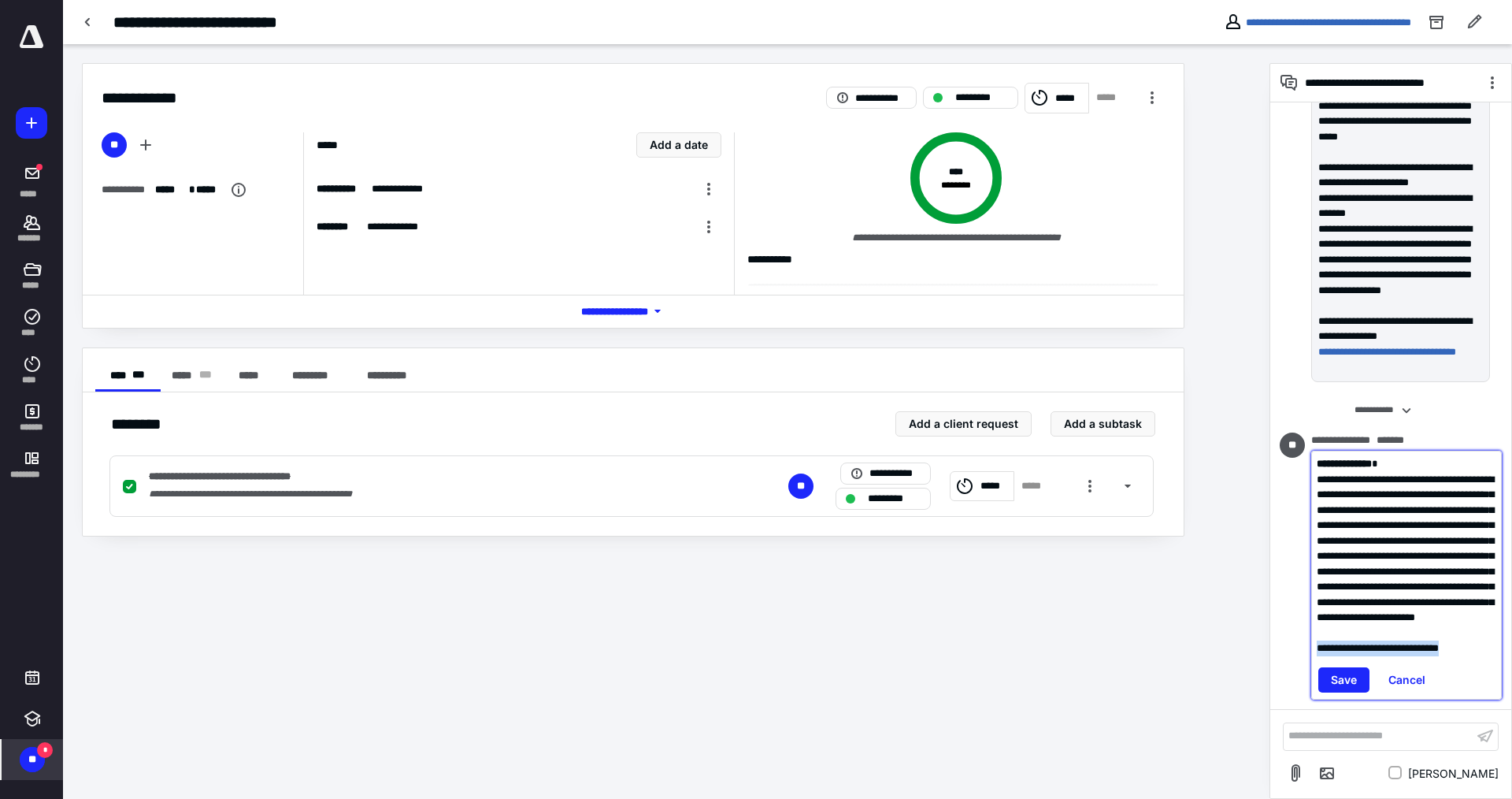 drag, startPoint x: 1318, startPoint y: 679, endPoint x: 1424, endPoint y: 545, distance: 170.85667 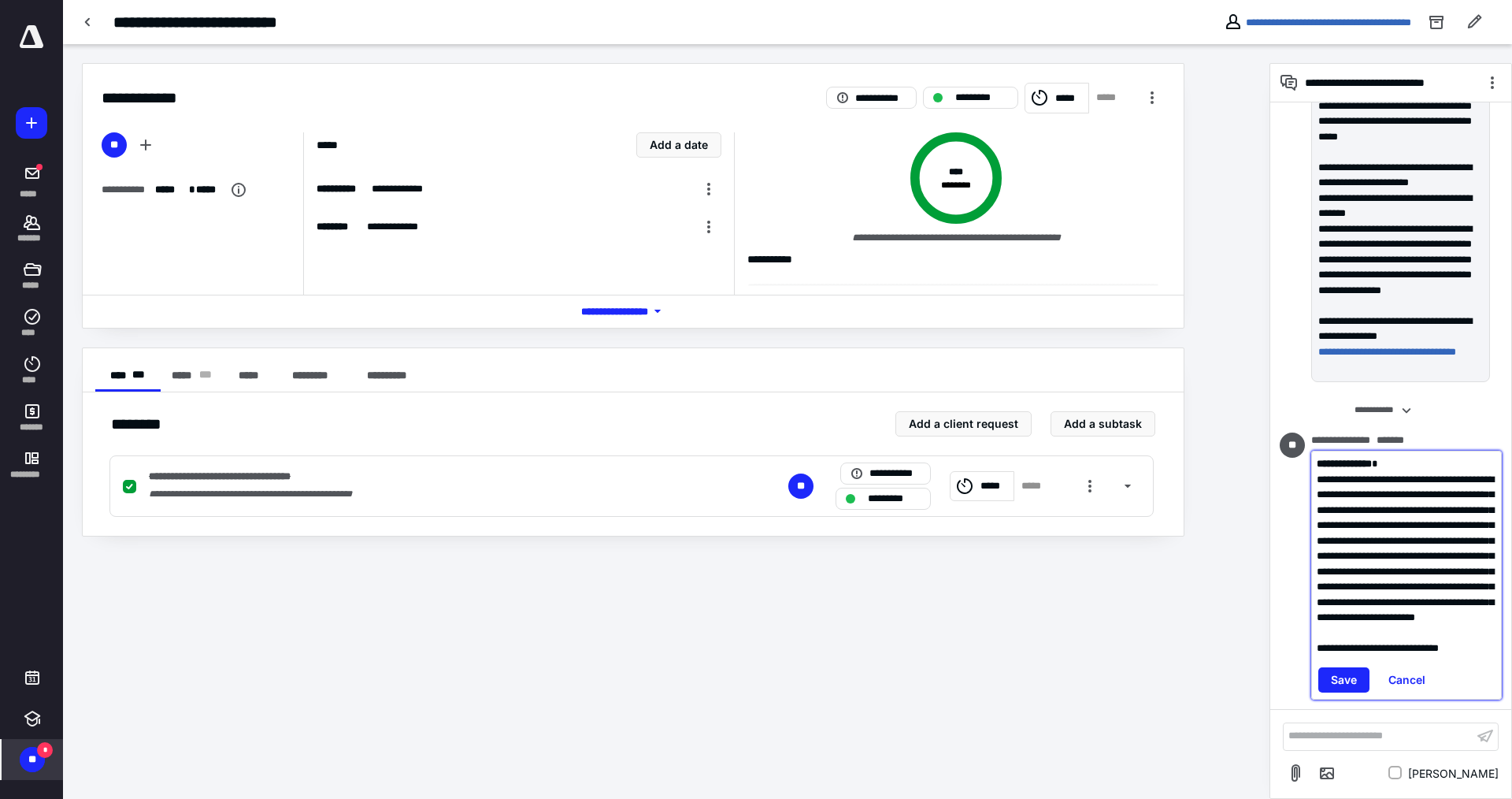 drag, startPoint x: 1442, startPoint y: 634, endPoint x: 1432, endPoint y: 650, distance: 18.867962 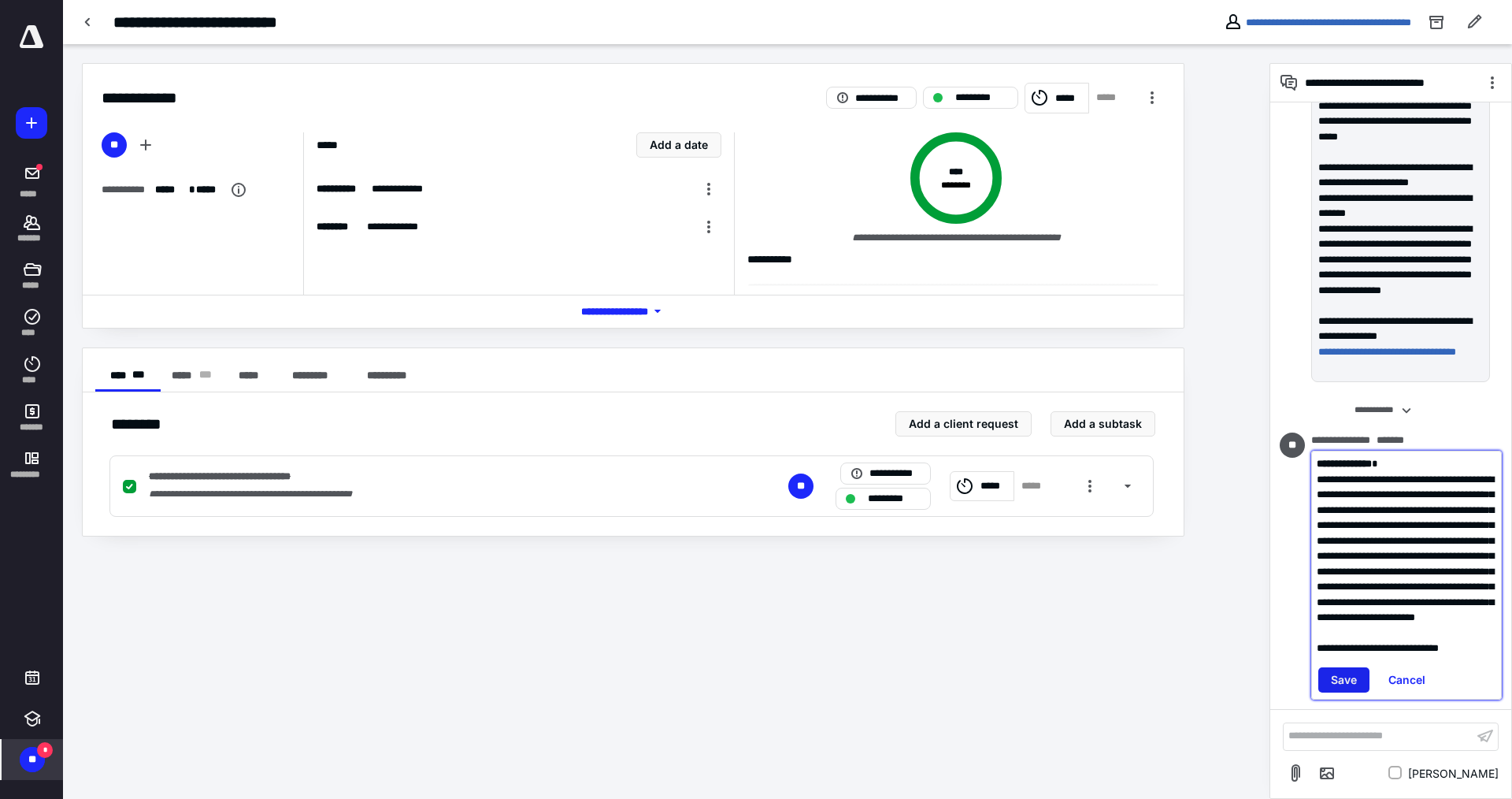 click on "Save" at bounding box center [1343, 680] 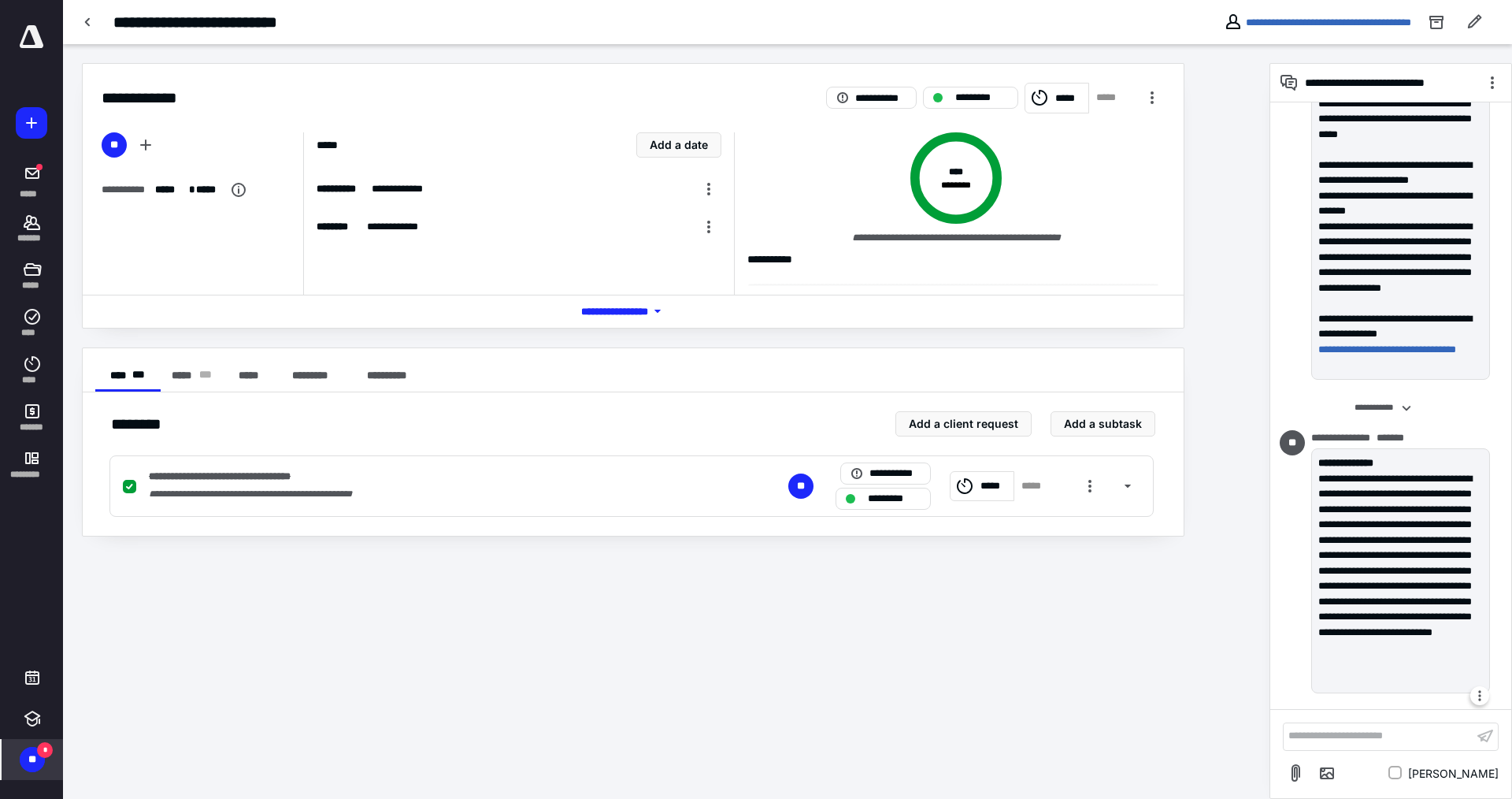 scroll, scrollTop: 1301, scrollLeft: 0, axis: vertical 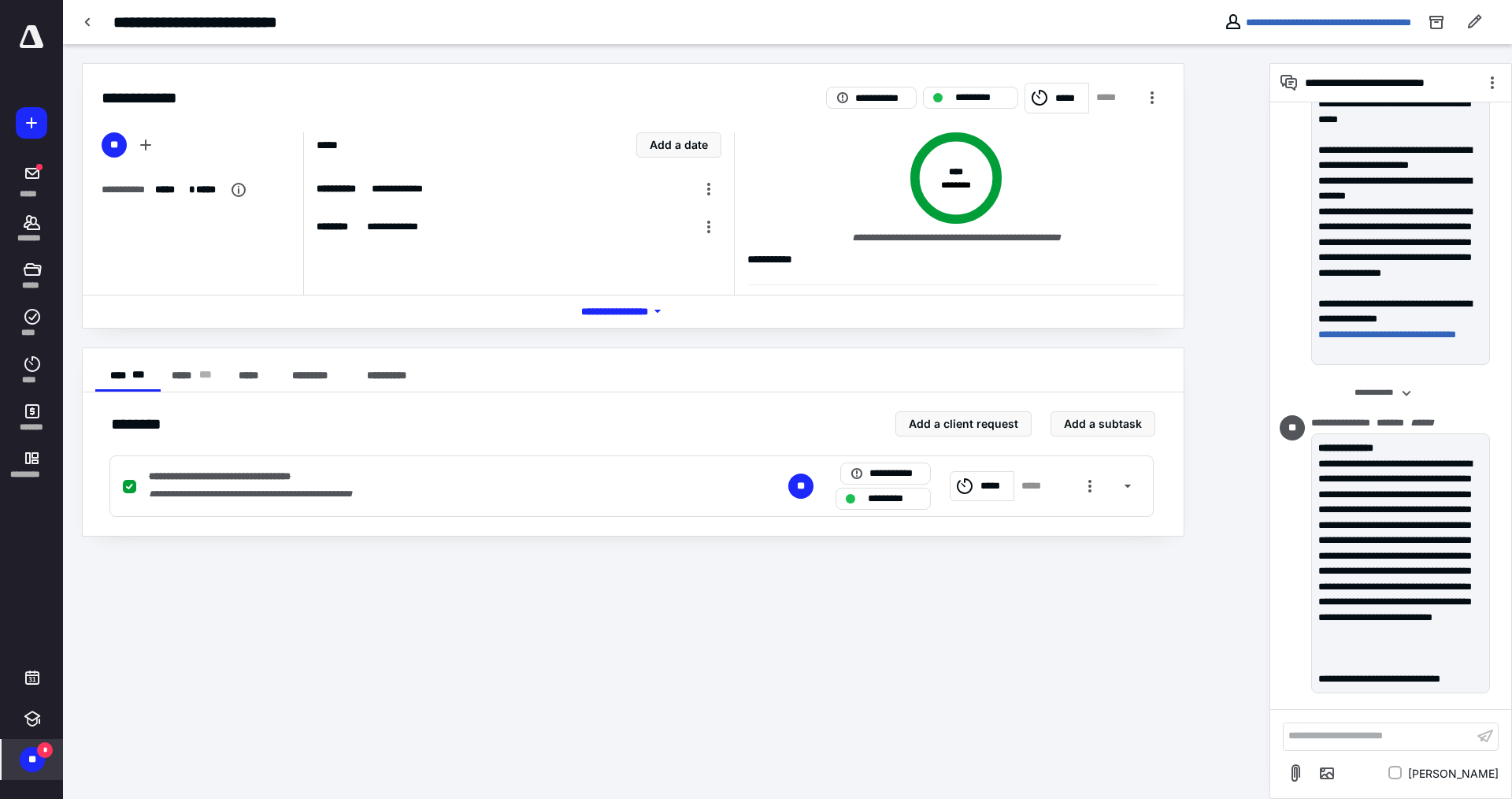 click on "** *" at bounding box center [32, 760] 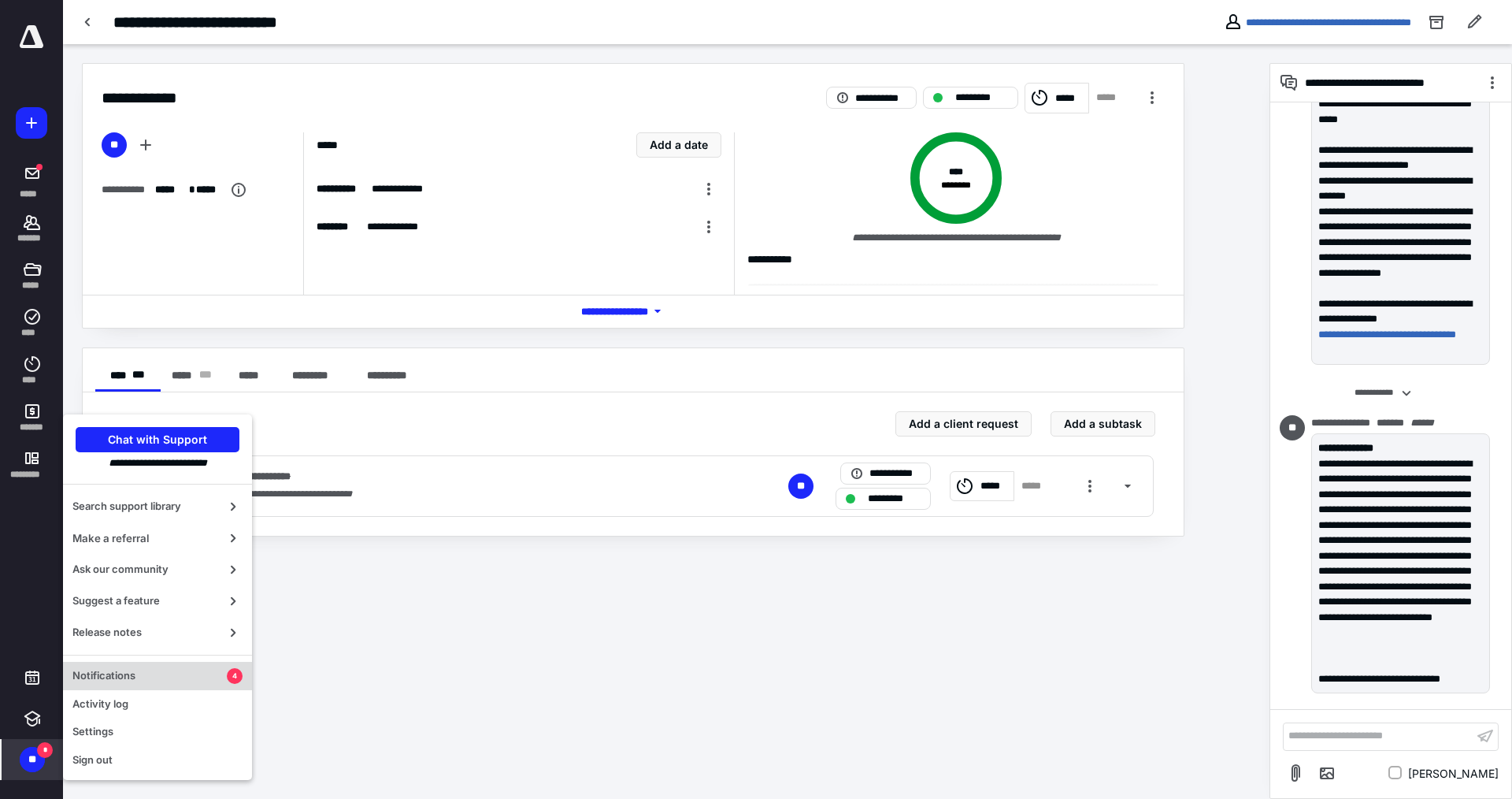 click on "Notifications" at bounding box center [150, 676] 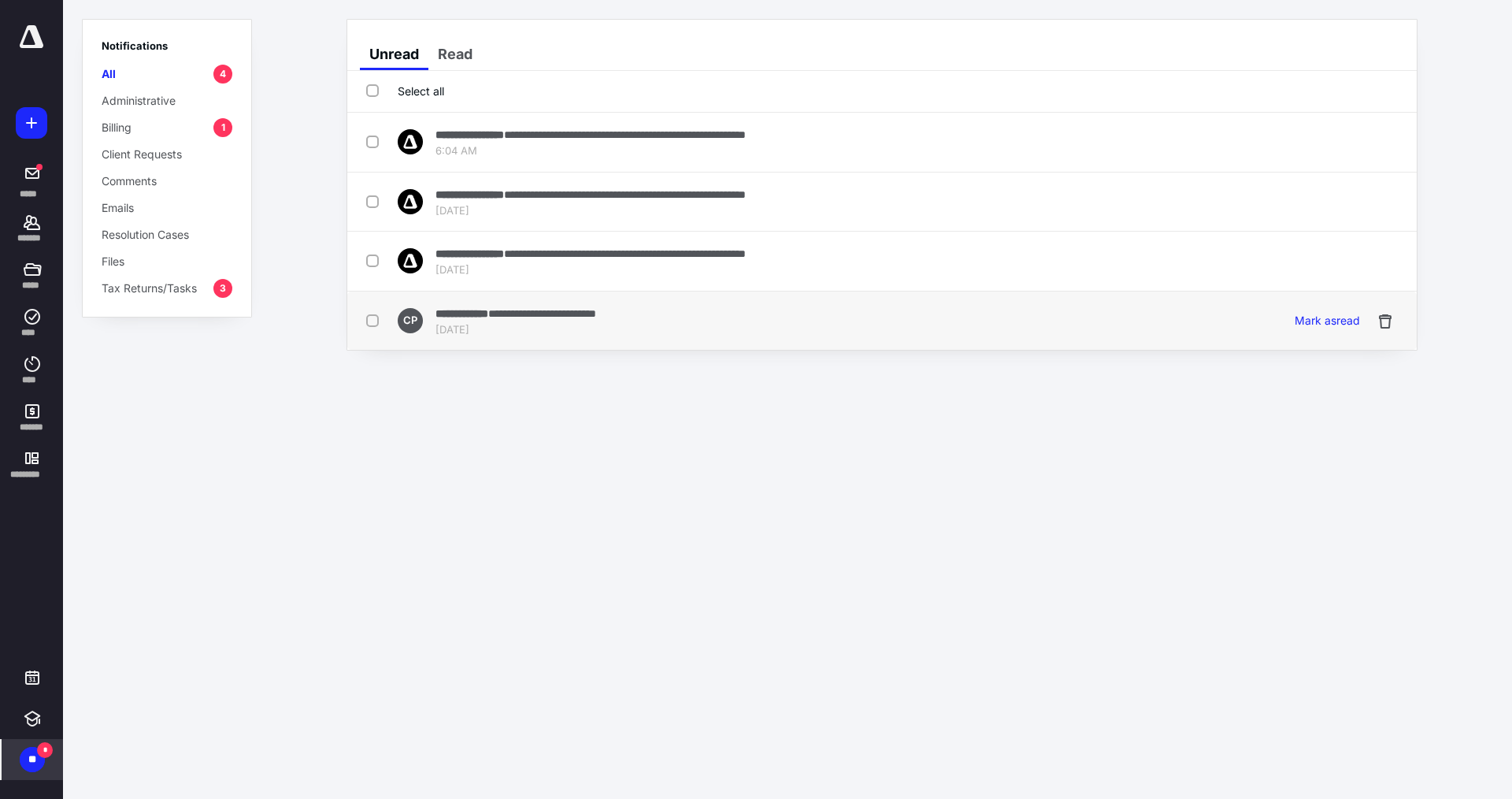 click on "Jul 11, 2025" at bounding box center (516, 330) 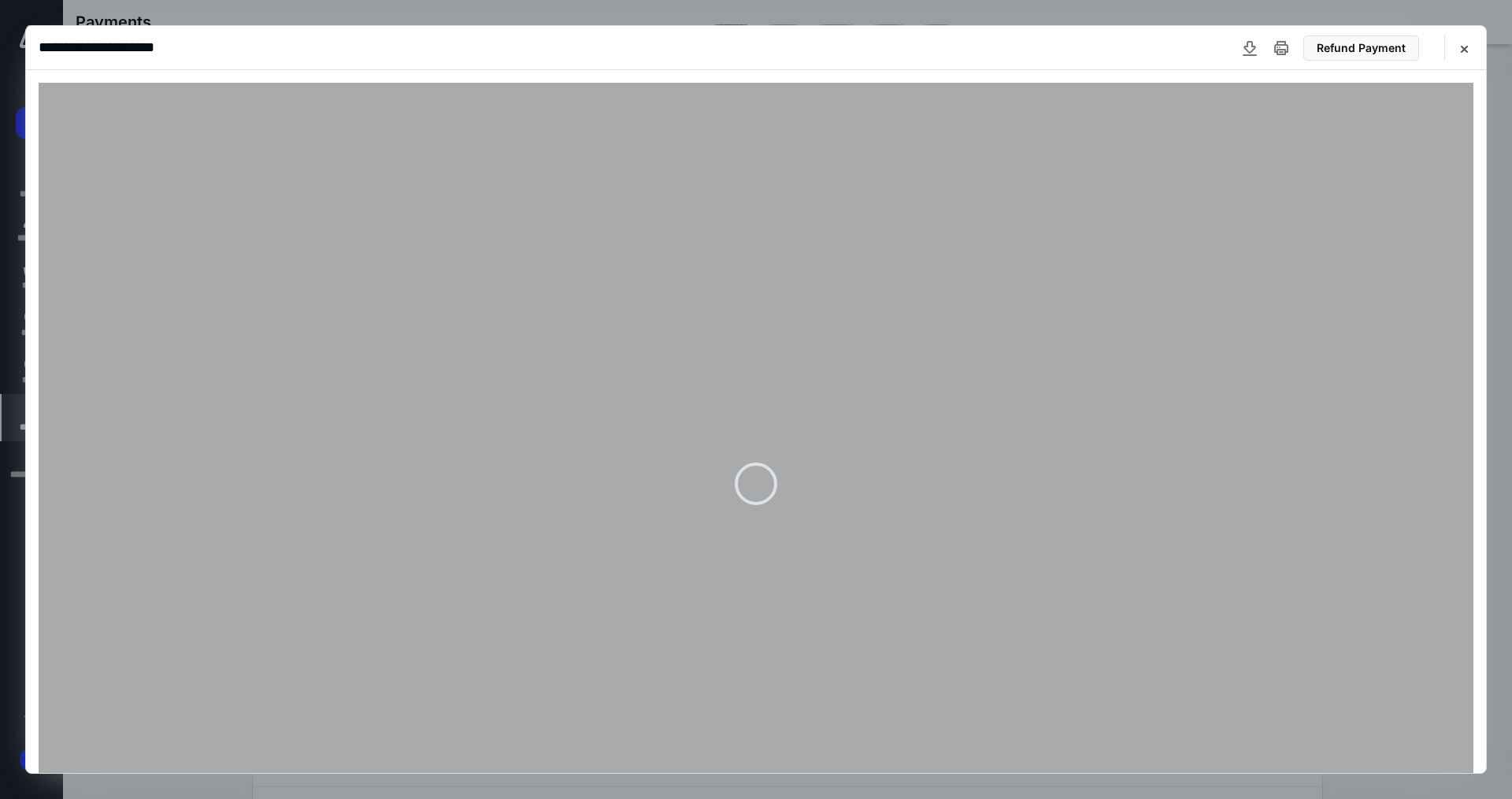 scroll, scrollTop: 0, scrollLeft: 0, axis: both 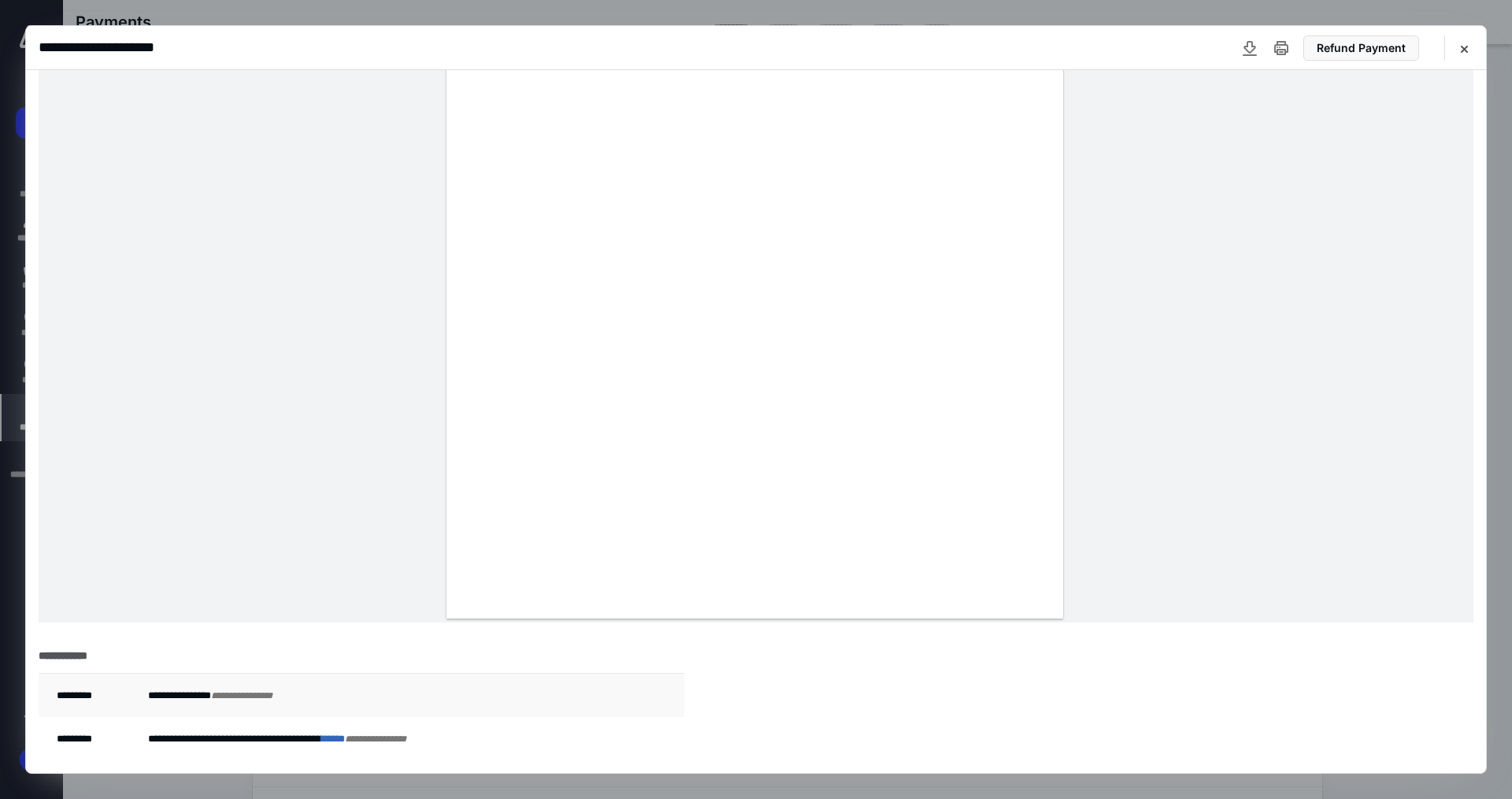click on "* ****" at bounding box center [333, 738] 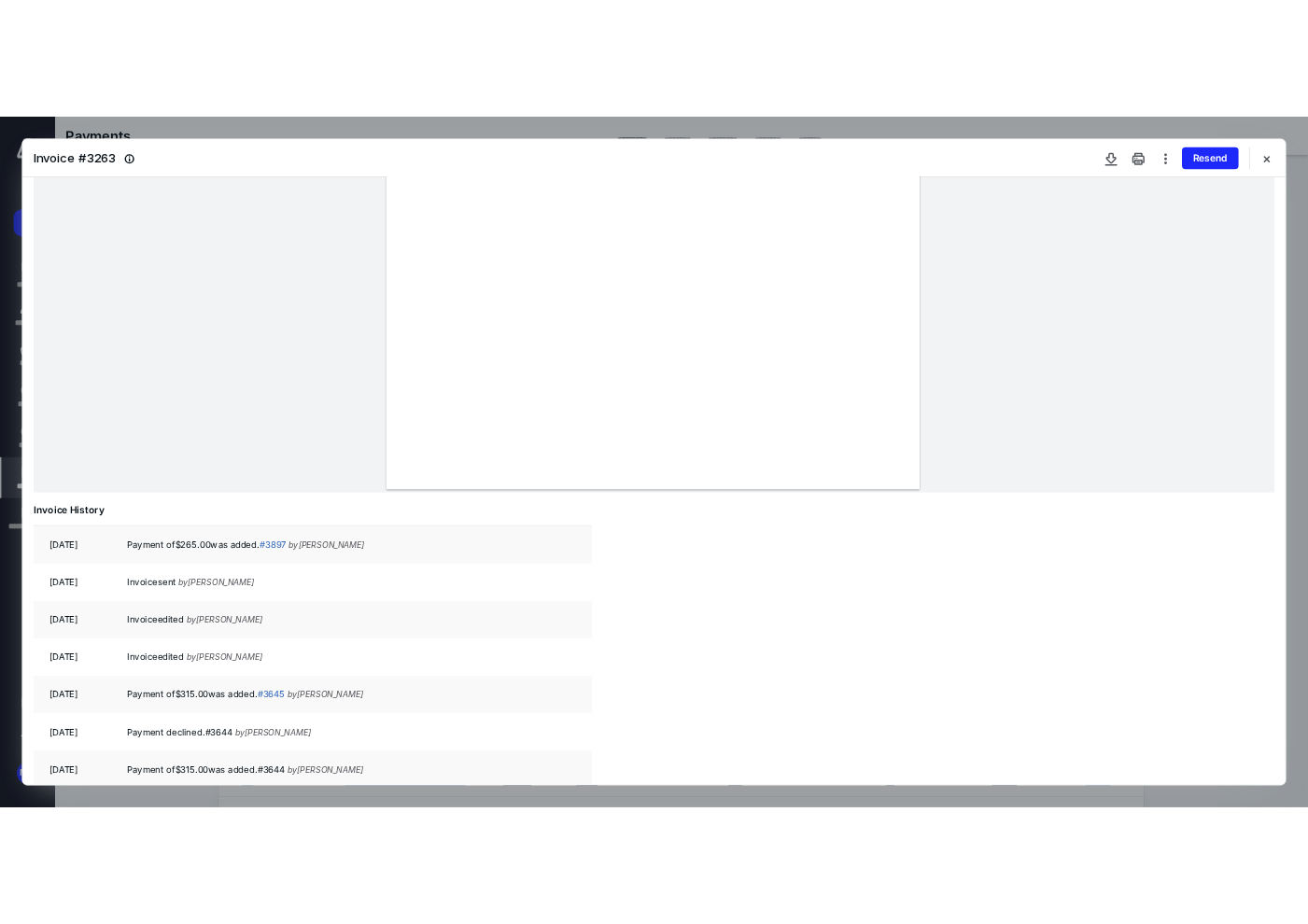 scroll, scrollTop: 560, scrollLeft: 0, axis: vertical 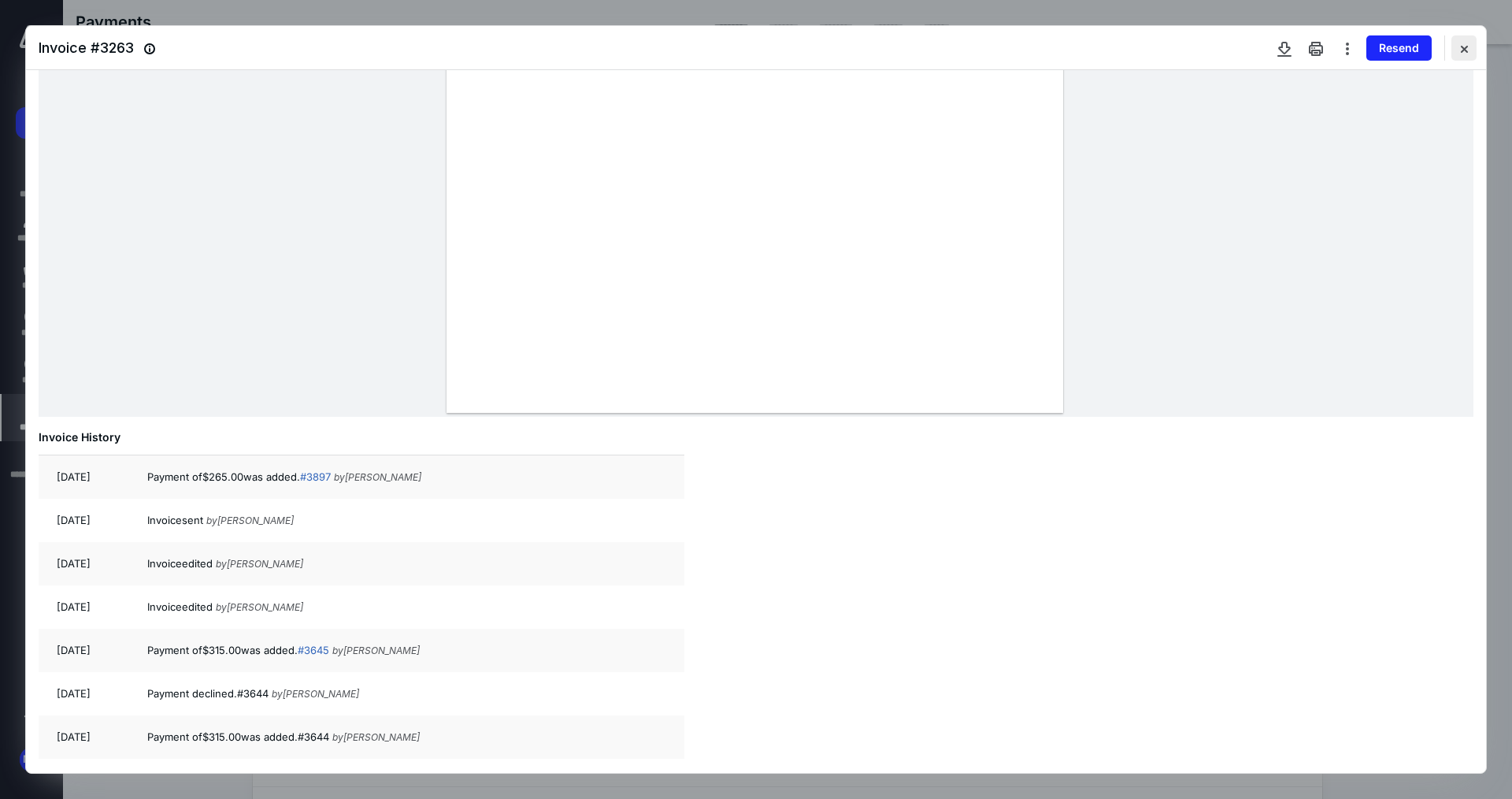 click at bounding box center (1464, 48) 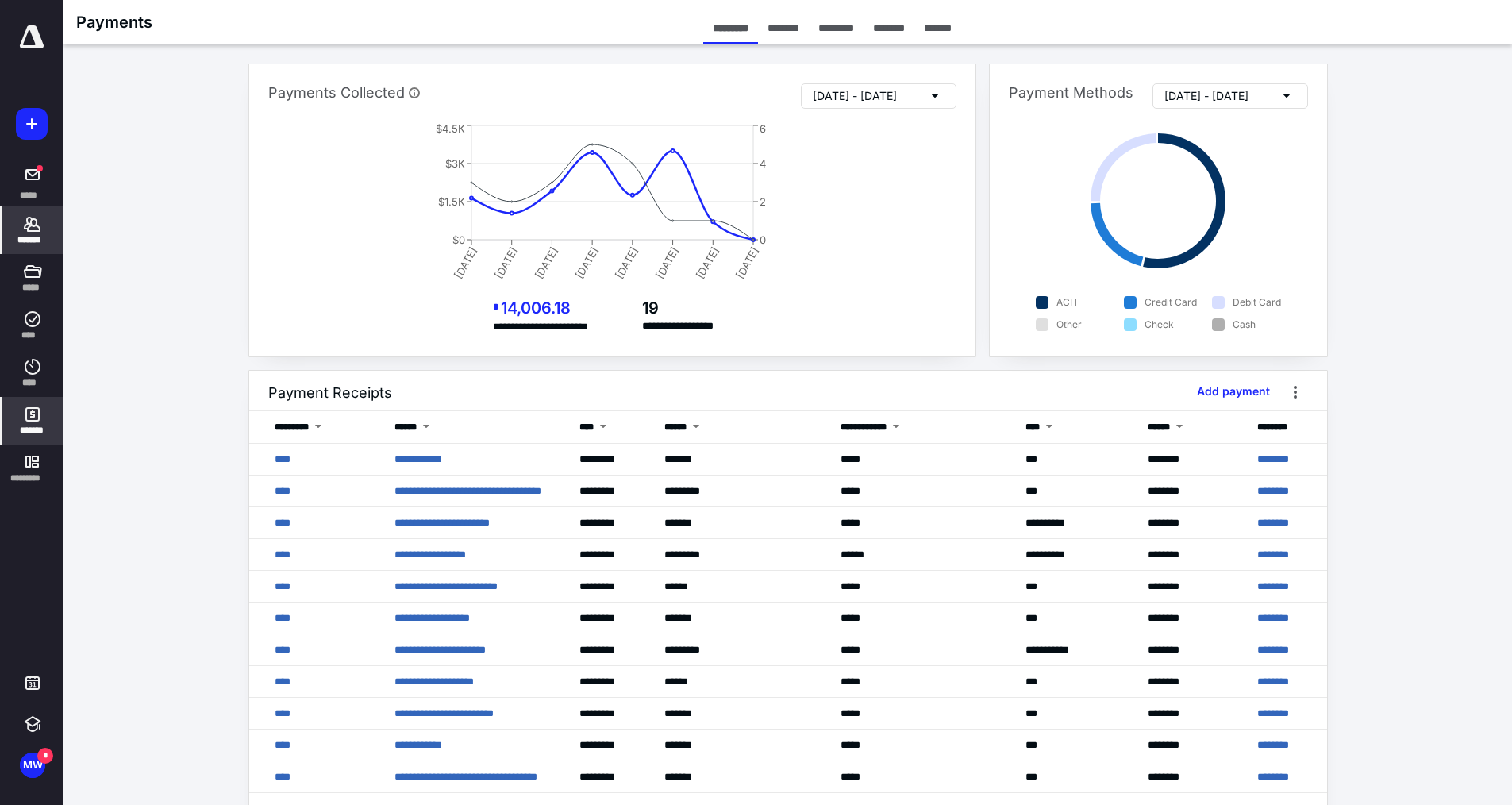 click 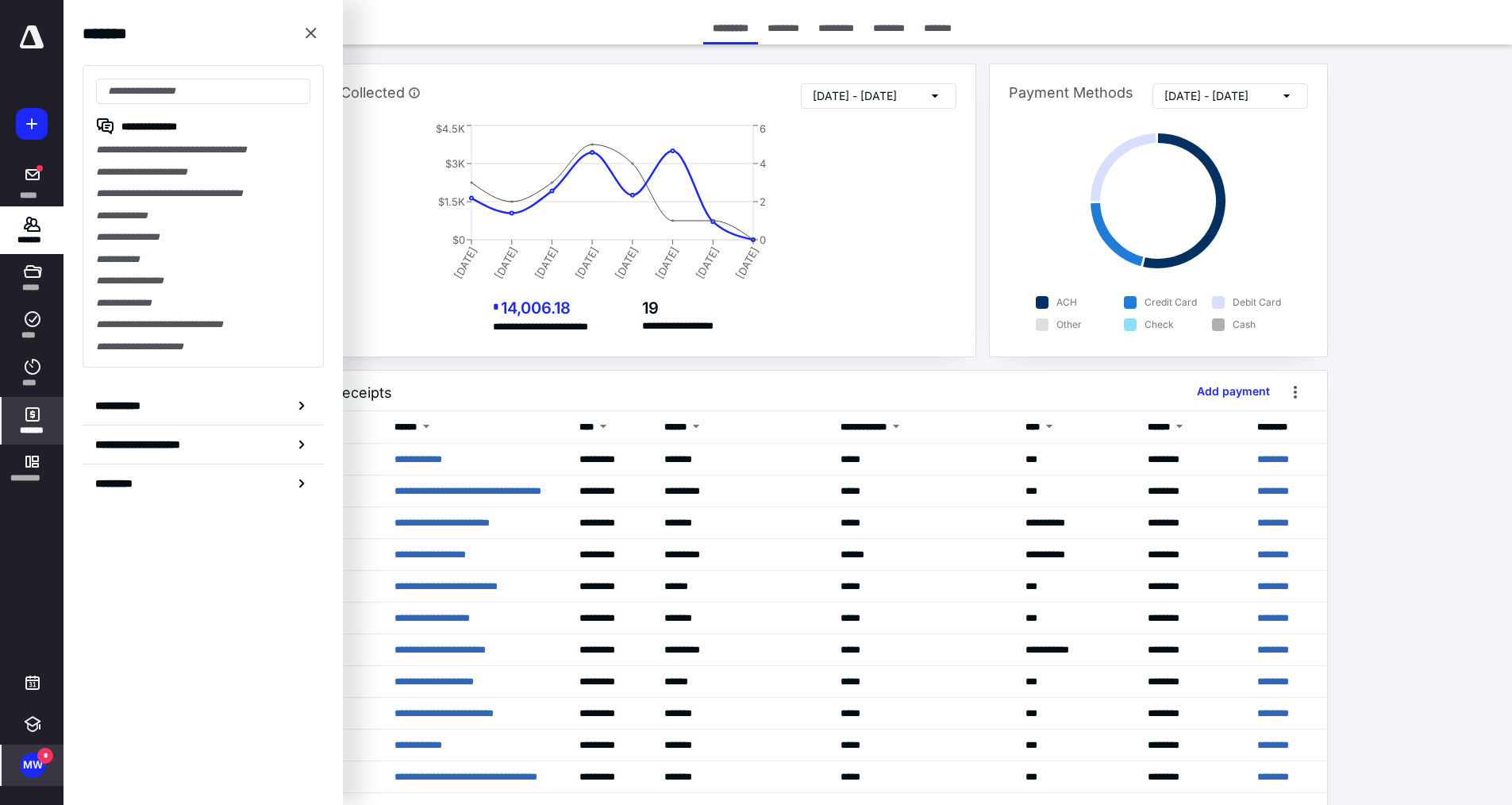 drag, startPoint x: 25, startPoint y: 767, endPoint x: 33, endPoint y: 758, distance: 12.041595 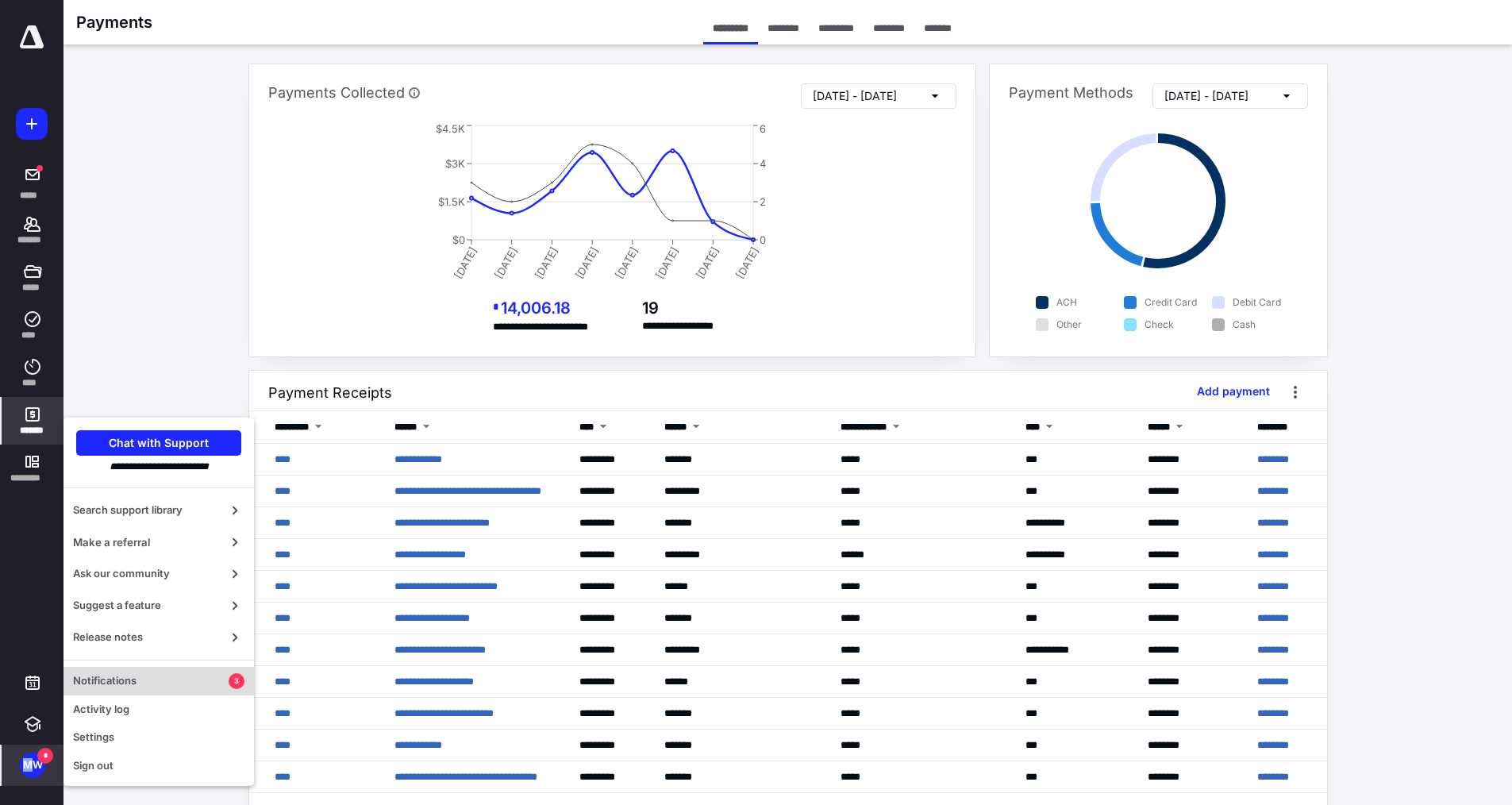 click on "Notifications" at bounding box center (151, 681) 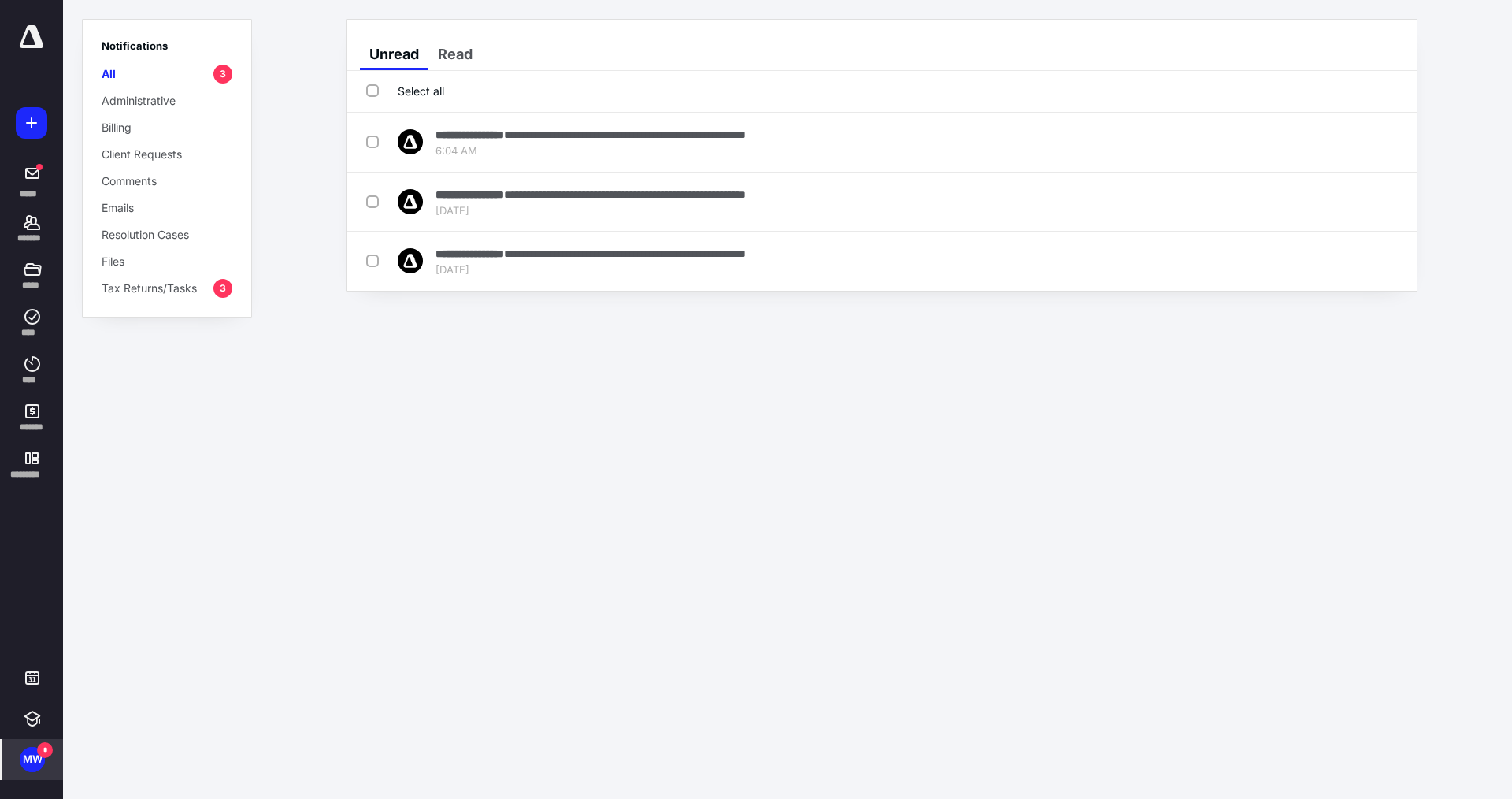 drag, startPoint x: 426, startPoint y: 88, endPoint x: 593, endPoint y: 87, distance: 167.00299 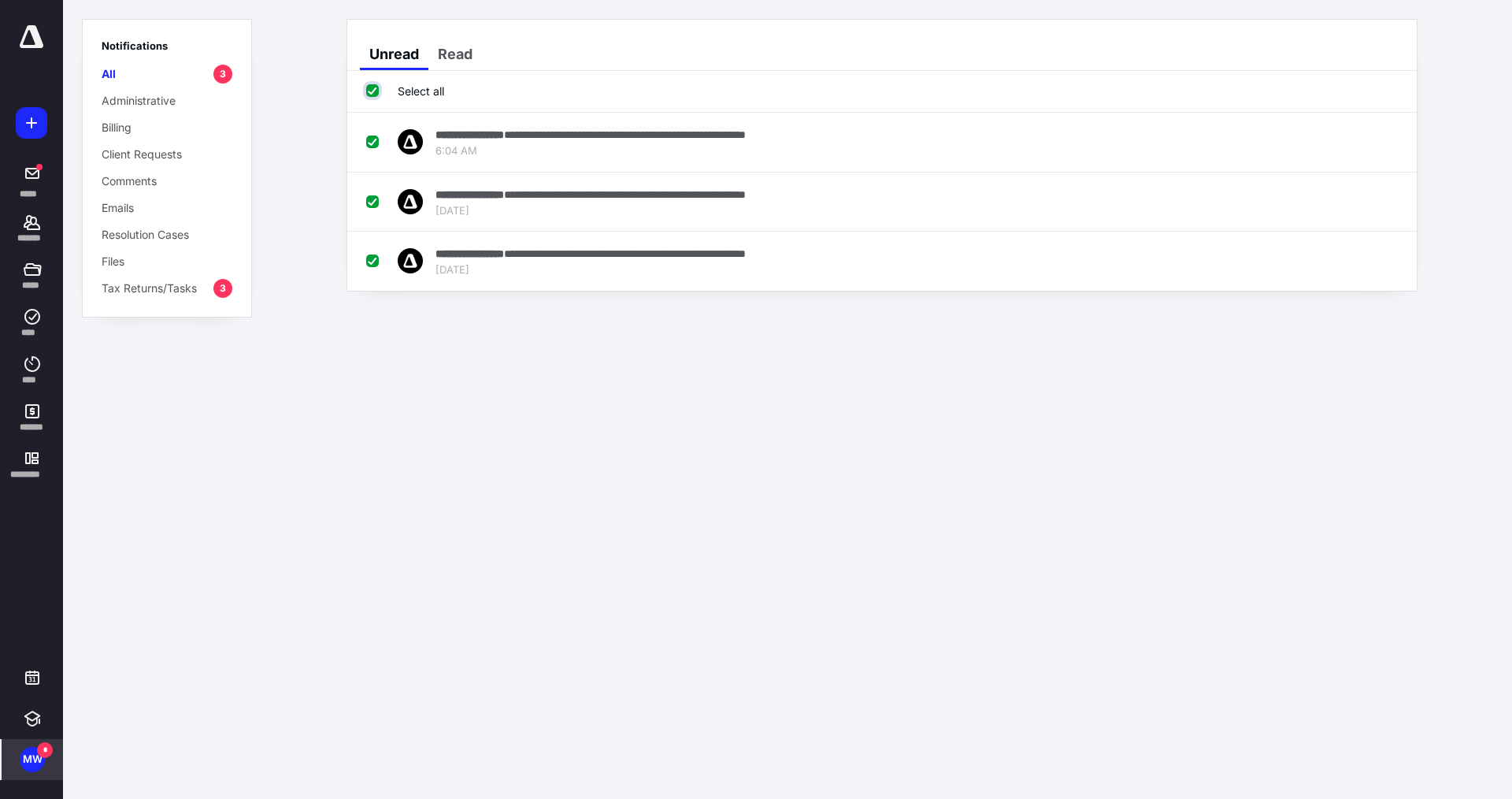 checkbox on "true" 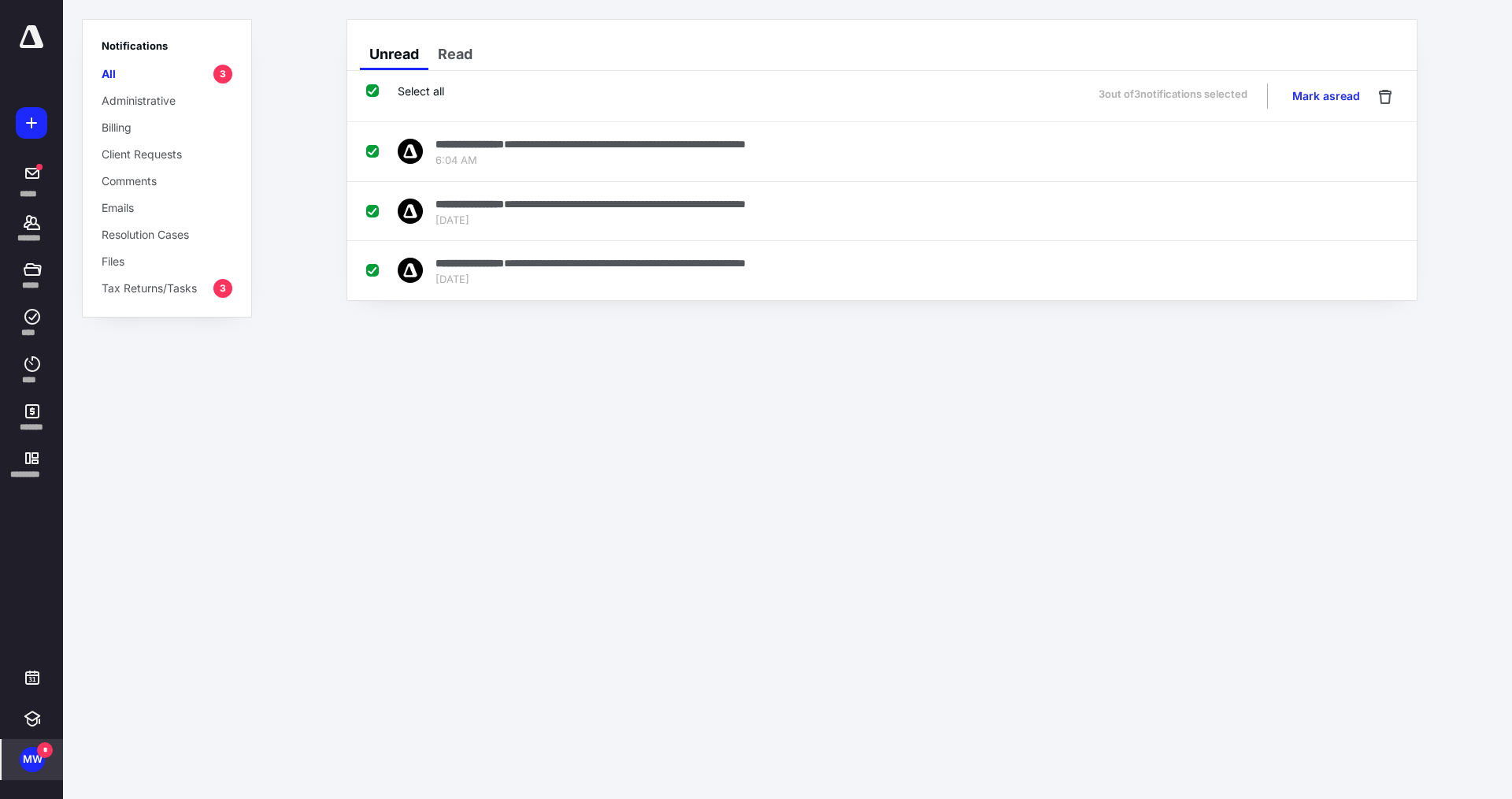 click on "Select all 3  out of  3  notifications selected Mark as  read" at bounding box center (882, 96) 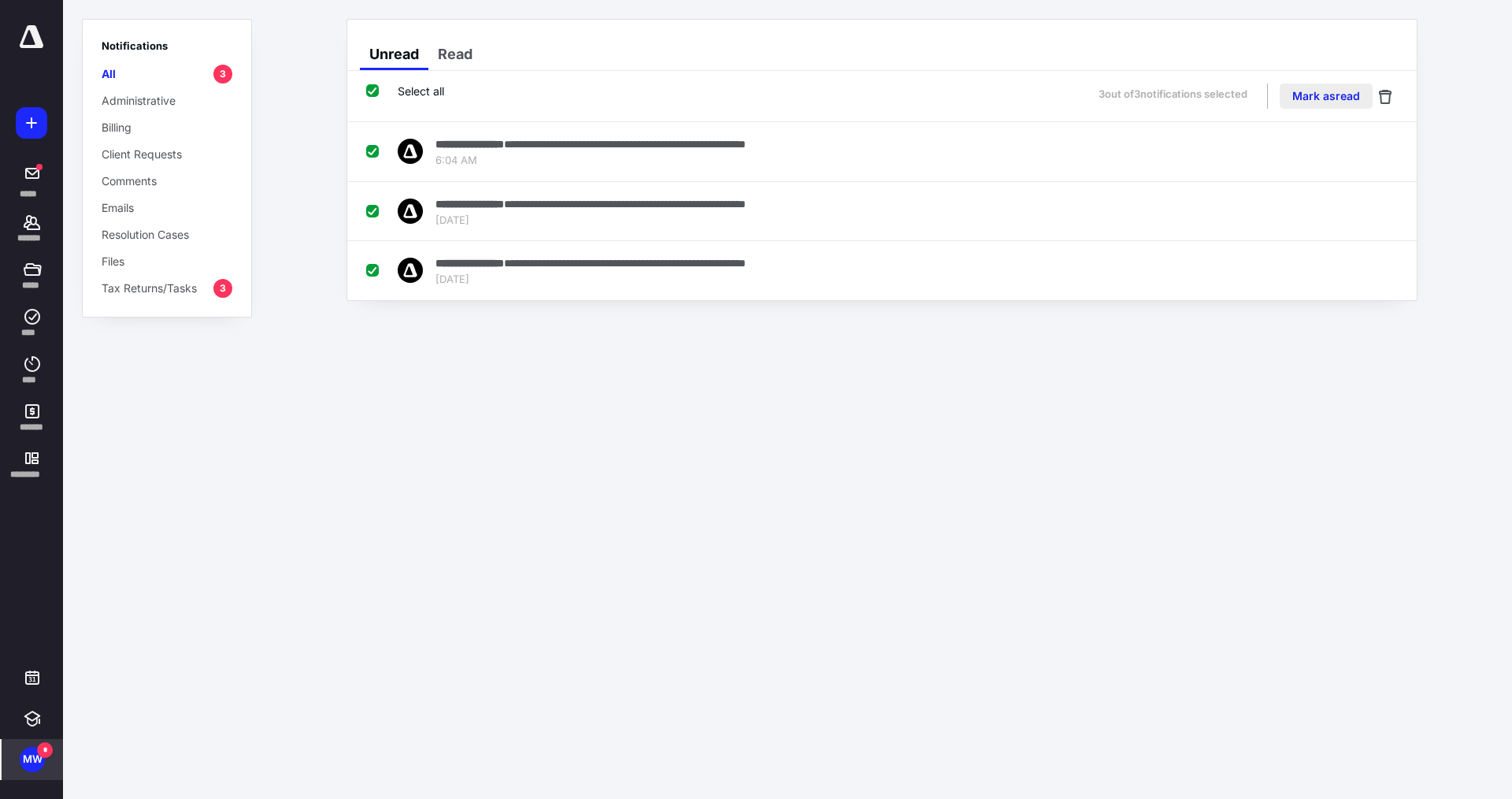 drag, startPoint x: 1338, startPoint y: 84, endPoint x: 1333, endPoint y: 94, distance: 11.18034 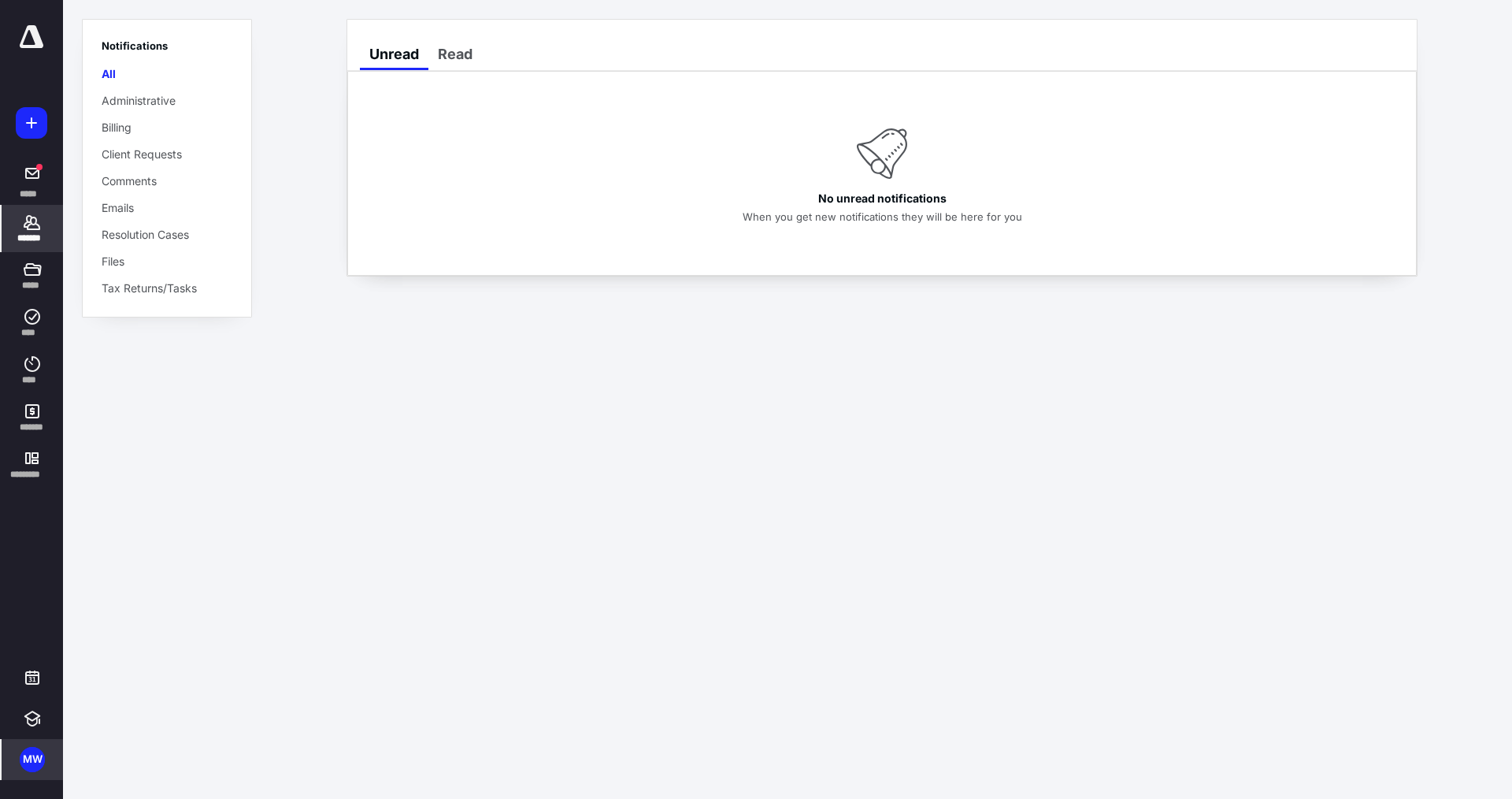 click 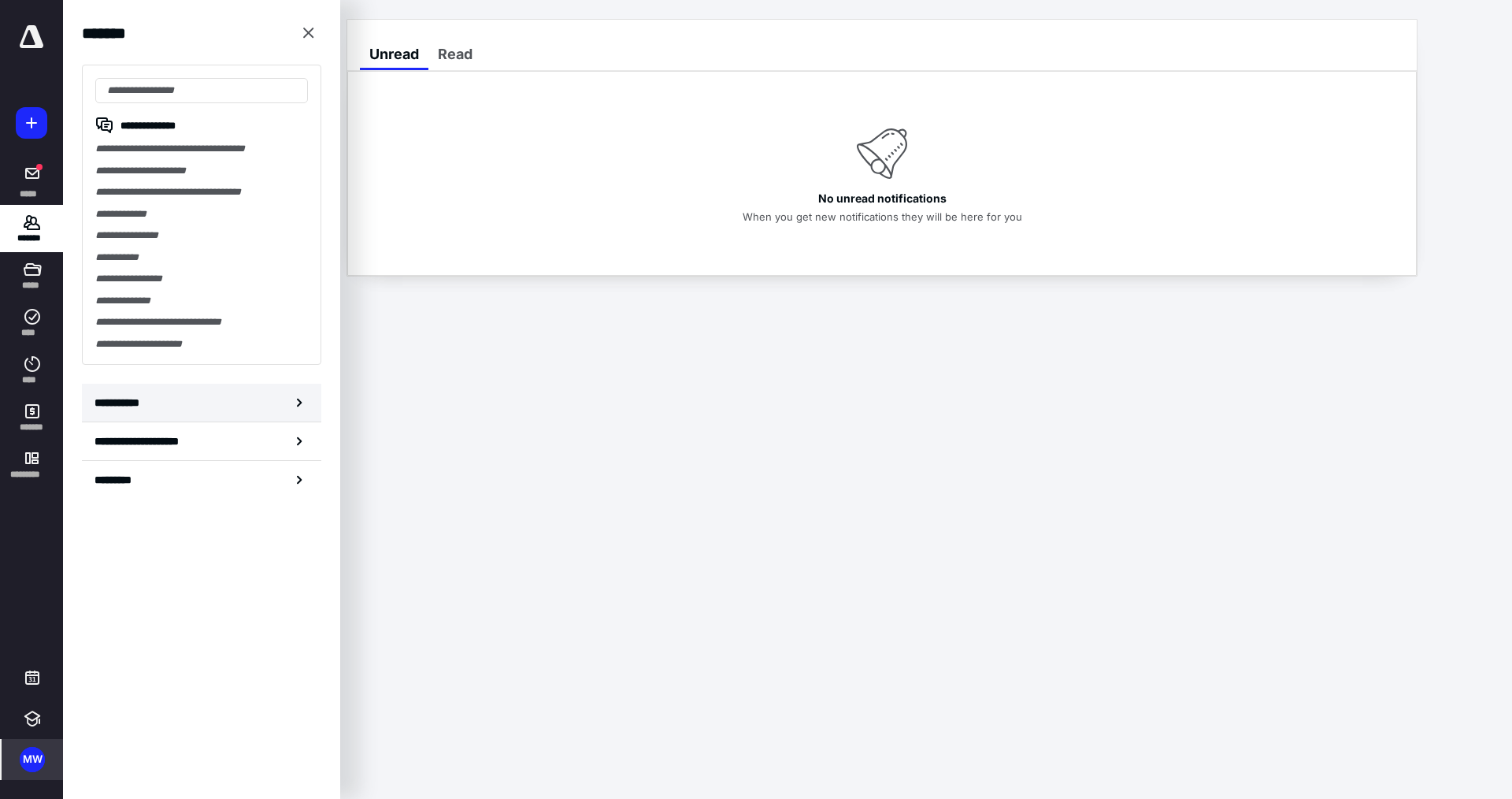 click on "**********" at bounding box center (120, 403) 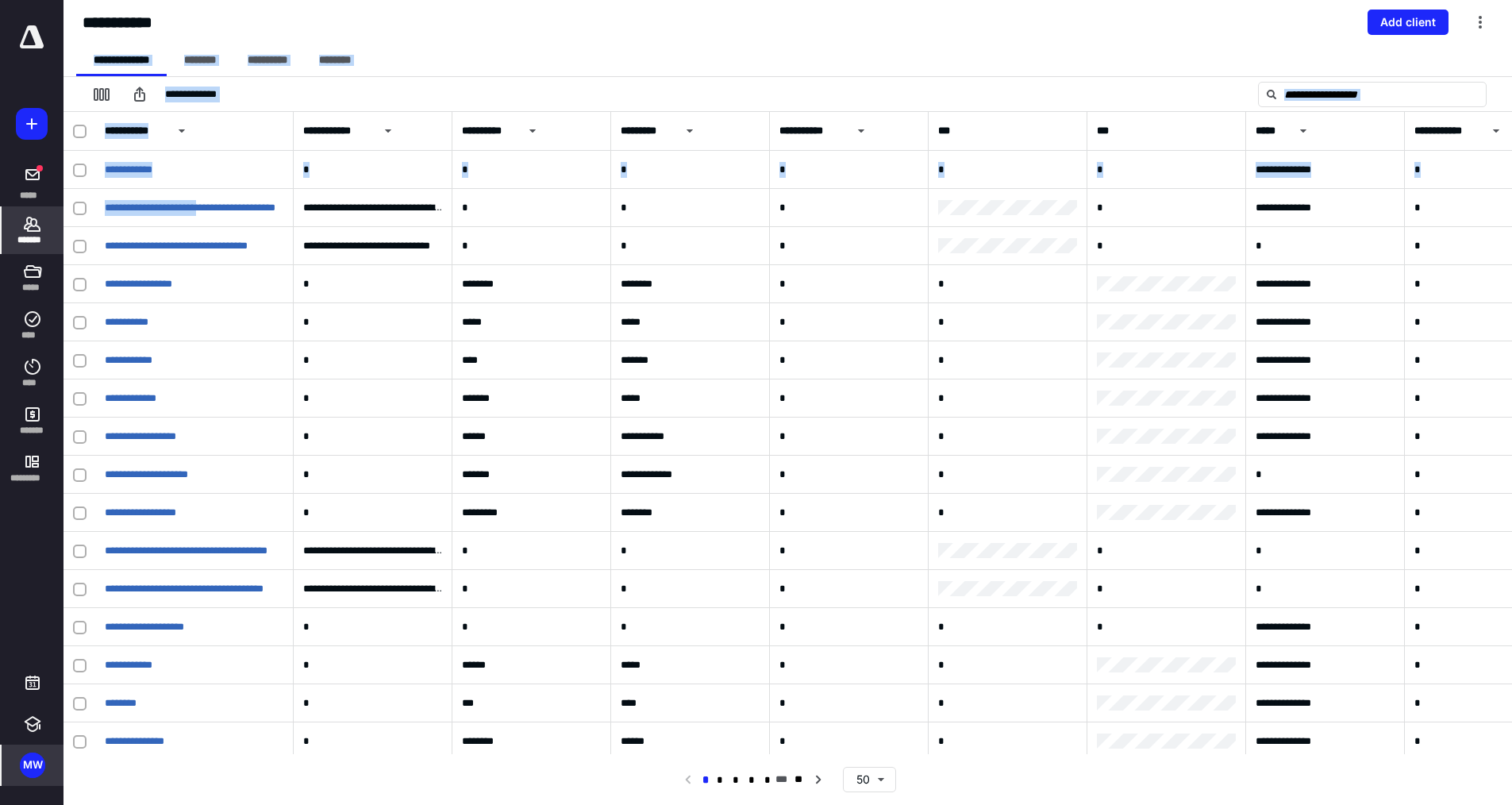 drag, startPoint x: 791, startPoint y: 5, endPoint x: 315, endPoint y: 124, distance: 490.6496 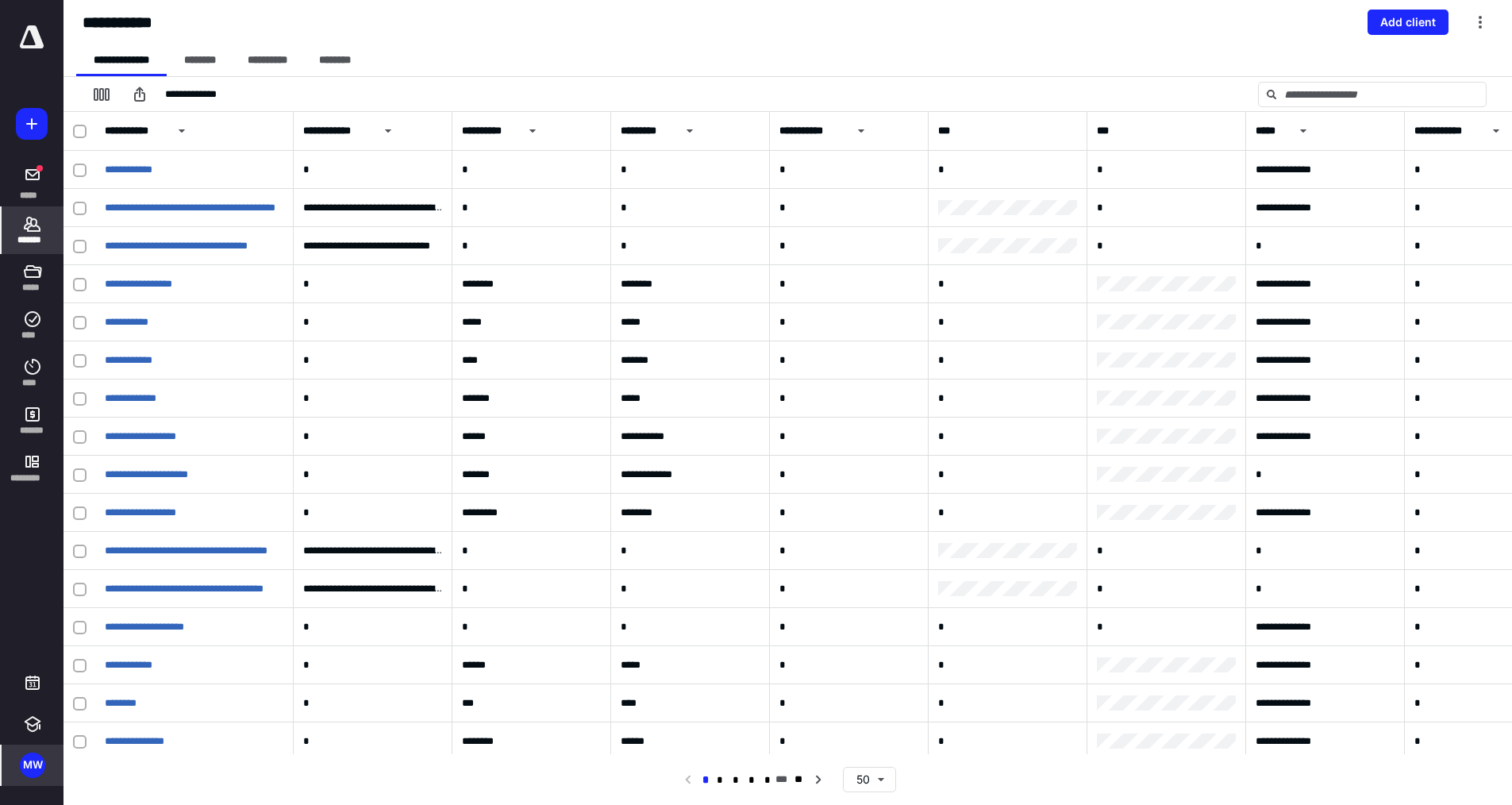 click on "**********" at bounding box center (787, 22) 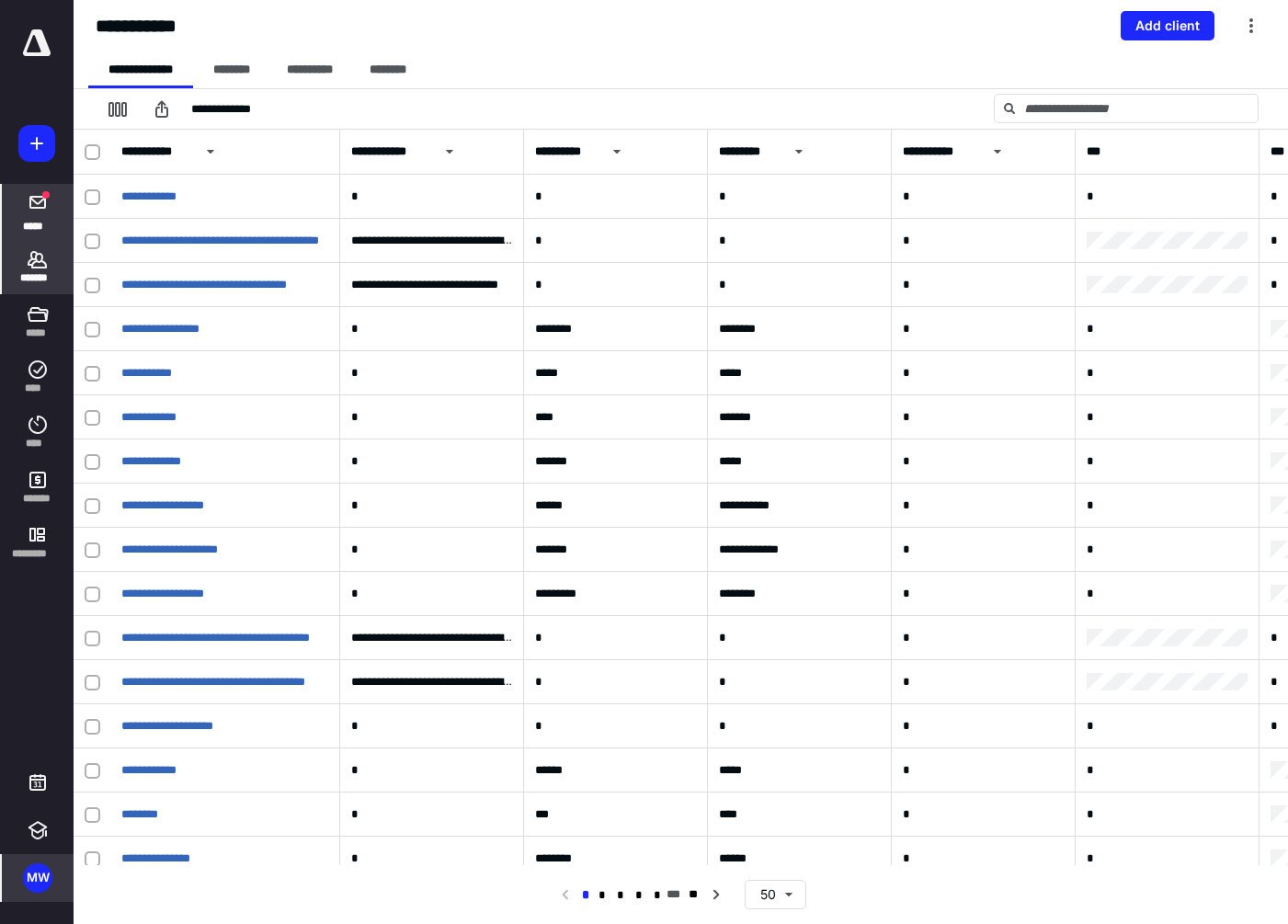 drag, startPoint x: 12, startPoint y: 258, endPoint x: 64, endPoint y: 230, distance: 59.059292 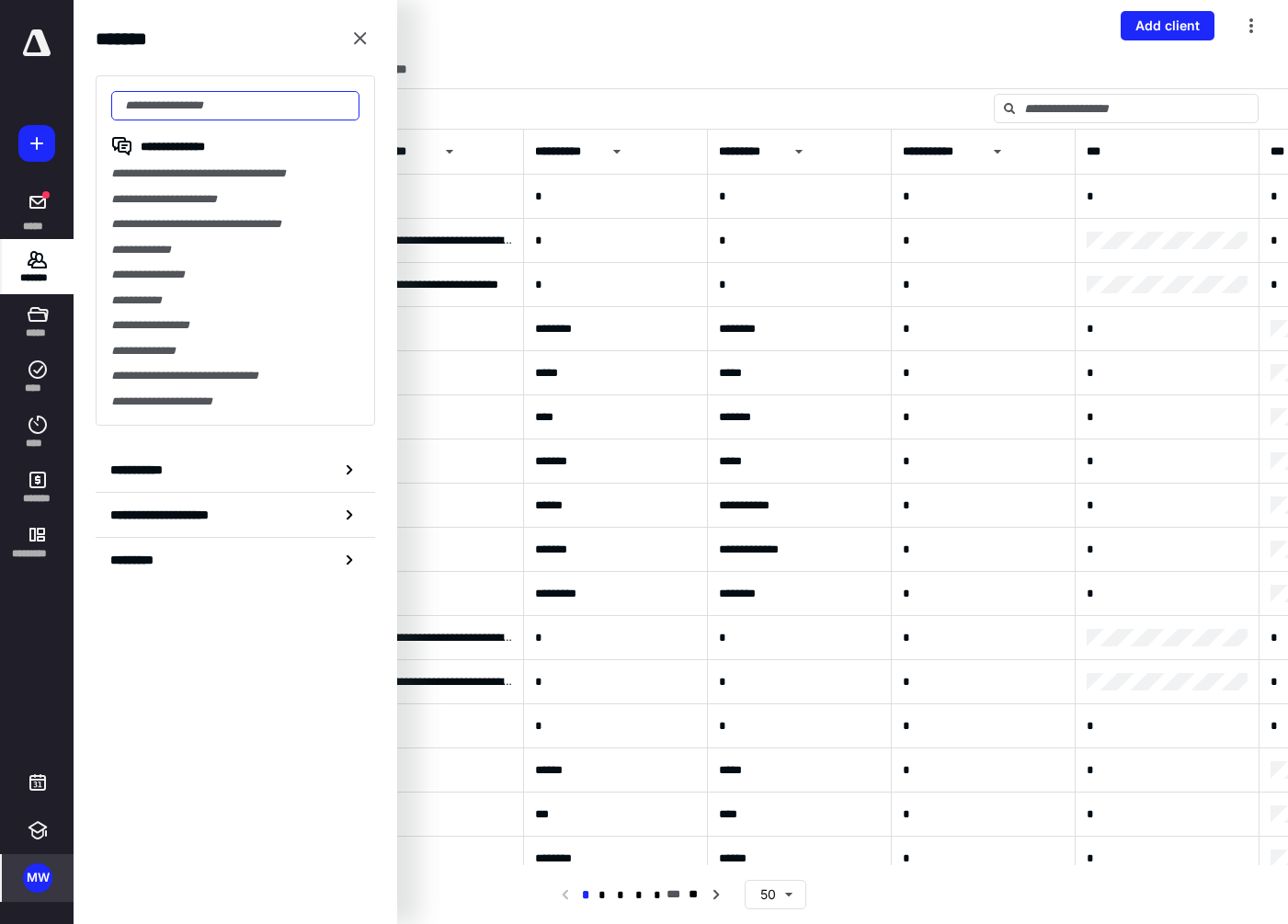 click at bounding box center (235, 106) 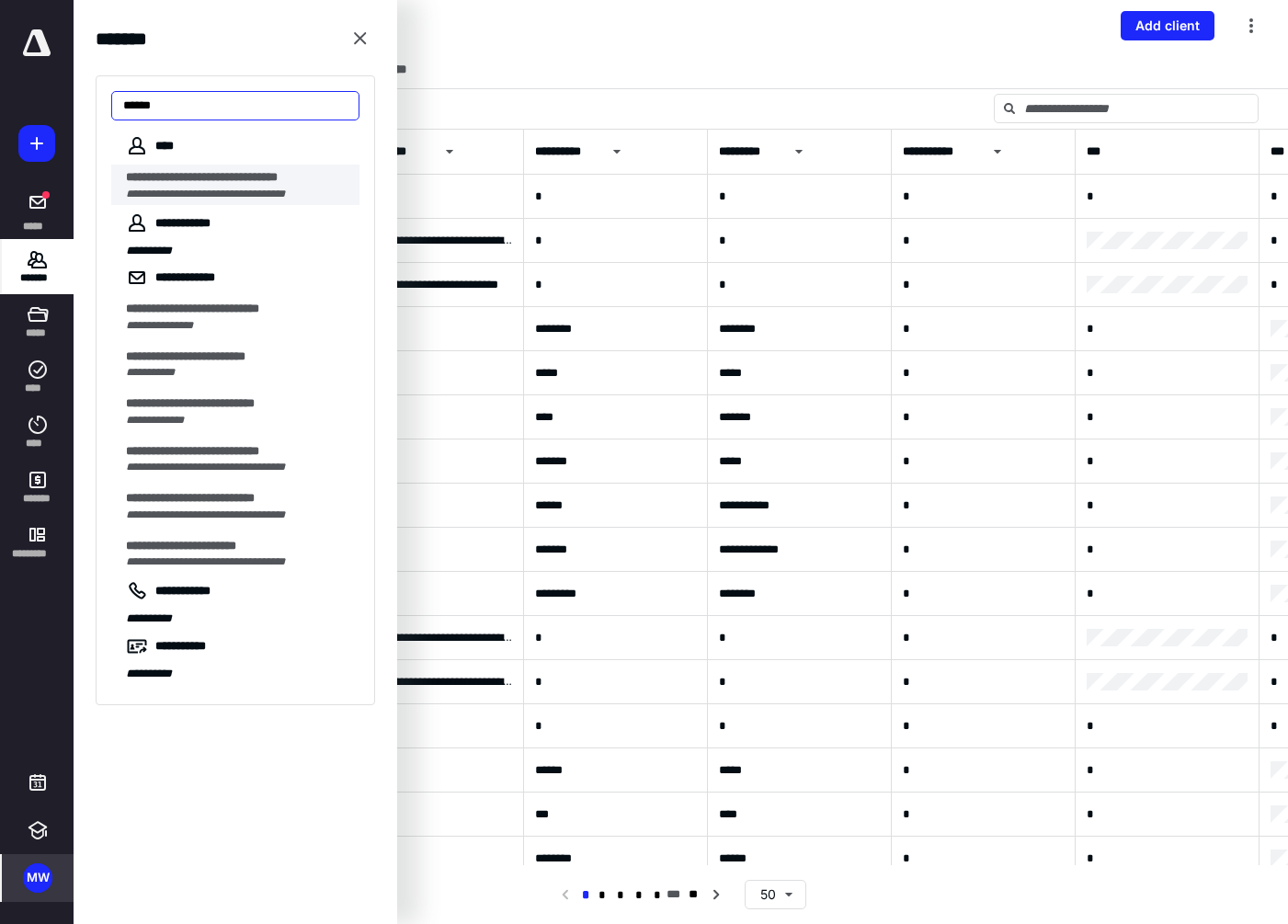 type on "*****" 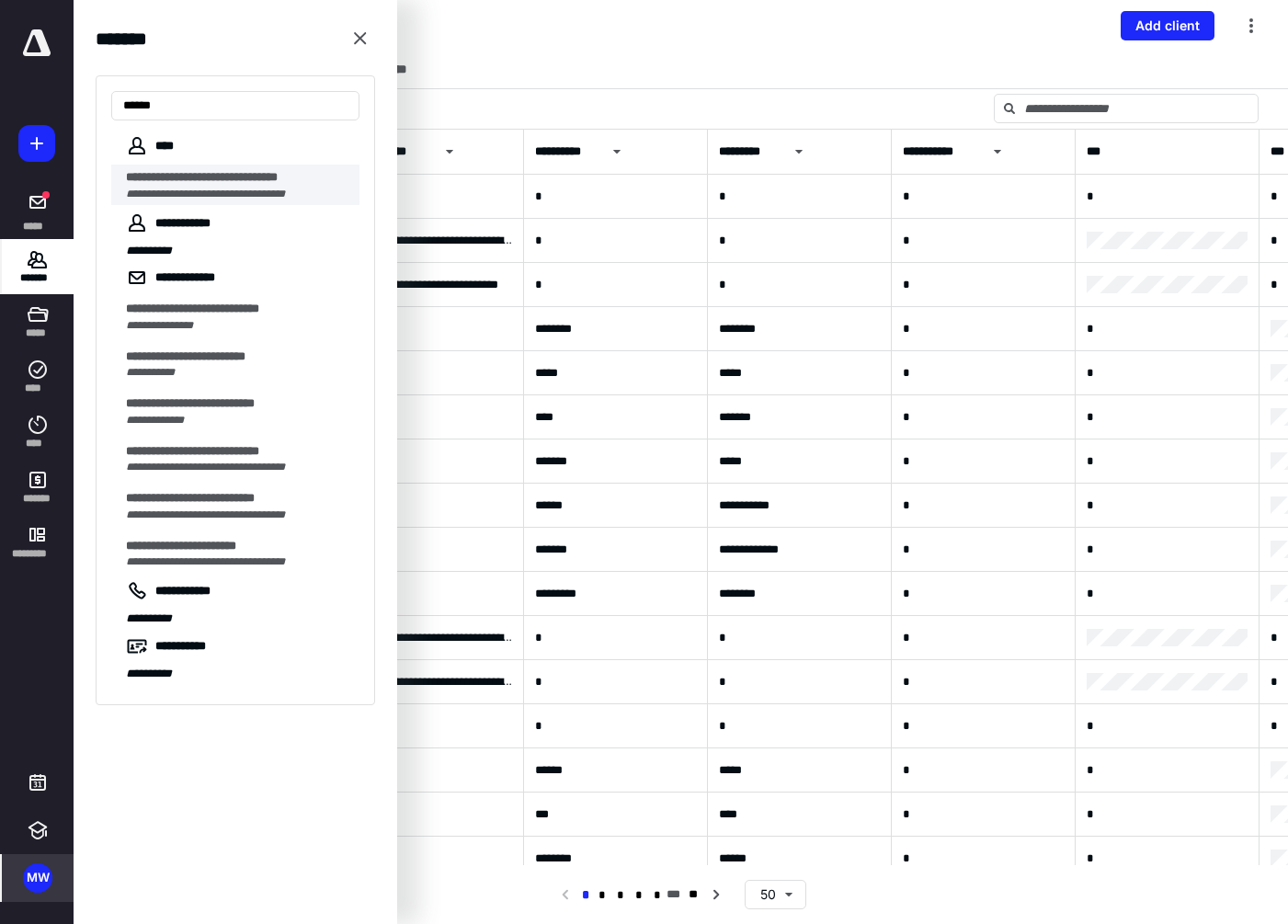 click on "**********" at bounding box center (205, 194) 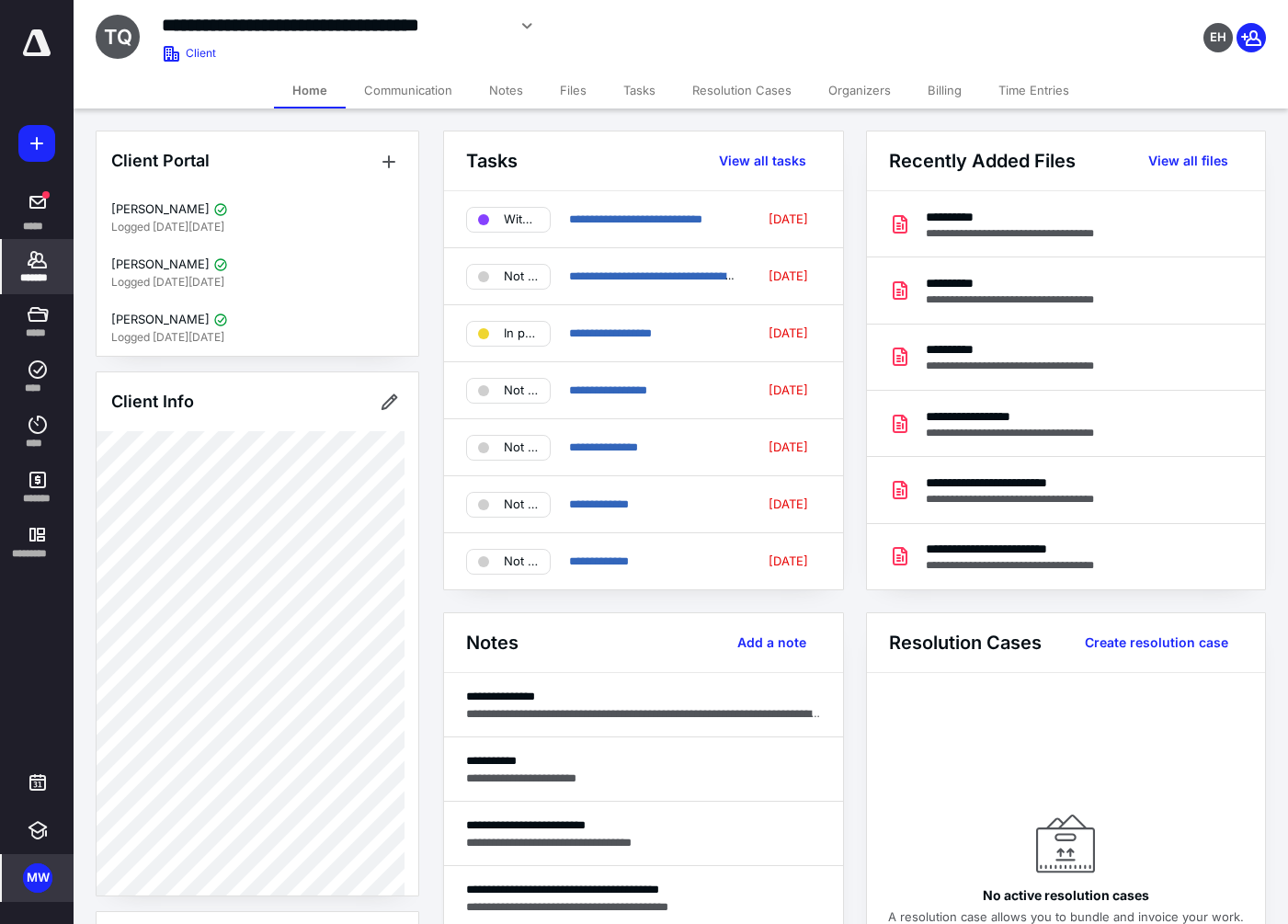 click on "Files" at bounding box center (573, 90) 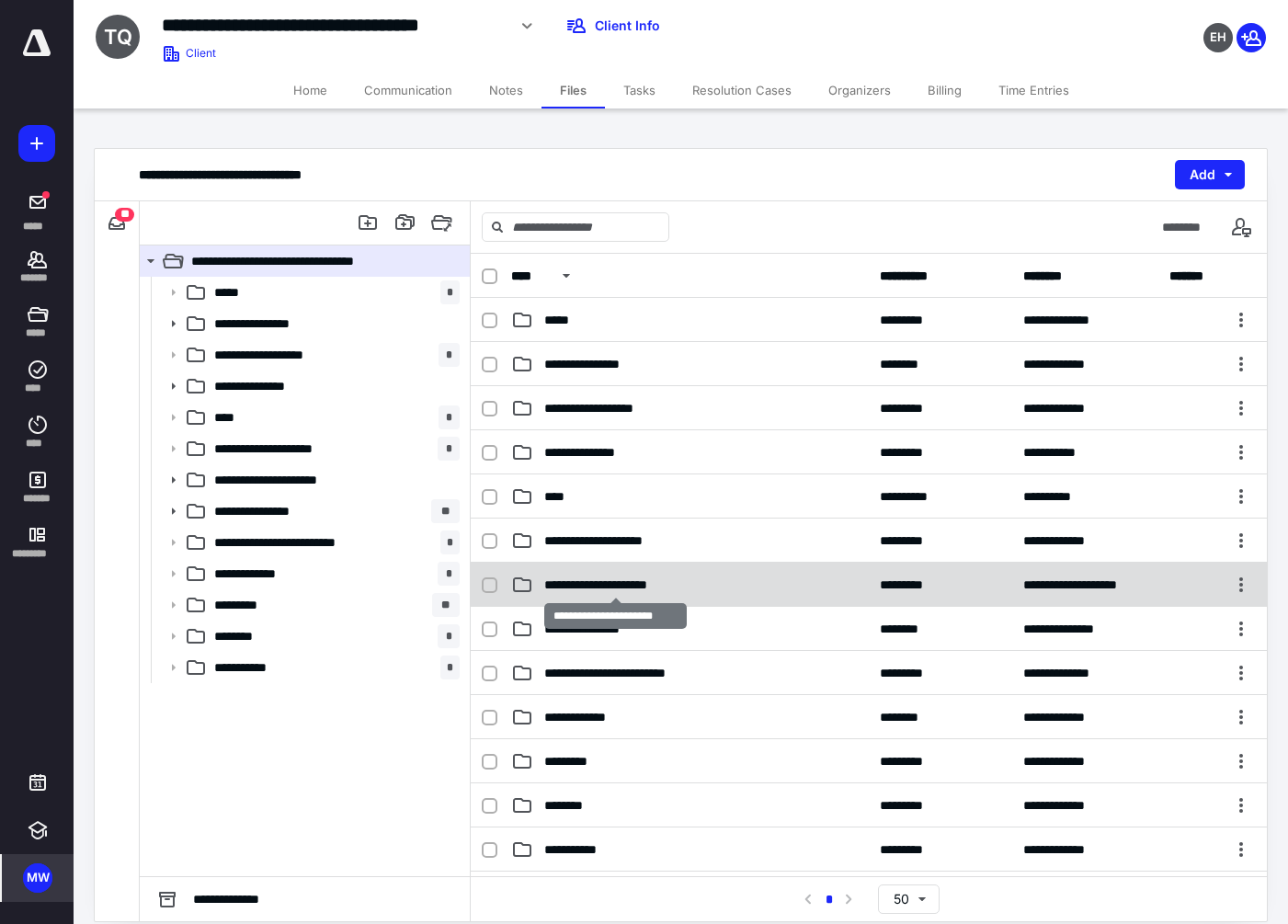 click on "**********" at bounding box center (616, 585) 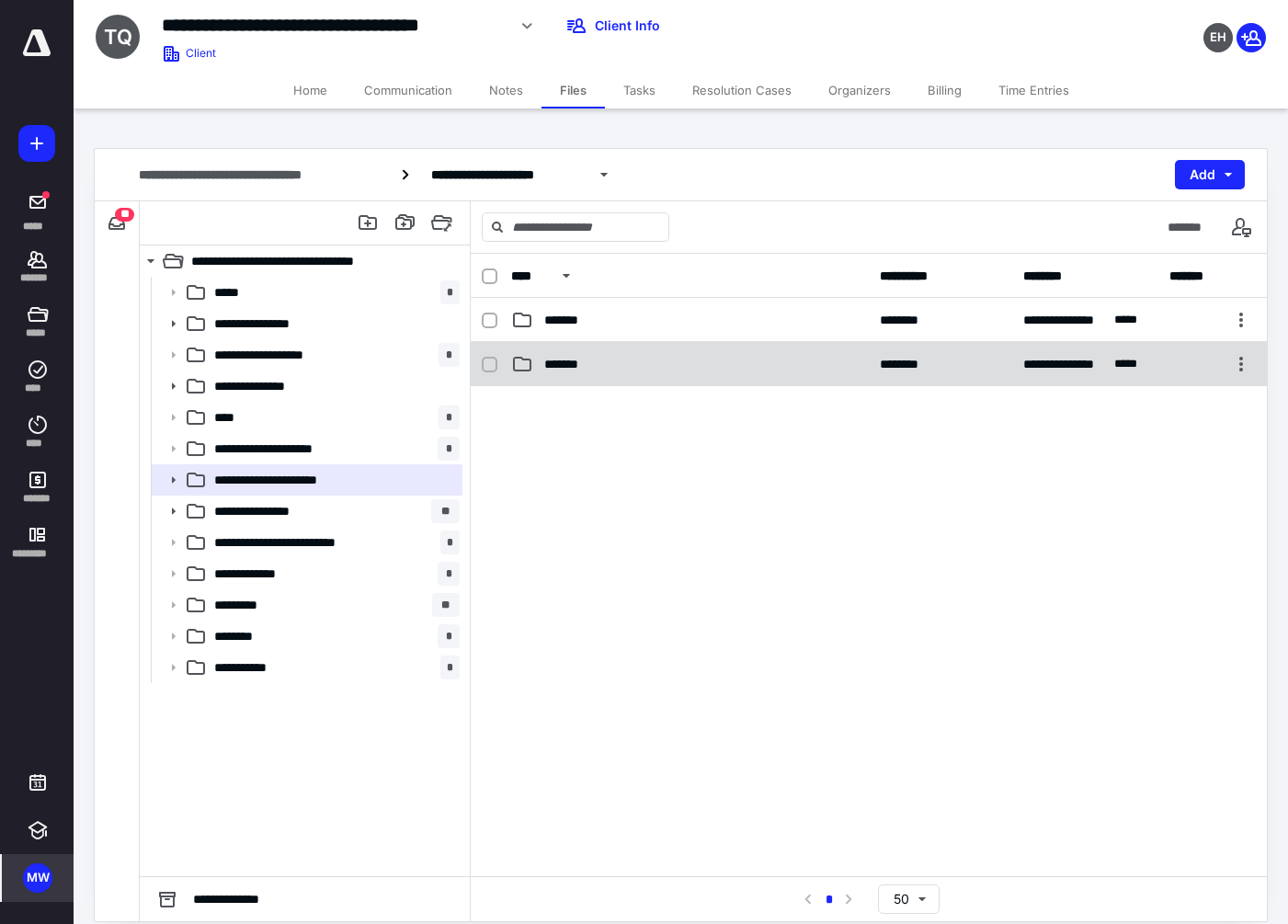 click on "*******" at bounding box center [690, 364] 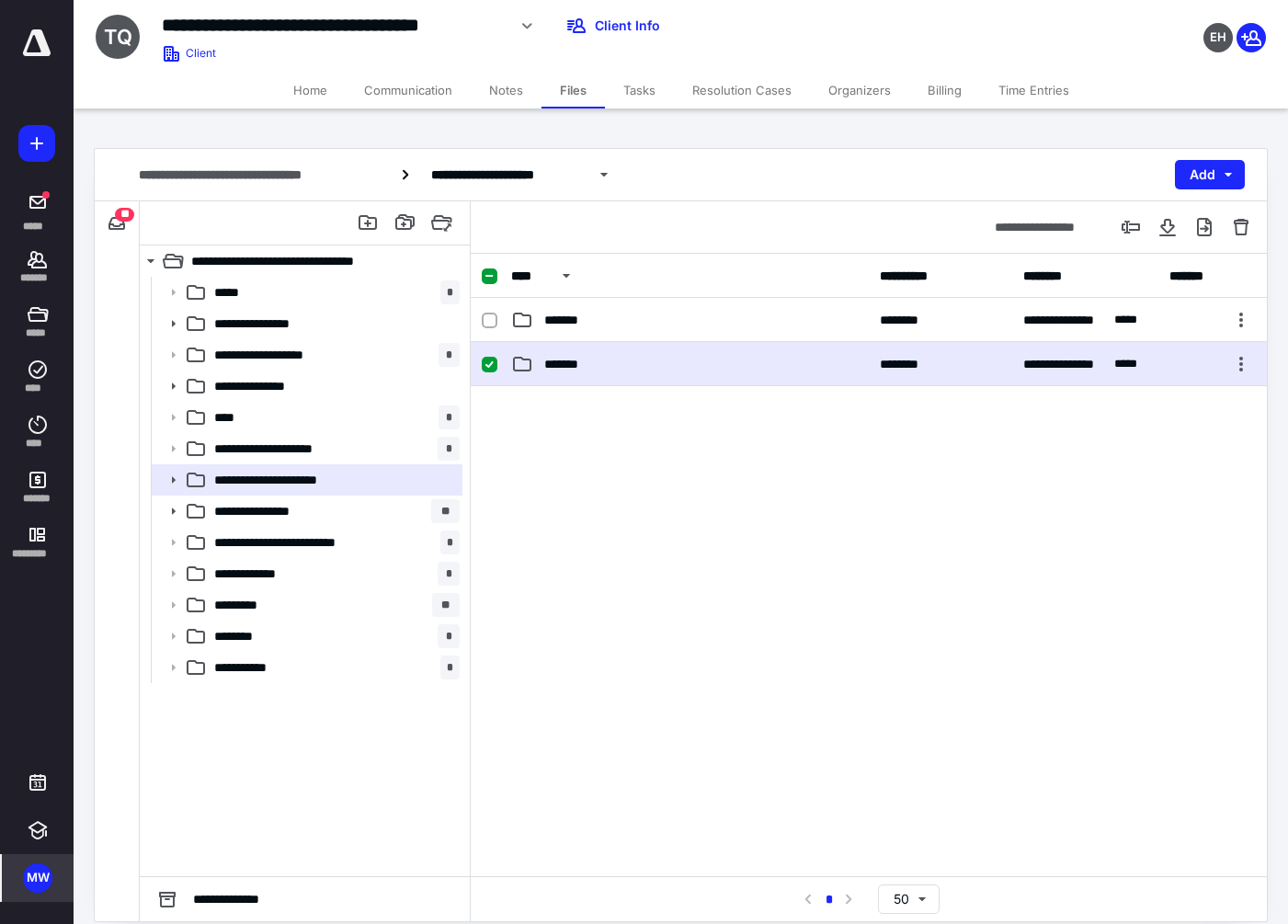 click on "*******" at bounding box center [690, 364] 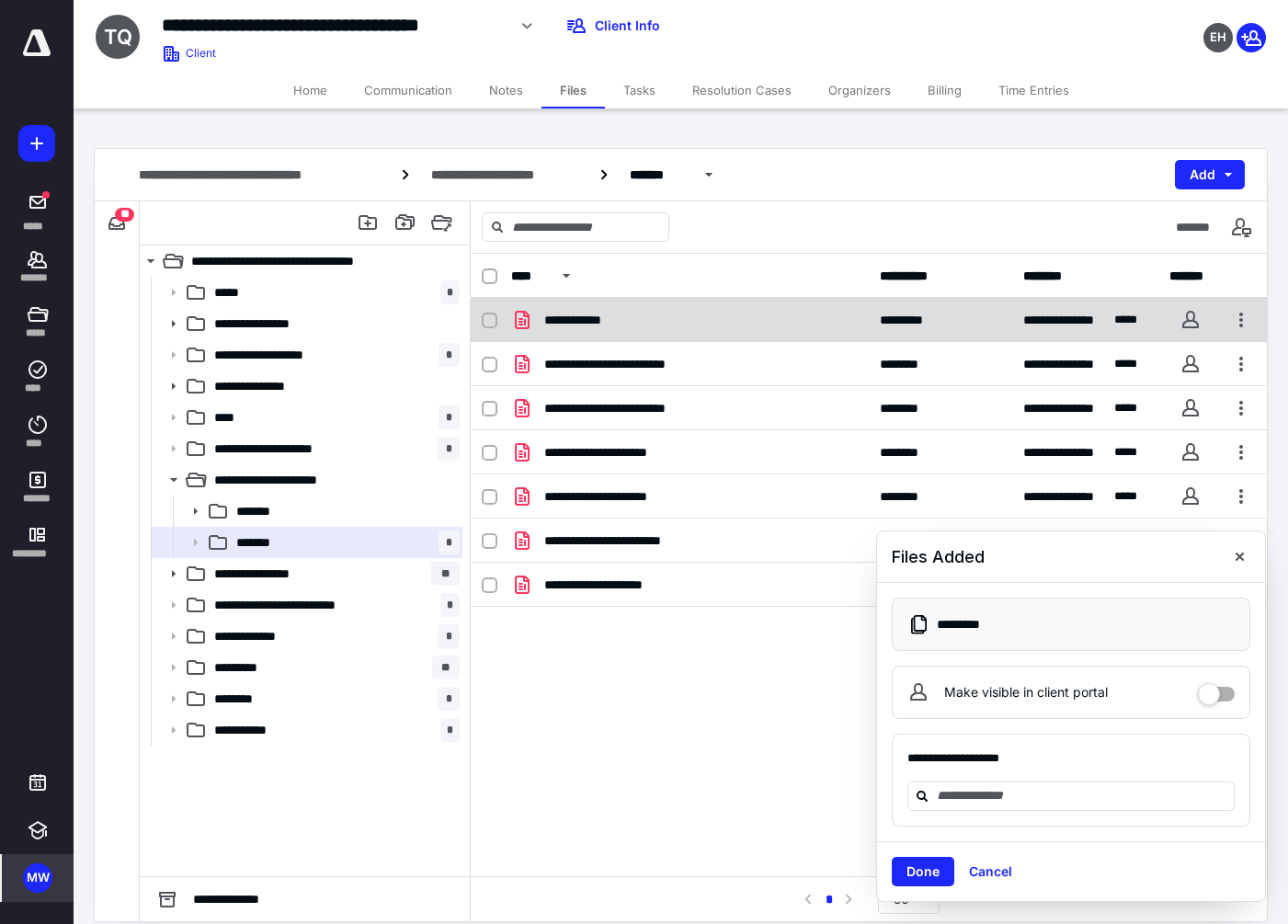 checkbox on "true" 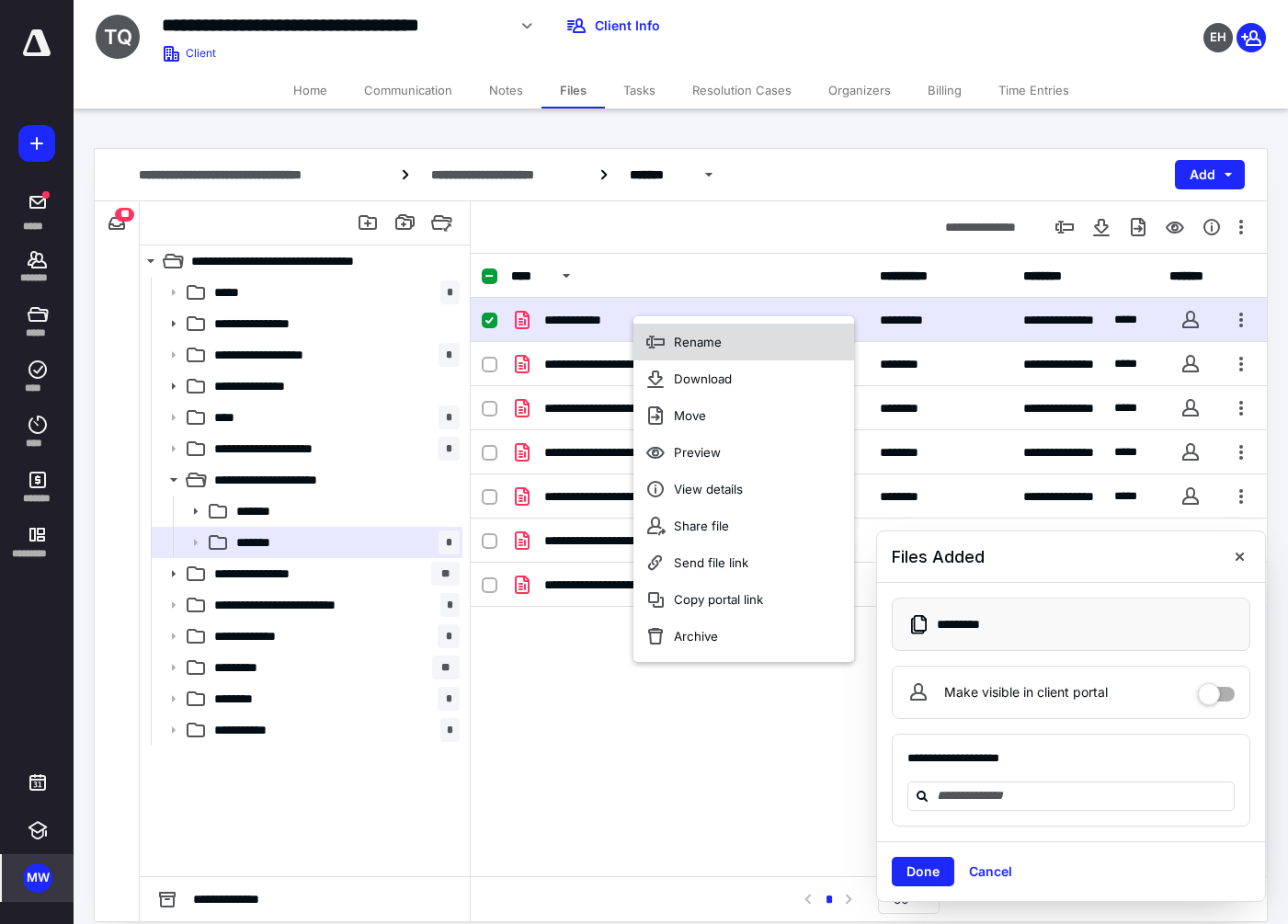 click on "Rename" at bounding box center (744, 342) 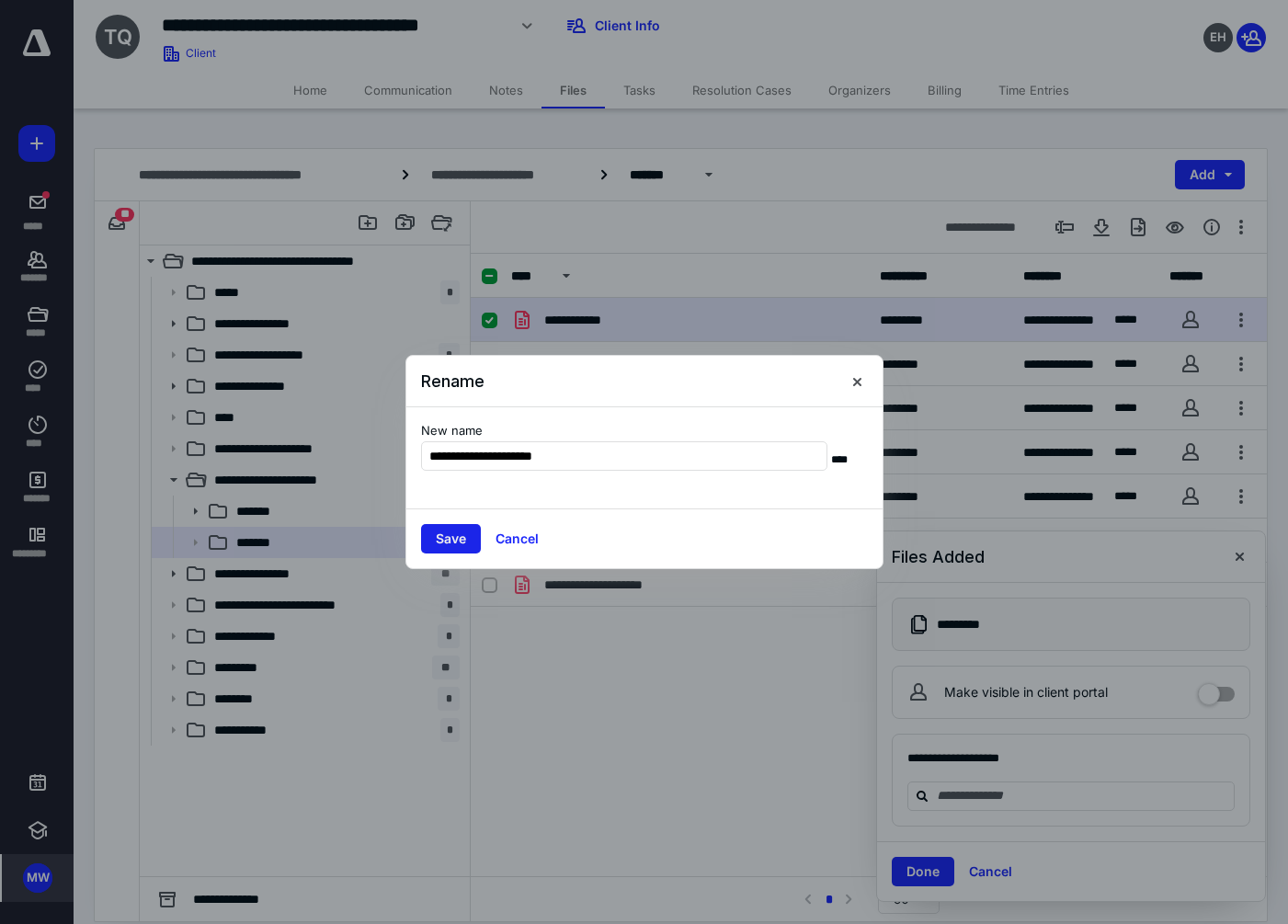 type on "**********" 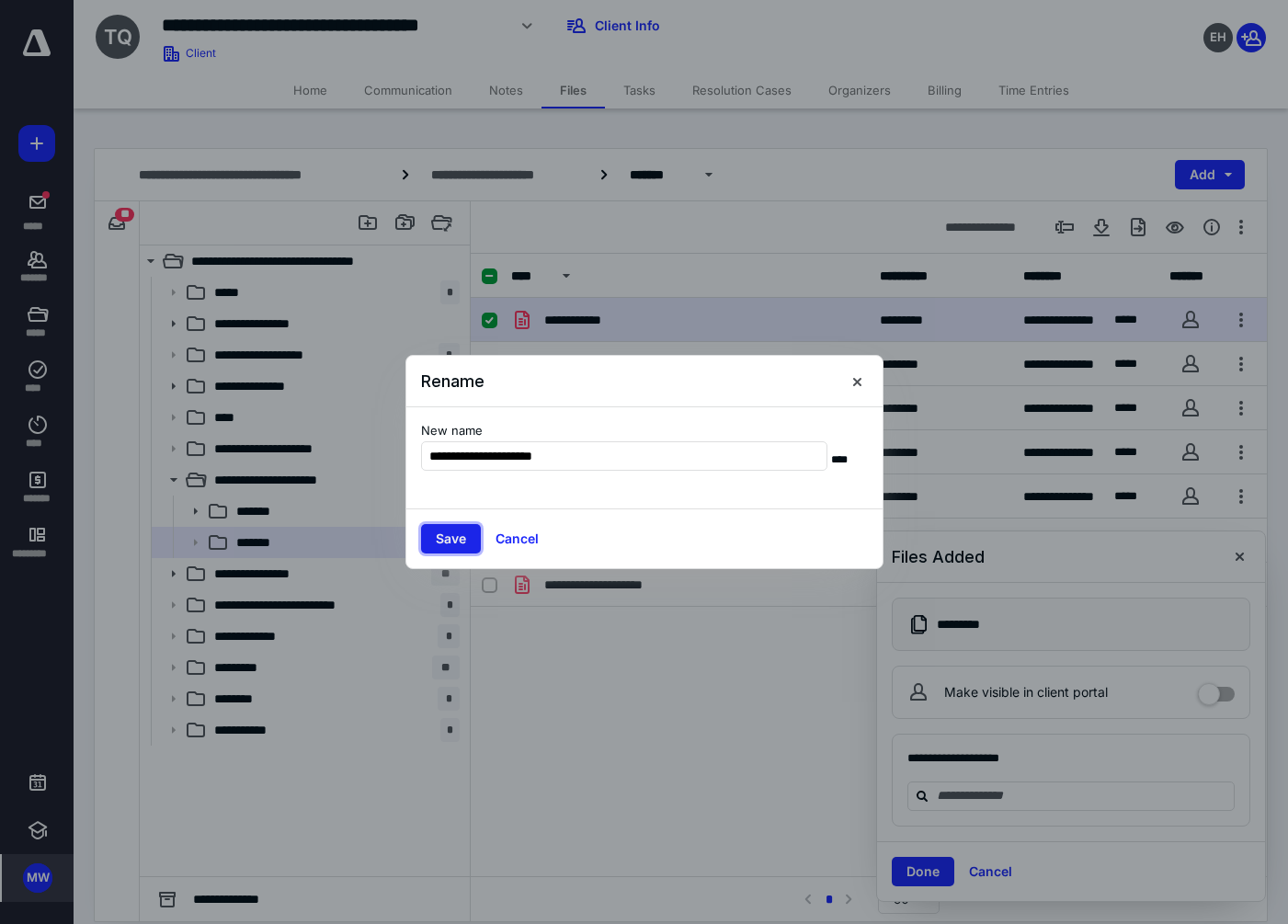 click on "Save" at bounding box center [450, 539] 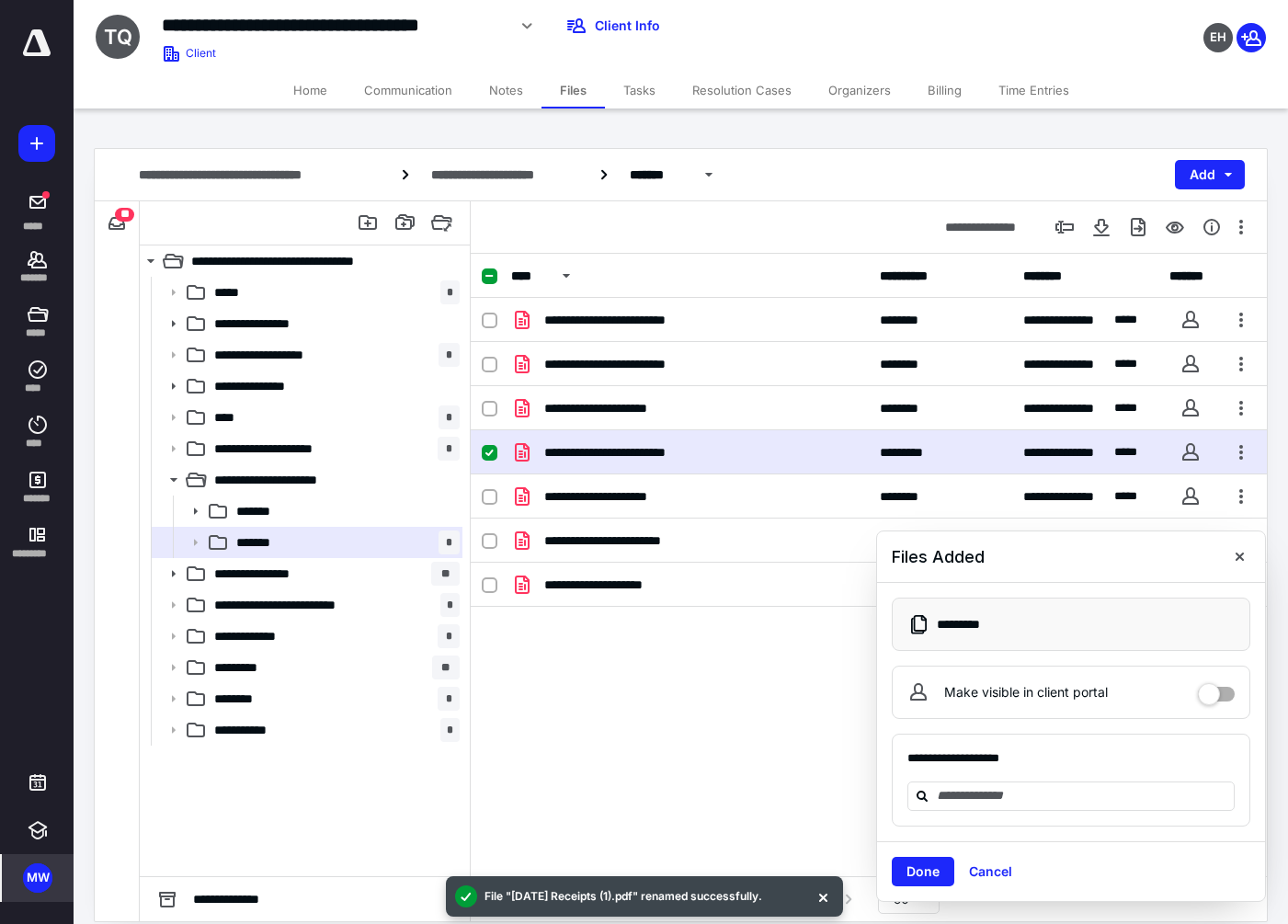 click on "Done" at bounding box center (923, 872) 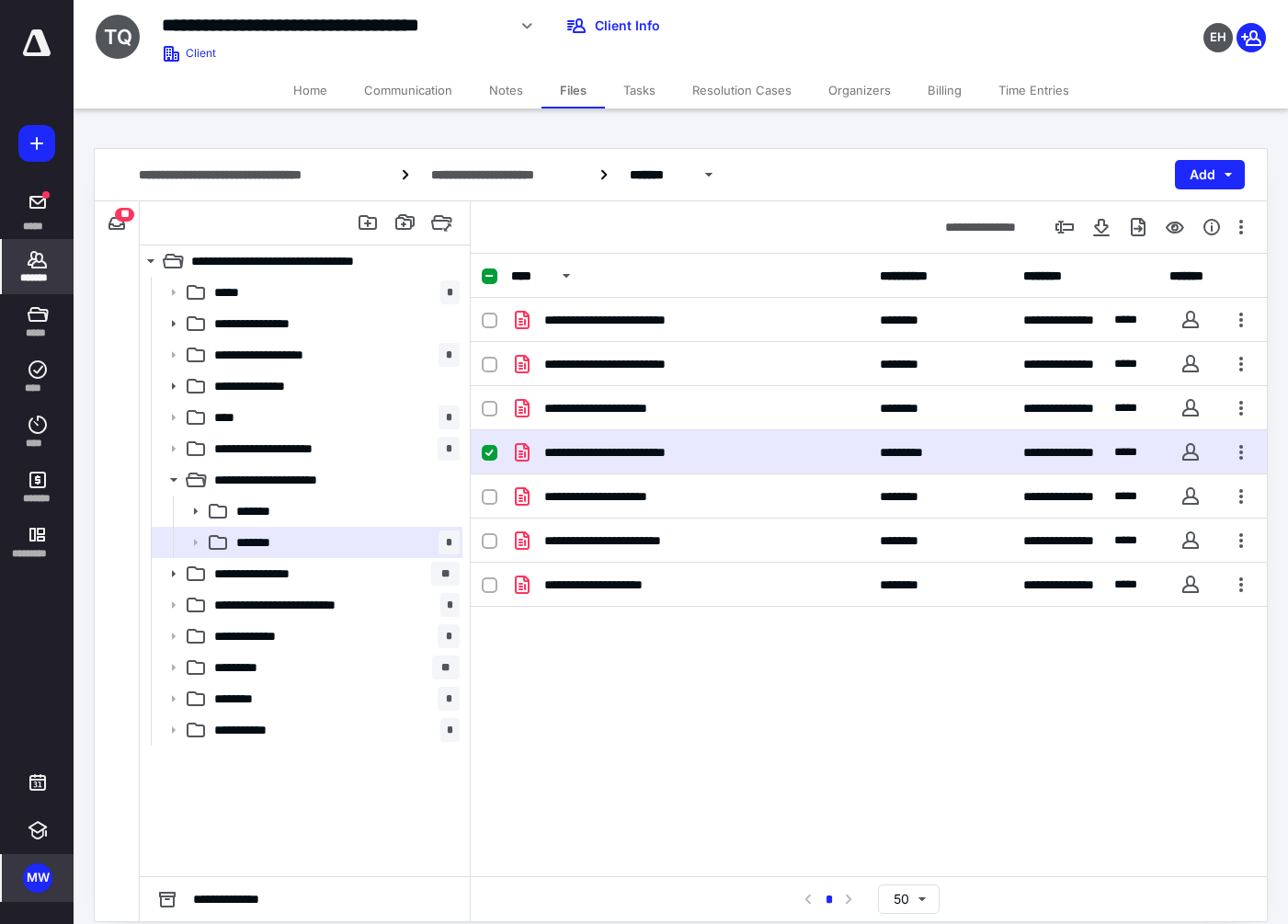 click on "*******" at bounding box center [38, 267] 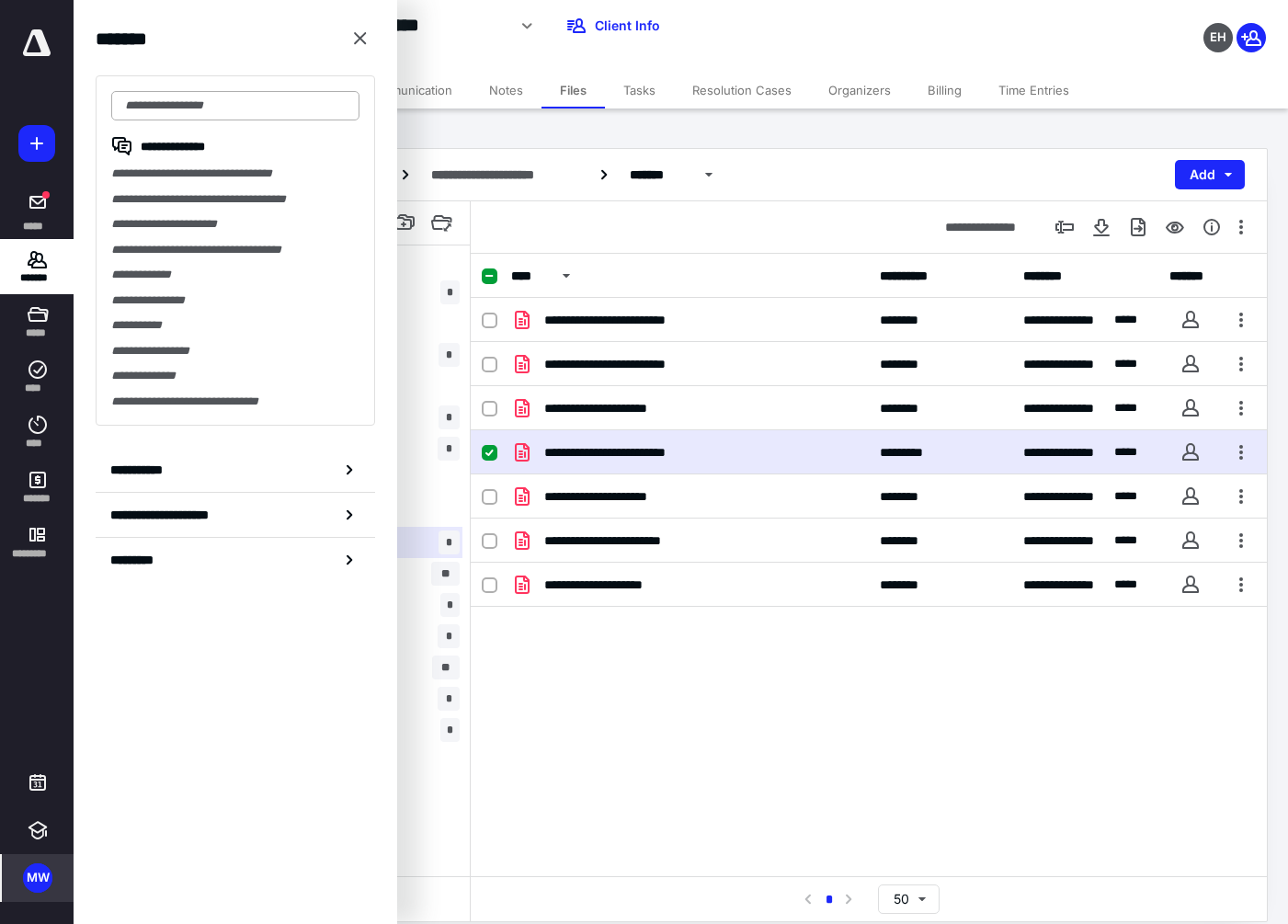 click at bounding box center (235, 106) 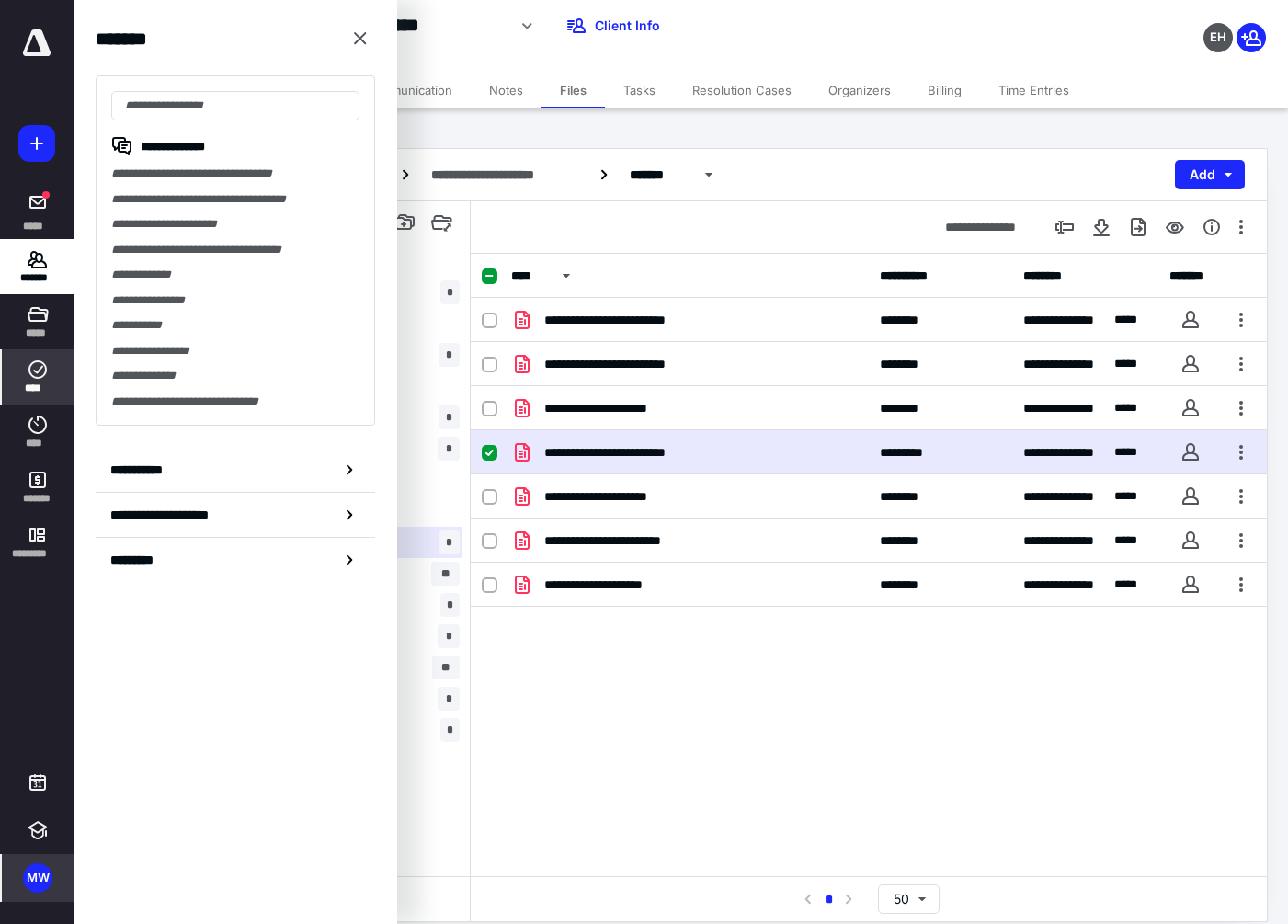 click on "****" at bounding box center (38, 377) 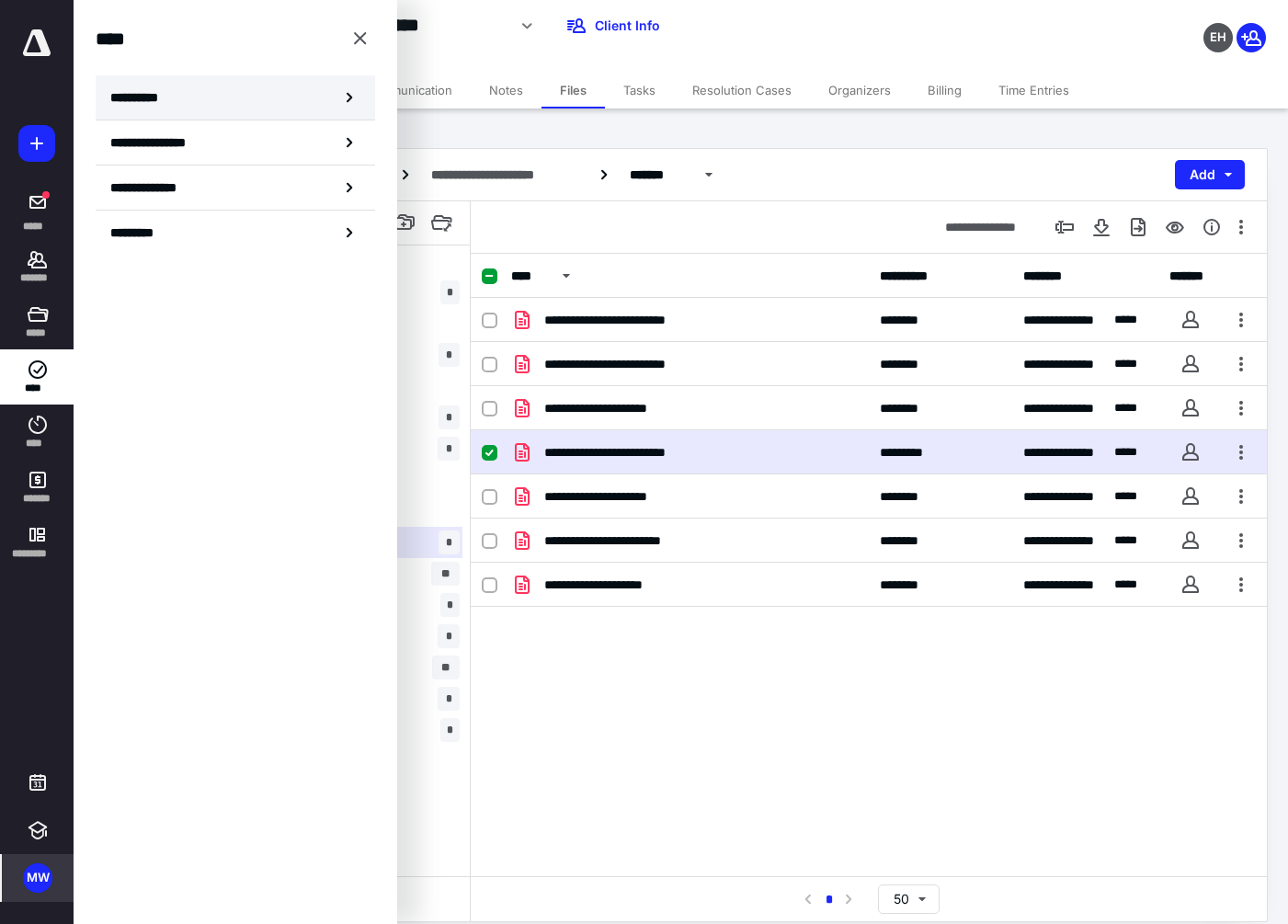 click on "**********" at bounding box center [235, 97] 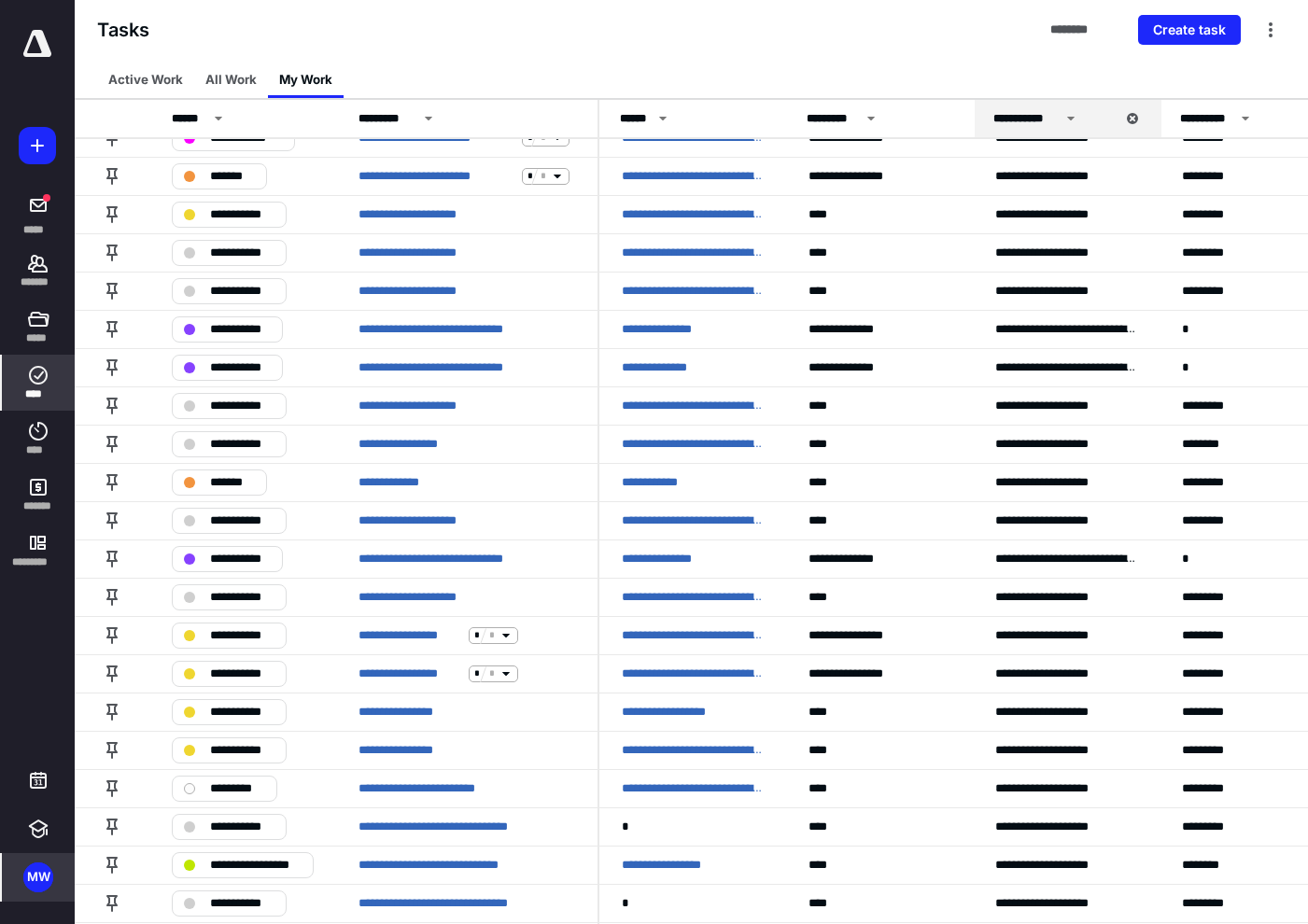 scroll, scrollTop: 373, scrollLeft: 0, axis: vertical 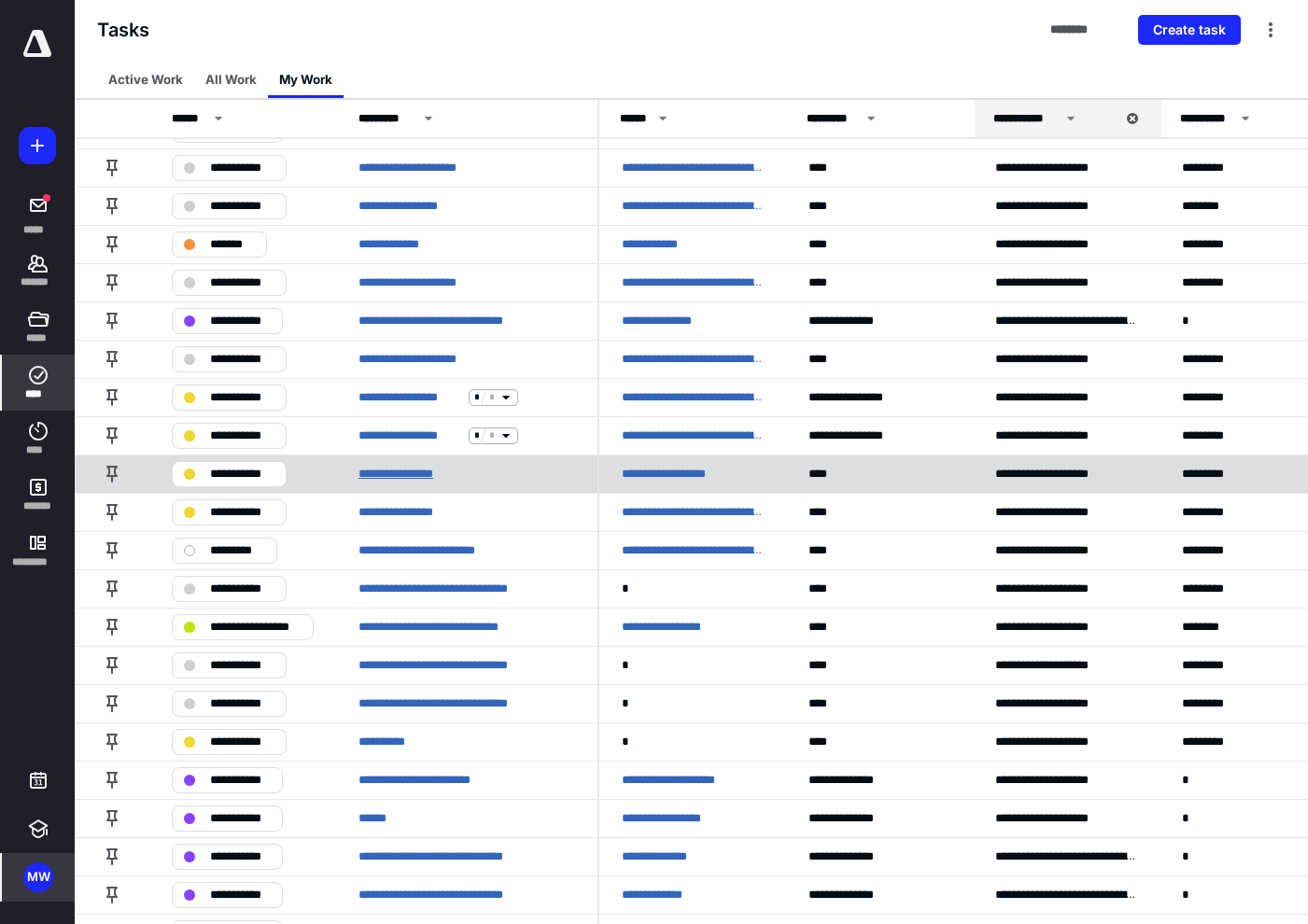 click on "**********" at bounding box center [412, 474] 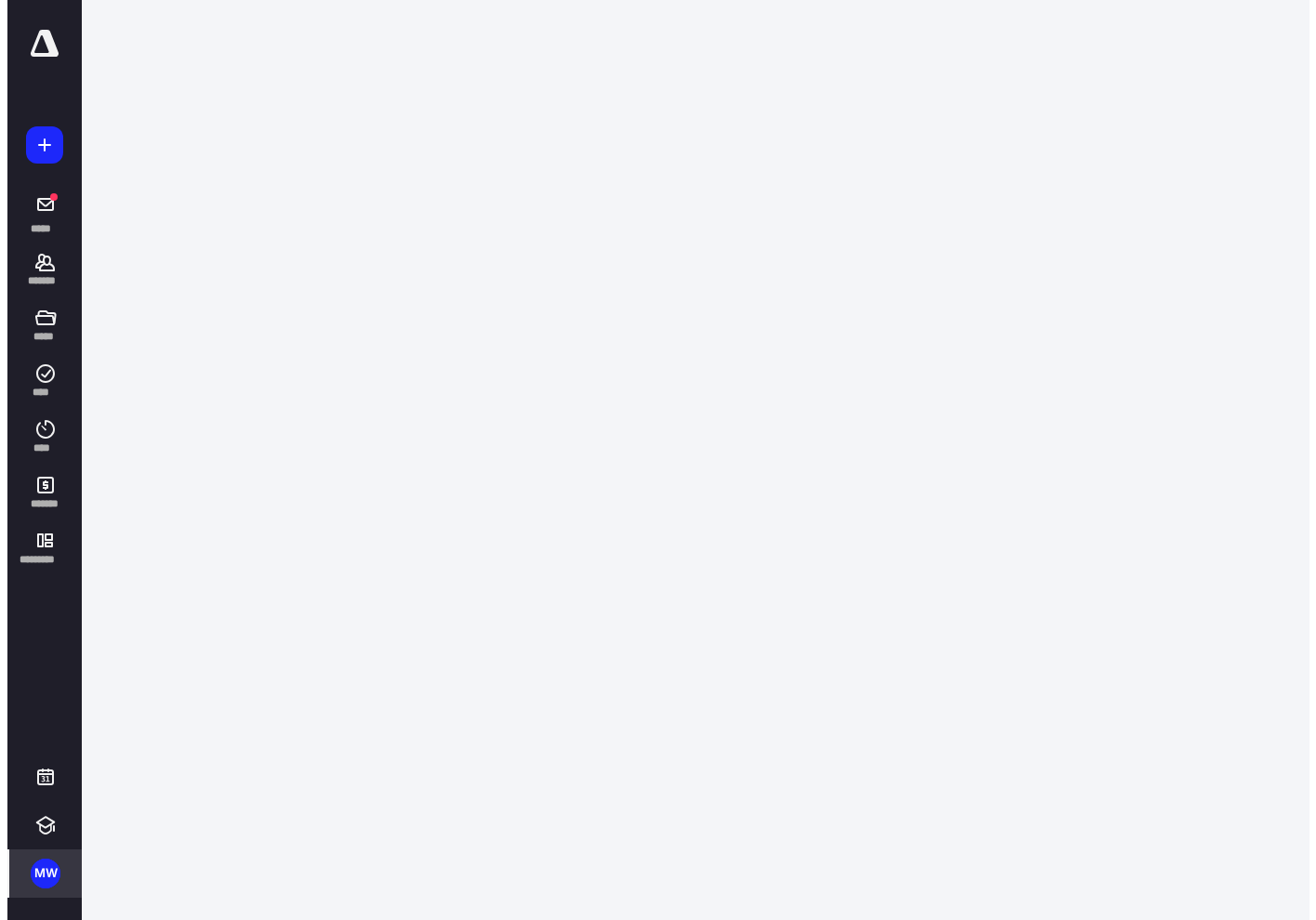 scroll, scrollTop: 0, scrollLeft: 0, axis: both 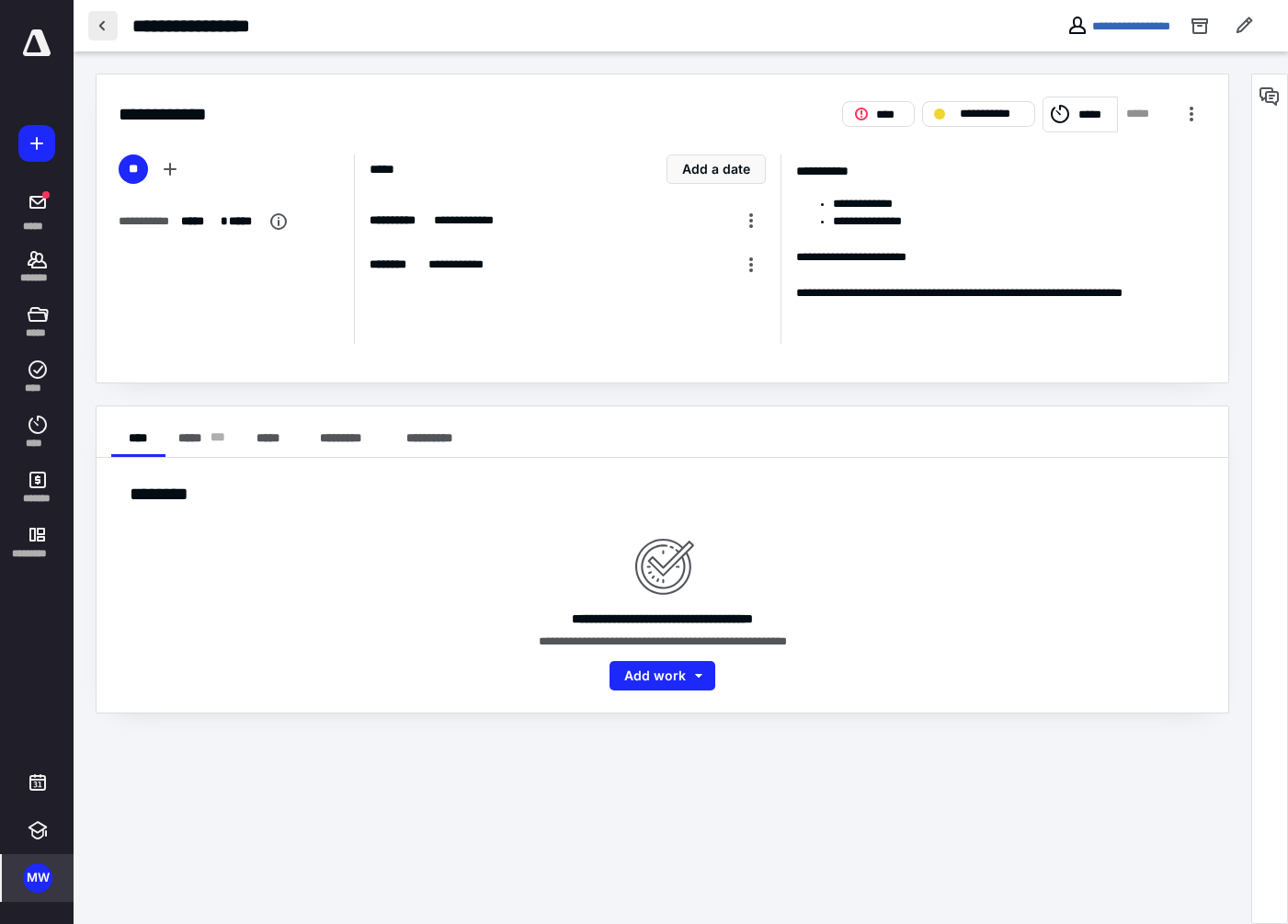 click at bounding box center [103, 26] 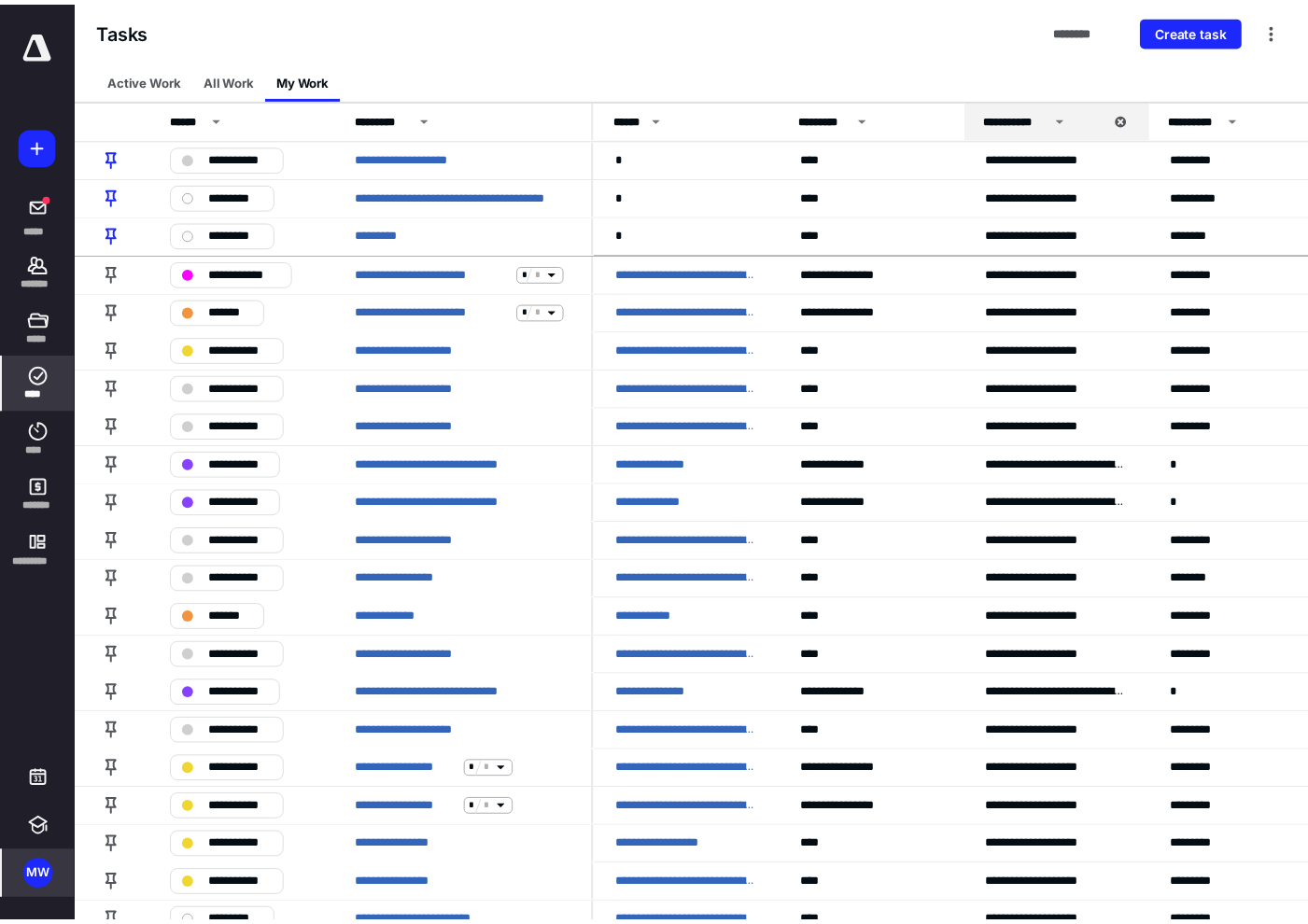 scroll, scrollTop: 467, scrollLeft: 0, axis: vertical 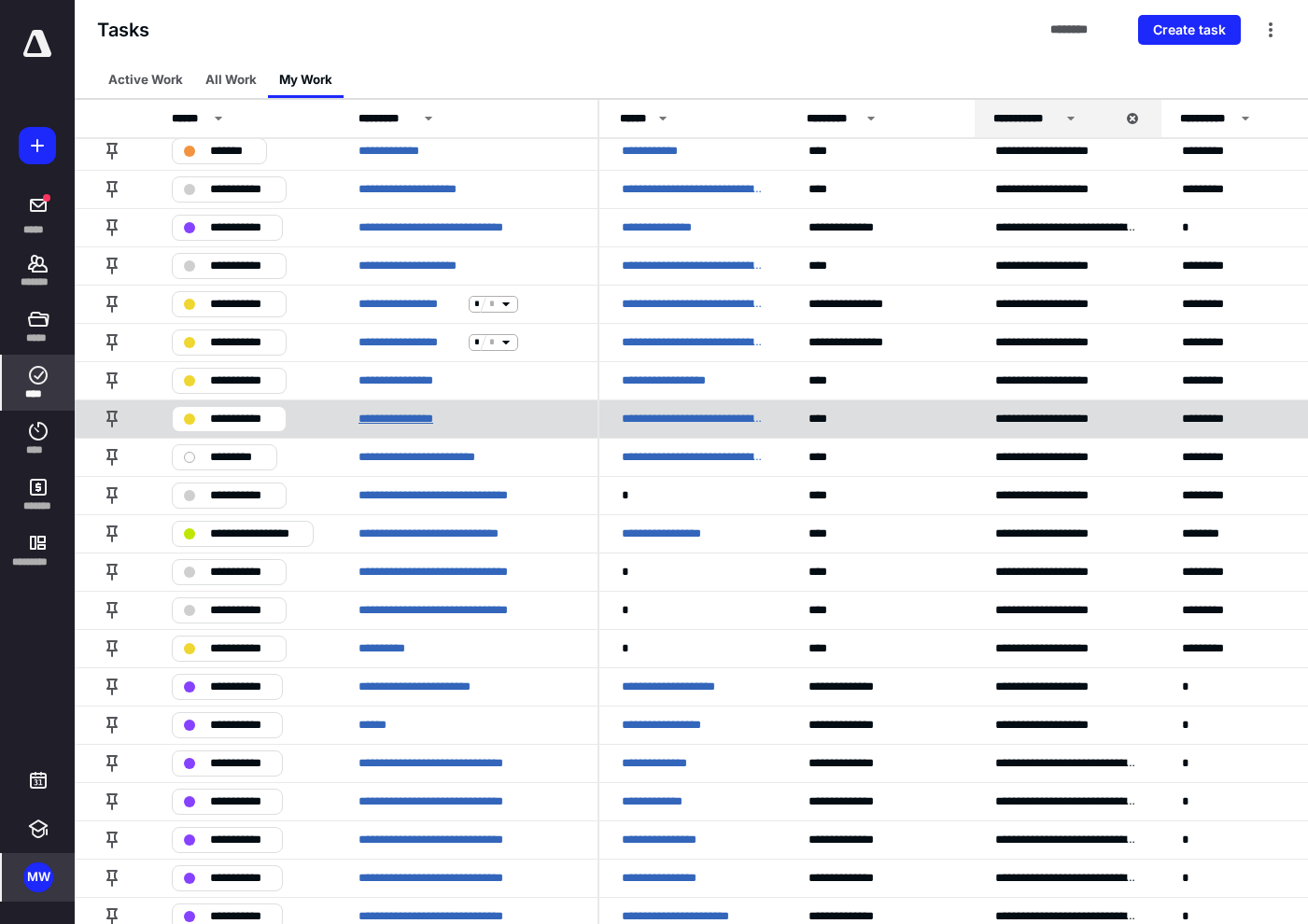 click on "**********" at bounding box center [412, 419] 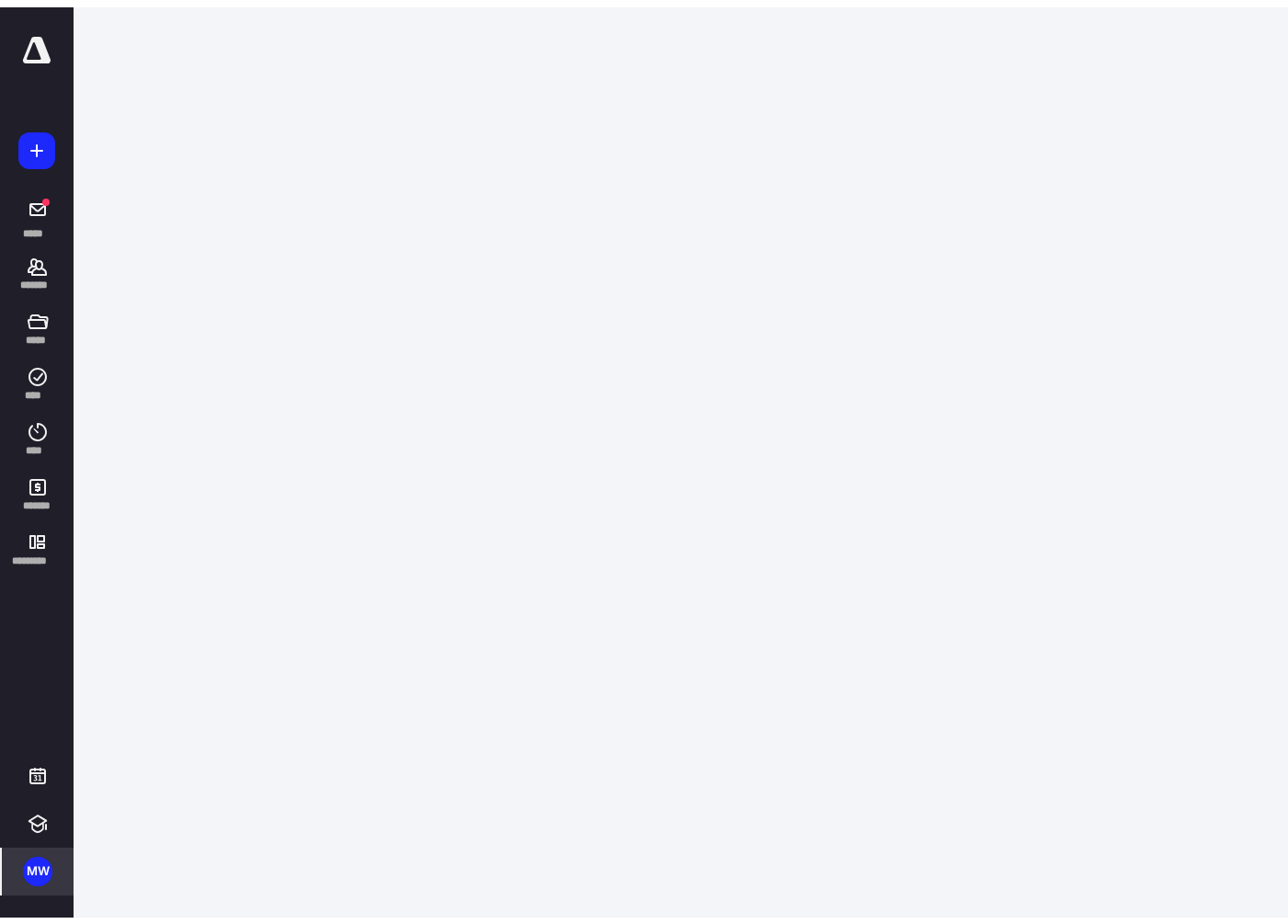 scroll, scrollTop: 0, scrollLeft: 0, axis: both 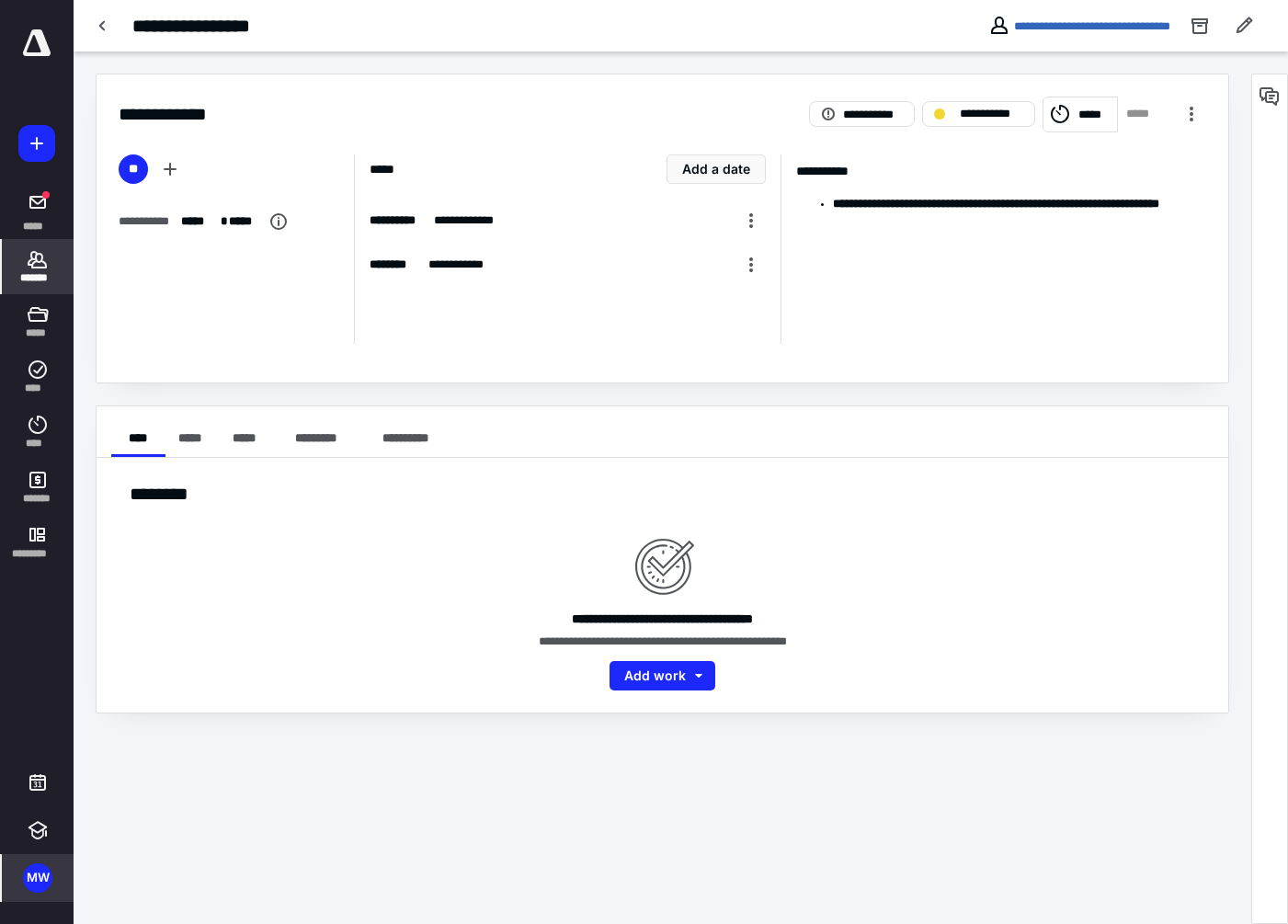 click on "*******" at bounding box center (38, 267) 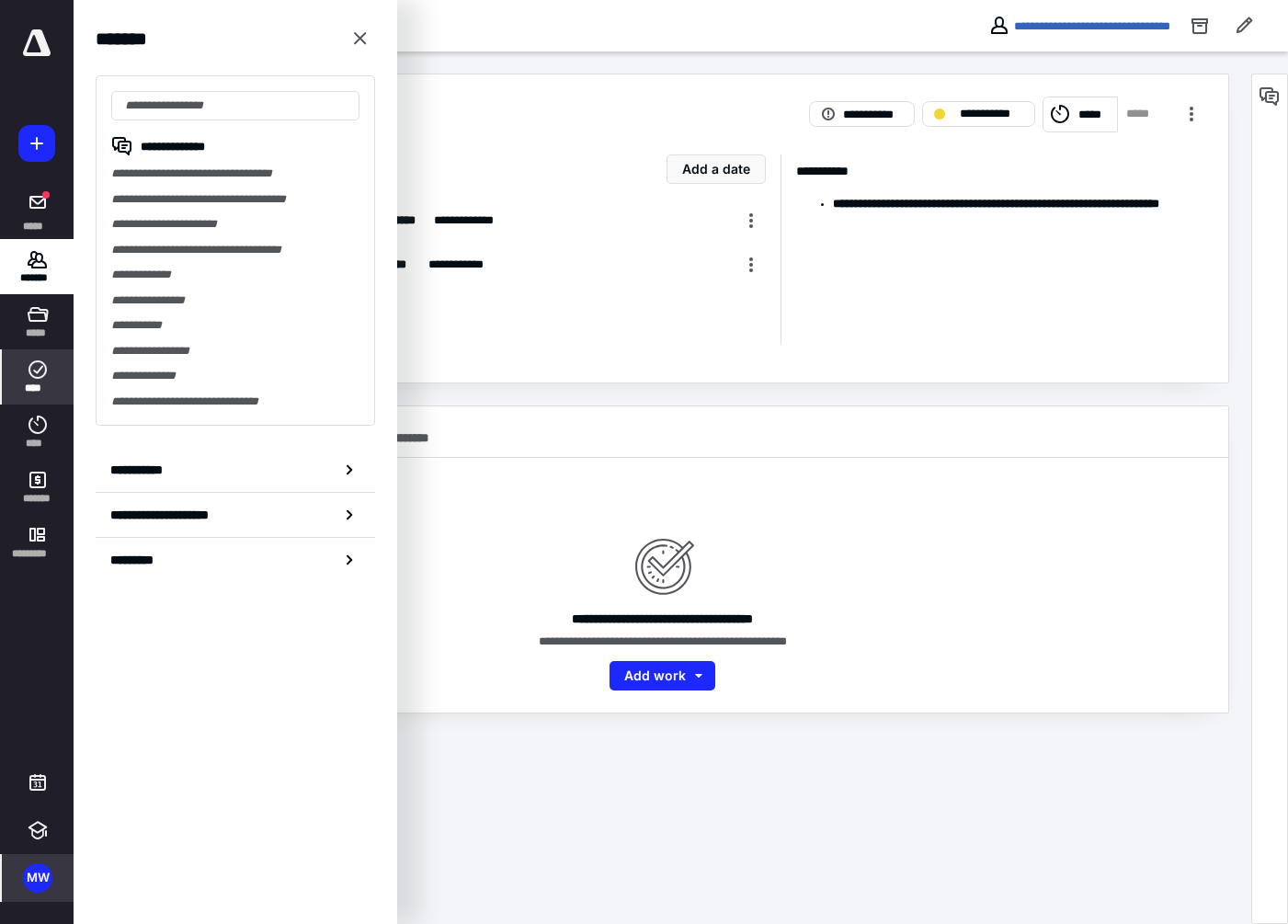 click 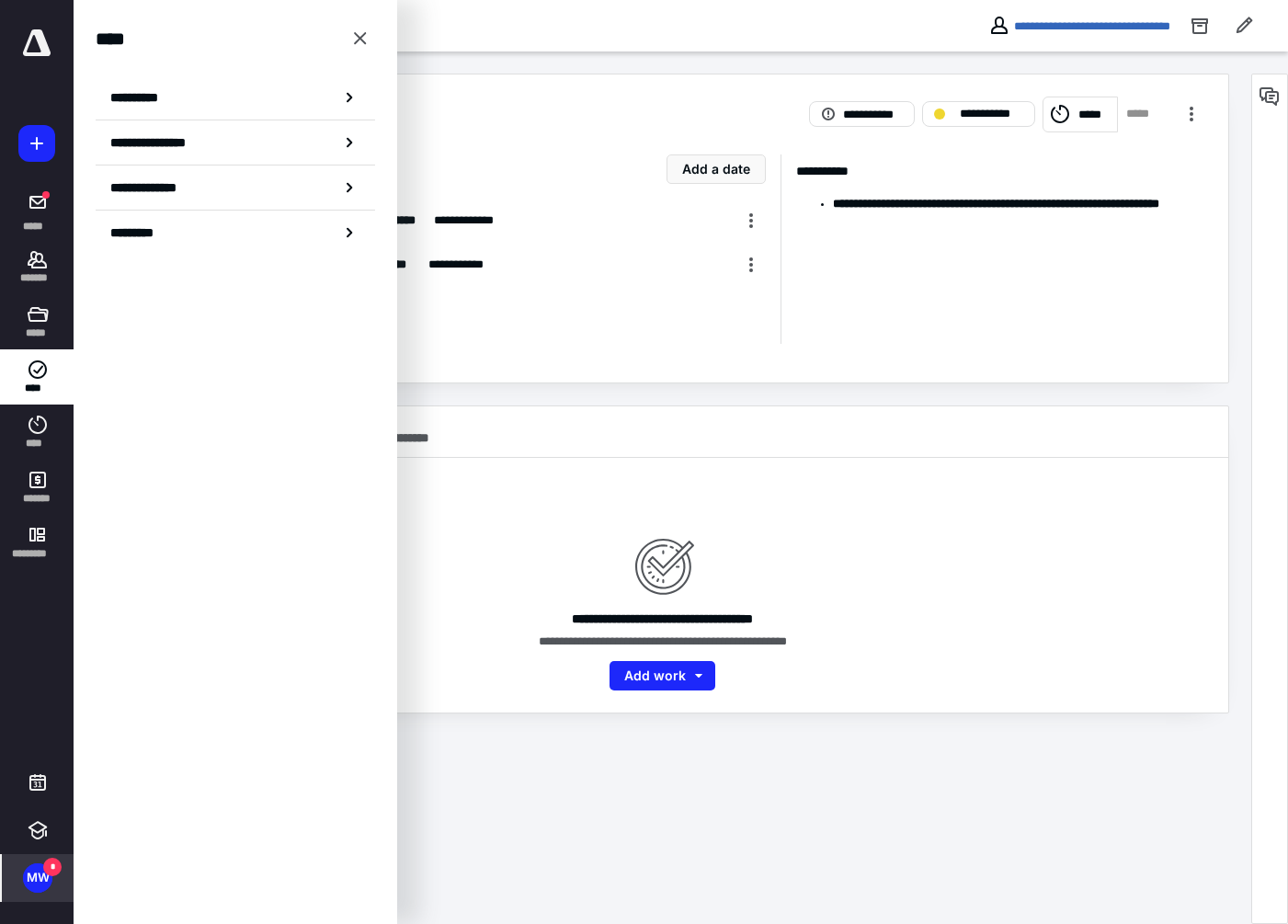 click on "*" at bounding box center (52, 867) 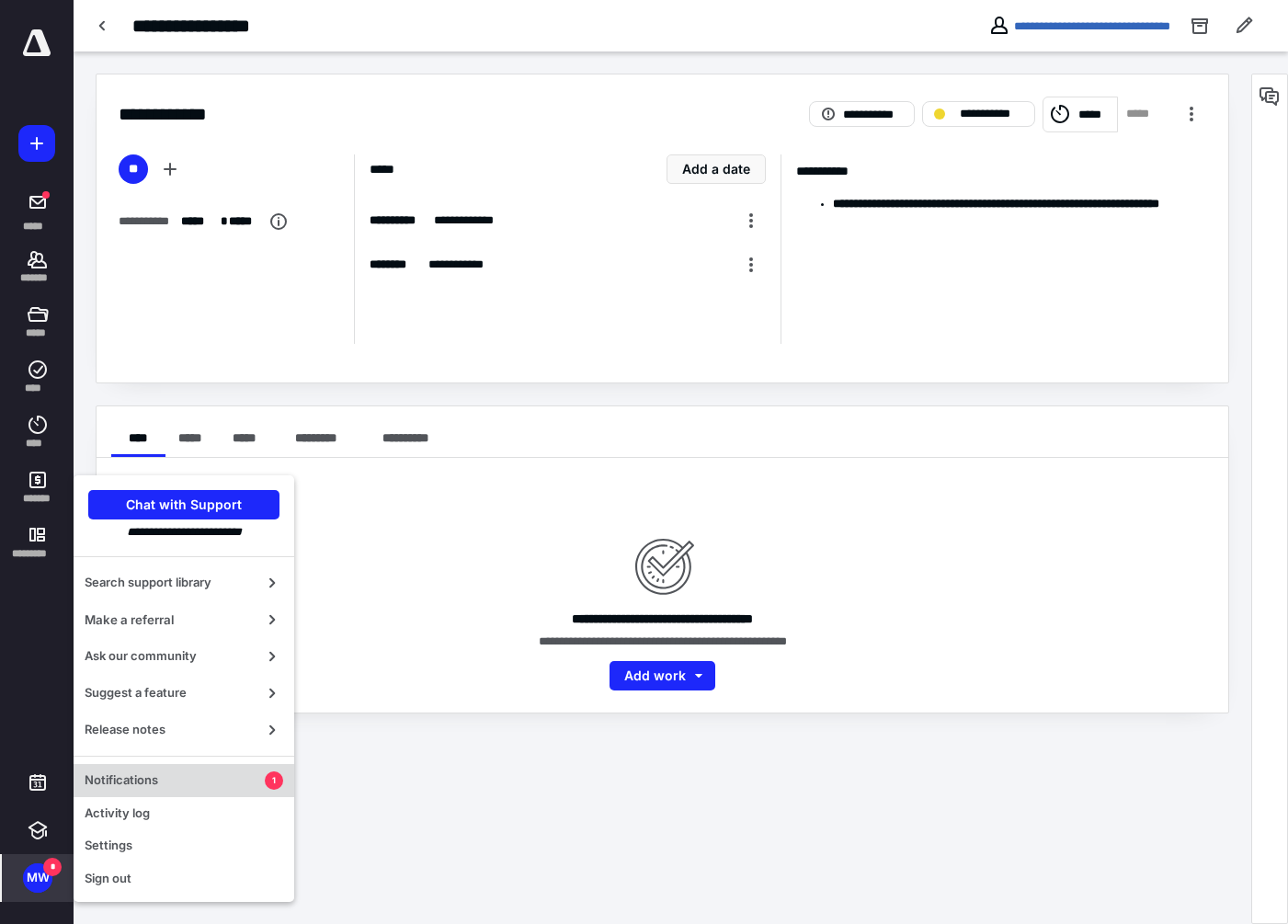 click on "Notifications" at bounding box center [175, 781] 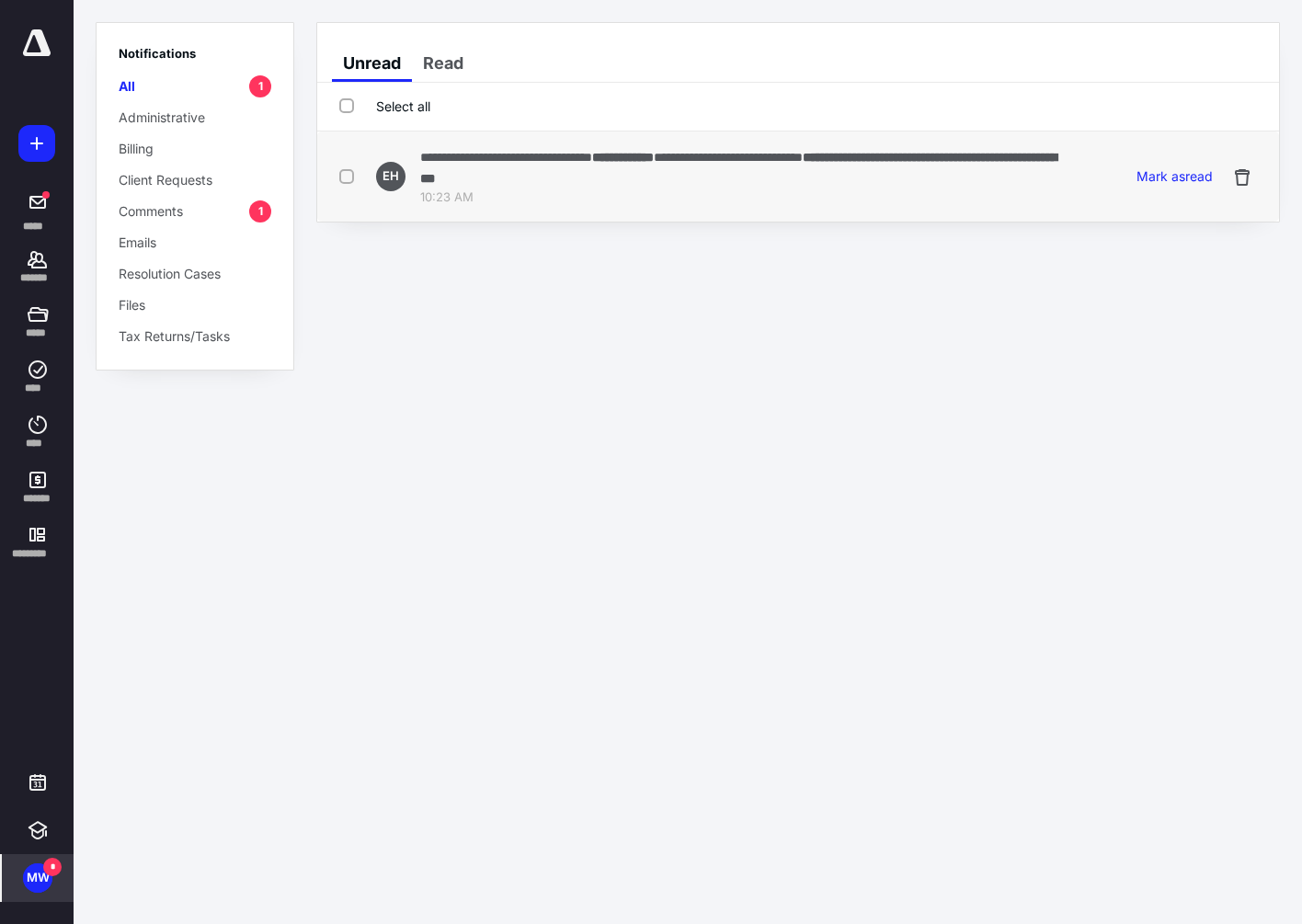 click on "**********" at bounding box center [738, 167] 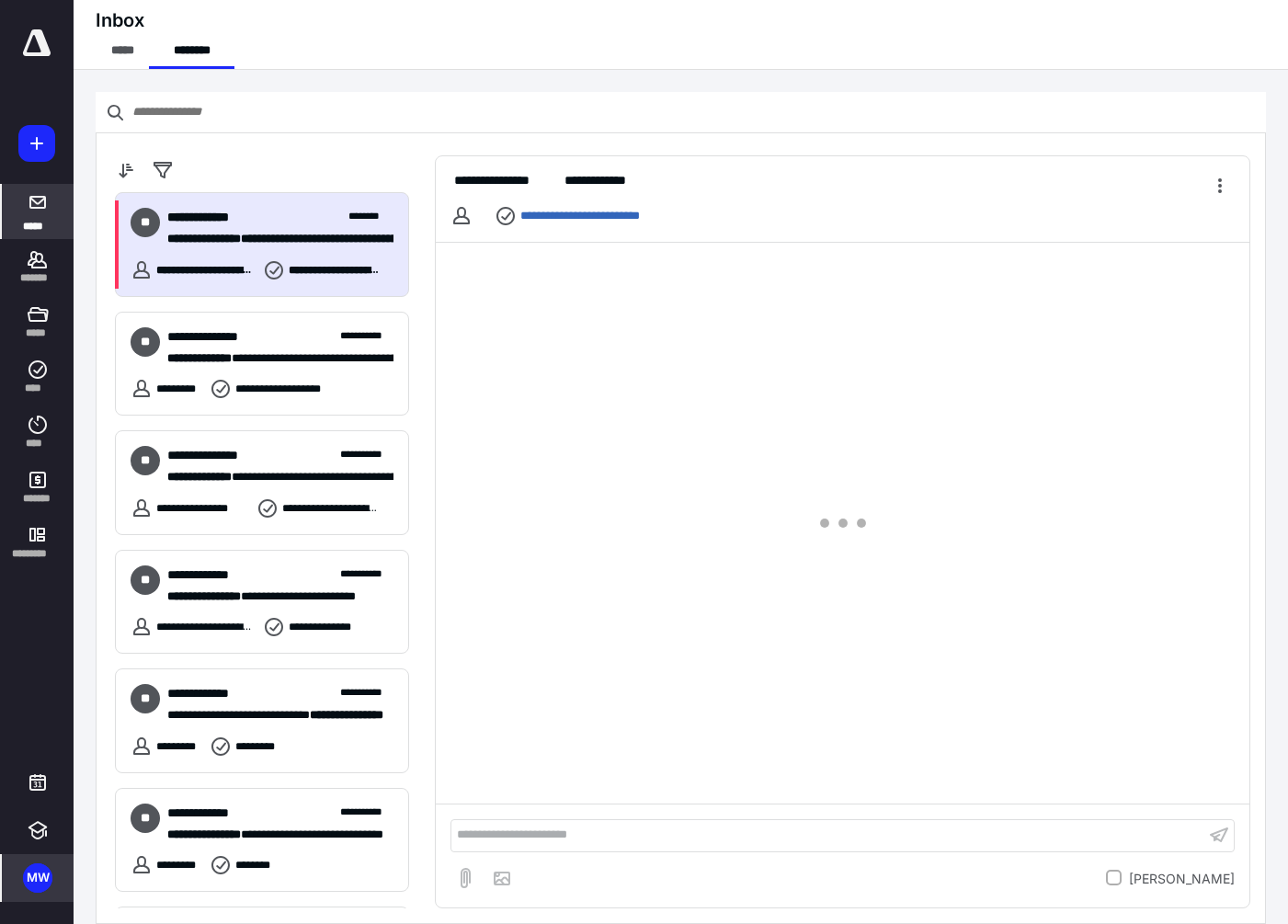 scroll, scrollTop: 18, scrollLeft: 0, axis: vertical 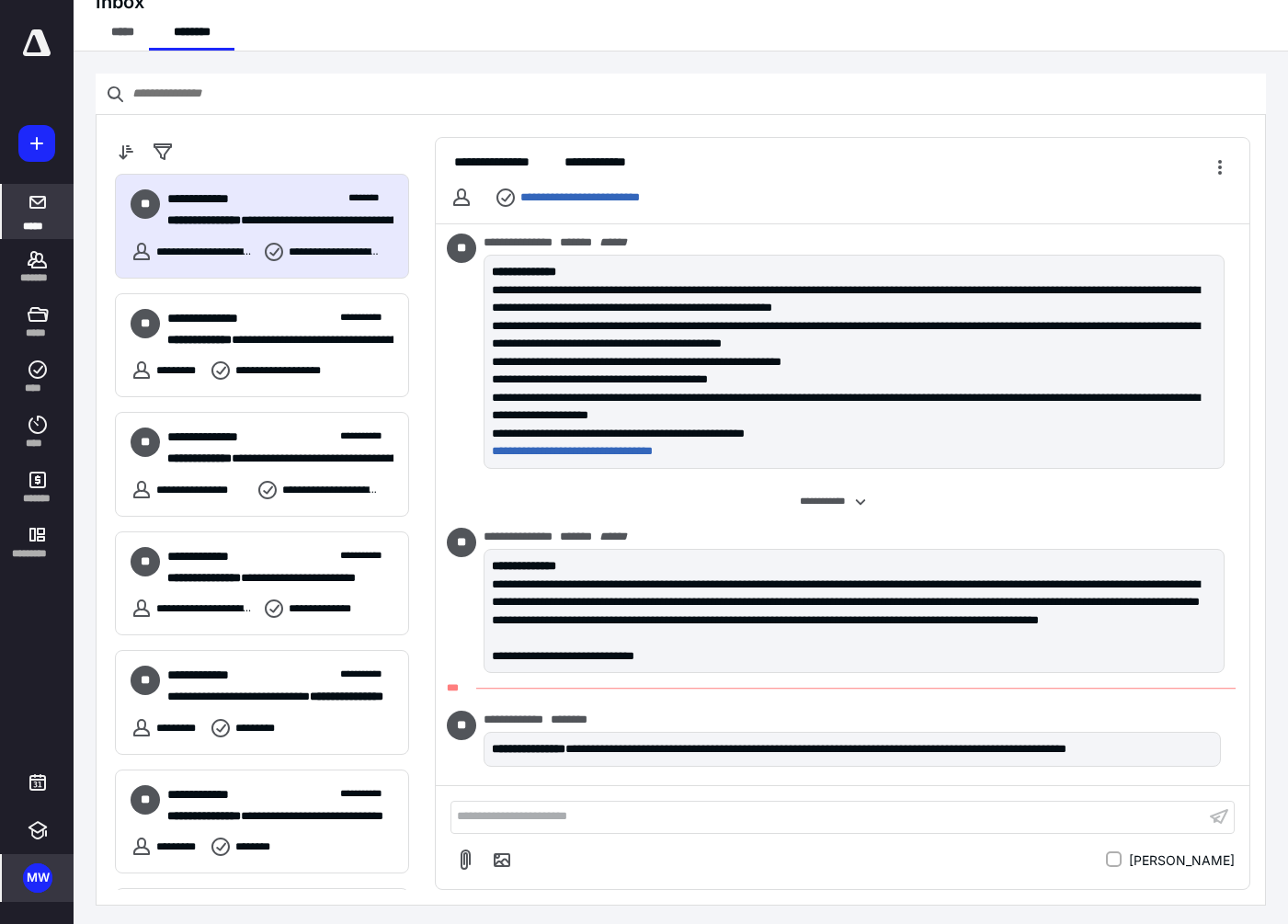 click on "**********" at bounding box center (827, 816) 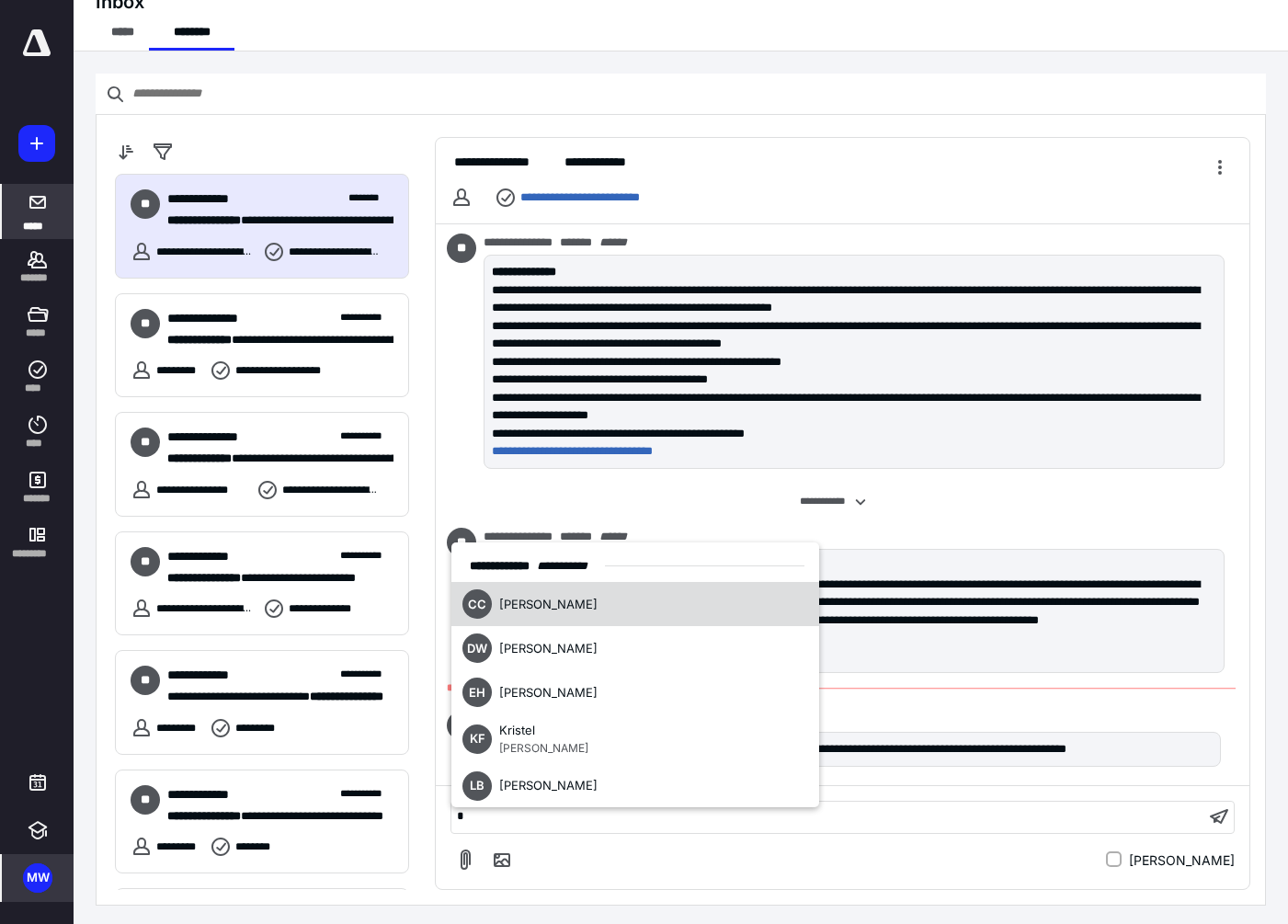 type 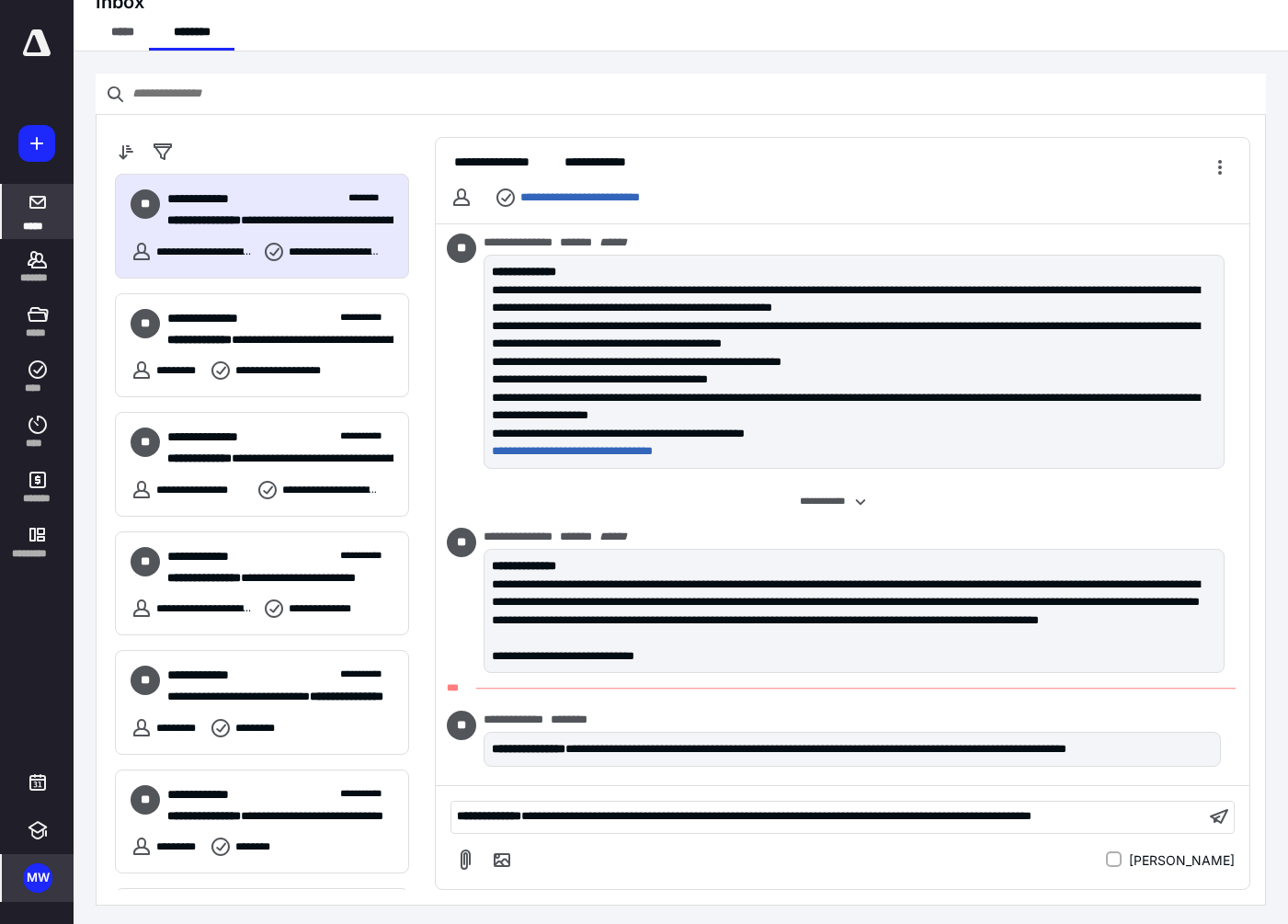 scroll, scrollTop: 3, scrollLeft: 0, axis: vertical 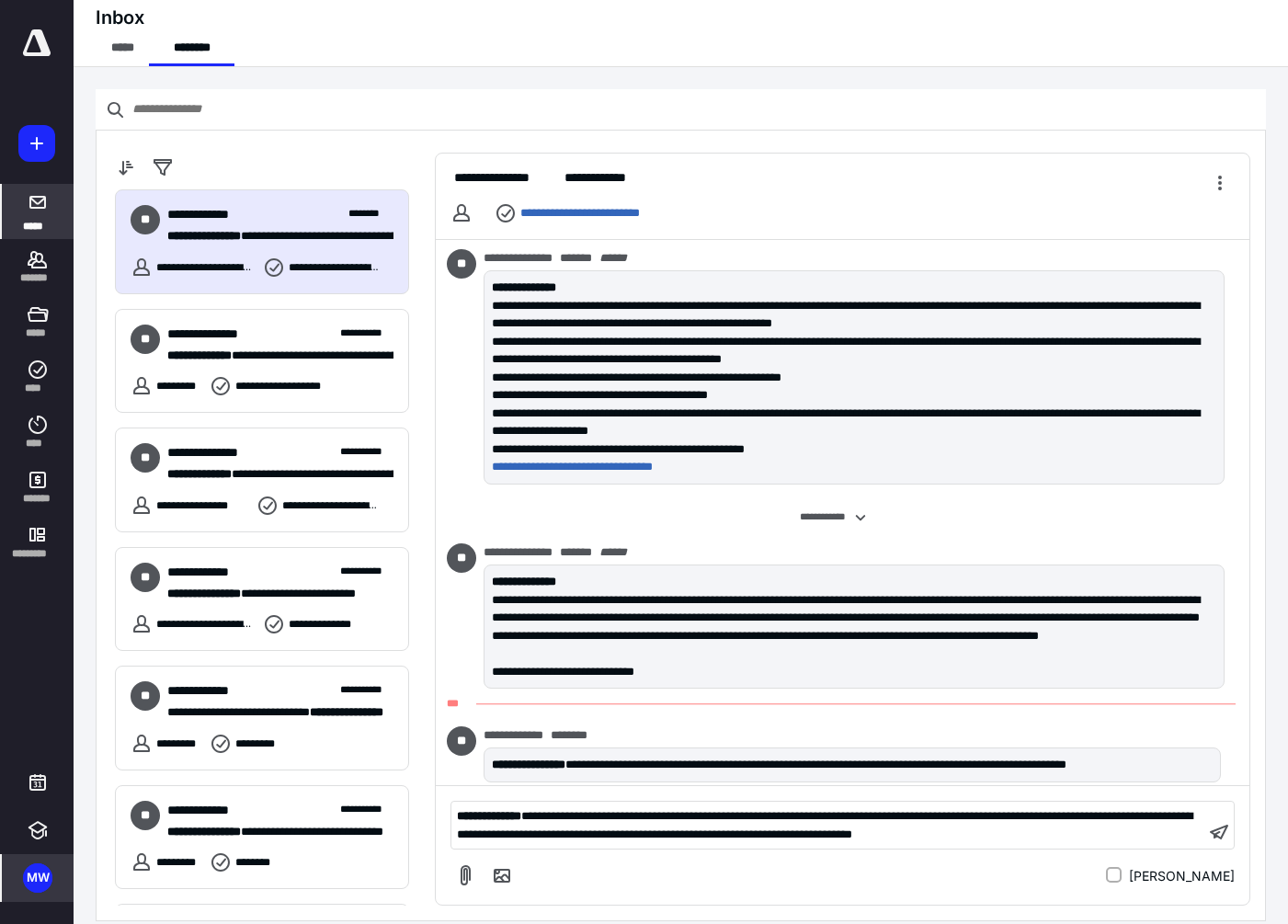 drag, startPoint x: 809, startPoint y: 836, endPoint x: 815, endPoint y: 847, distance: 12.529964 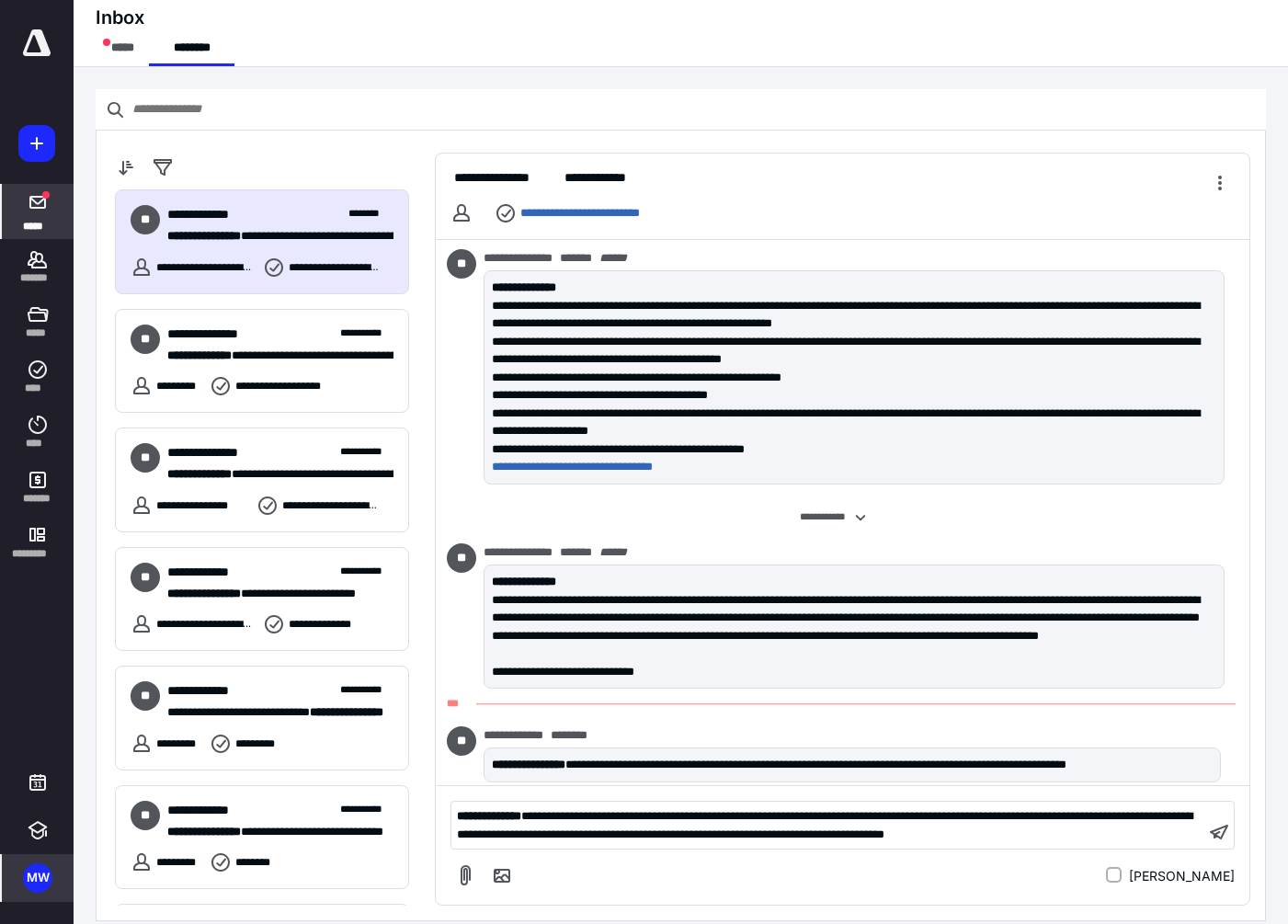 scroll, scrollTop: 0, scrollLeft: 0, axis: both 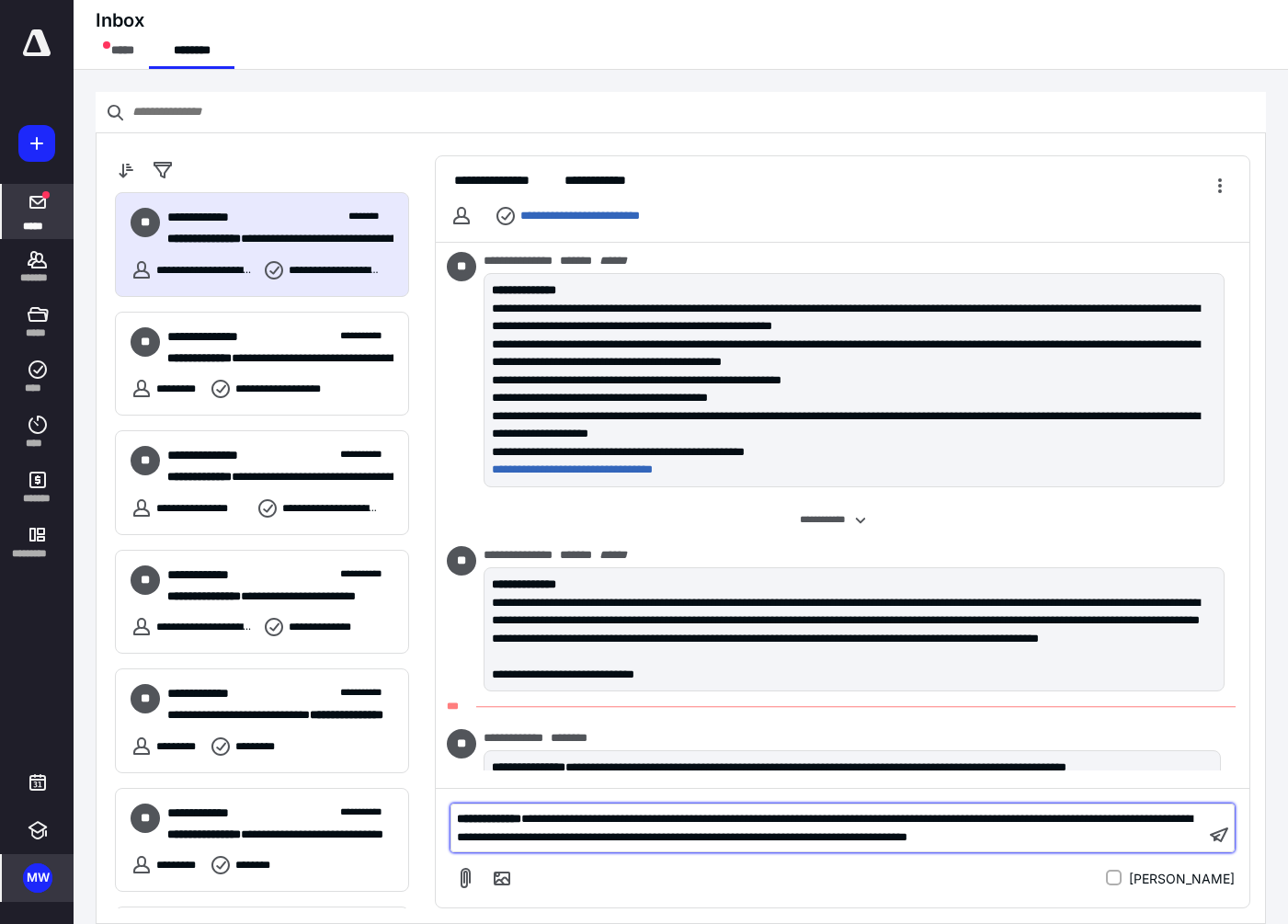drag, startPoint x: 884, startPoint y: 822, endPoint x: 888, endPoint y: 848, distance: 26.305893 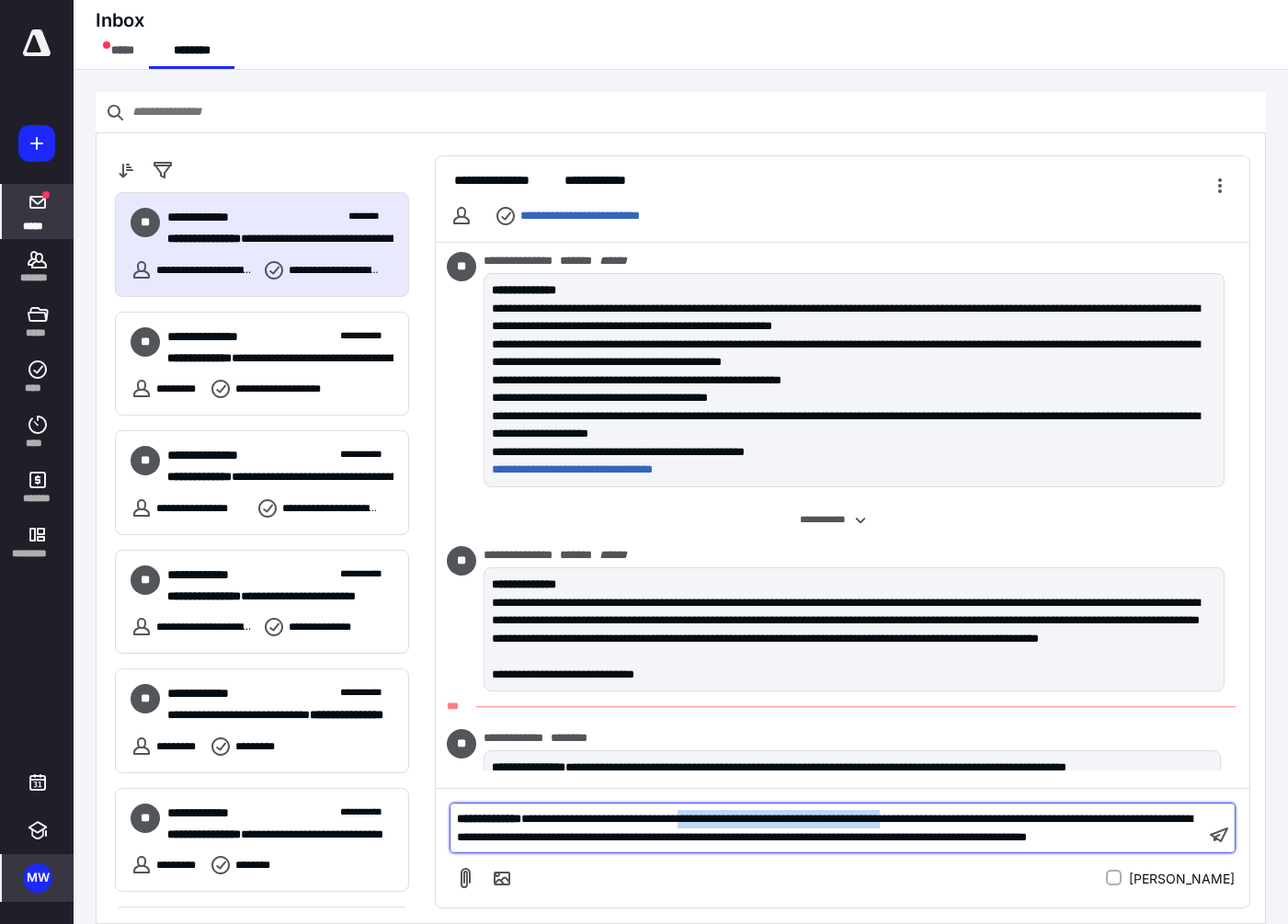 drag, startPoint x: 1014, startPoint y: 802, endPoint x: 751, endPoint y: 804, distance: 263.008 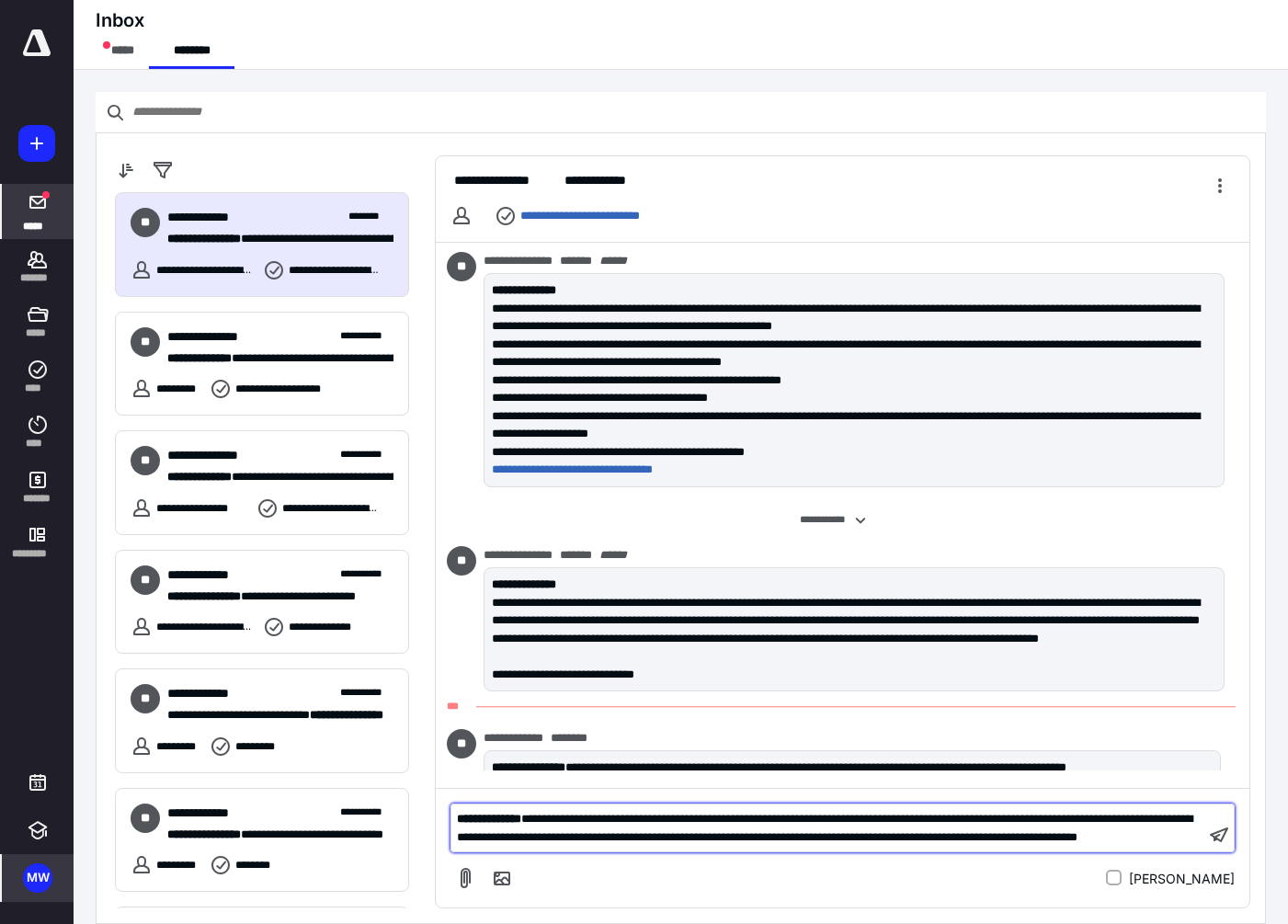 drag, startPoint x: 1043, startPoint y: 821, endPoint x: 1043, endPoint y: 841, distance: 20 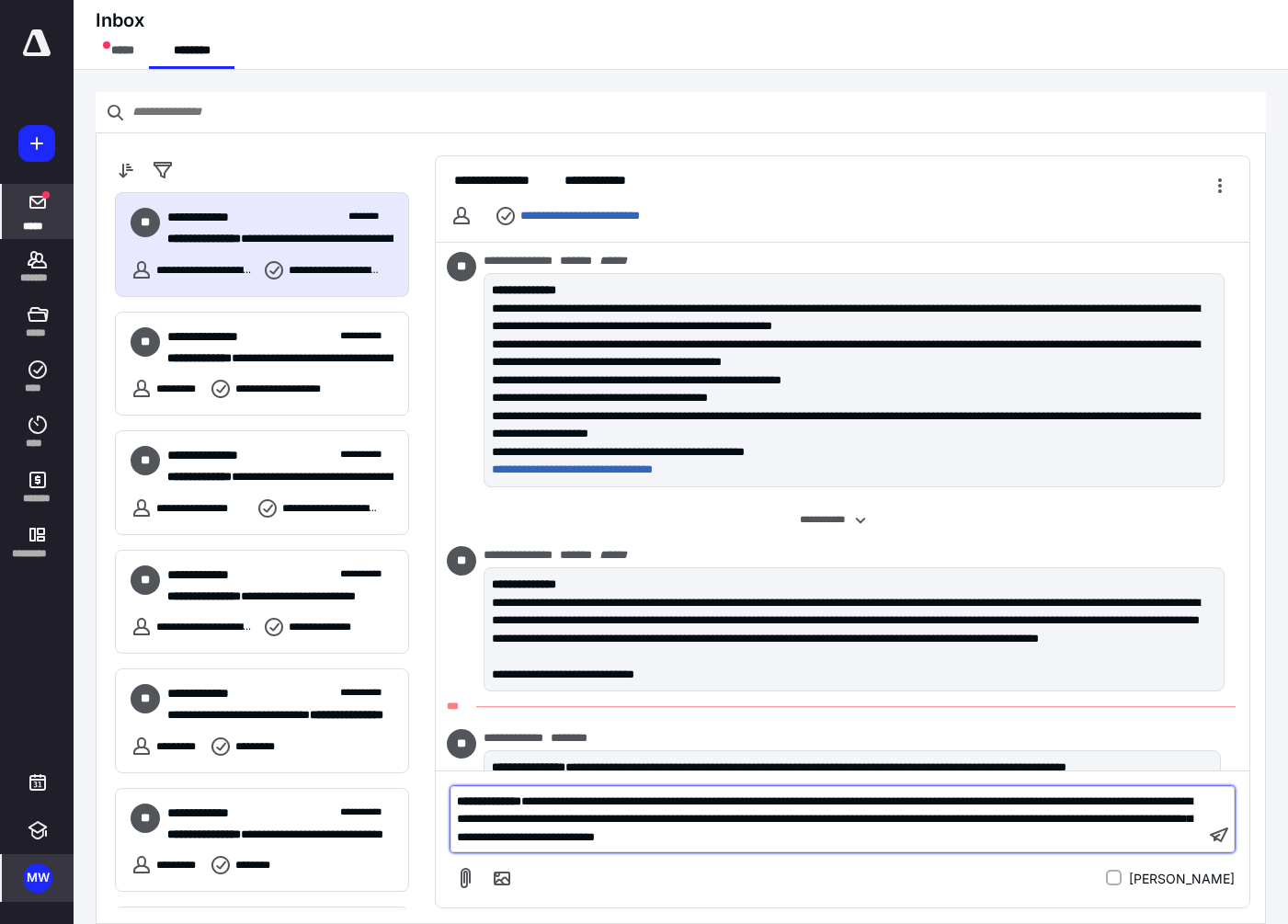click on "**********" at bounding box center (827, 819) 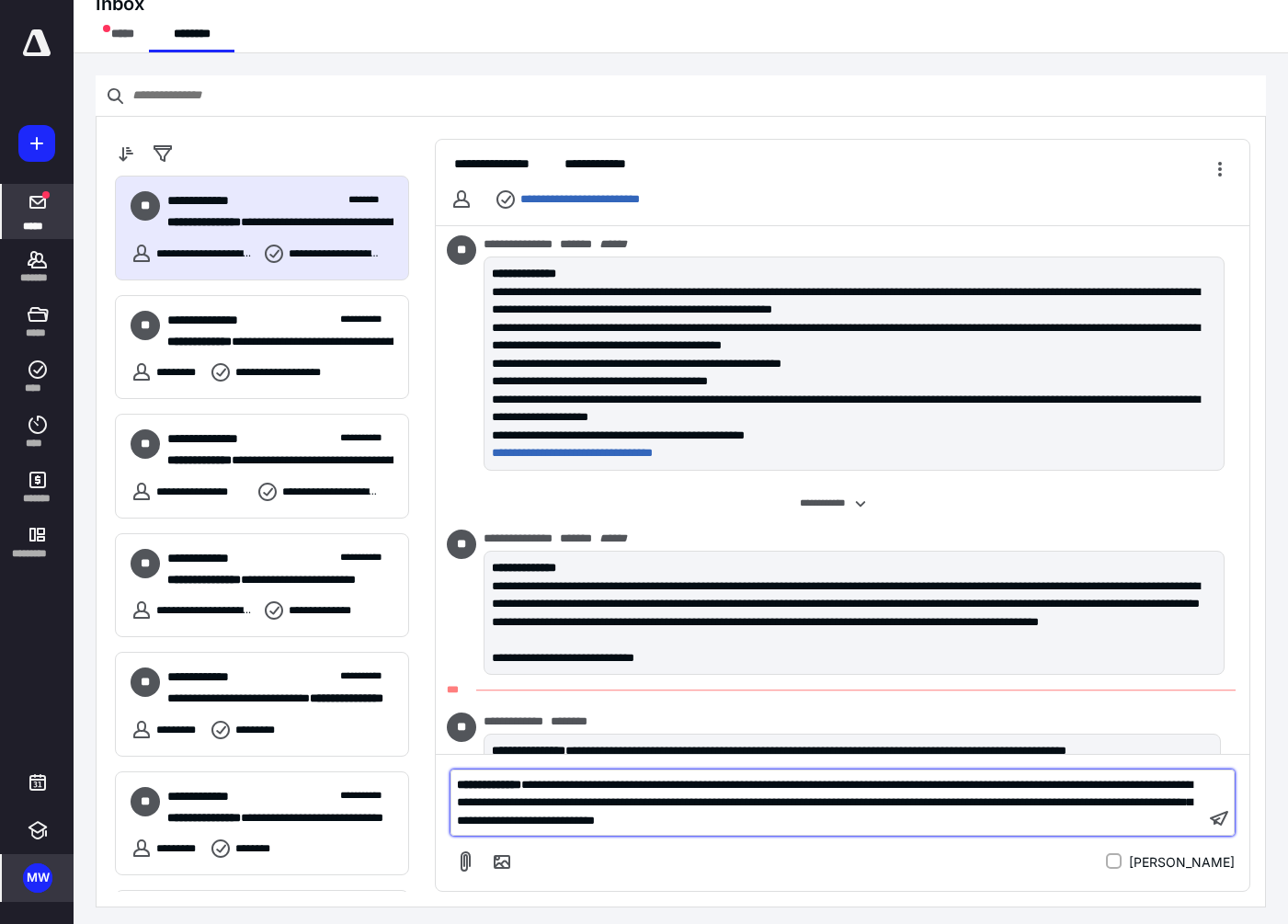 scroll, scrollTop: 18, scrollLeft: 0, axis: vertical 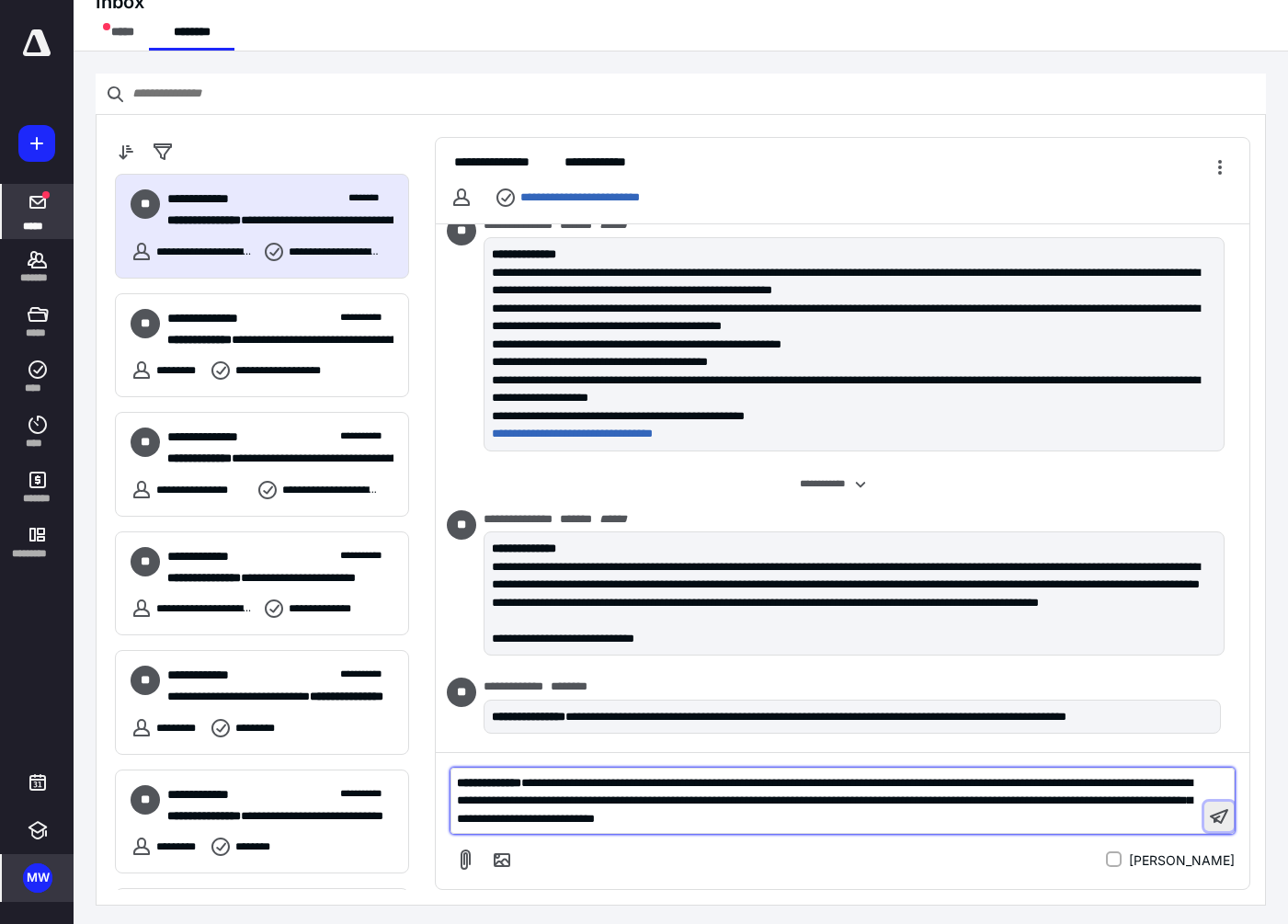 click at bounding box center (1219, 816) 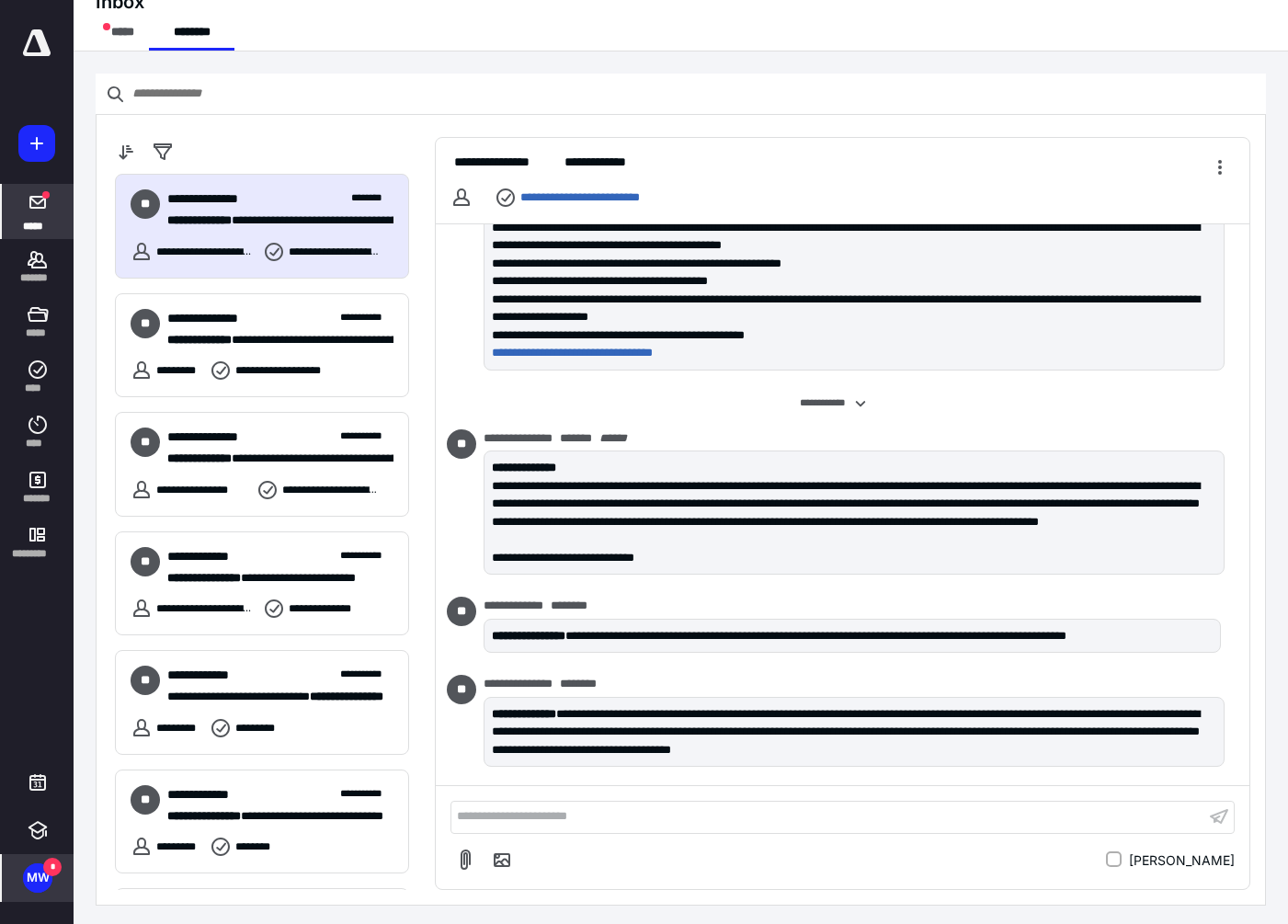 click on "MW" at bounding box center [38, 878] 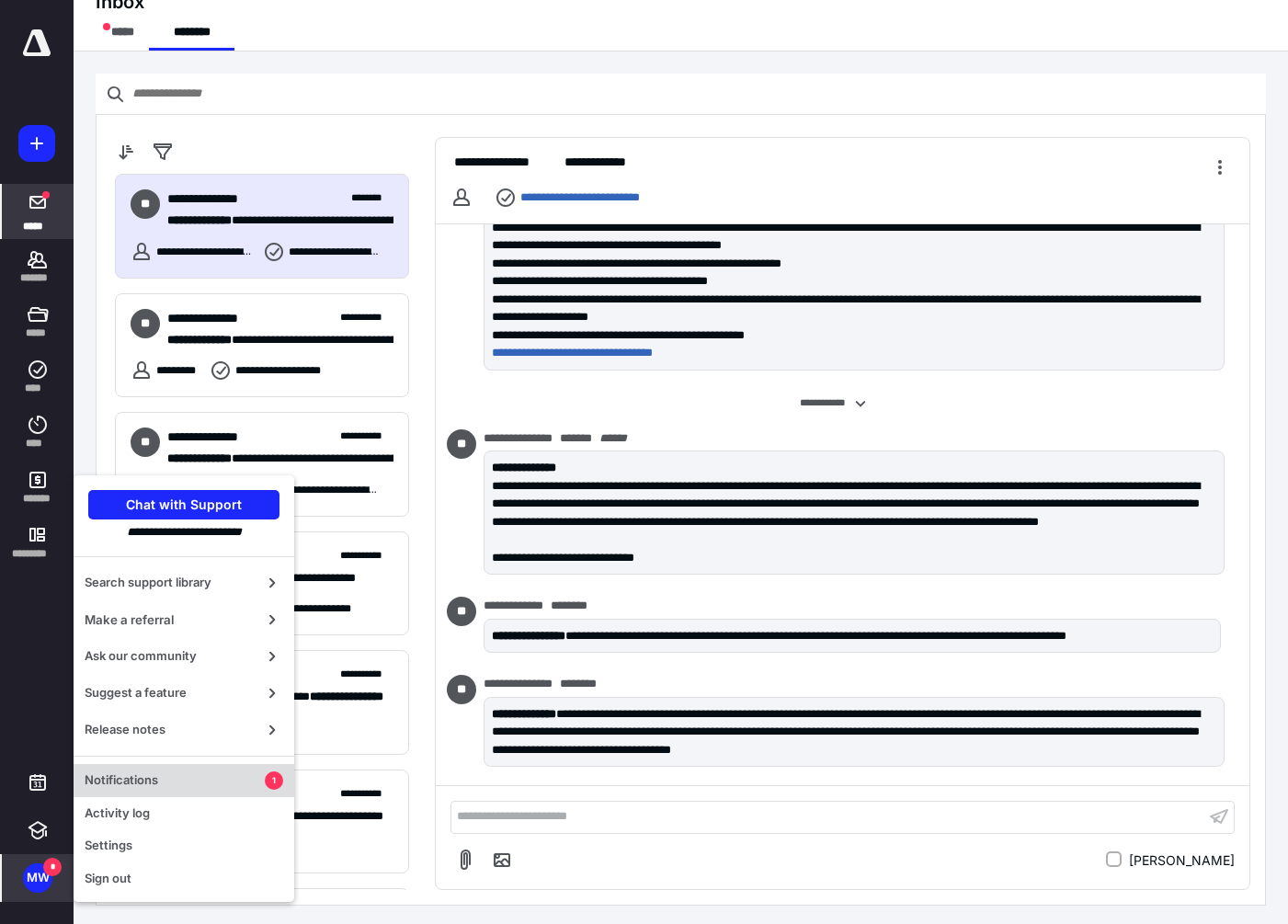 click on "Notifications" at bounding box center (175, 781) 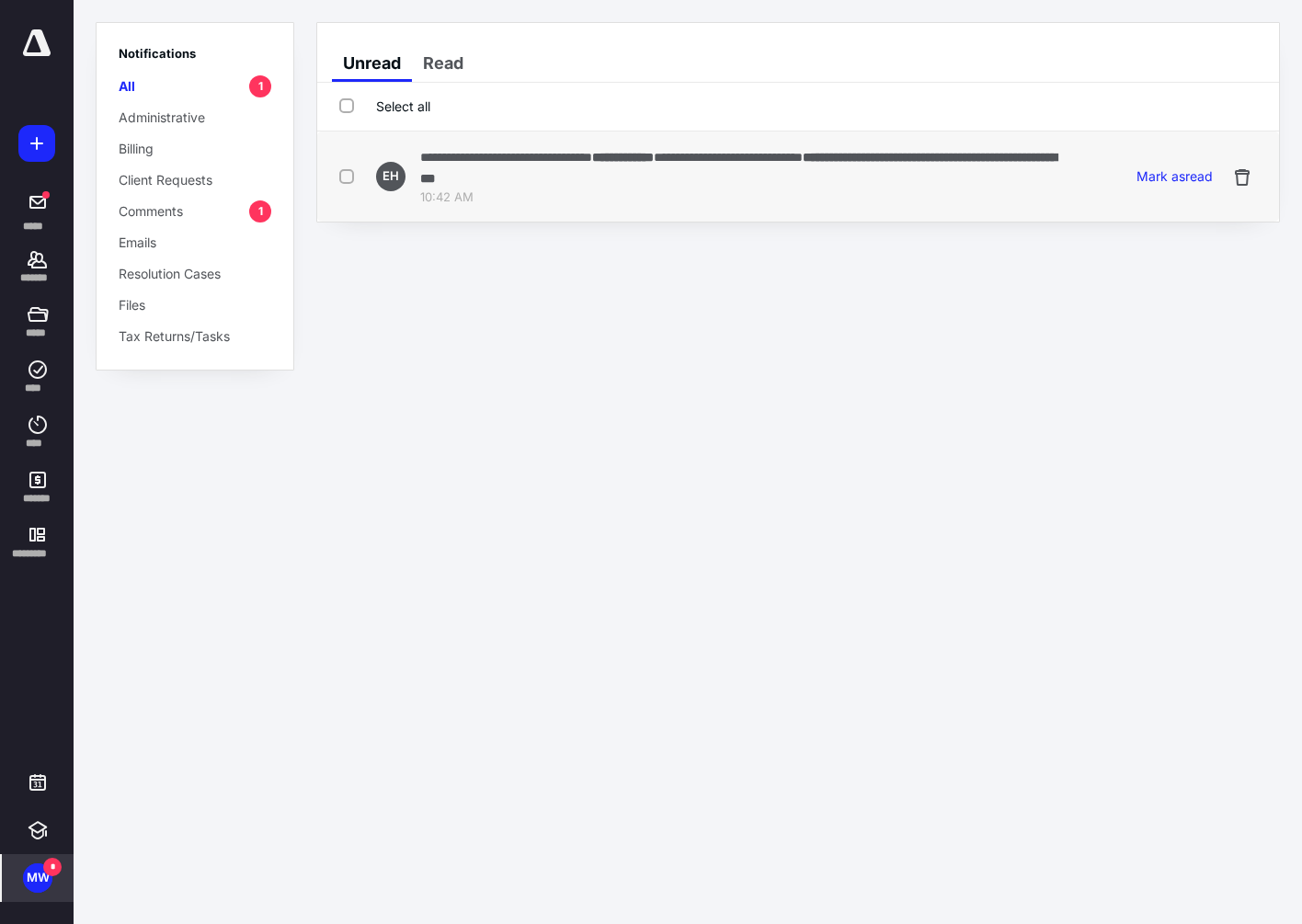 click on "**********" at bounding box center (728, 157) 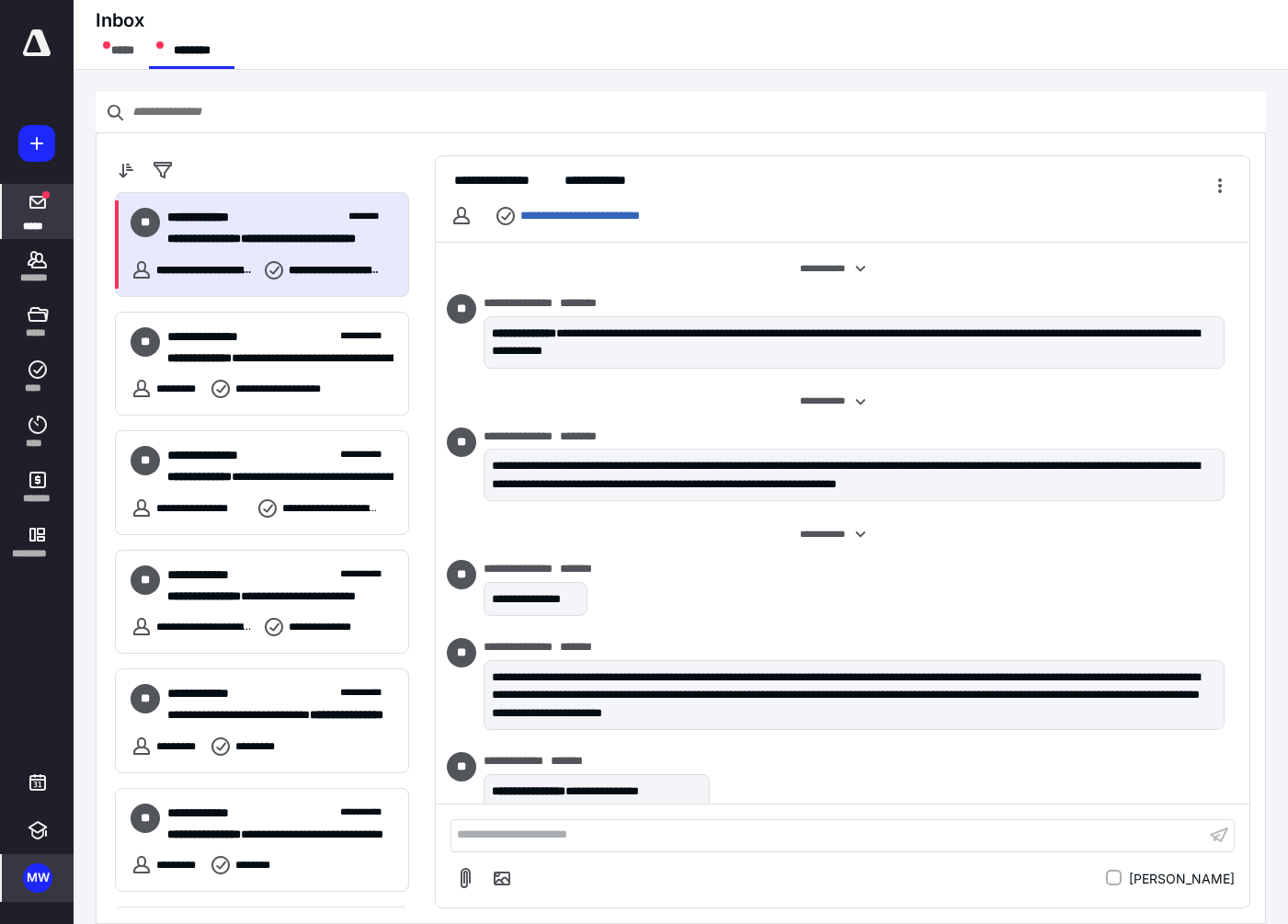scroll, scrollTop: 18, scrollLeft: 0, axis: vertical 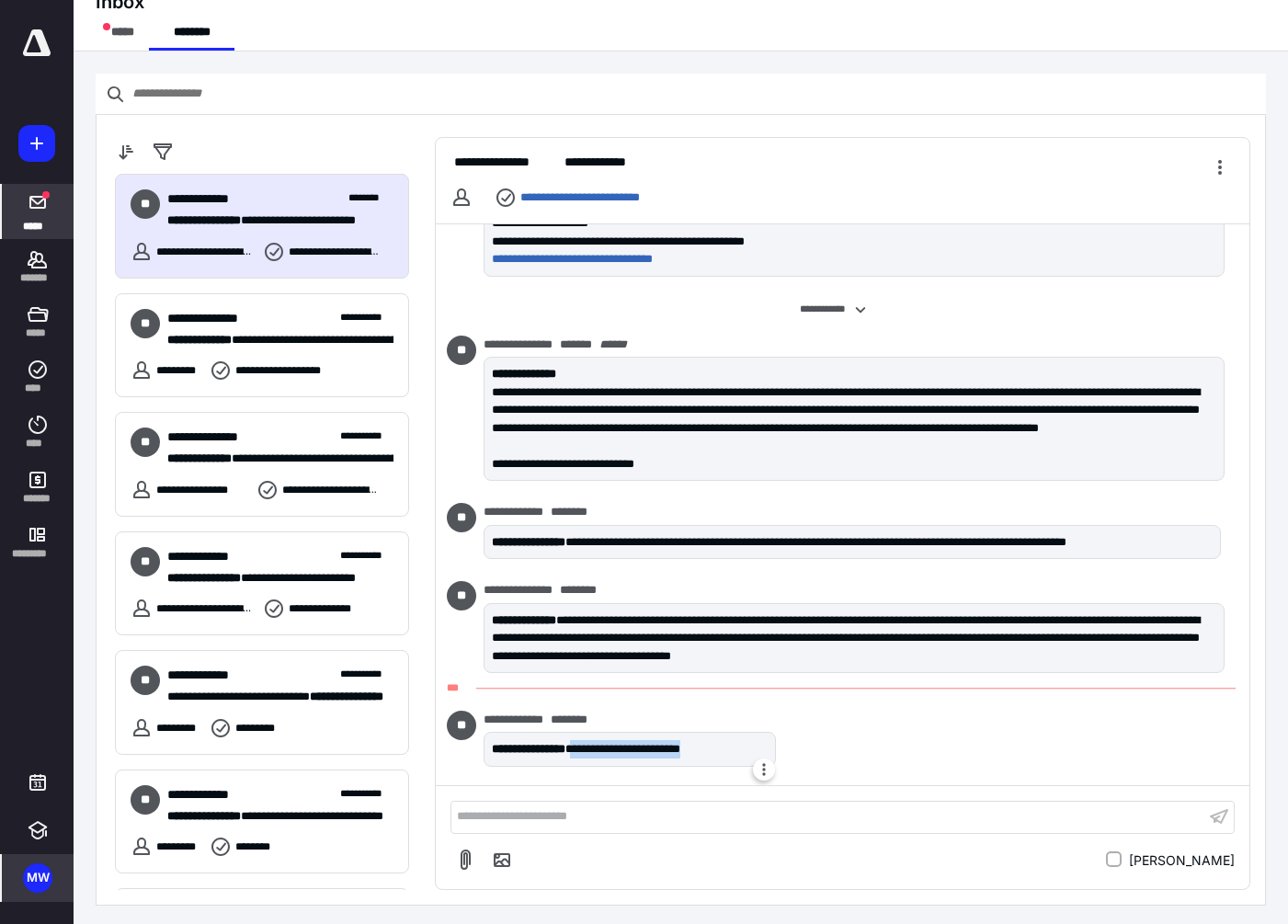 drag, startPoint x: 610, startPoint y: 748, endPoint x: 768, endPoint y: 755, distance: 158.15499 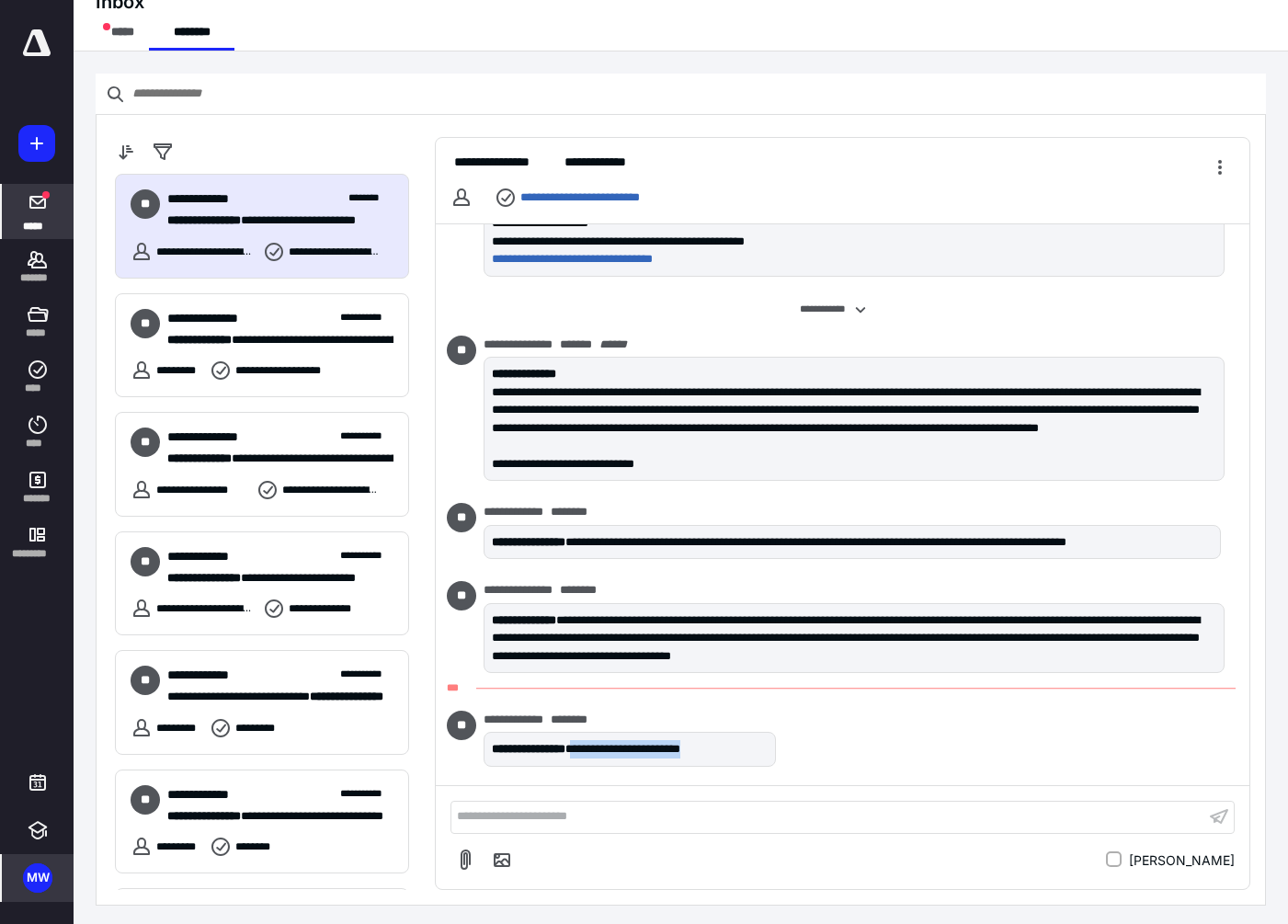 copy on "**********" 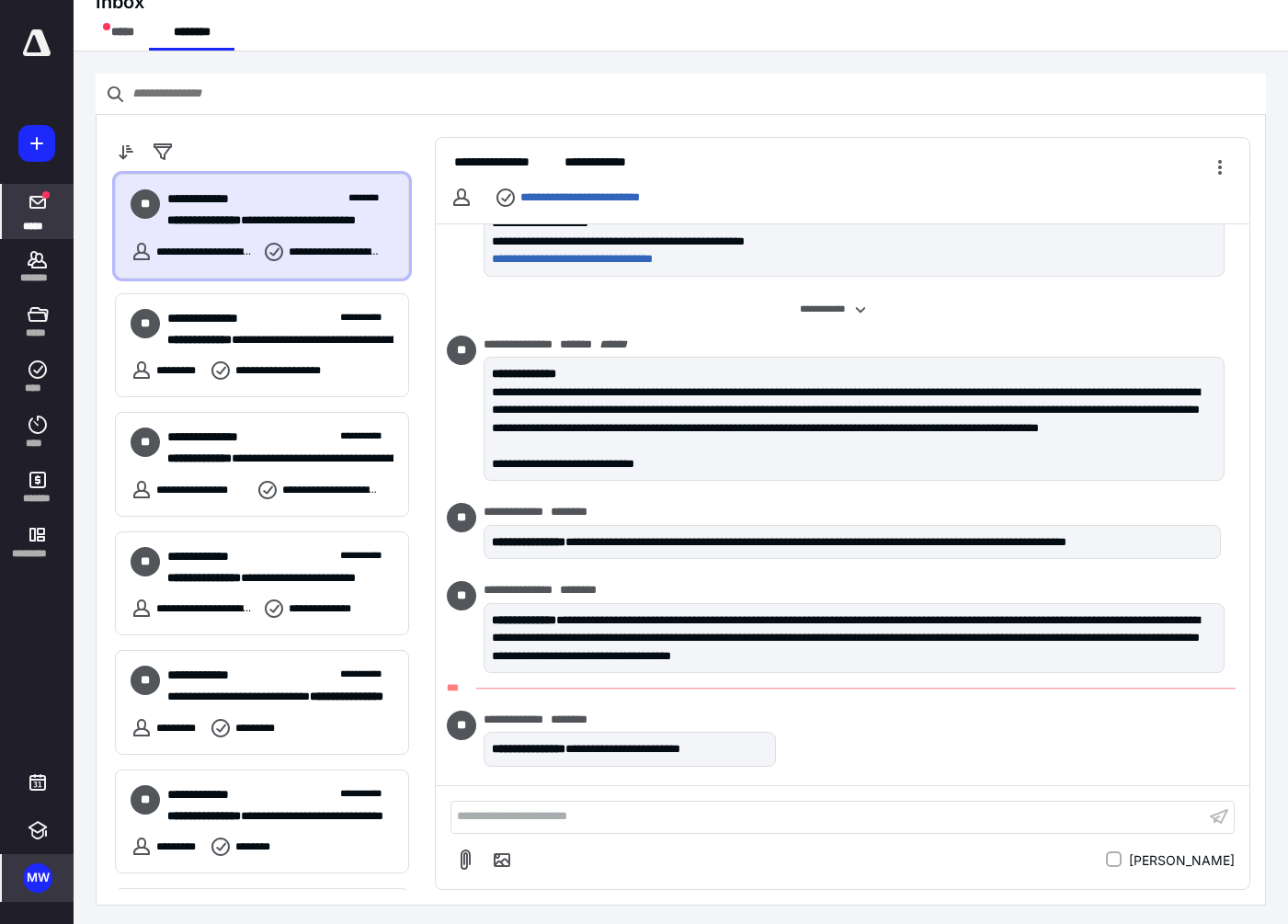 click on "**********" at bounding box center [206, 252] 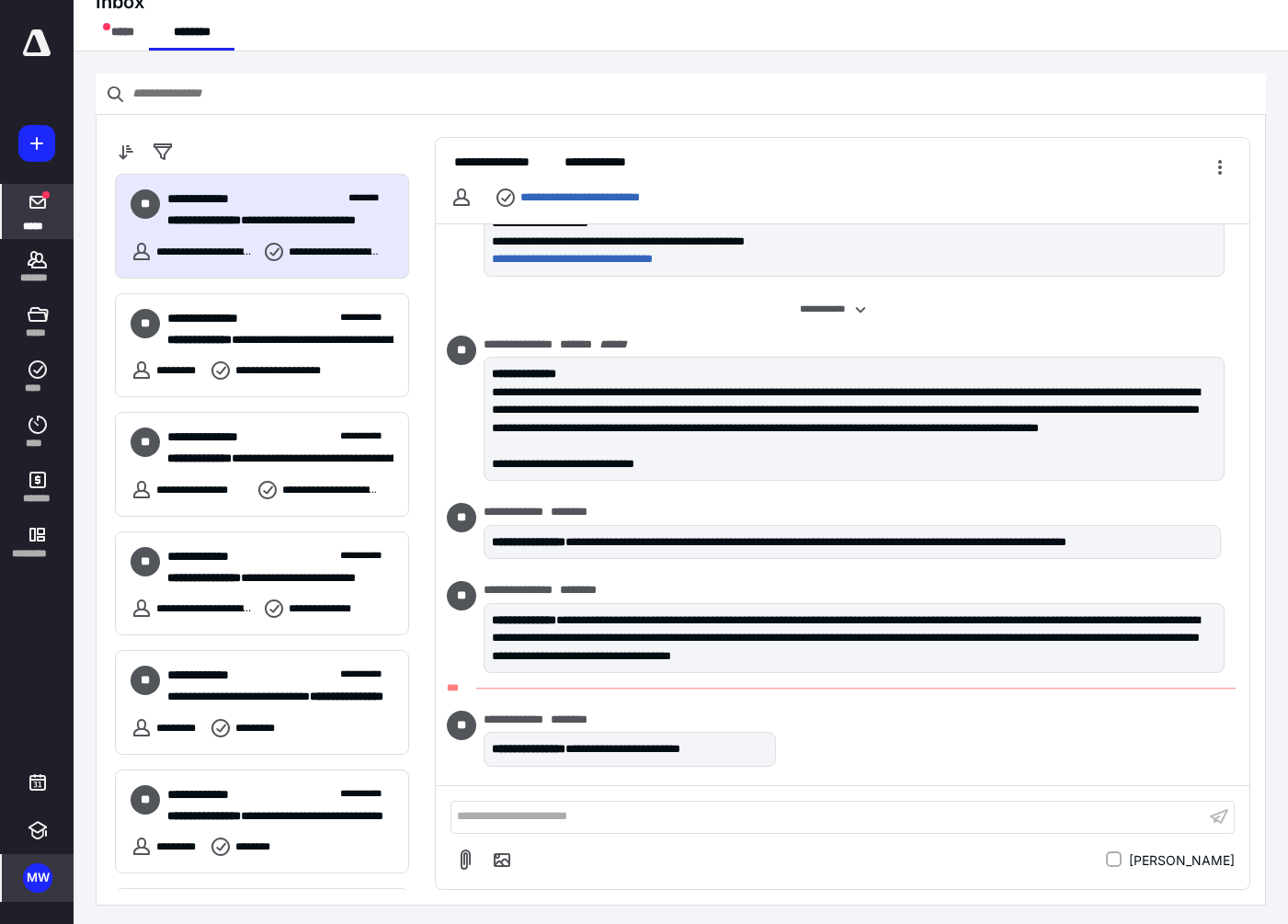 click 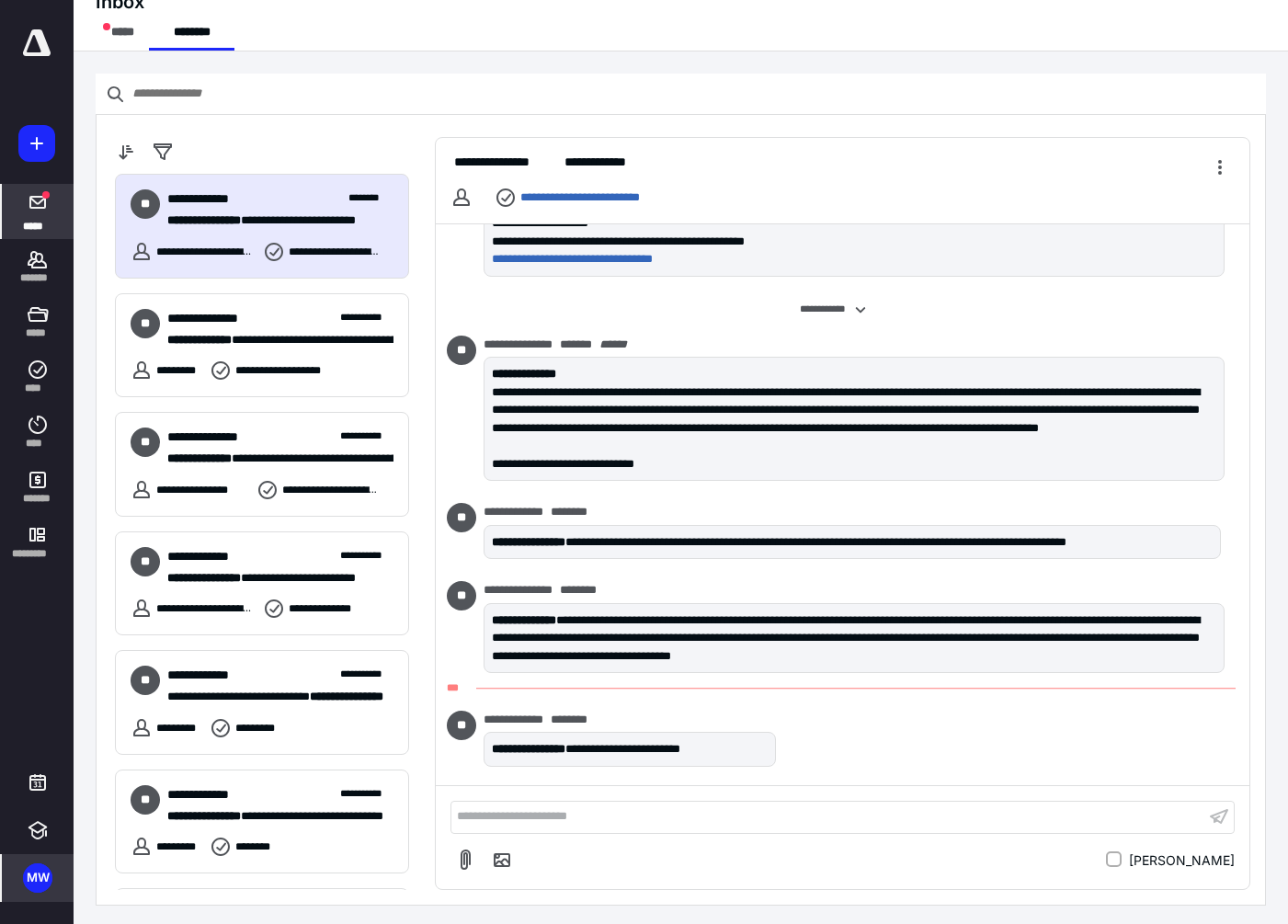 click on "**********" at bounding box center (827, 162) 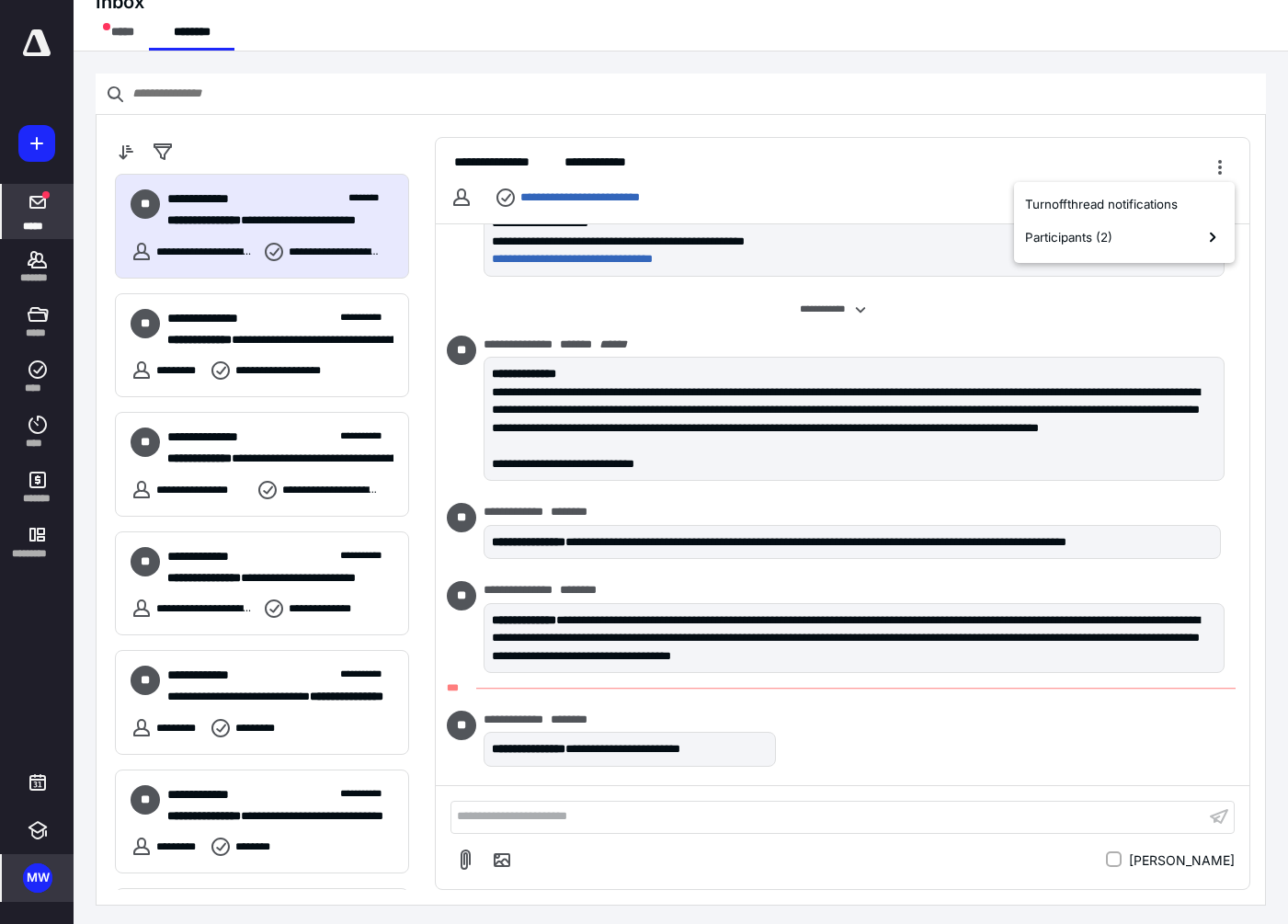 click 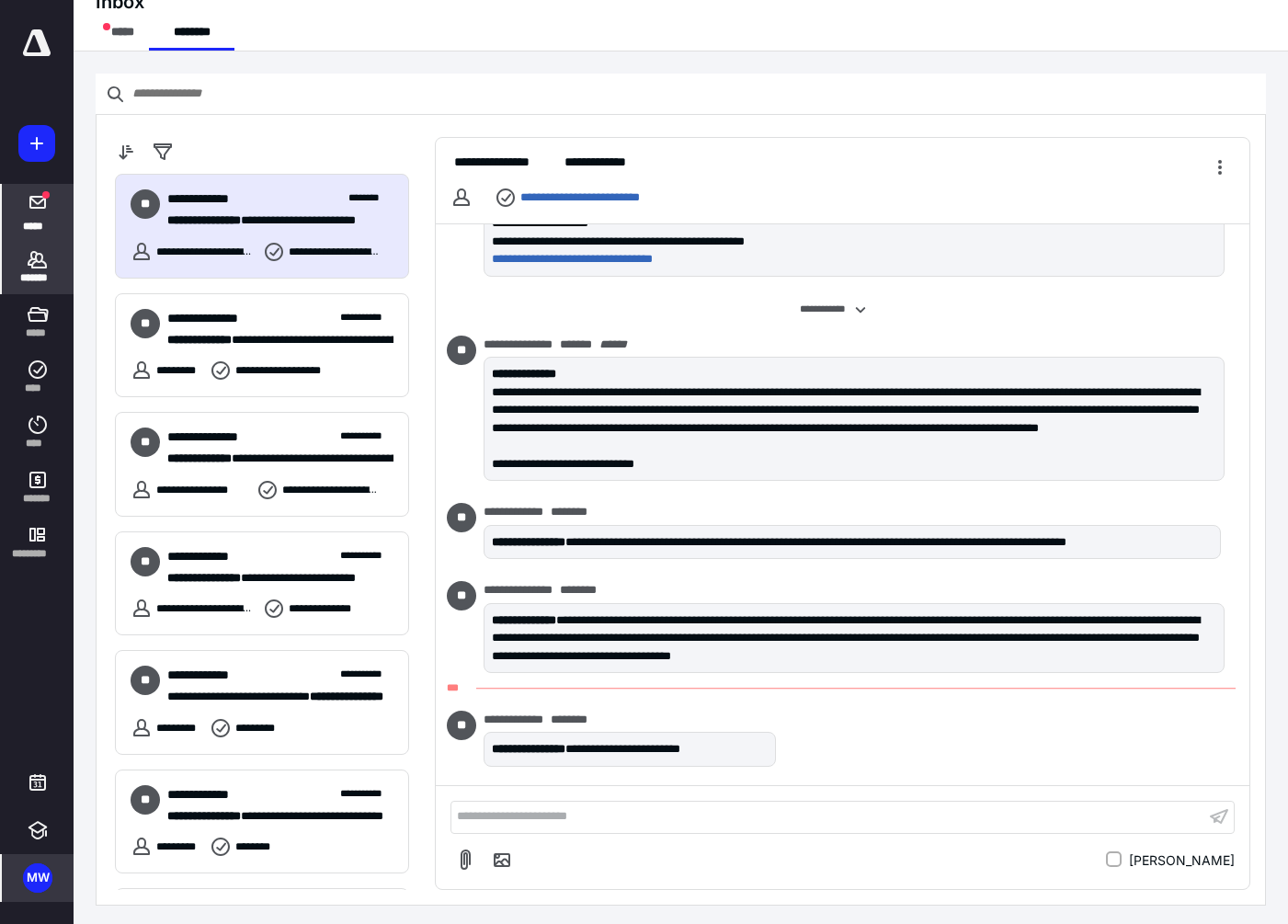 click 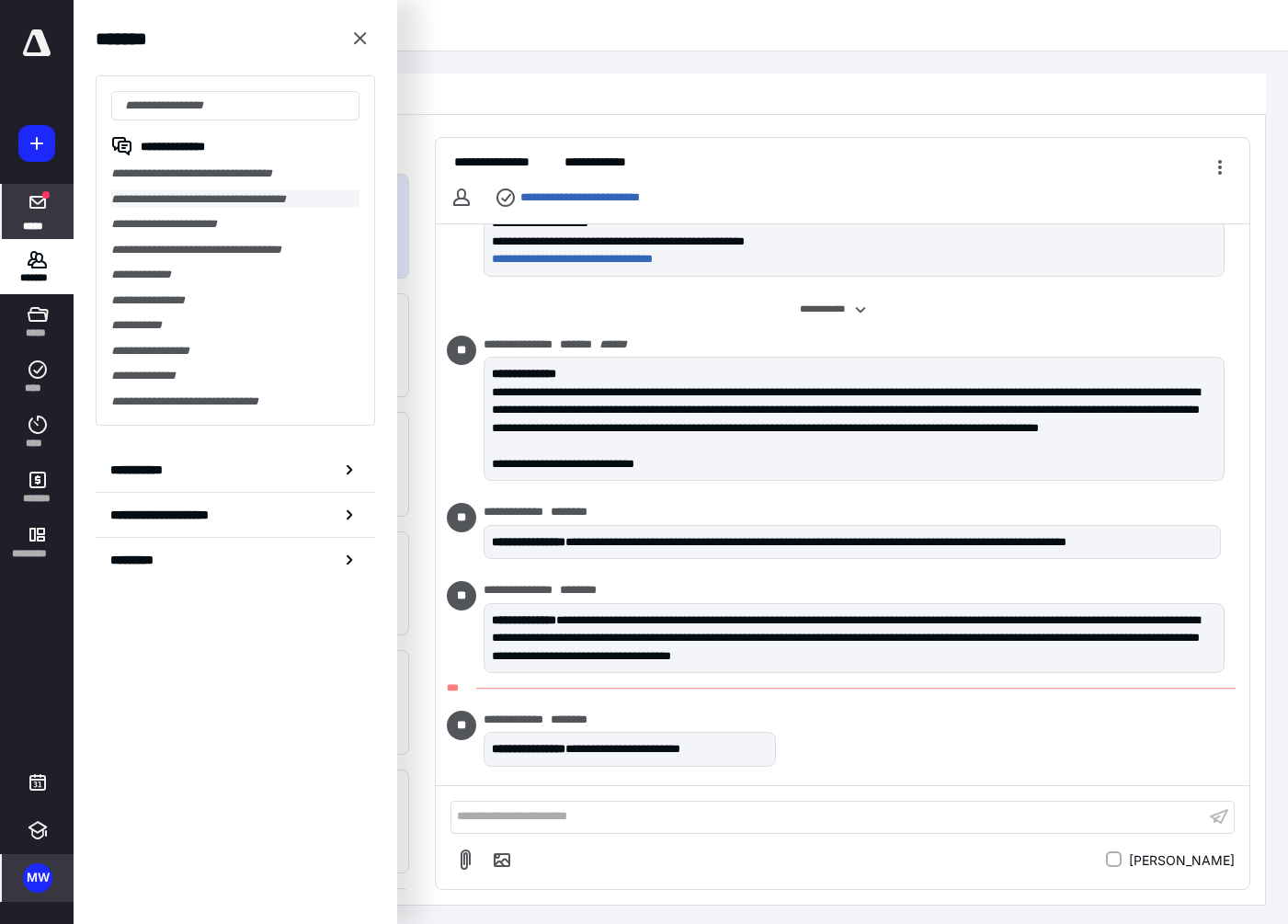 click on "**********" at bounding box center (235, 200) 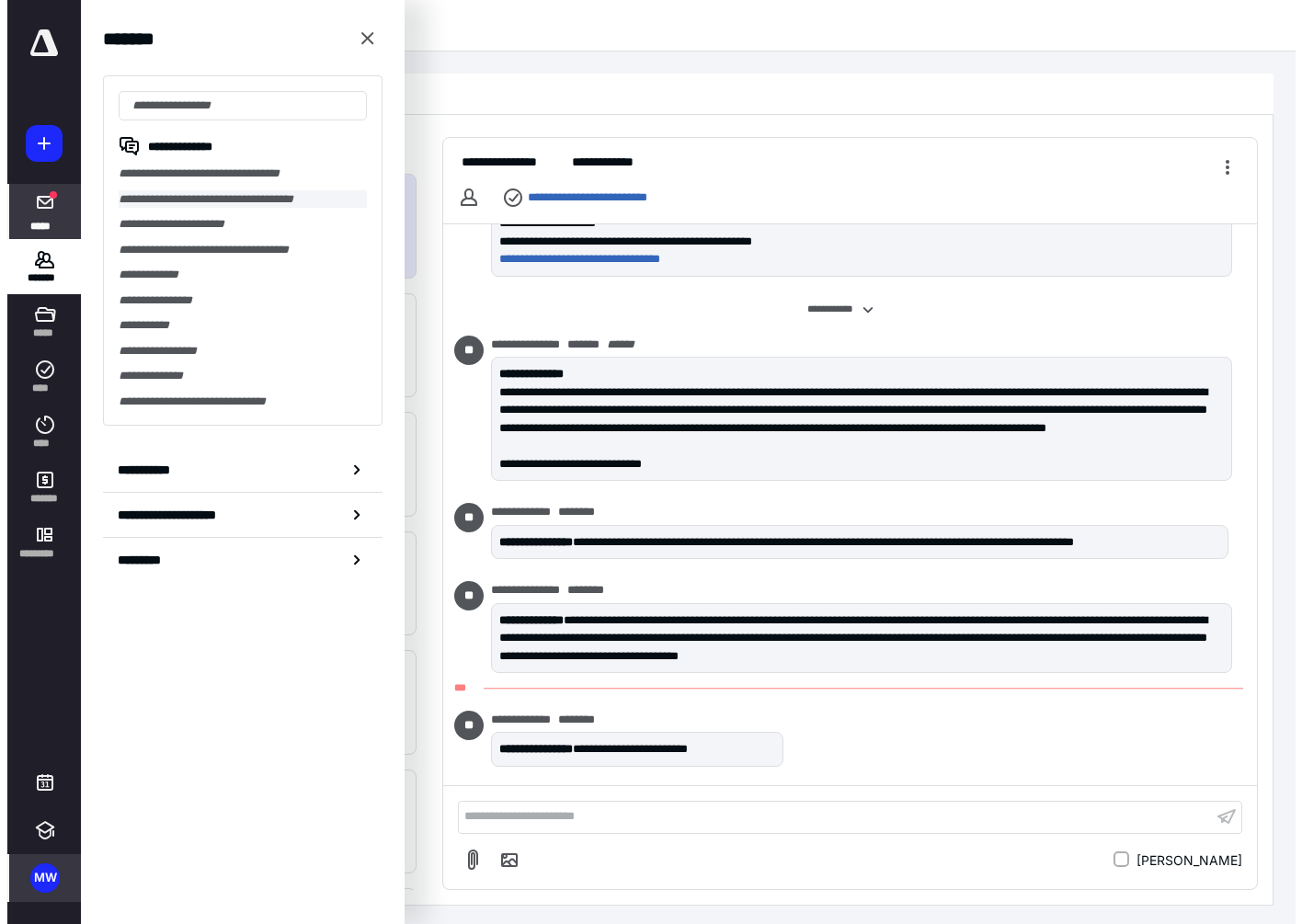 scroll, scrollTop: 0, scrollLeft: 0, axis: both 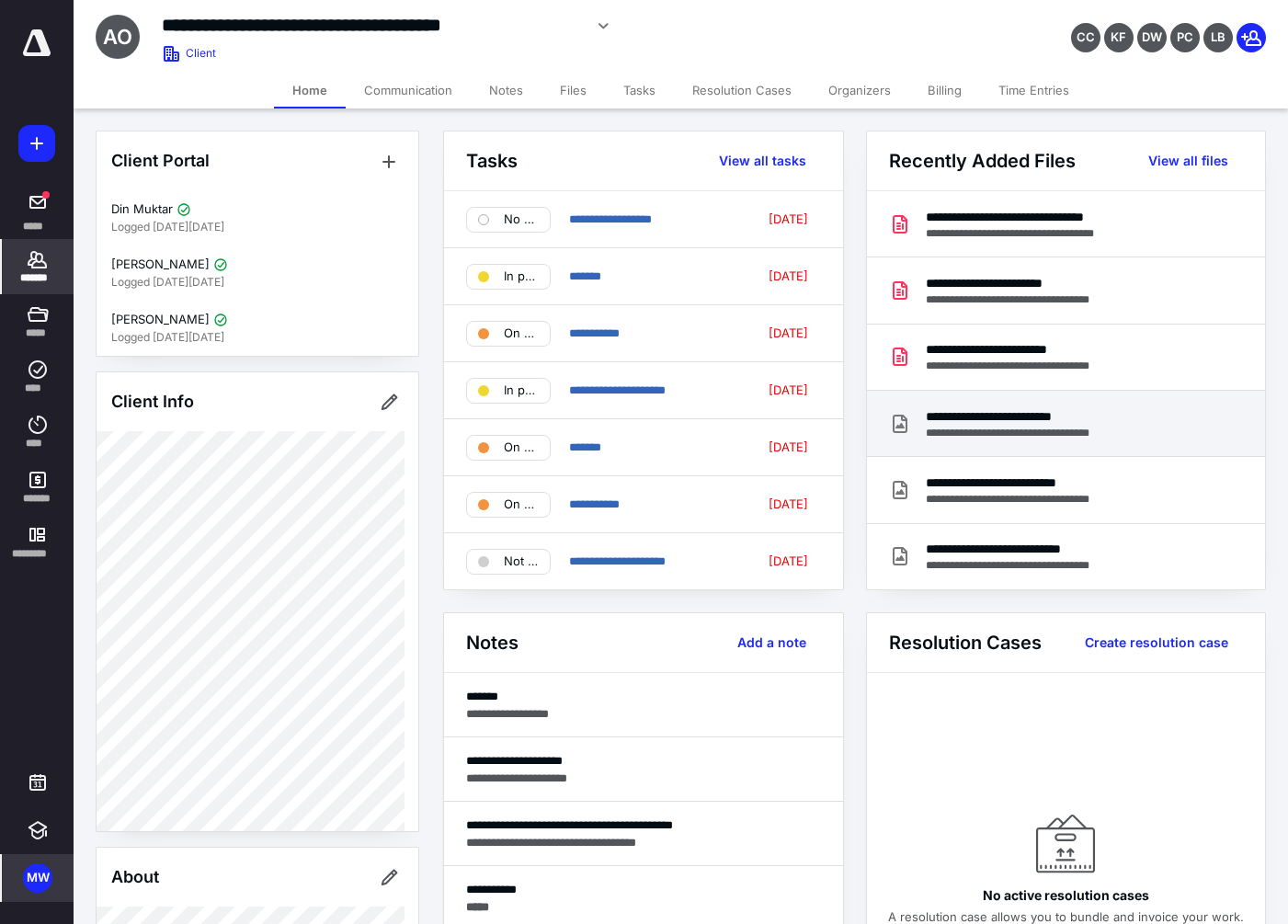 click on "**********" at bounding box center [1022, 416] 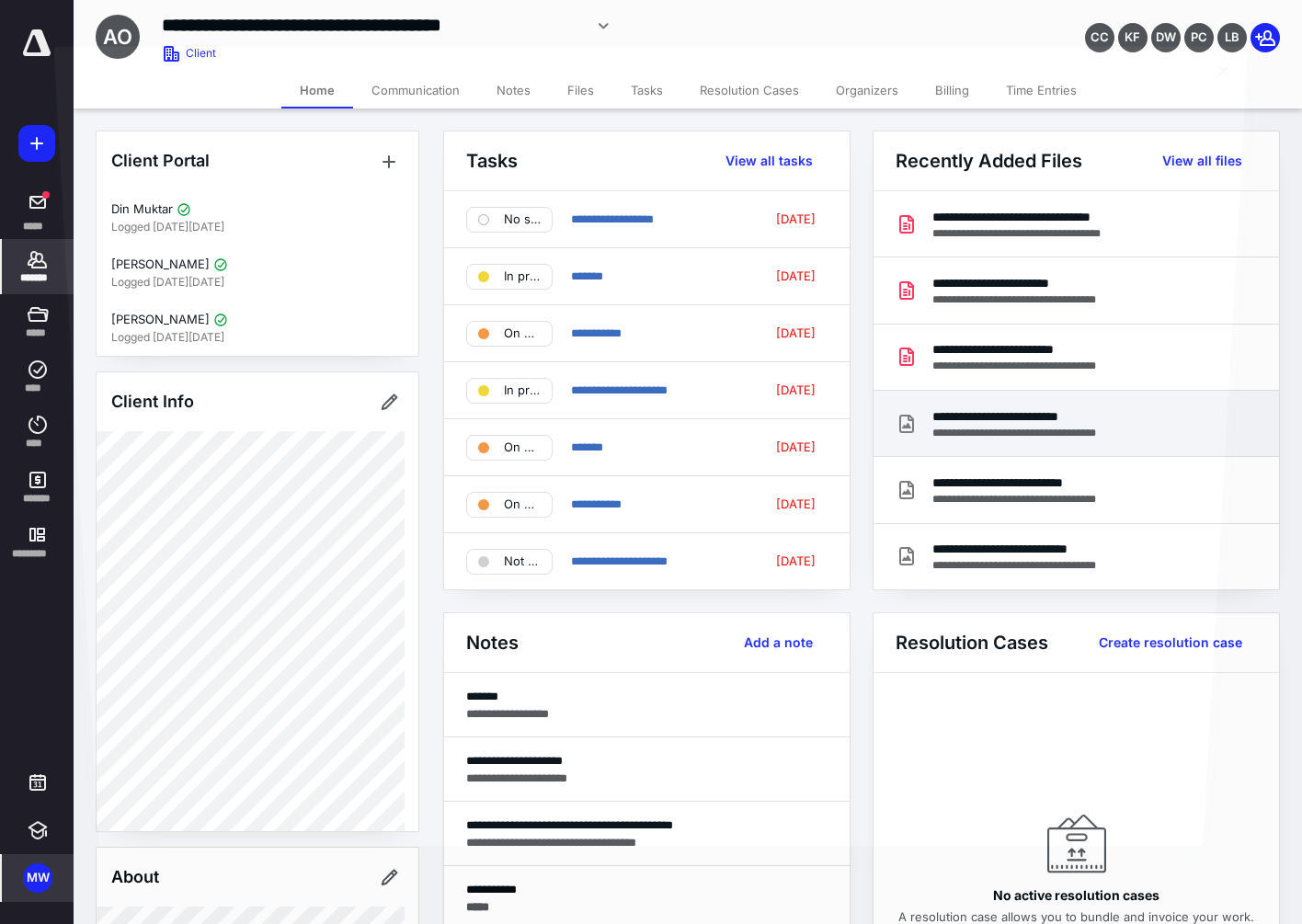 click at bounding box center [651, 469] 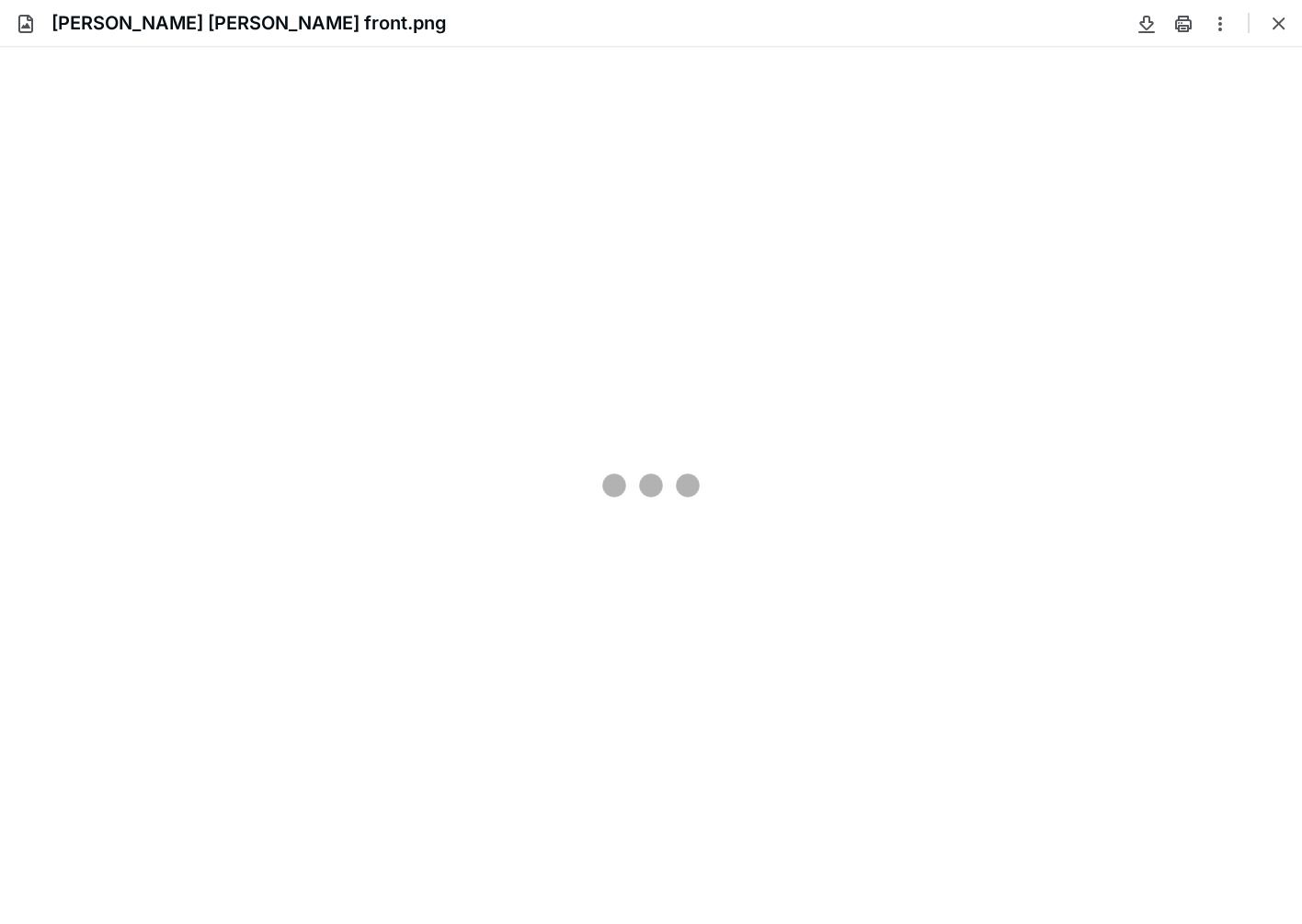scroll, scrollTop: 0, scrollLeft: 0, axis: both 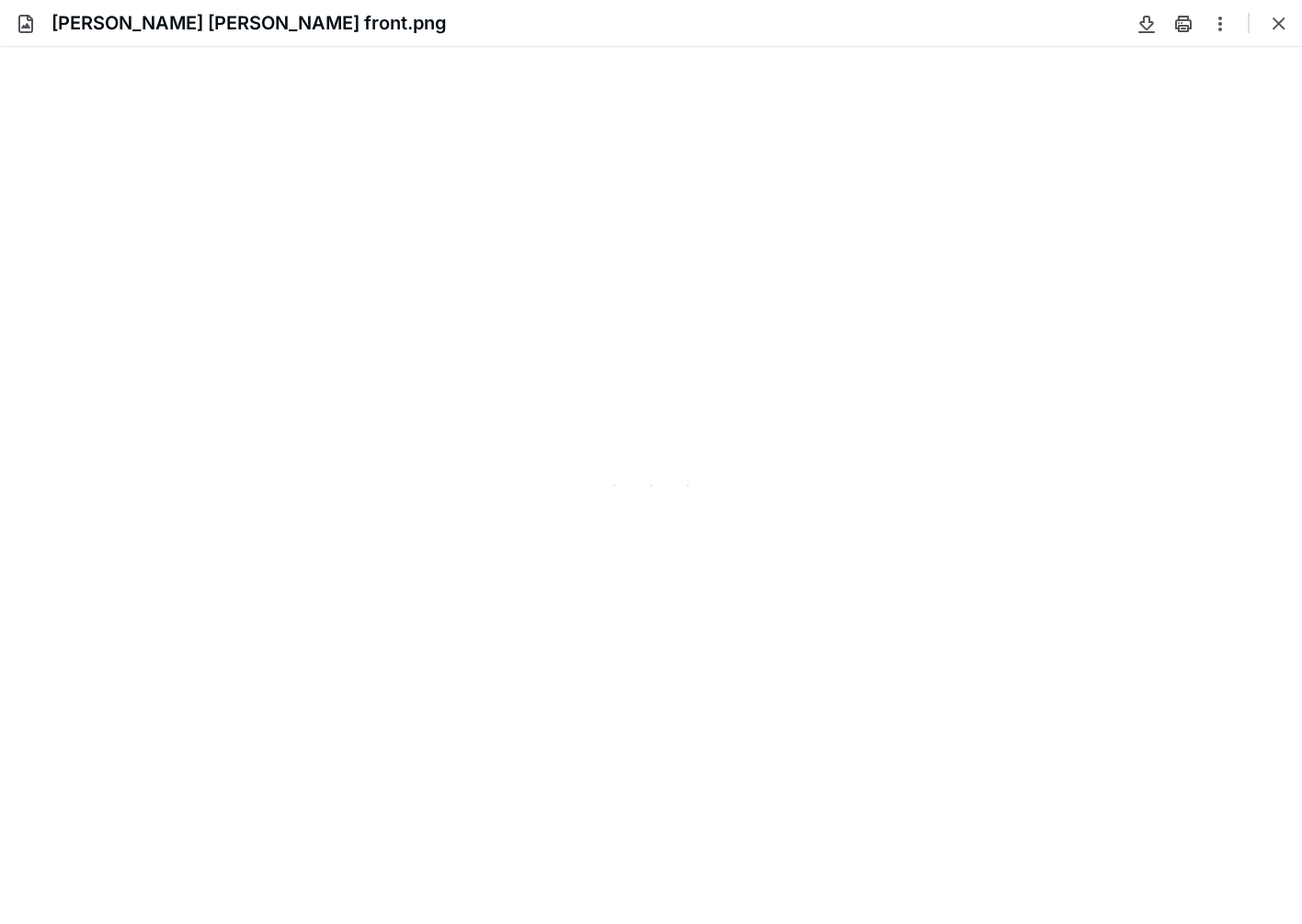 type on "115" 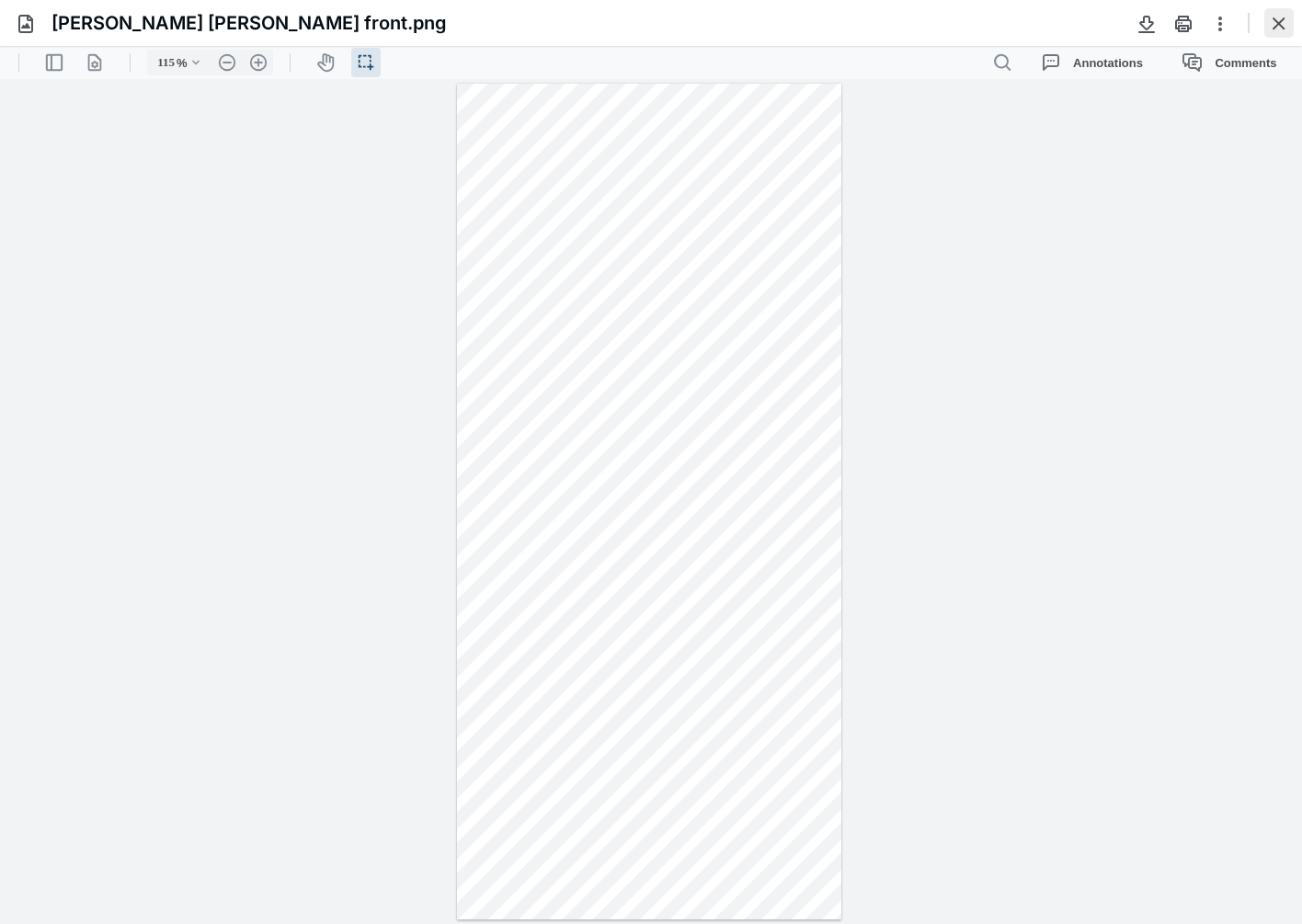 click at bounding box center [1279, 23] 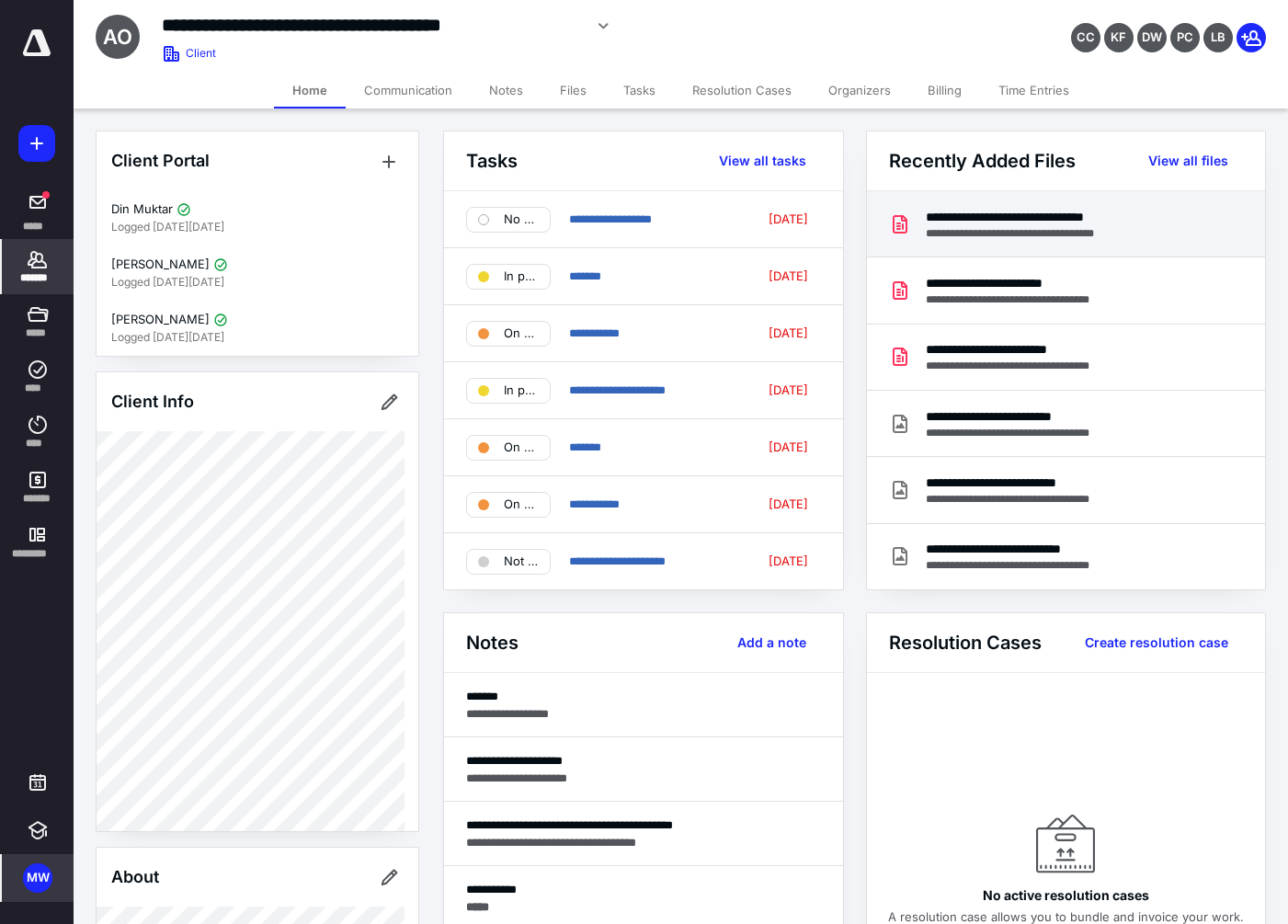 click on "**********" at bounding box center [1040, 217] 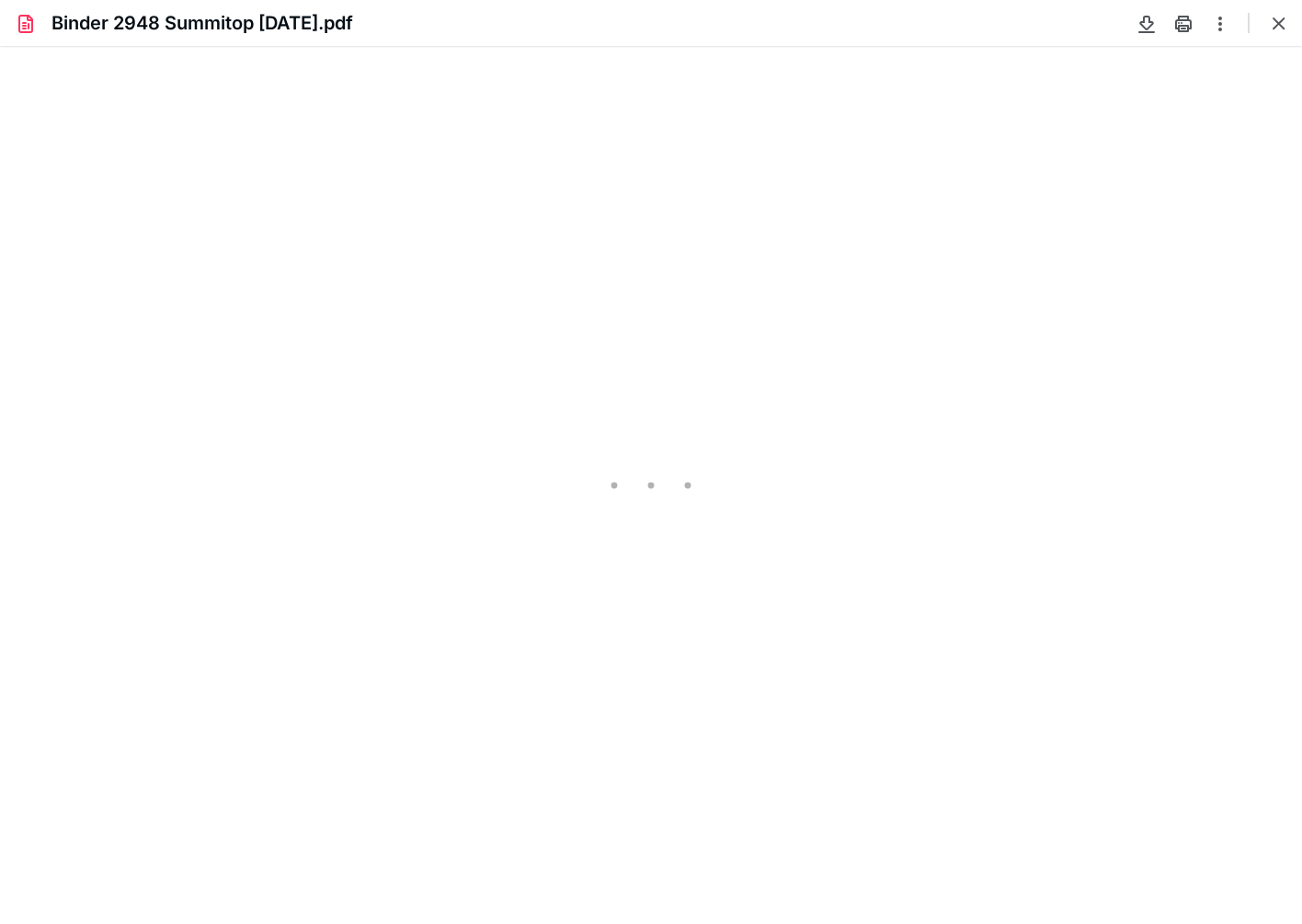 scroll, scrollTop: 0, scrollLeft: 0, axis: both 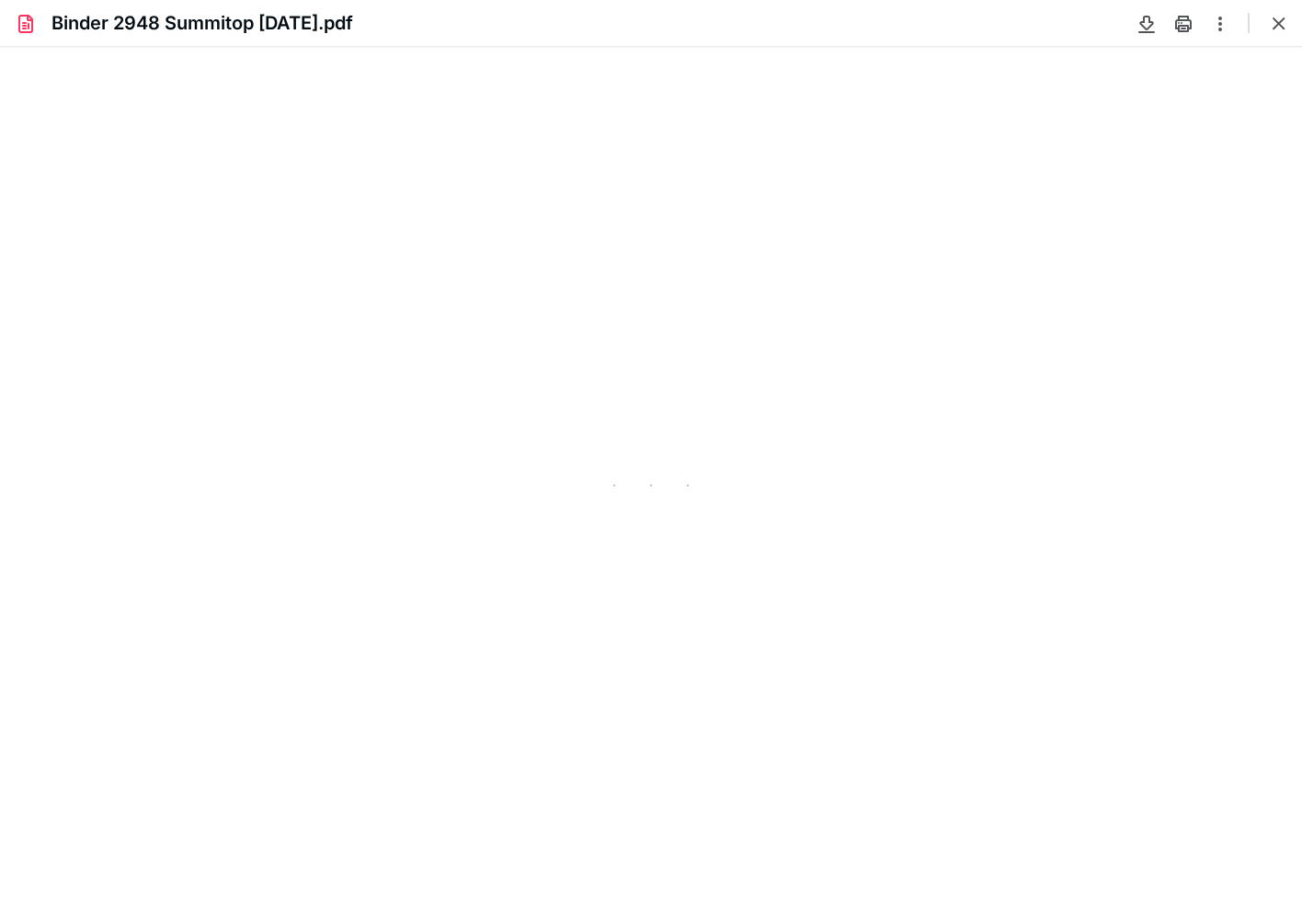 type on "115" 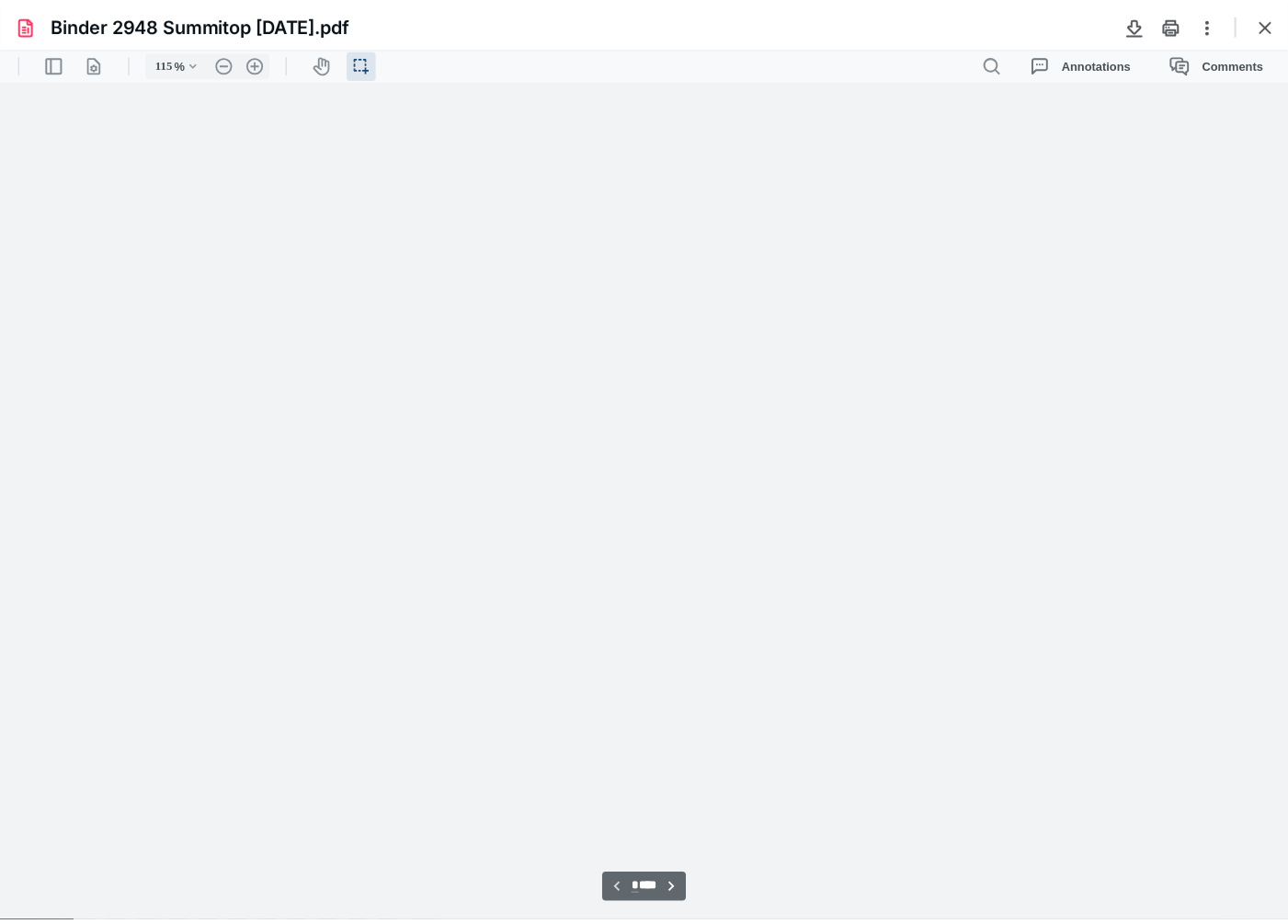 scroll, scrollTop: 38, scrollLeft: 0, axis: vertical 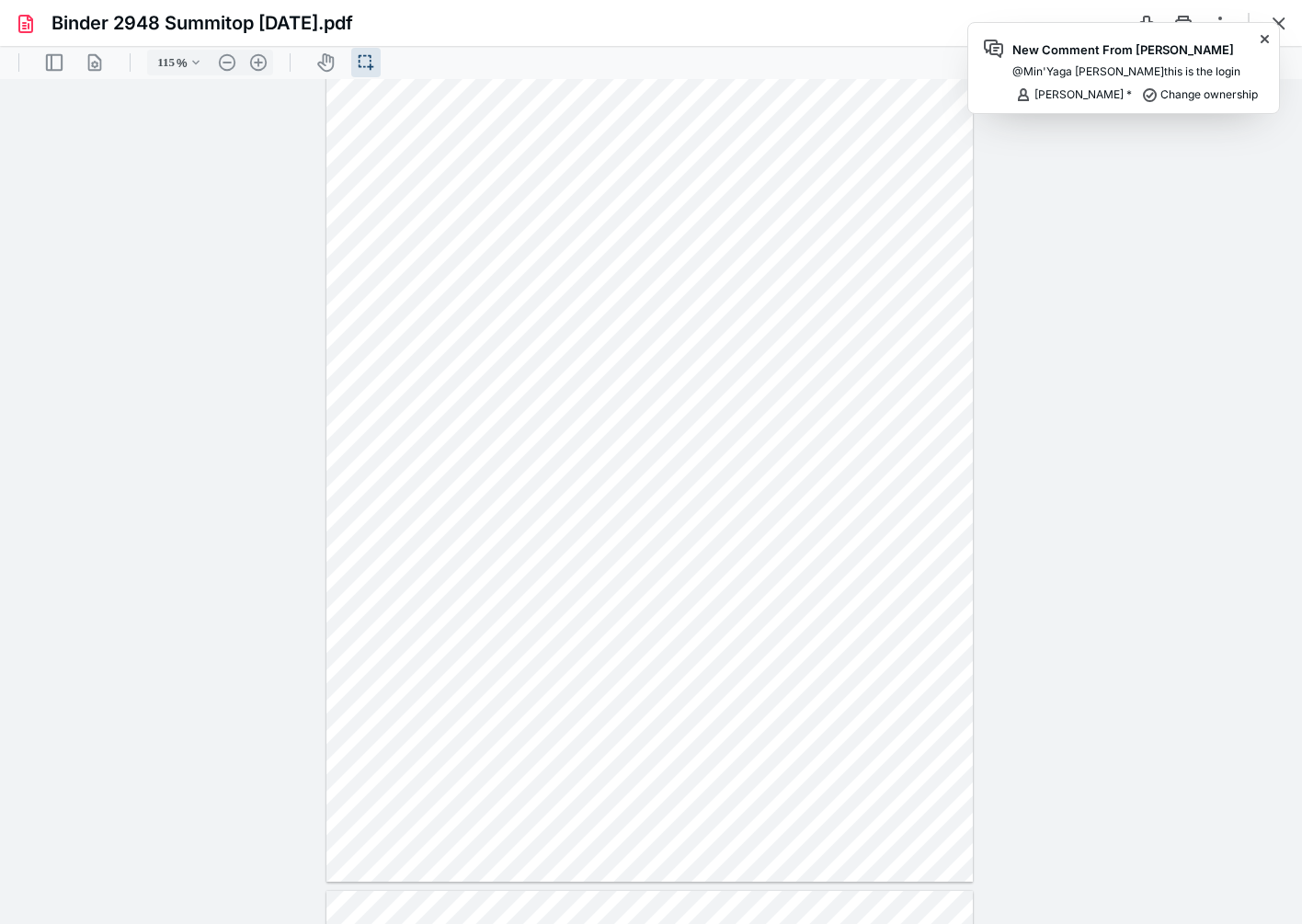 click on "New Comment From ERICA HEYWARD" at bounding box center (1138, 51) 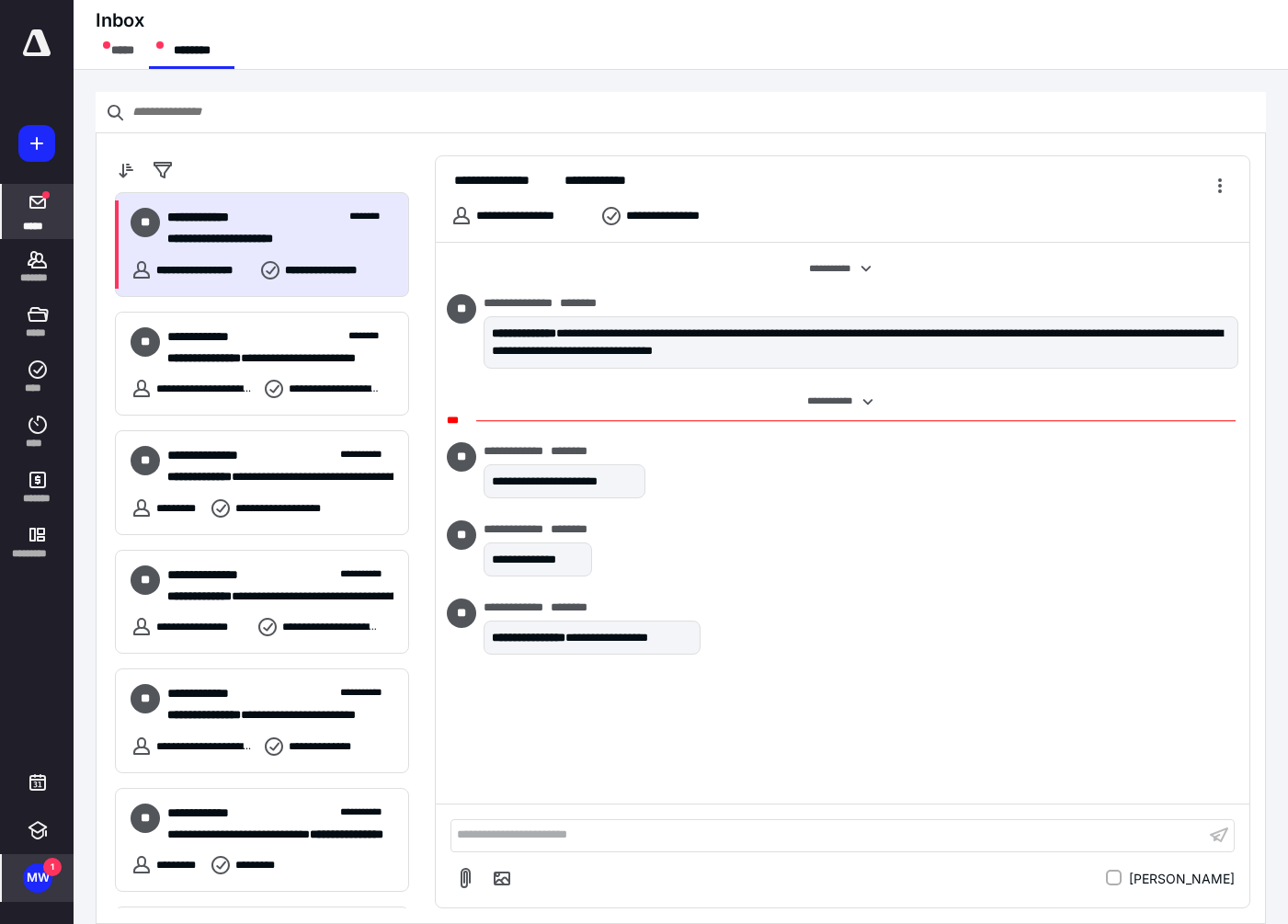 scroll, scrollTop: 18, scrollLeft: 0, axis: vertical 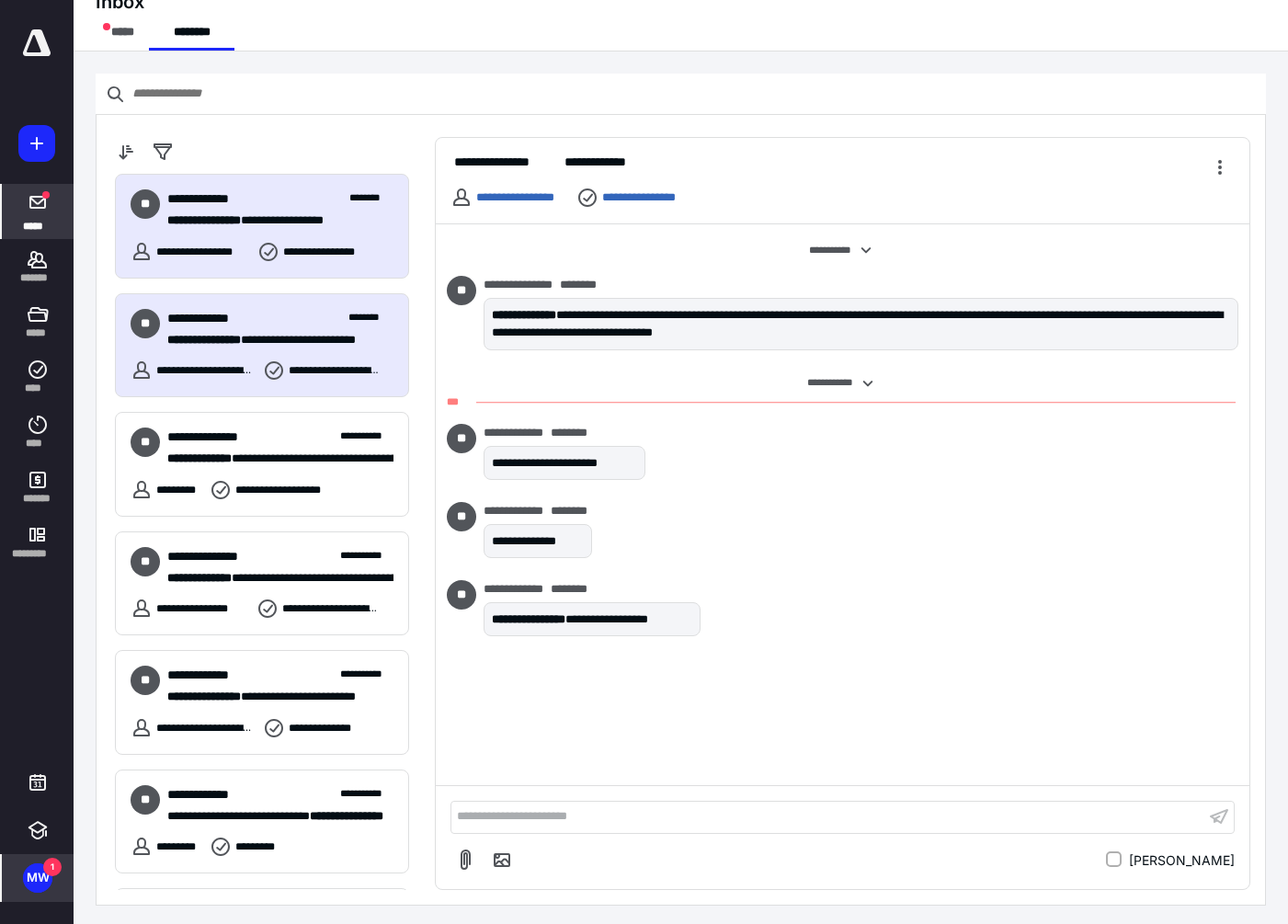 click on "**********" at bounding box center [204, 339] 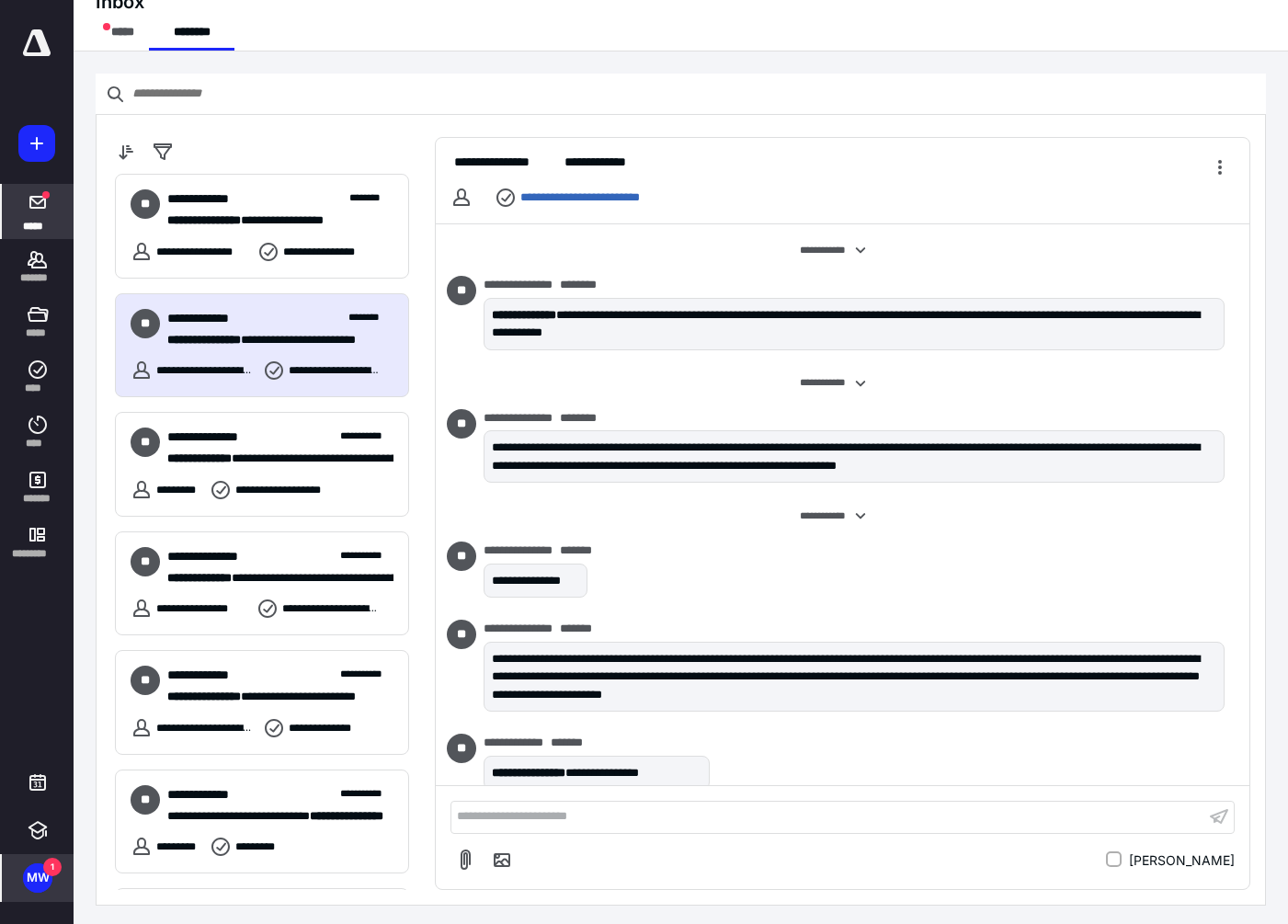 scroll, scrollTop: 1003, scrollLeft: 0, axis: vertical 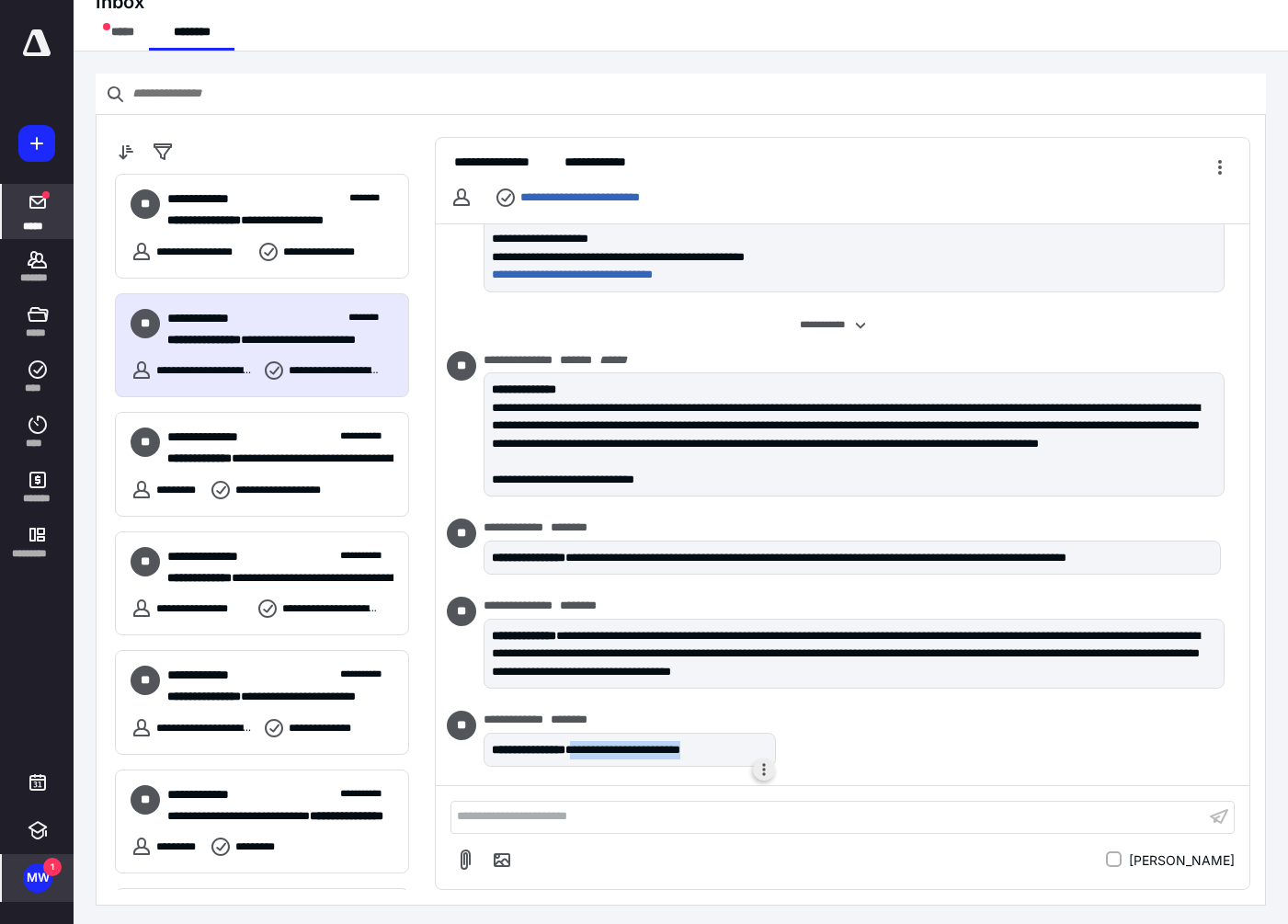 drag, startPoint x: 608, startPoint y: 751, endPoint x: 774, endPoint y: 765, distance: 166.58932 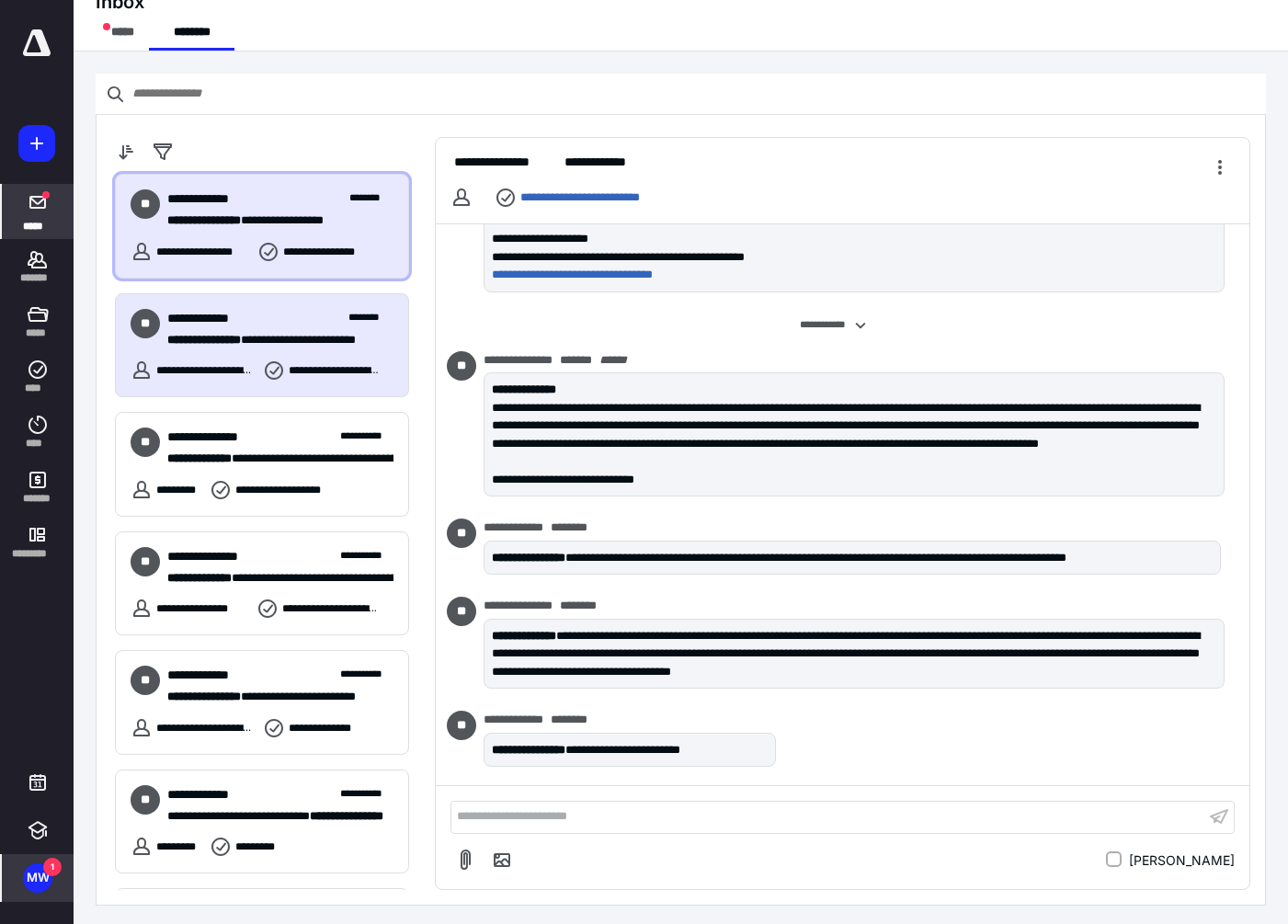 click on "**********" at bounding box center [220, 199] 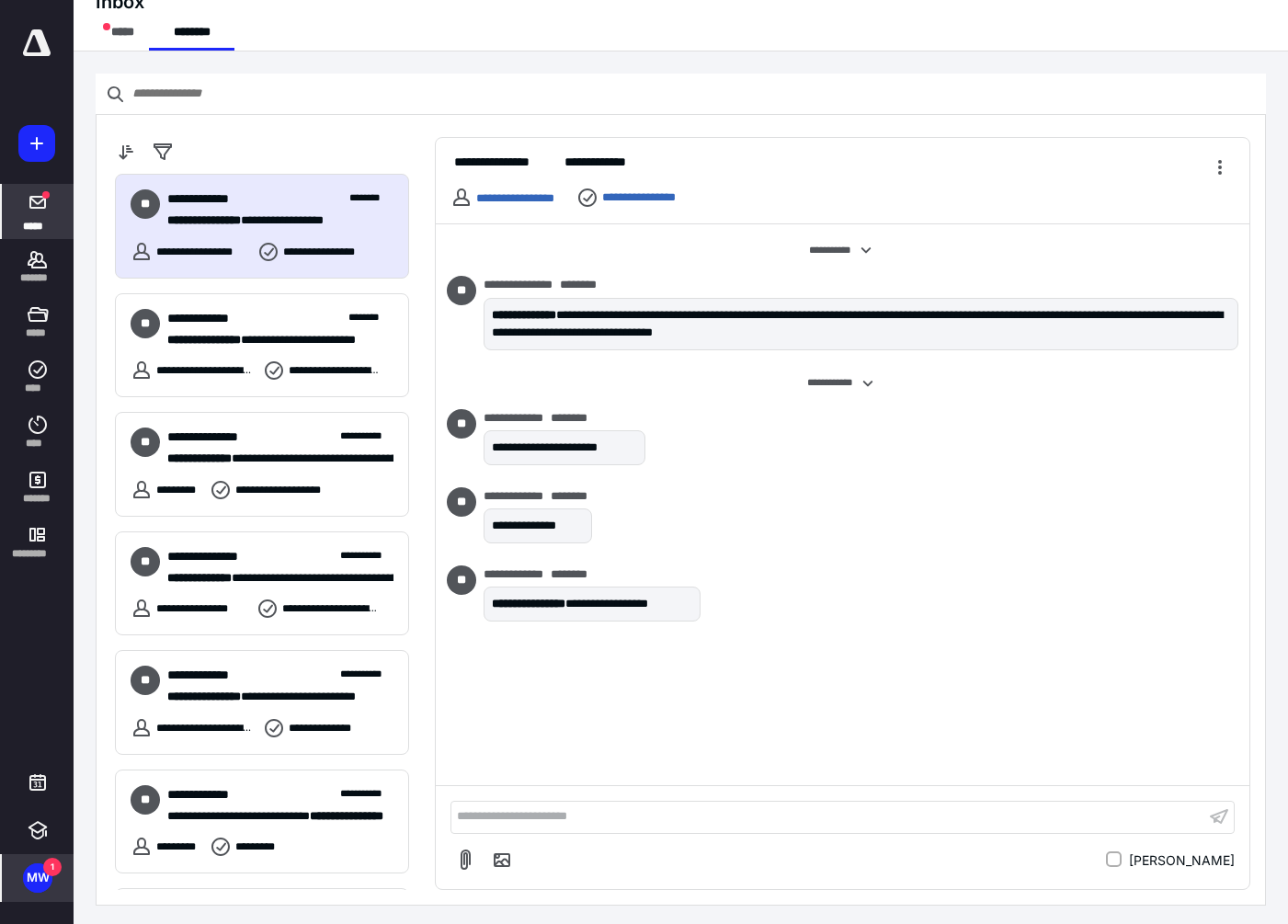 click on "1" at bounding box center (52, 867) 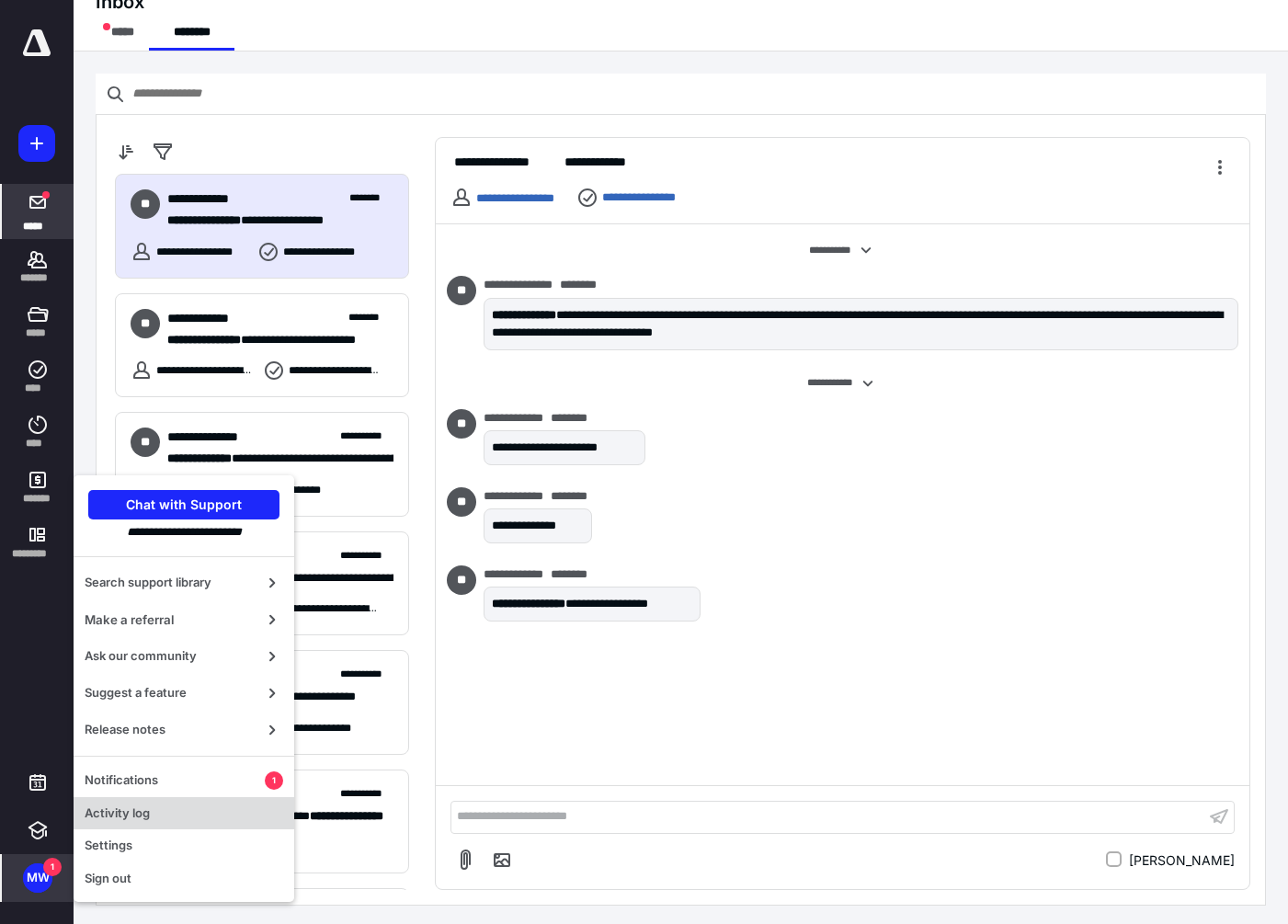 click on "Activity log" at bounding box center [184, 814] 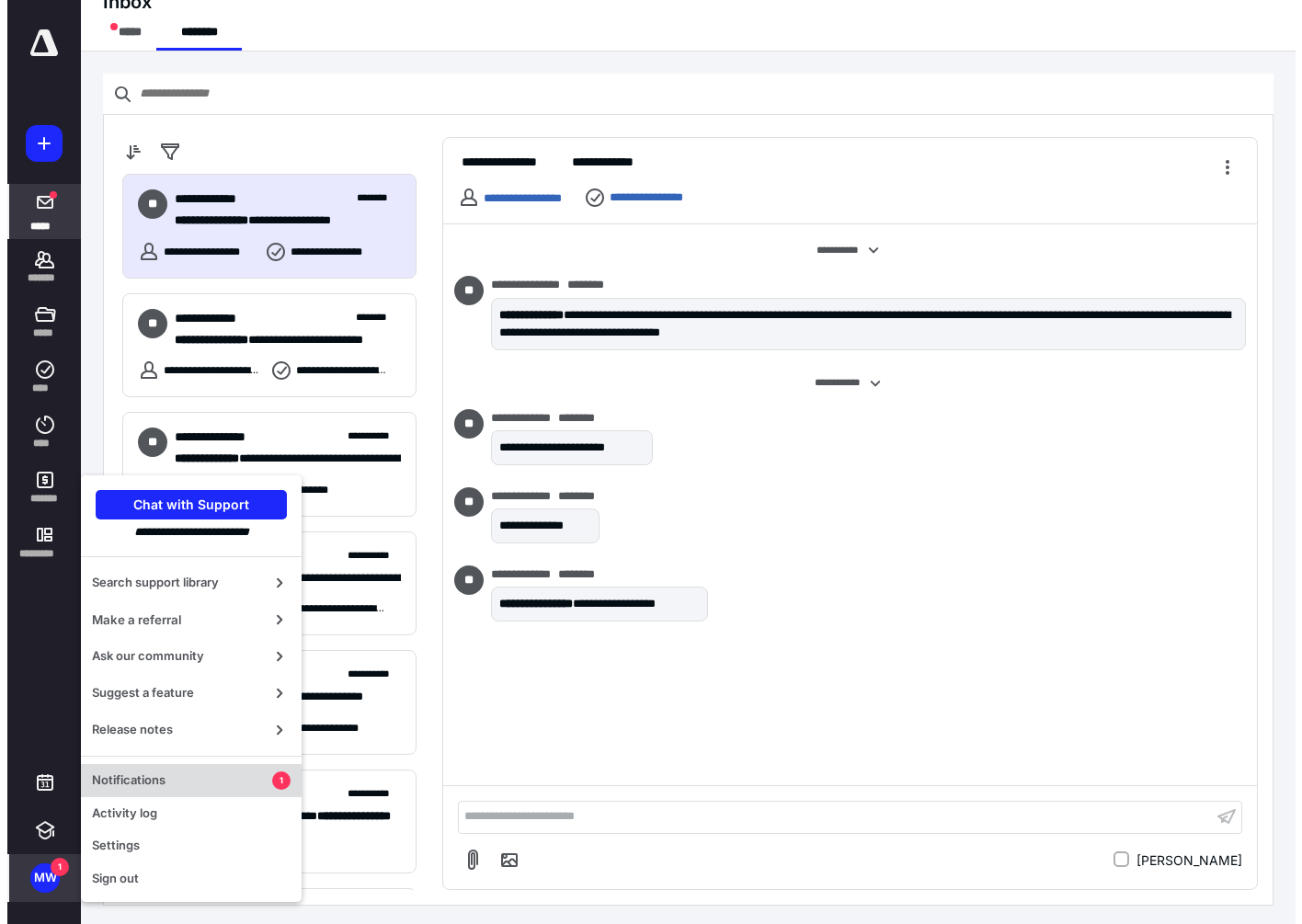 scroll, scrollTop: 0, scrollLeft: 0, axis: both 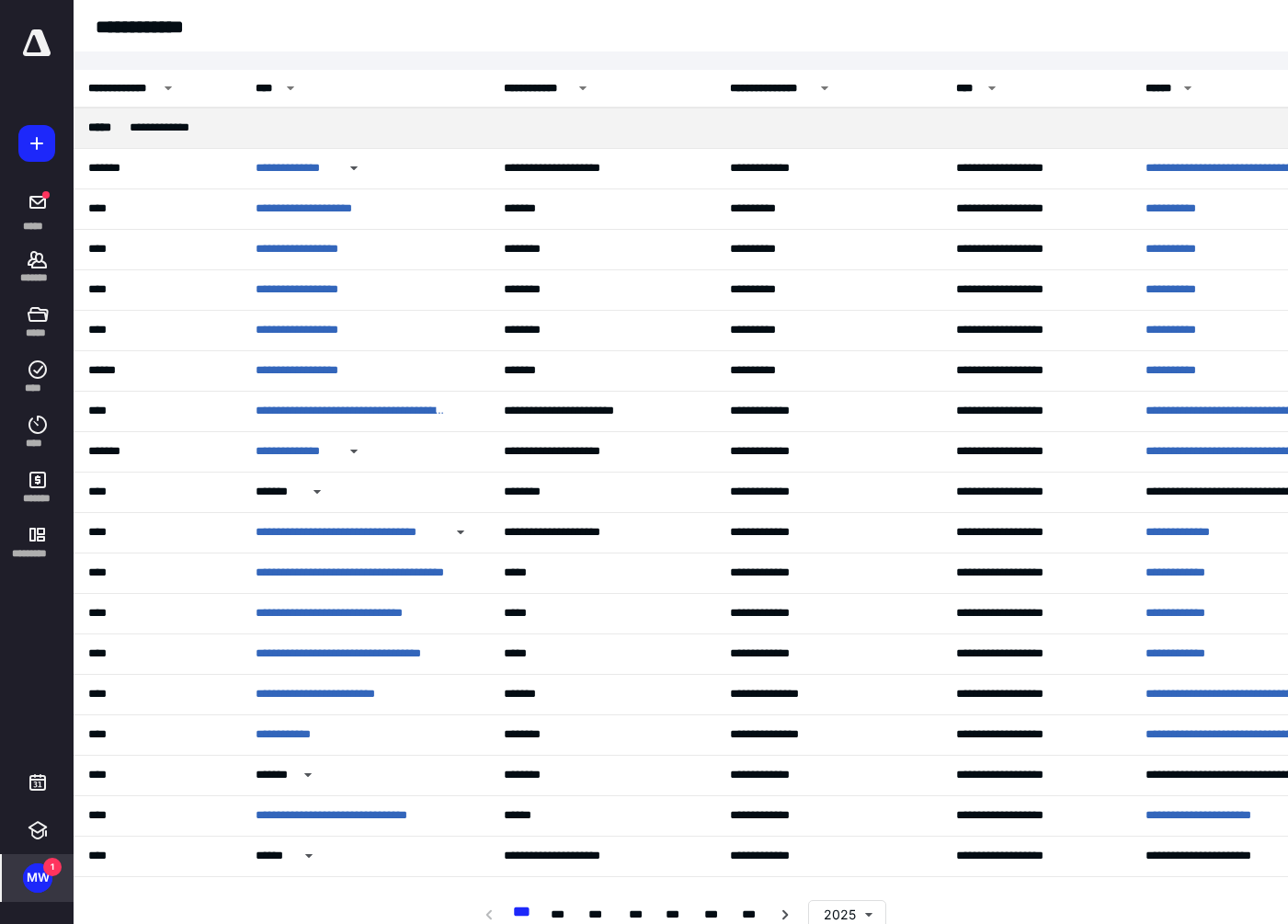 click on "MW" at bounding box center (38, 878) 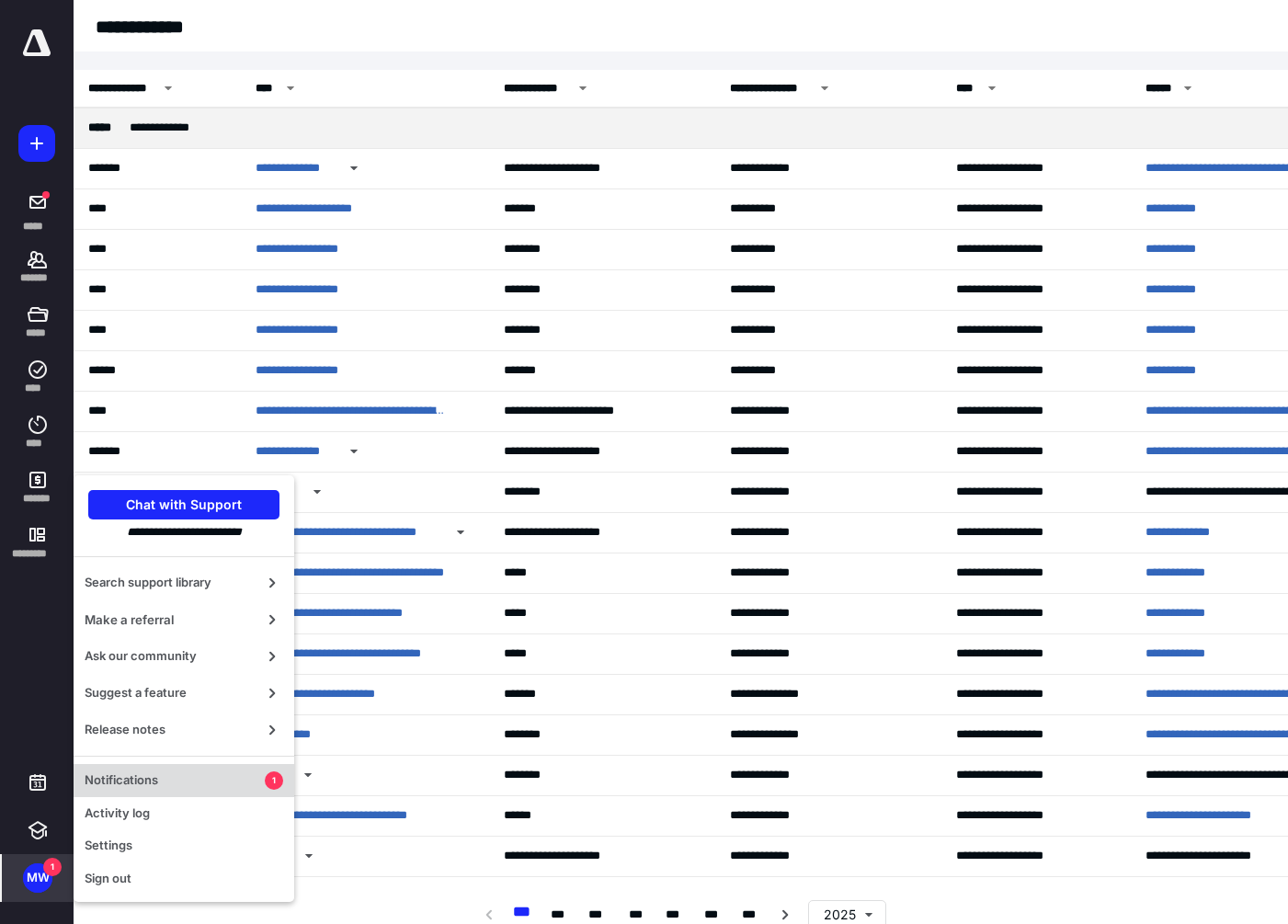 click on "Notifications" at bounding box center (175, 781) 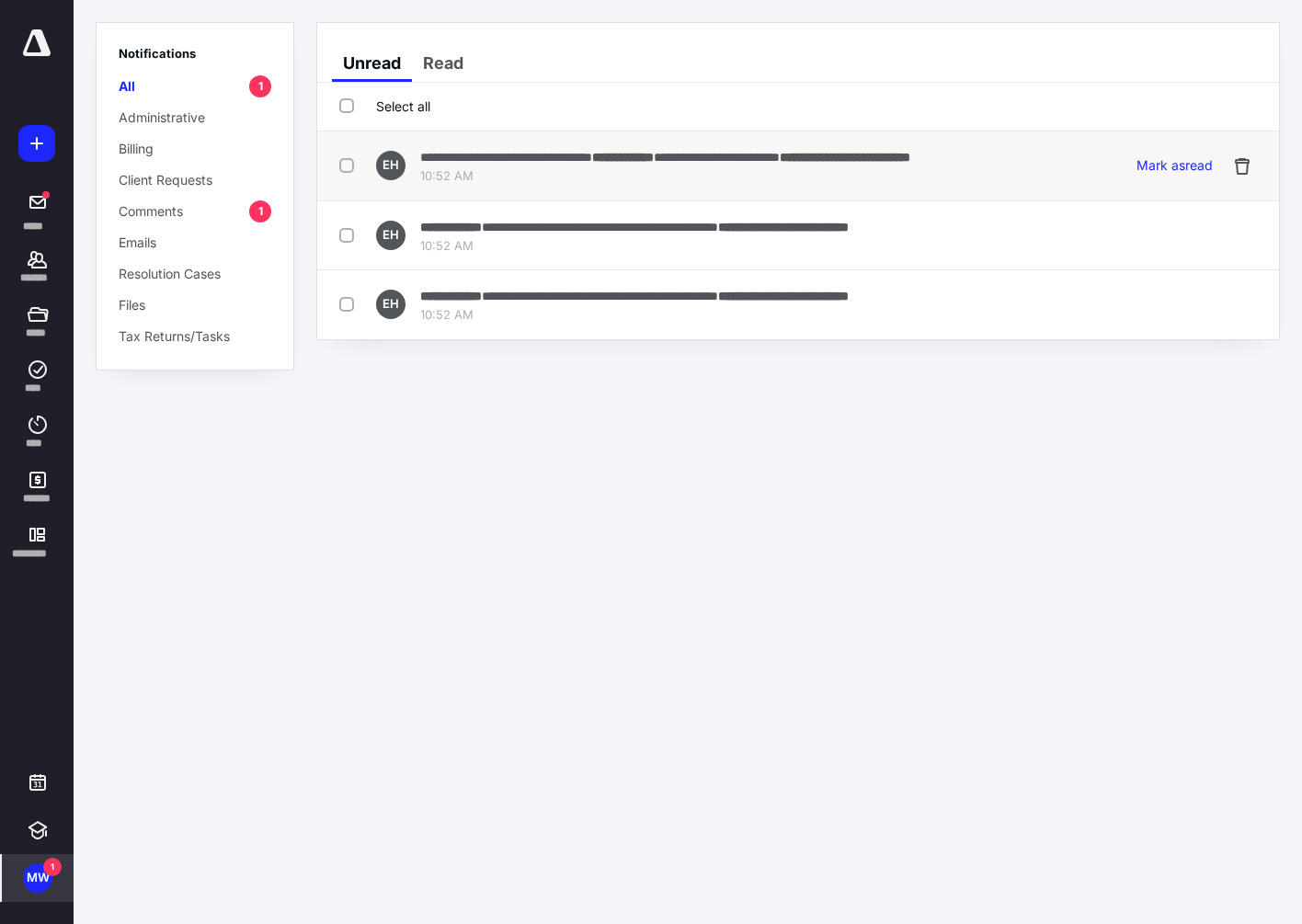click on "**********" at bounding box center [665, 156] 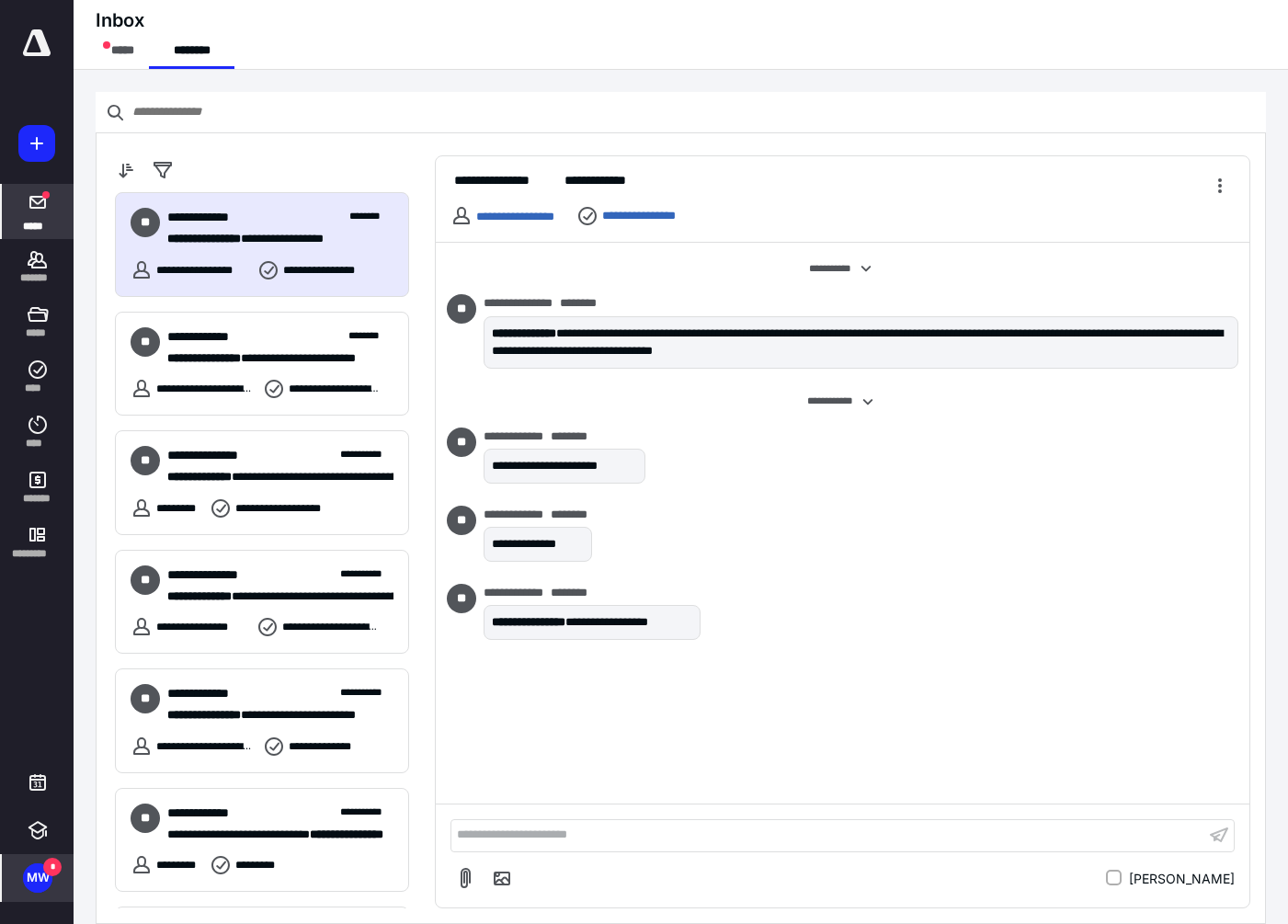 click on "MW" at bounding box center [38, 878] 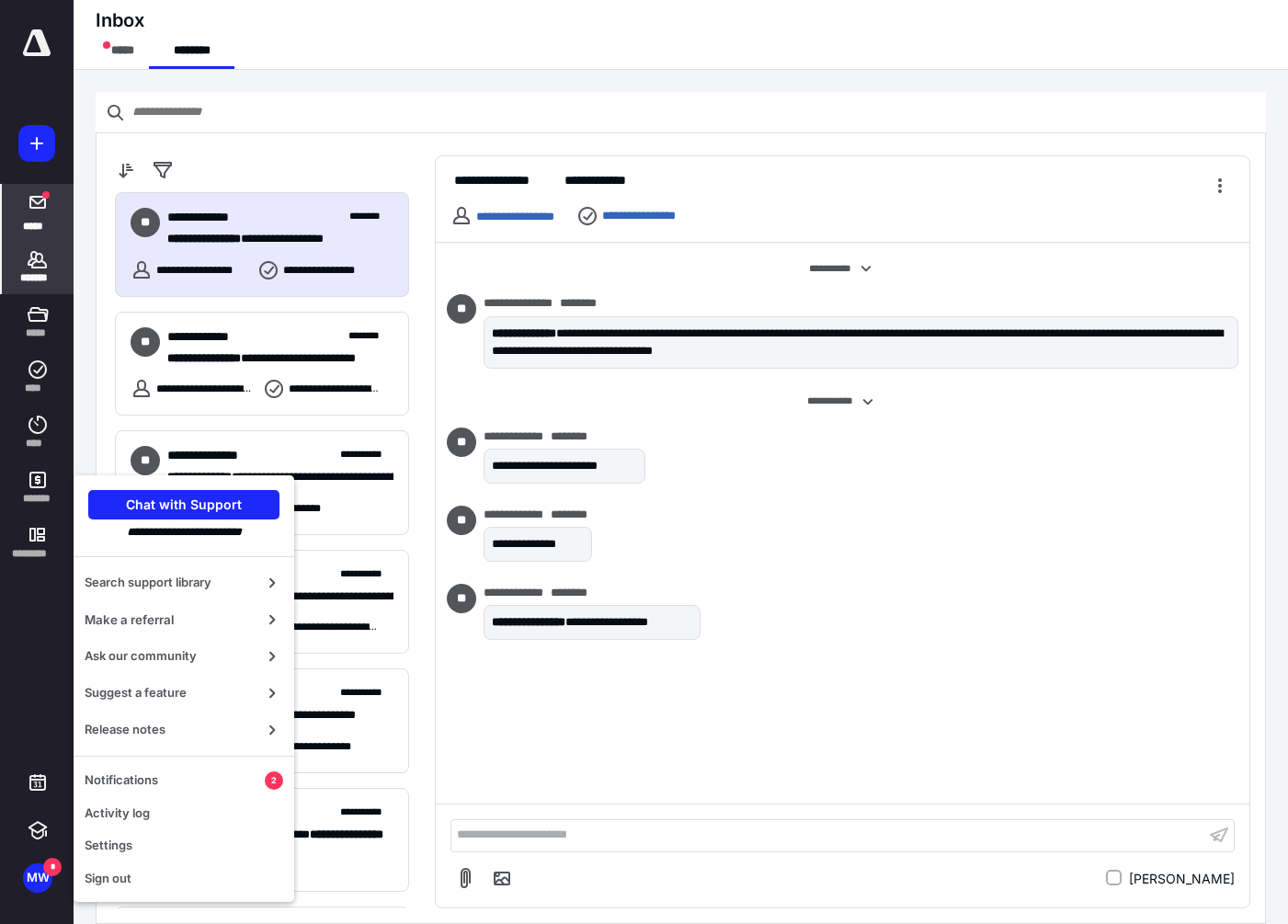 click on "*******" at bounding box center (38, 267) 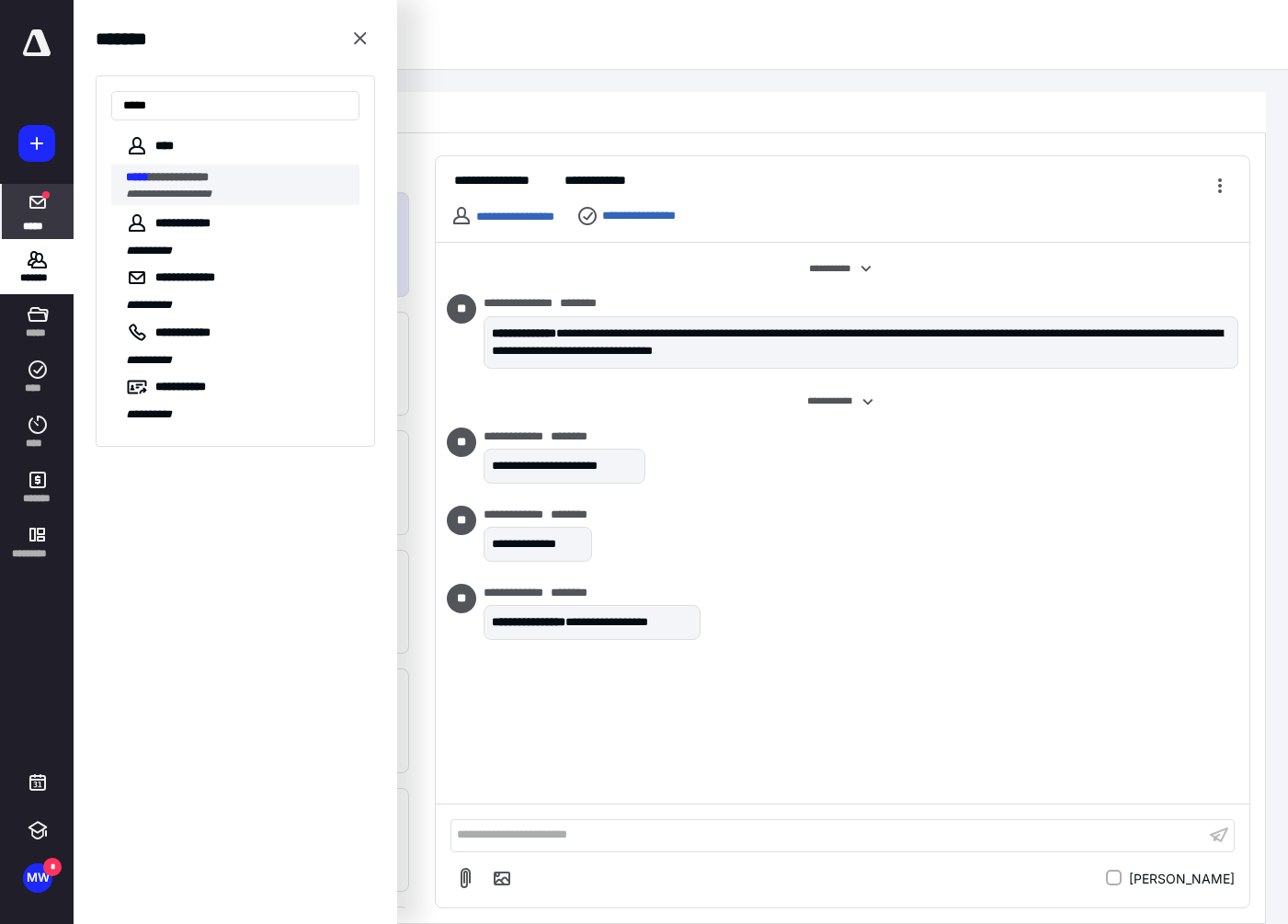 type on "*****" 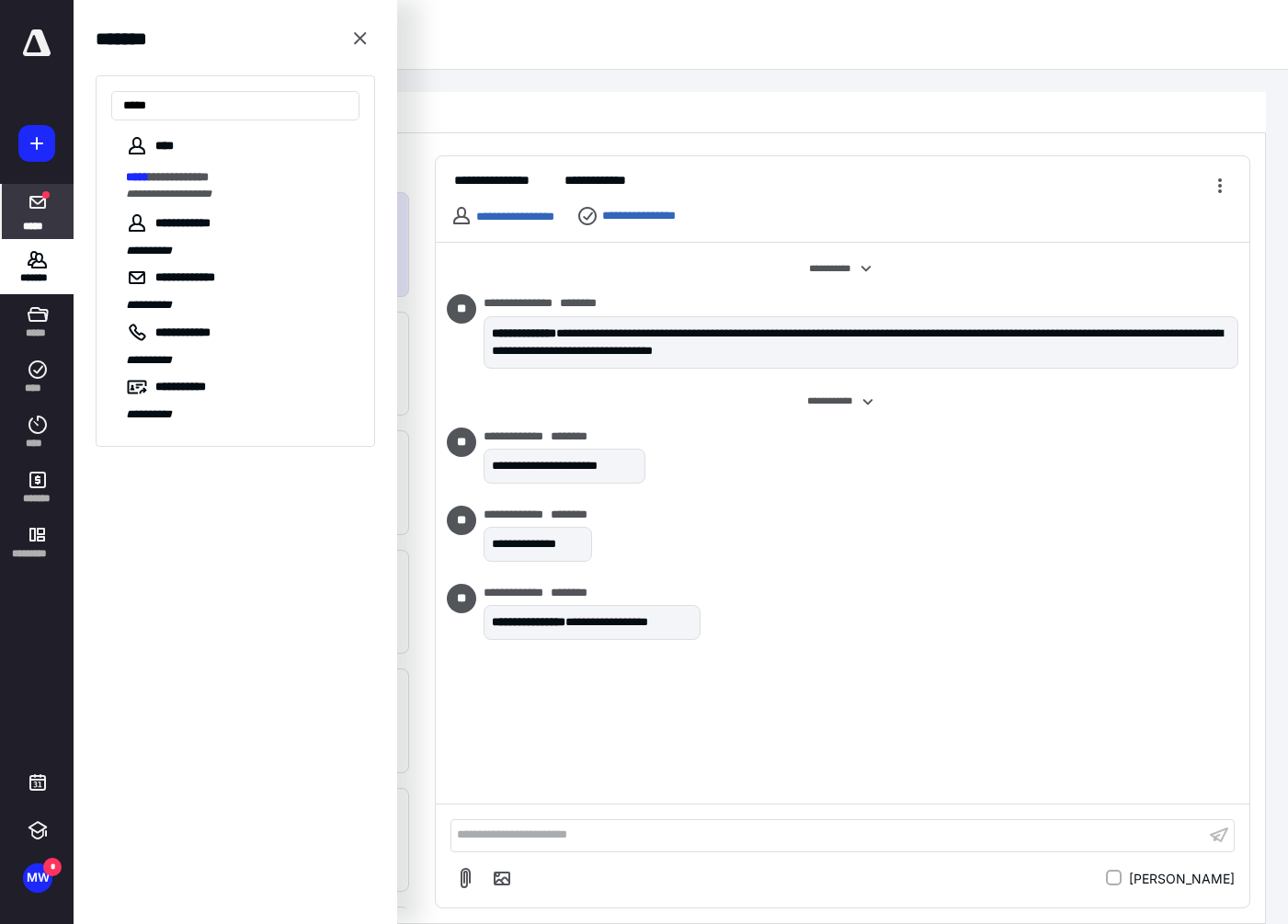 click on "**********" at bounding box center [237, 177] 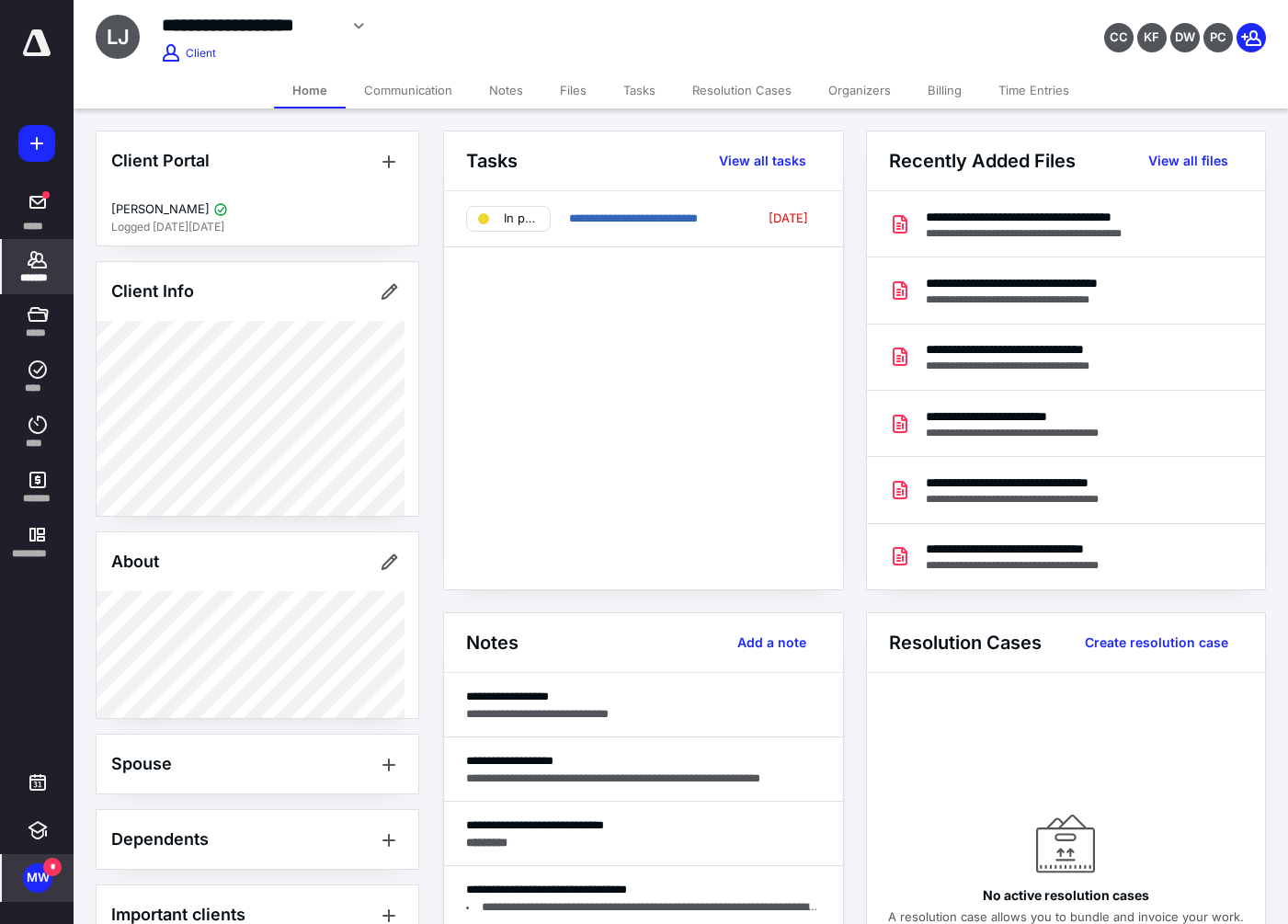 click on "MW *" at bounding box center (37, 878) 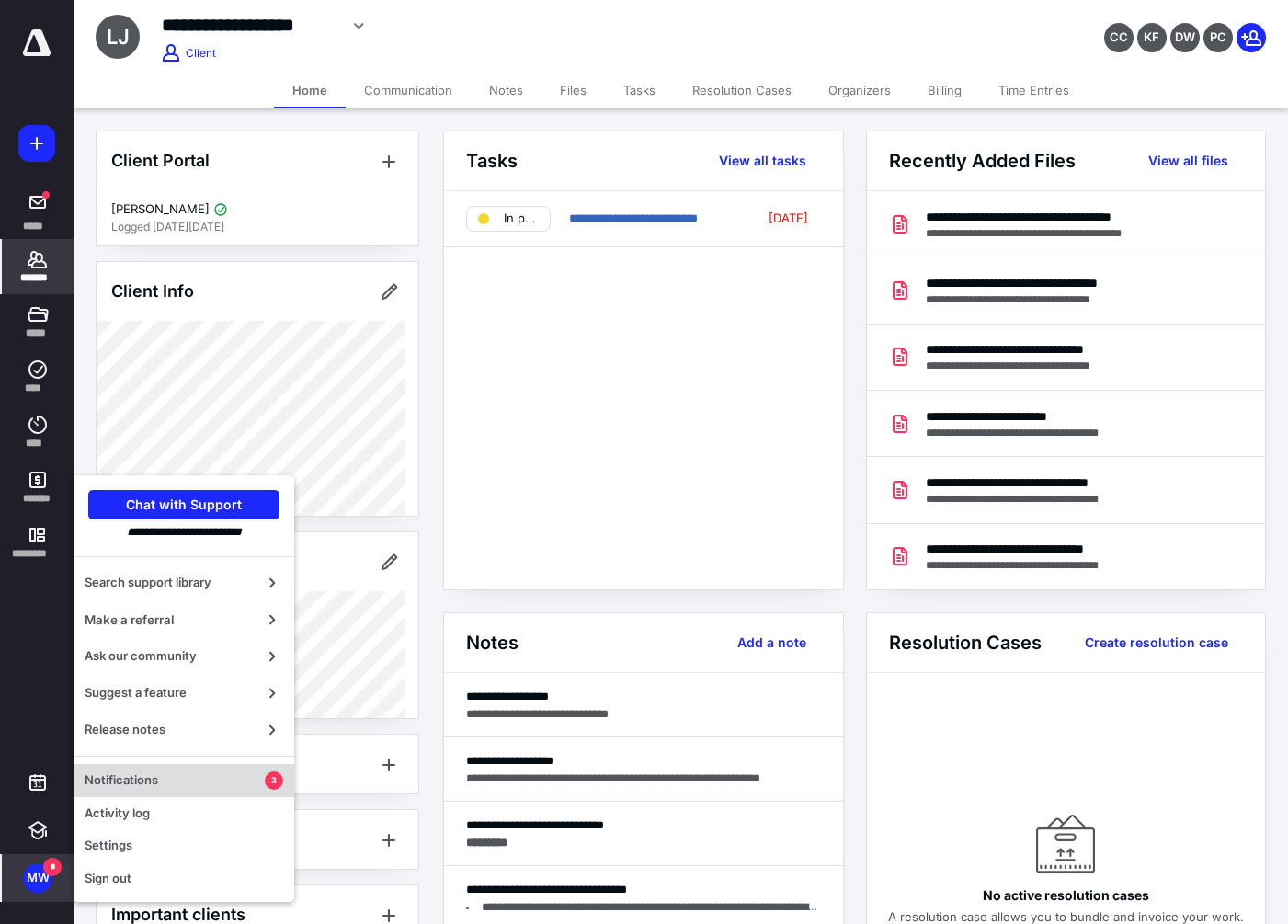 click on "Notifications 3" at bounding box center [184, 781] 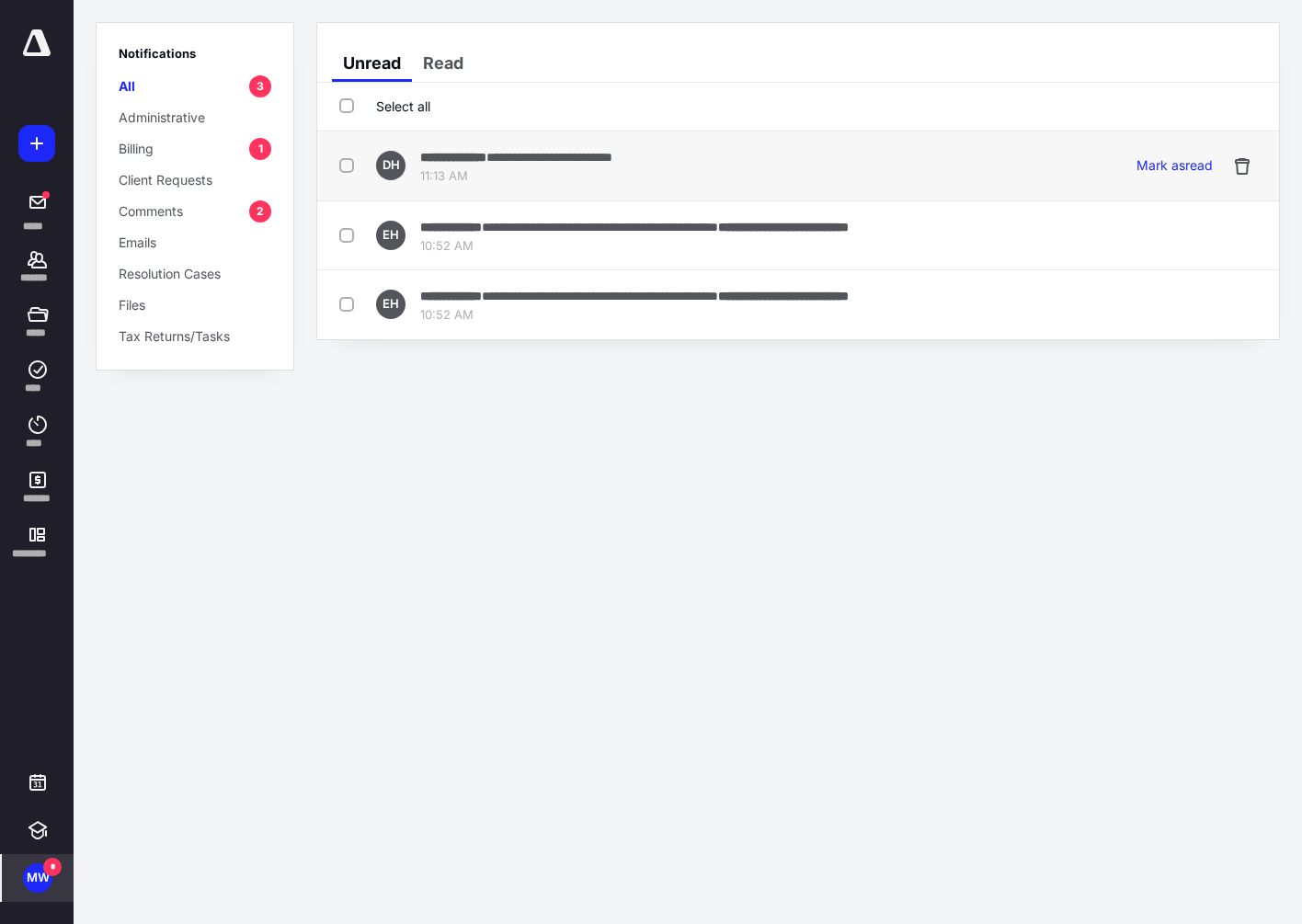 click on "11:13 AM" at bounding box center (516, 177) 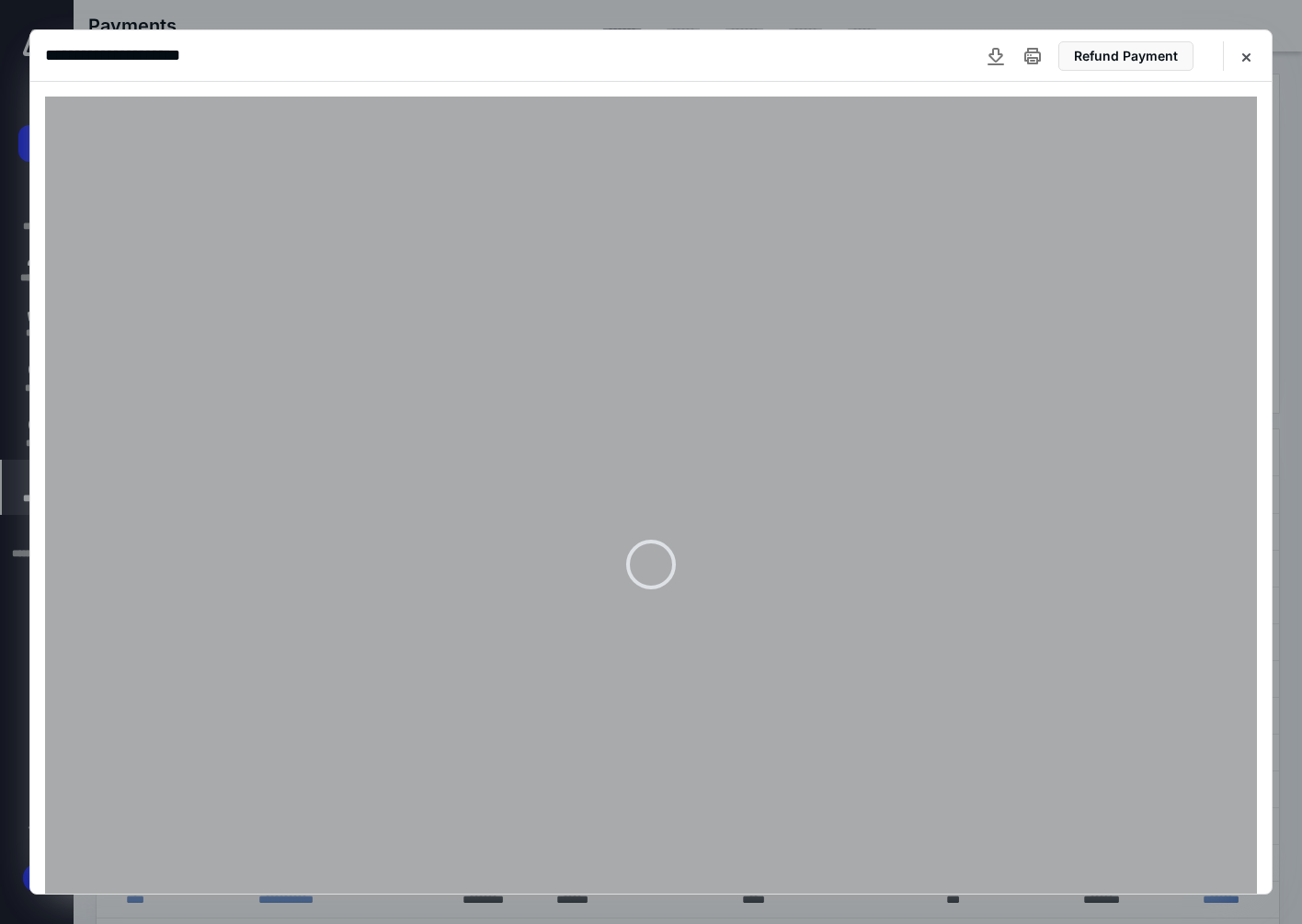 scroll, scrollTop: 0, scrollLeft: 0, axis: both 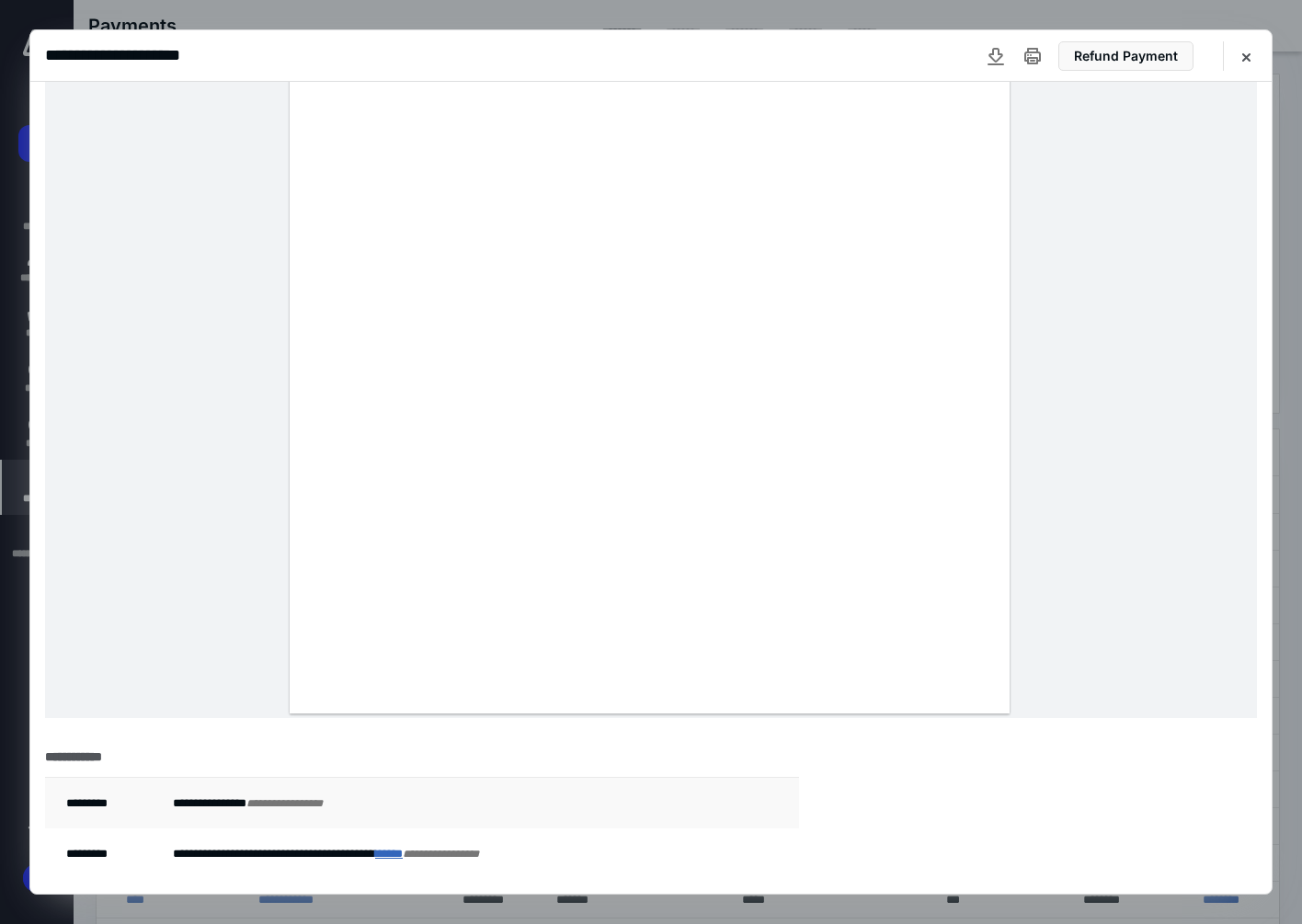 click on "* ****" at bounding box center [389, 853] 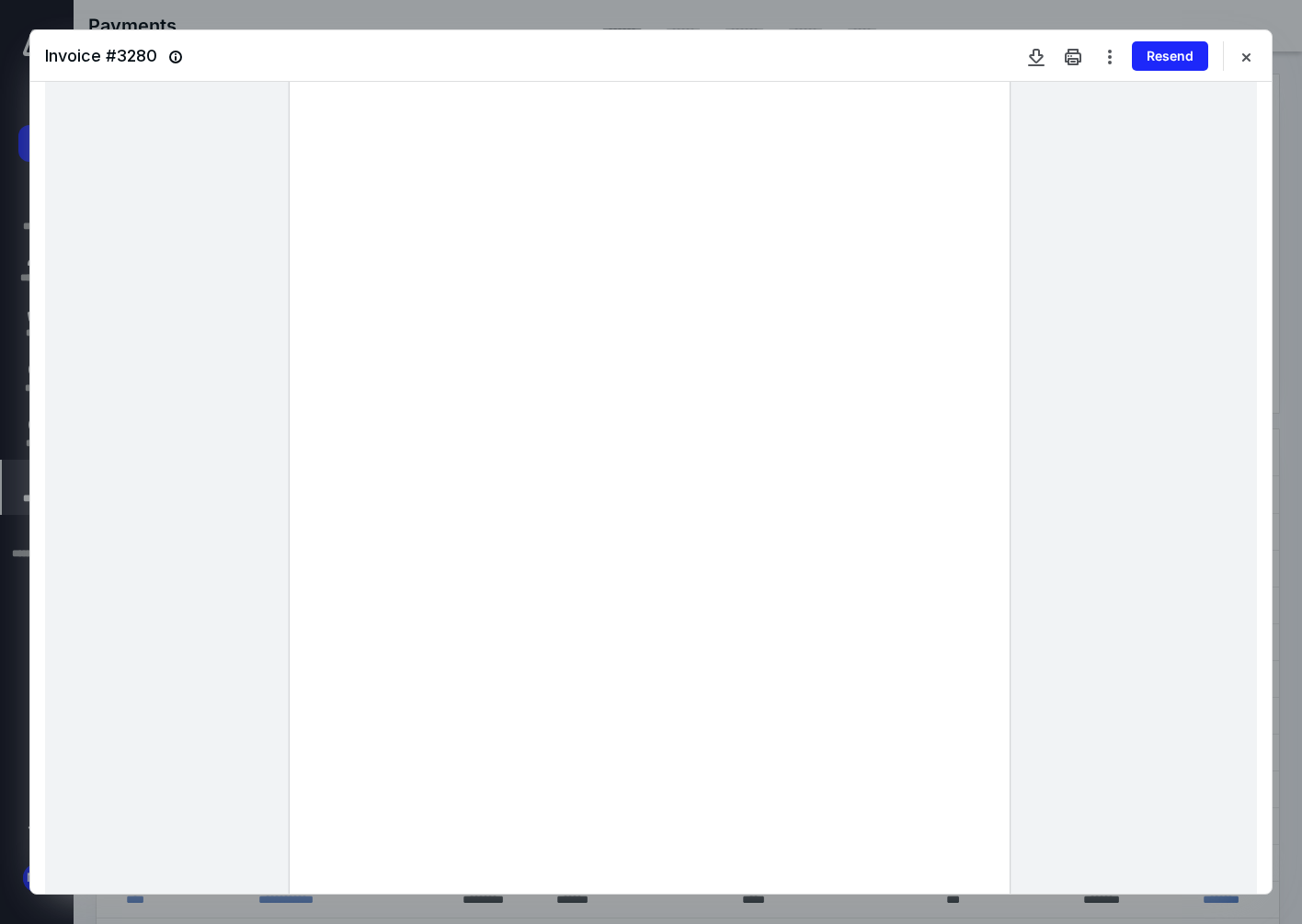 scroll, scrollTop: 0, scrollLeft: 0, axis: both 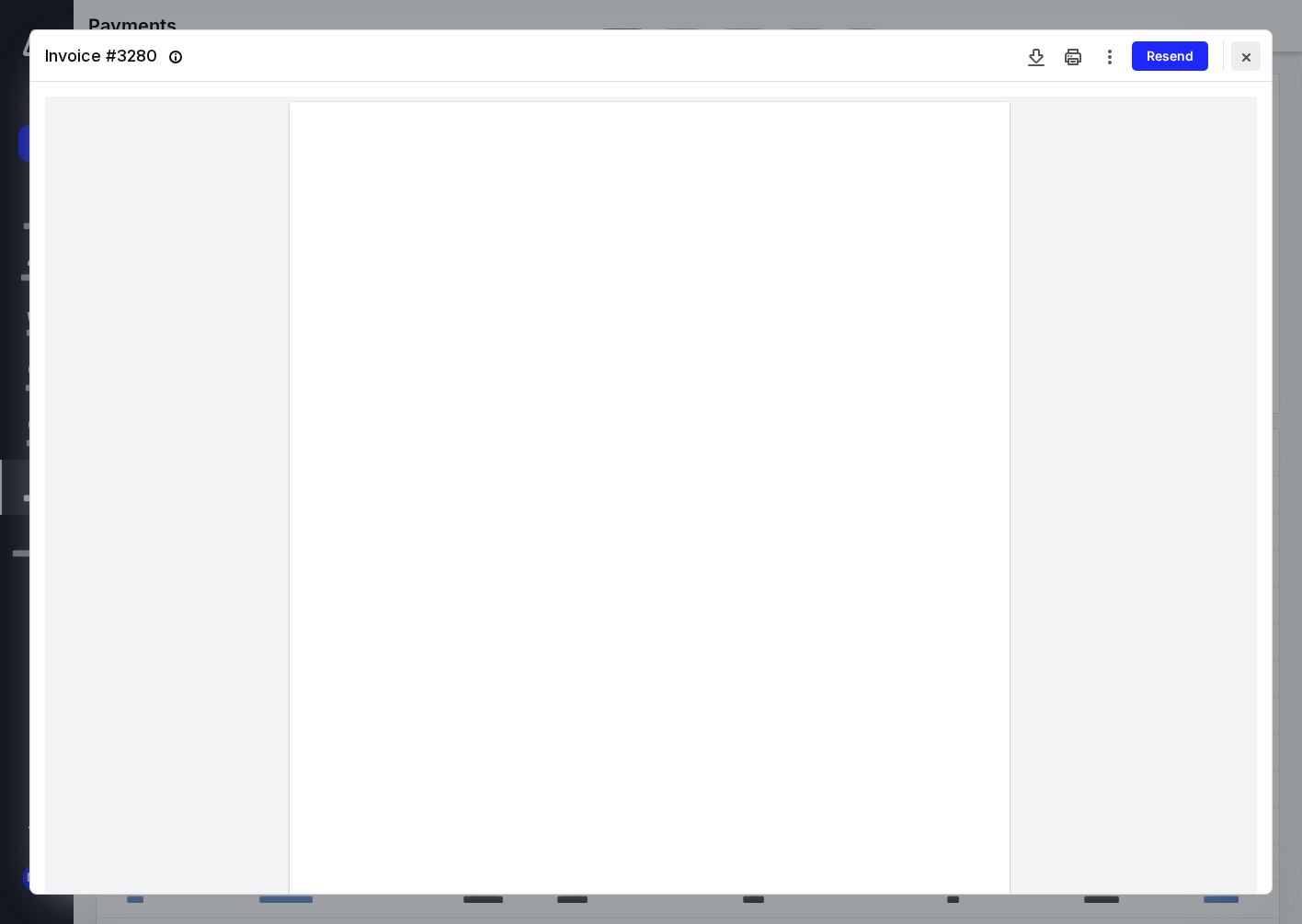 click at bounding box center (1246, 56) 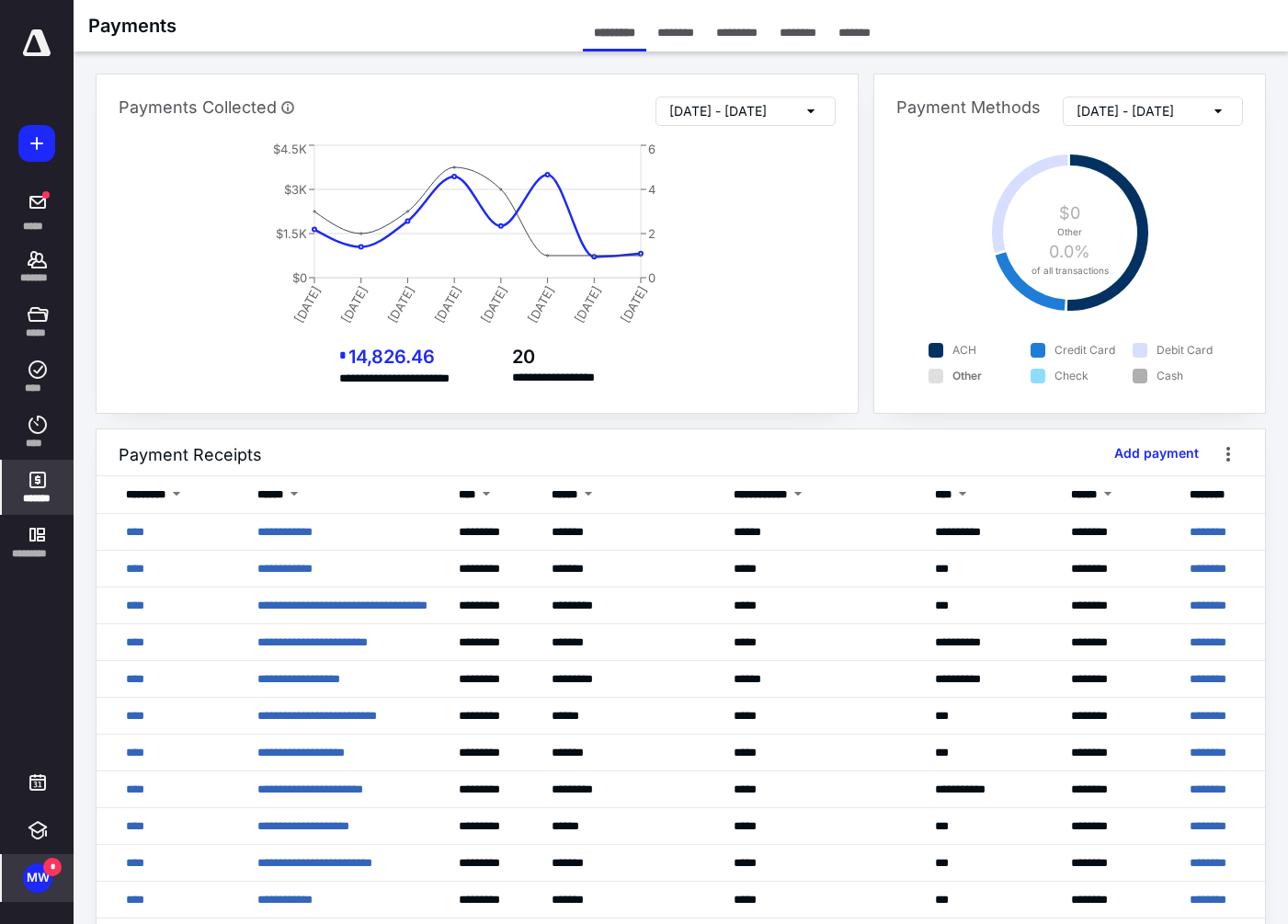 click on "MW *" at bounding box center (38, 878) 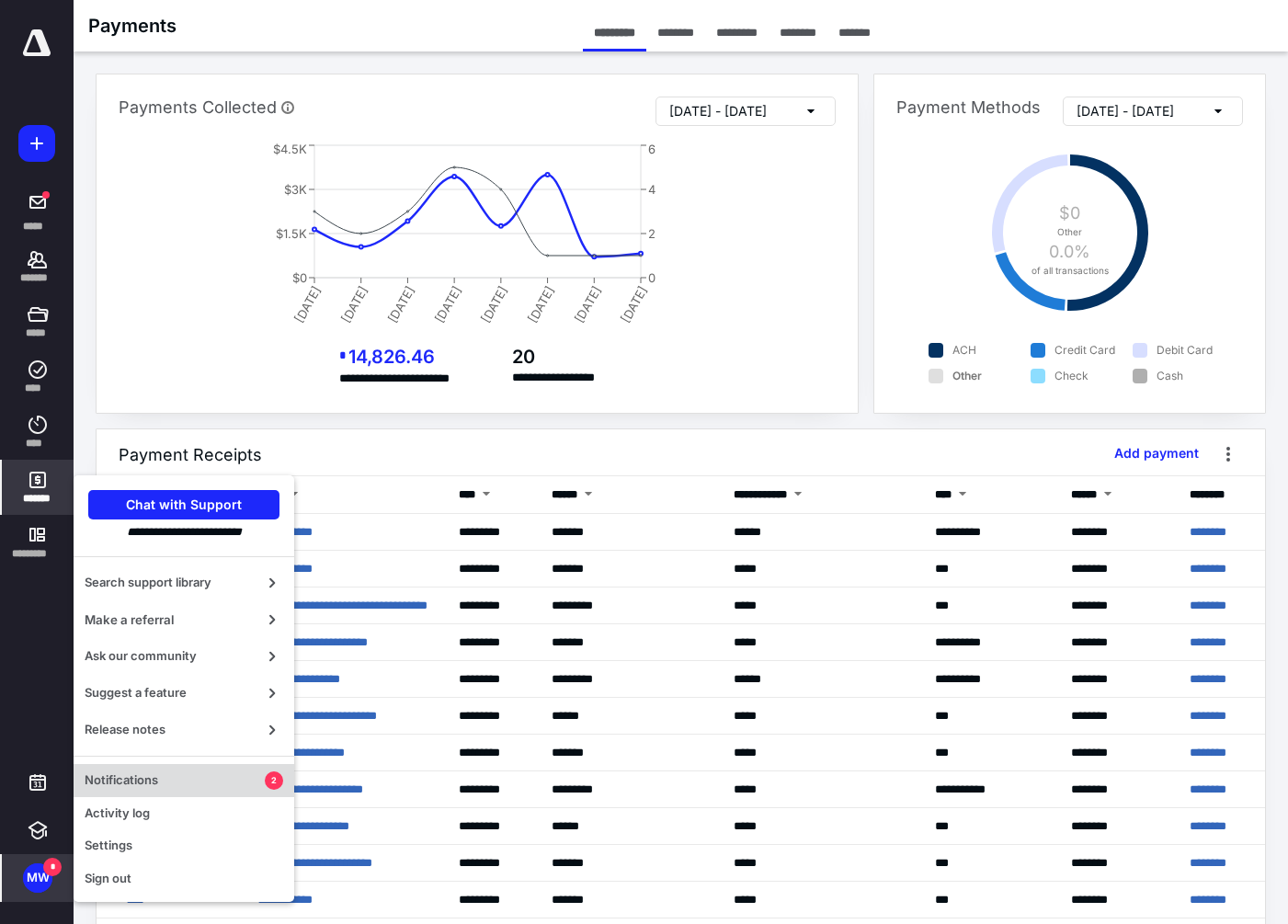 click on "Notifications" at bounding box center [175, 781] 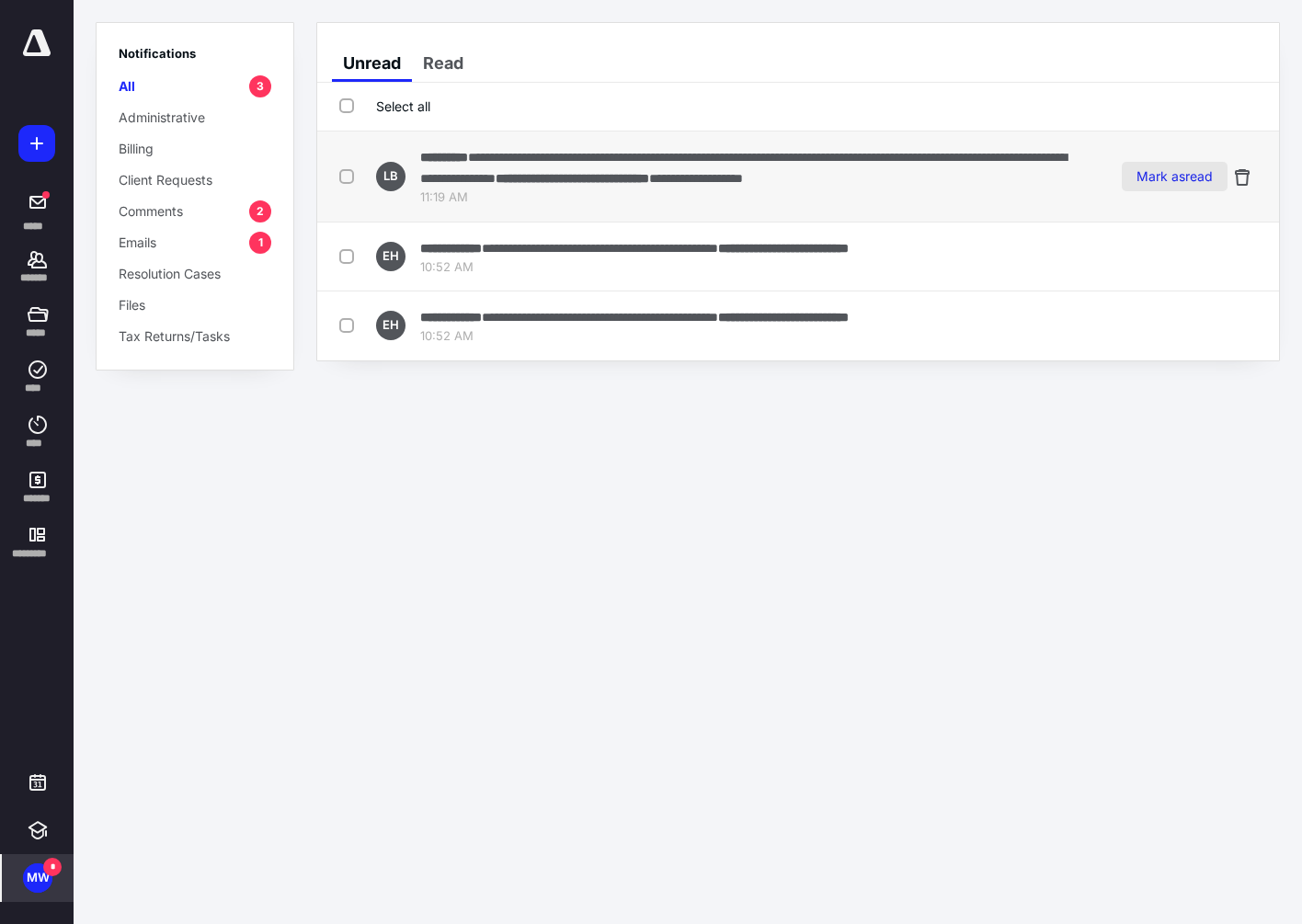 click on "Mark as  read" at bounding box center [1174, 177] 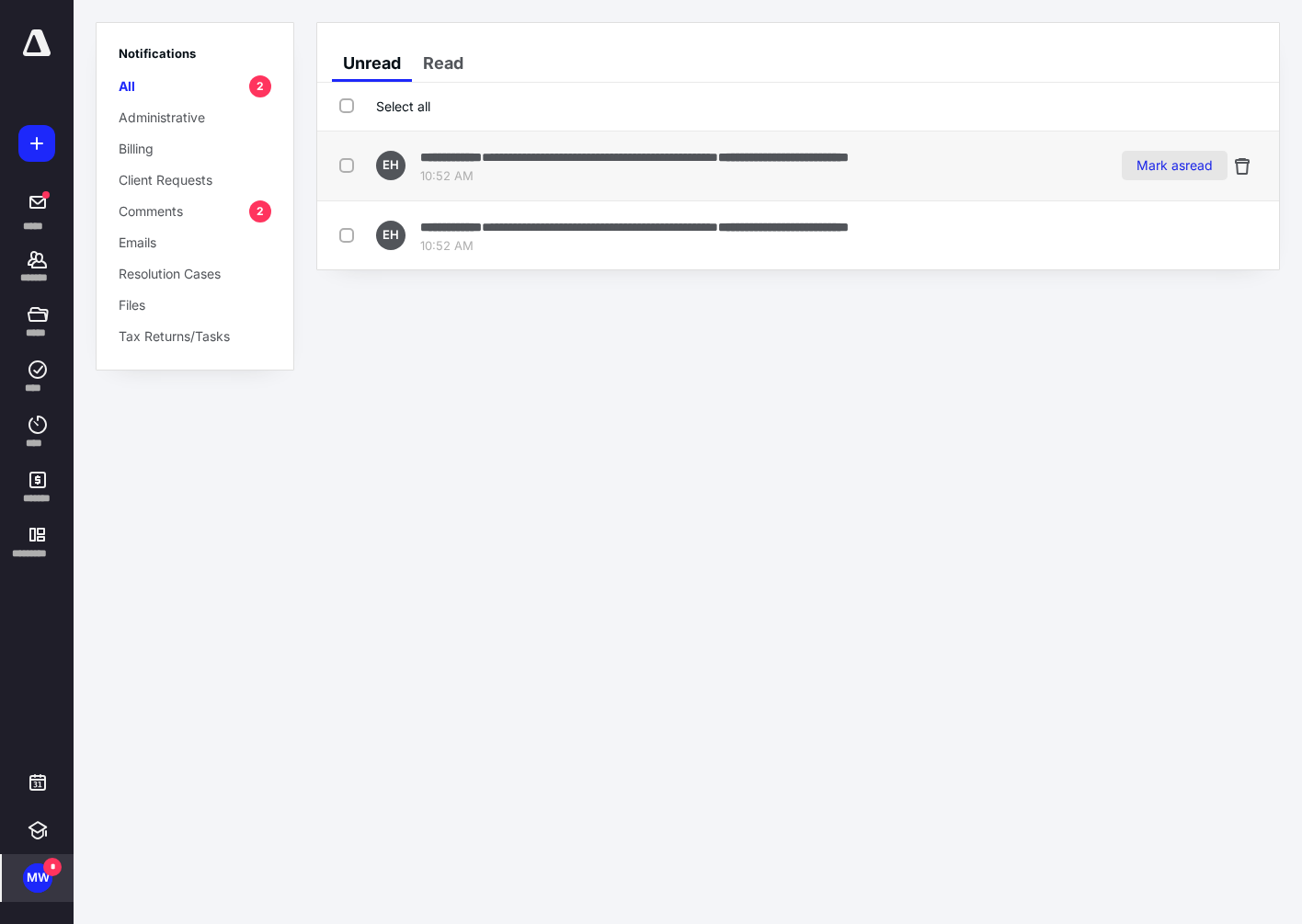 click on "Mark as  read" at bounding box center [1174, 165] 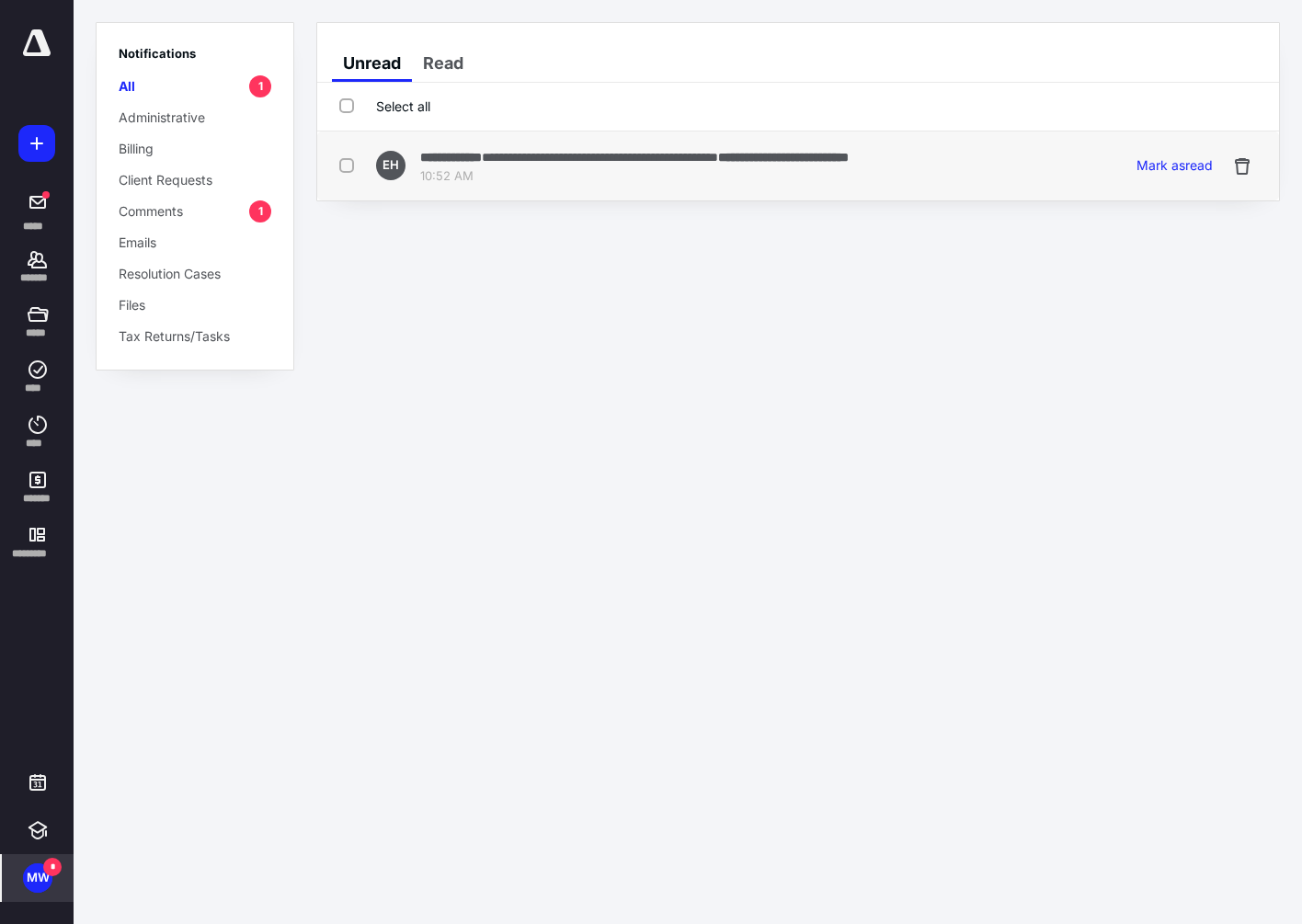 click on "**********" at bounding box center [798, 165] 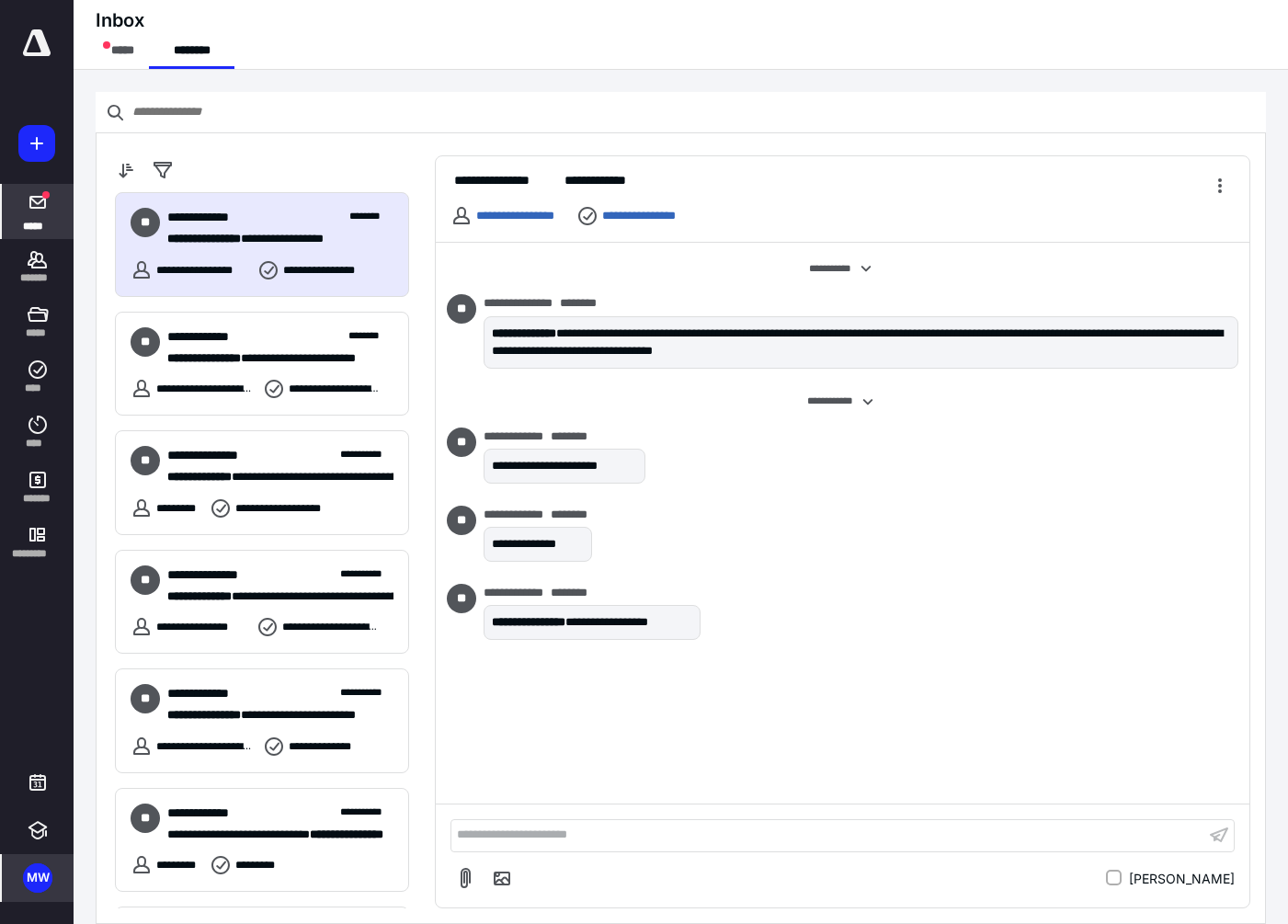 drag, startPoint x: 747, startPoint y: 577, endPoint x: 712, endPoint y: 564, distance: 37.336309 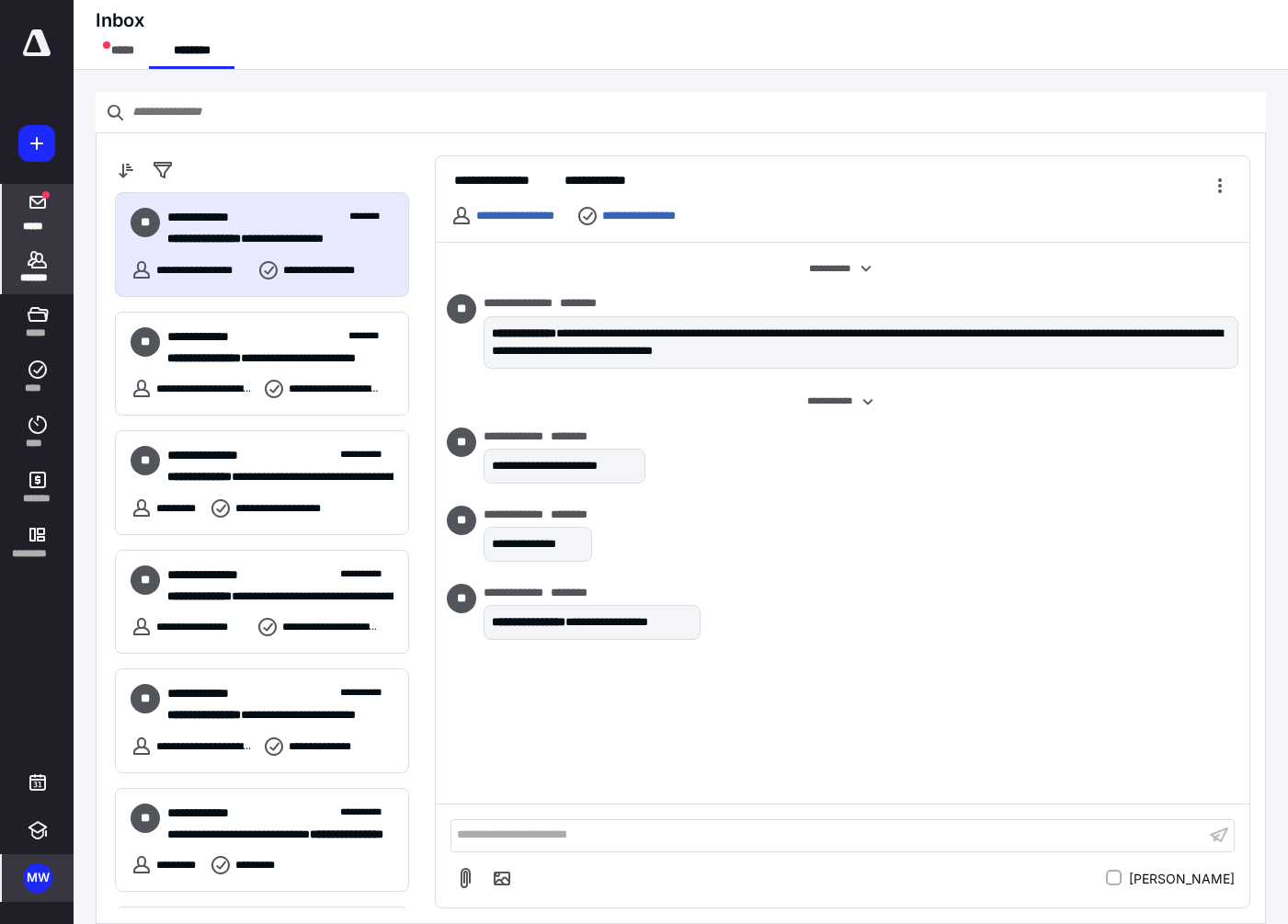 click on "*******" at bounding box center [38, 278] 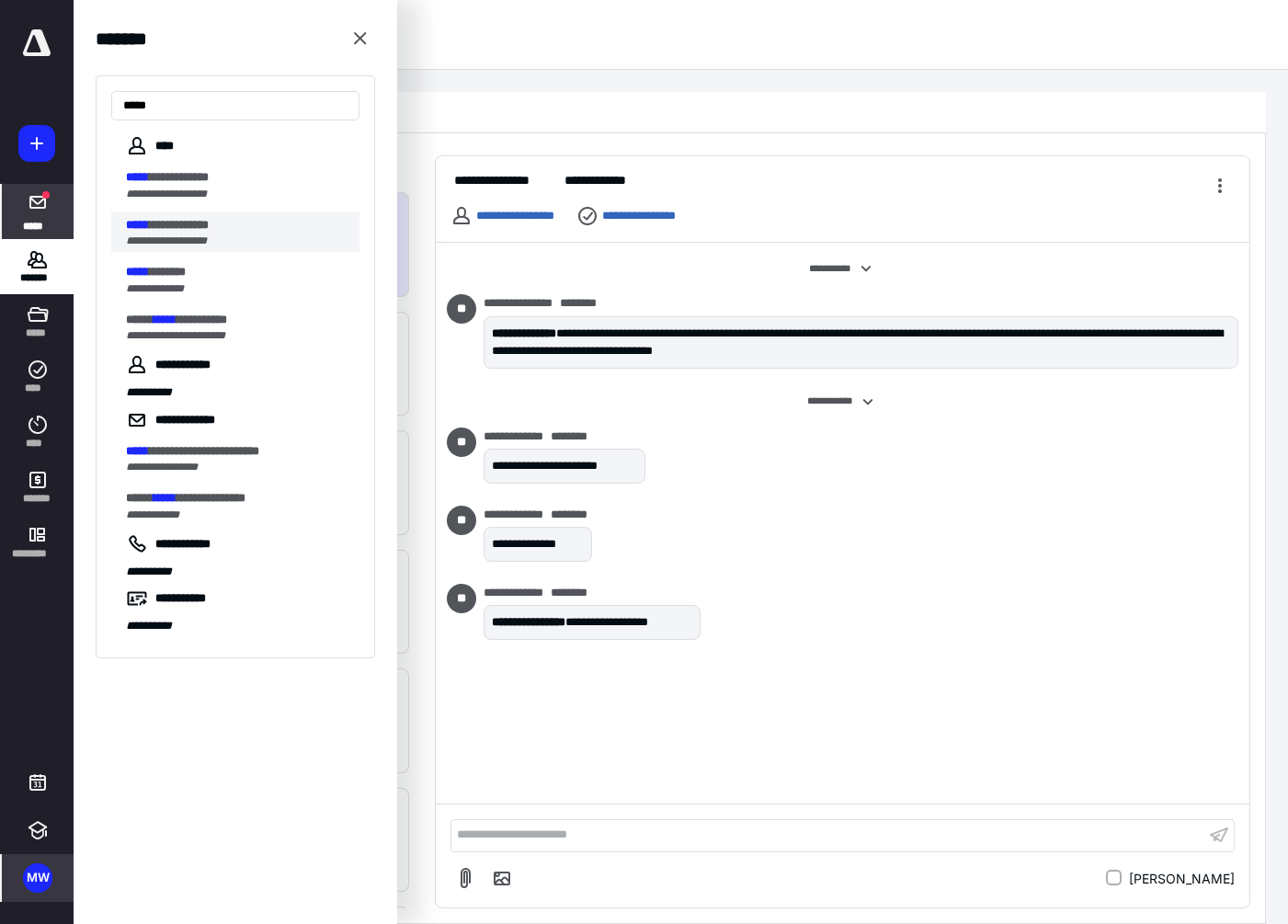 type on "*****" 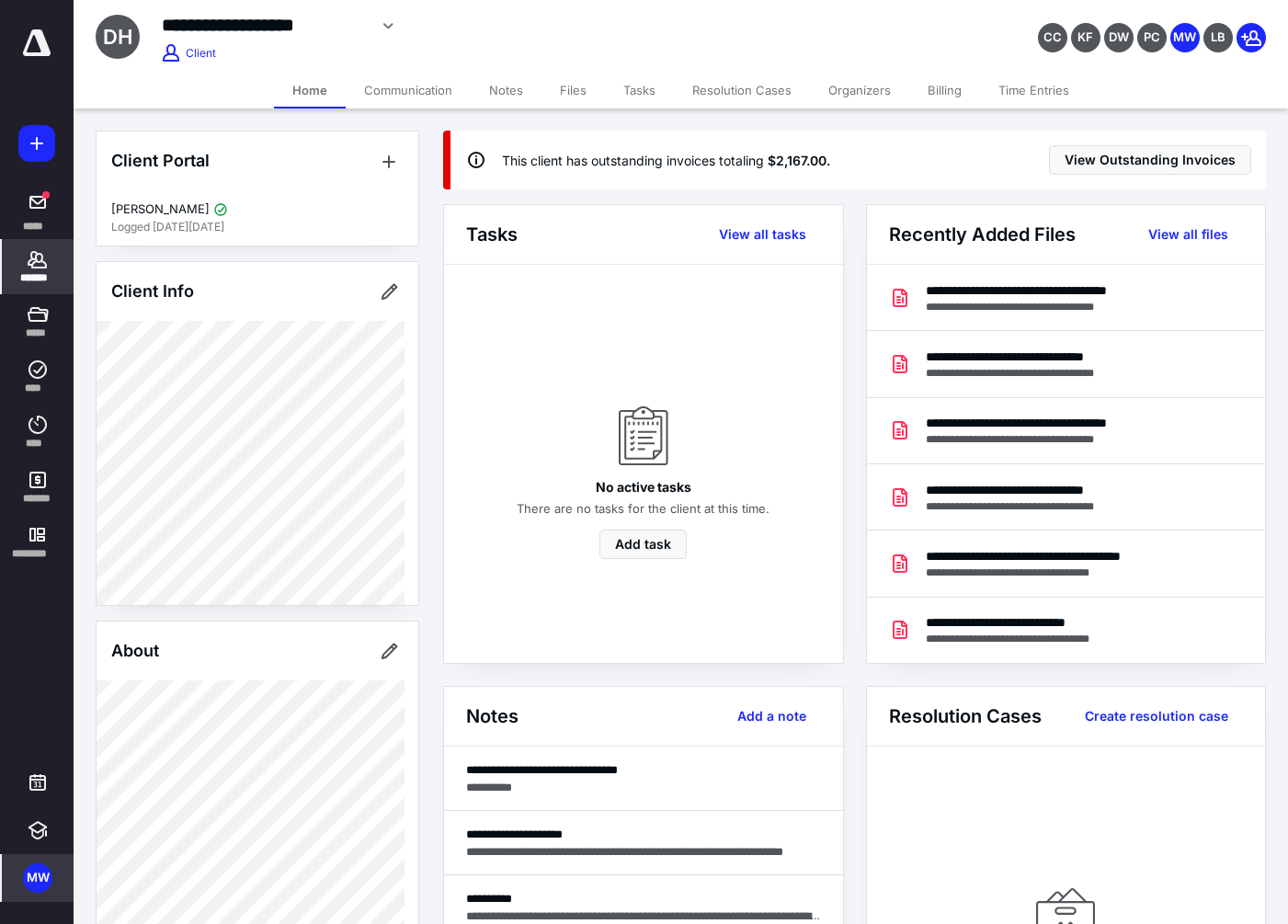 click on "Billing" at bounding box center [944, 90] 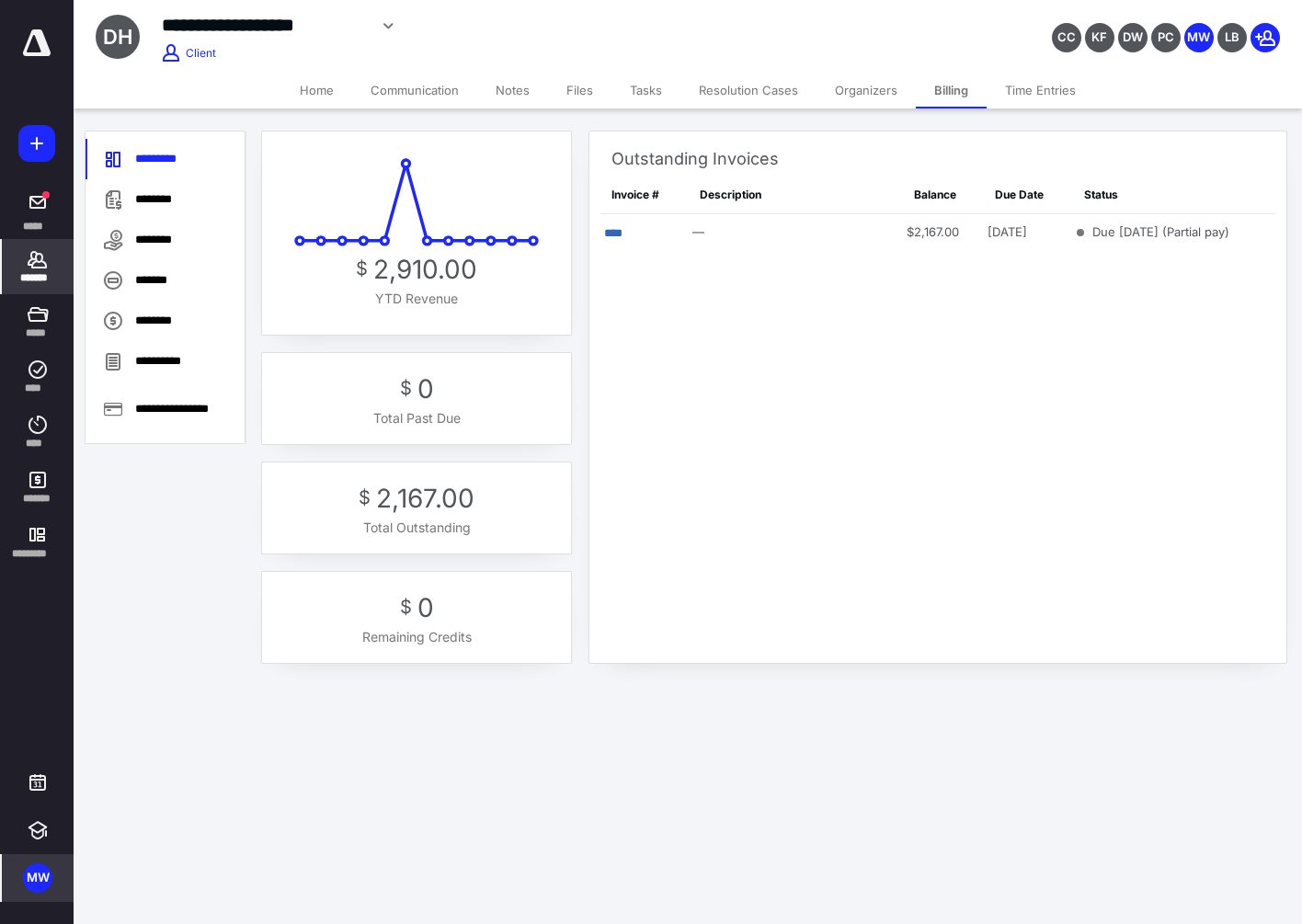 click on "Home" at bounding box center [316, 90] 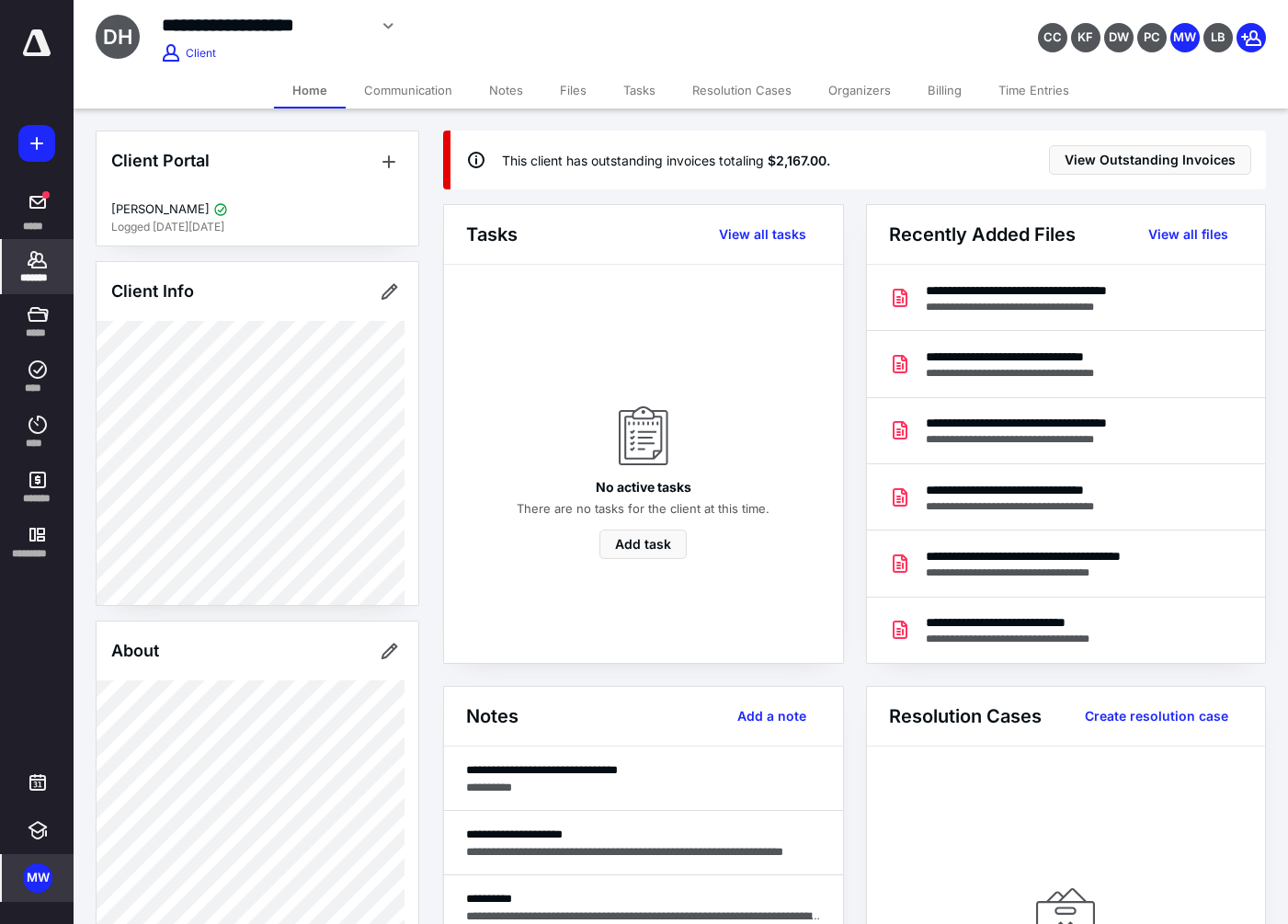 click on "Notes" at bounding box center (506, 90) 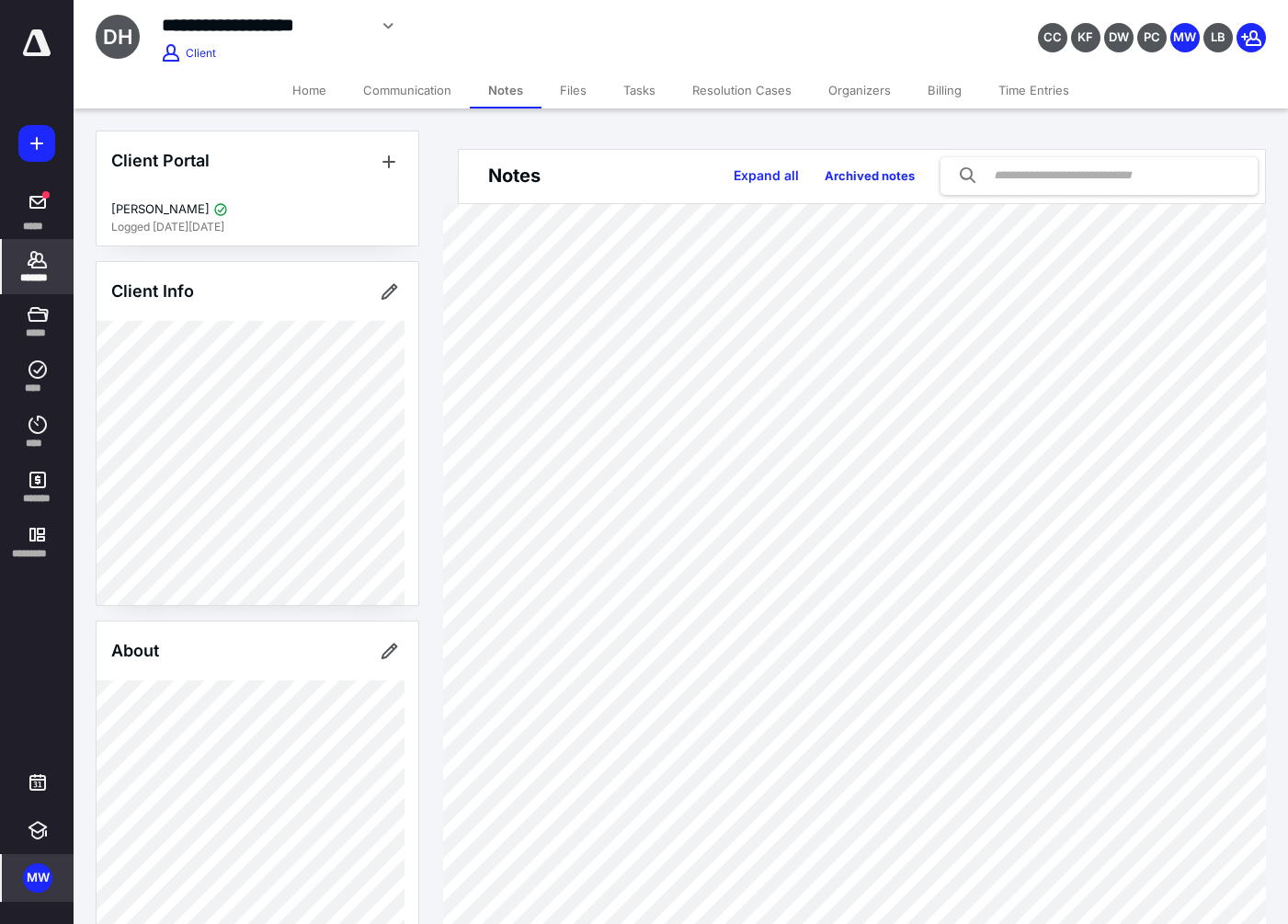 click on "Files" at bounding box center [573, 90] 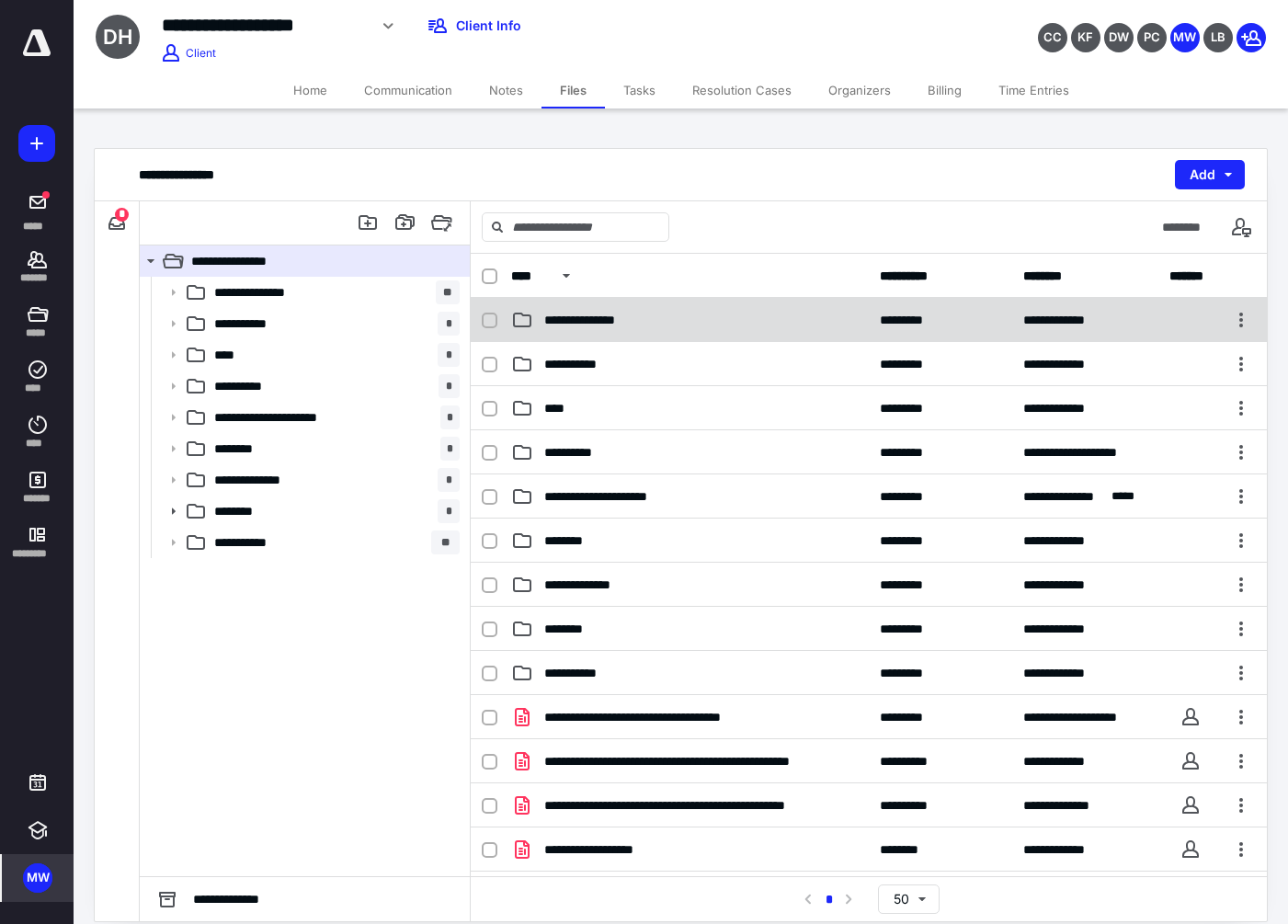 click on "**********" at bounding box center [869, 320] 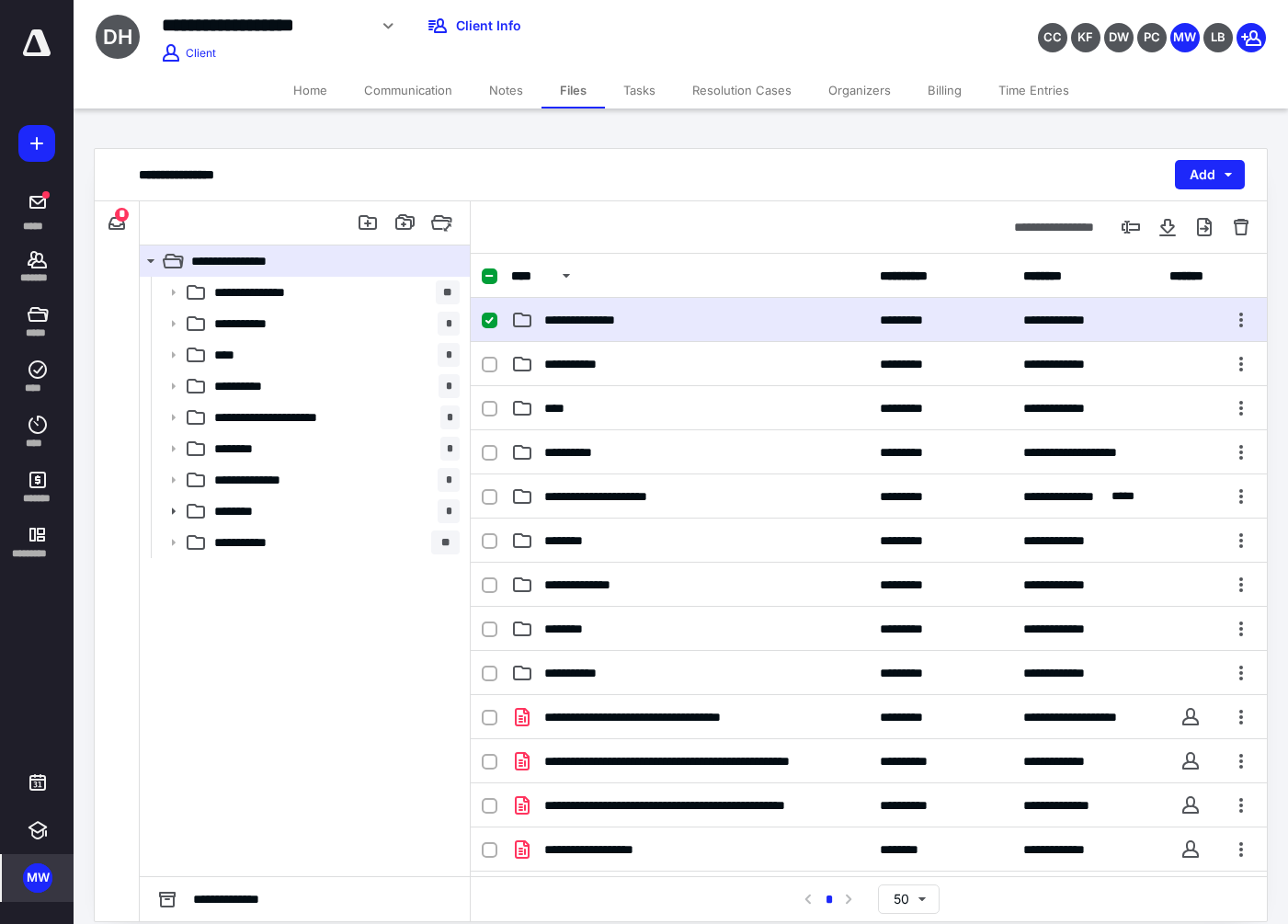 click on "**********" at bounding box center (869, 320) 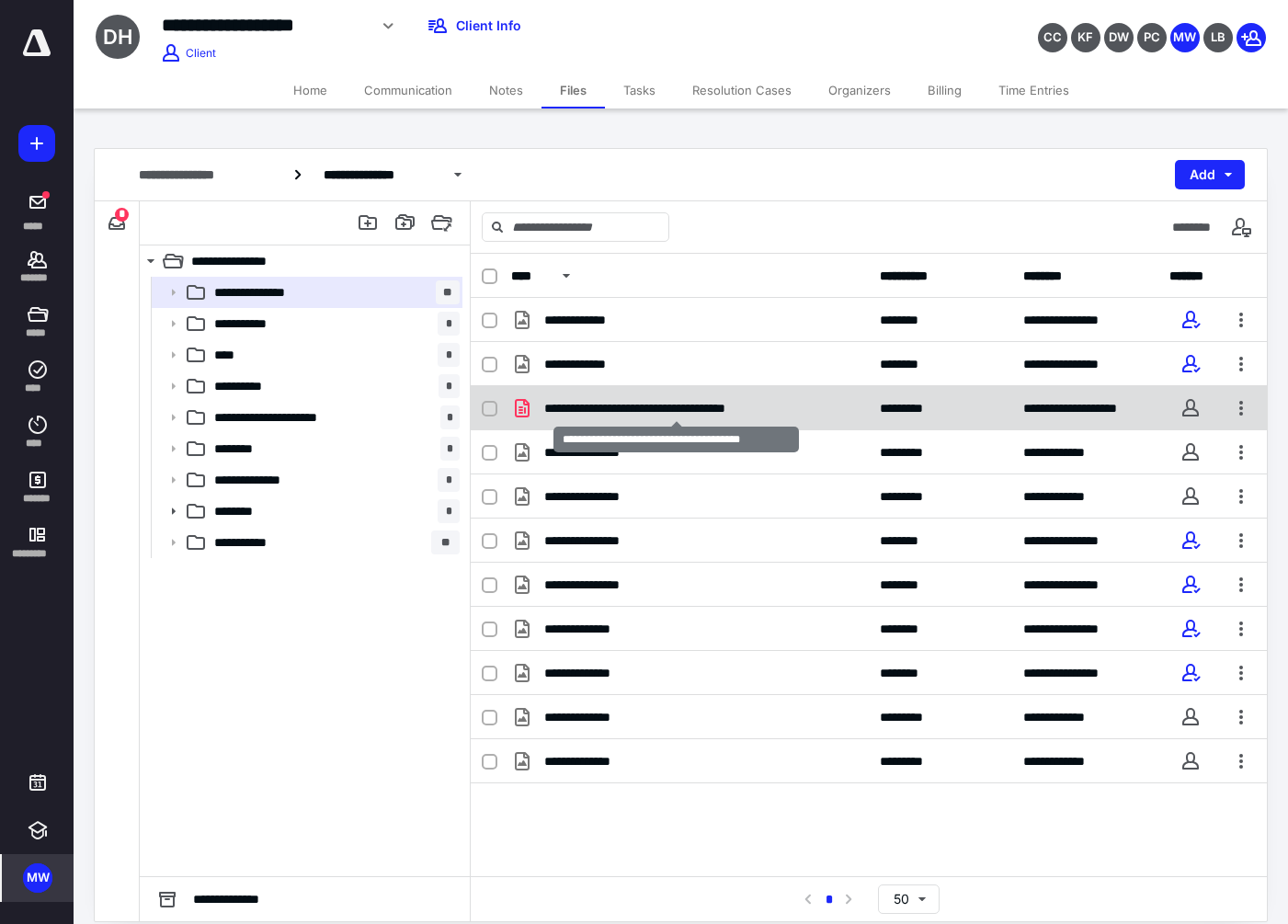 click on "**********" at bounding box center [676, 408] 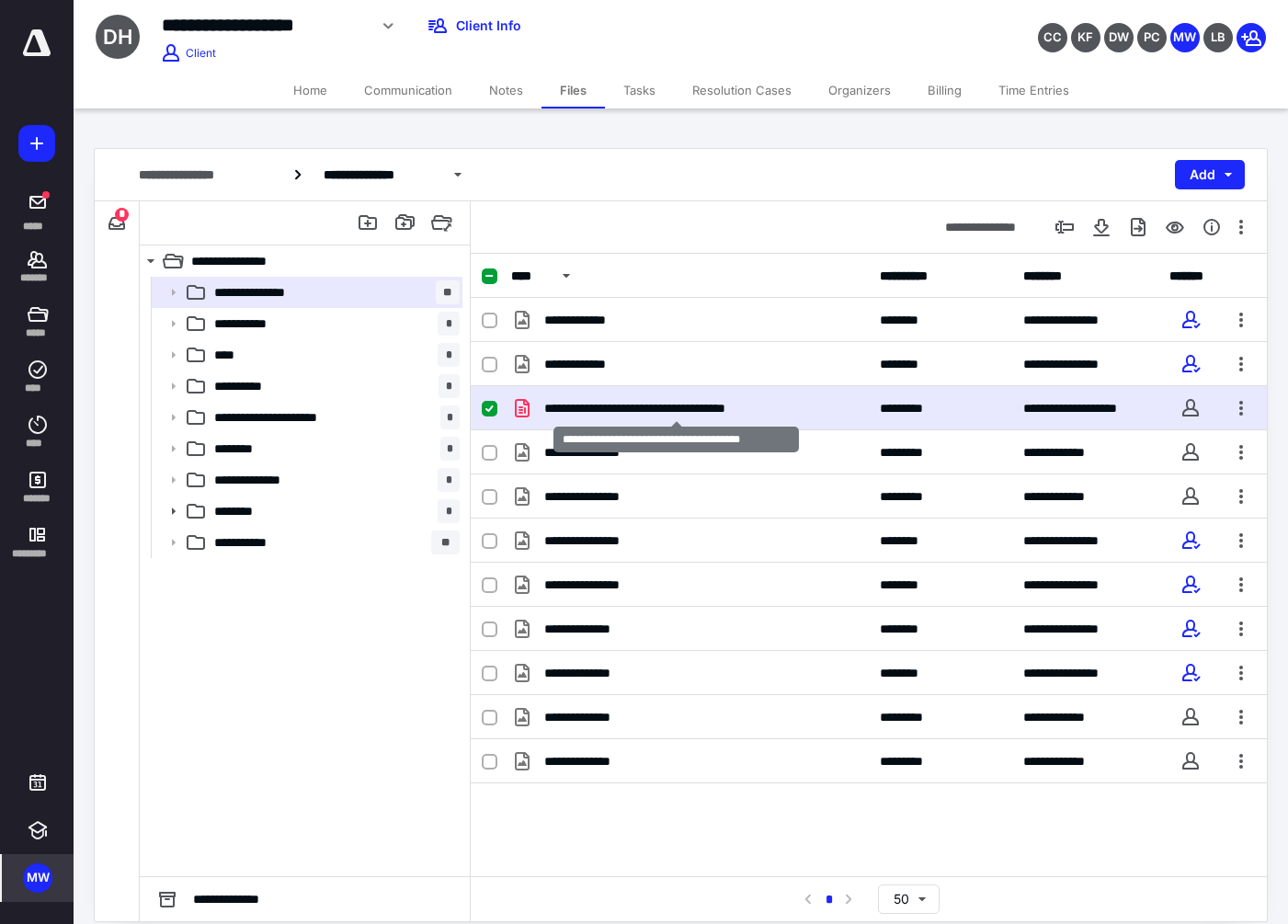 click on "**********" at bounding box center (676, 408) 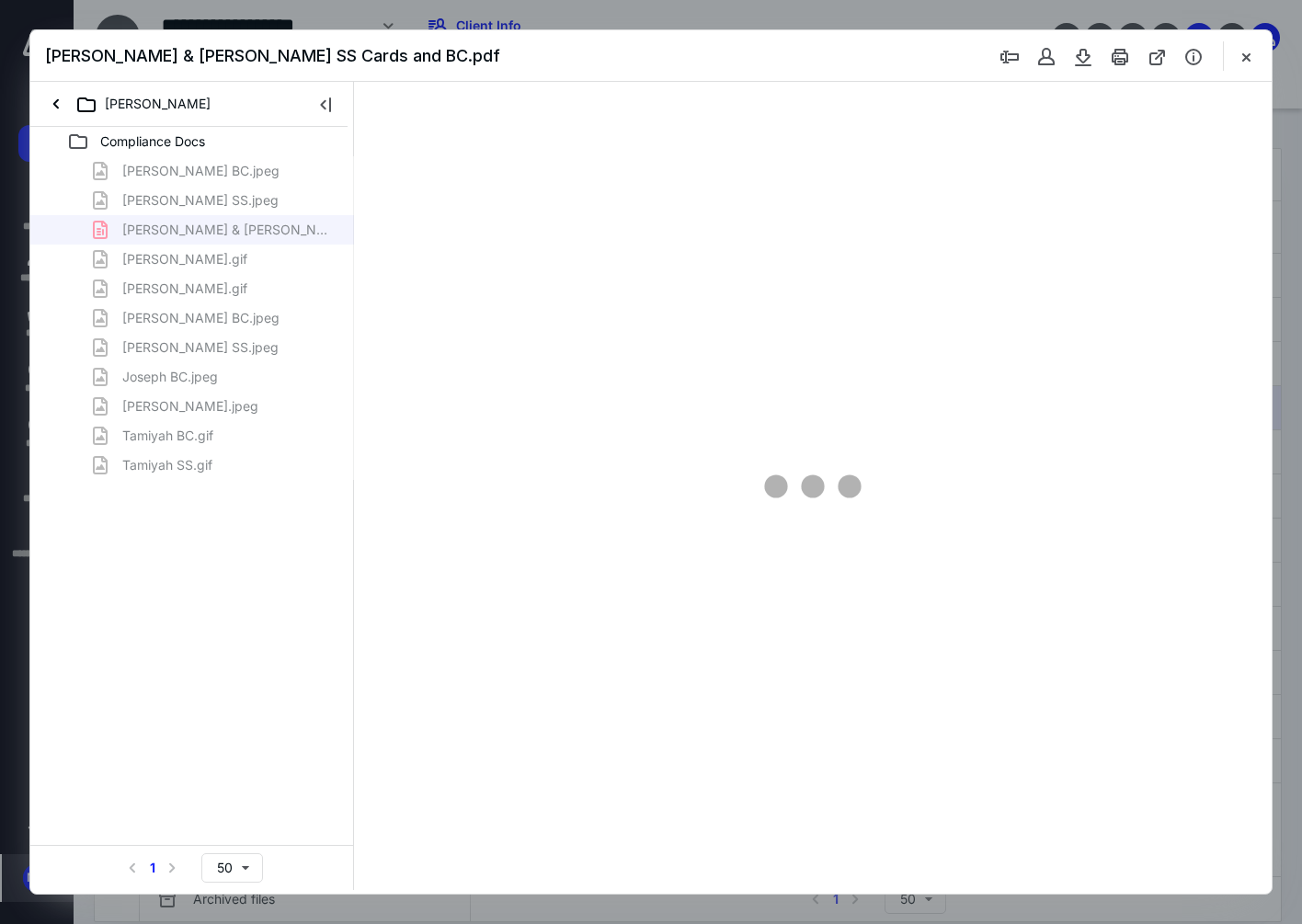 scroll, scrollTop: 0, scrollLeft: 0, axis: both 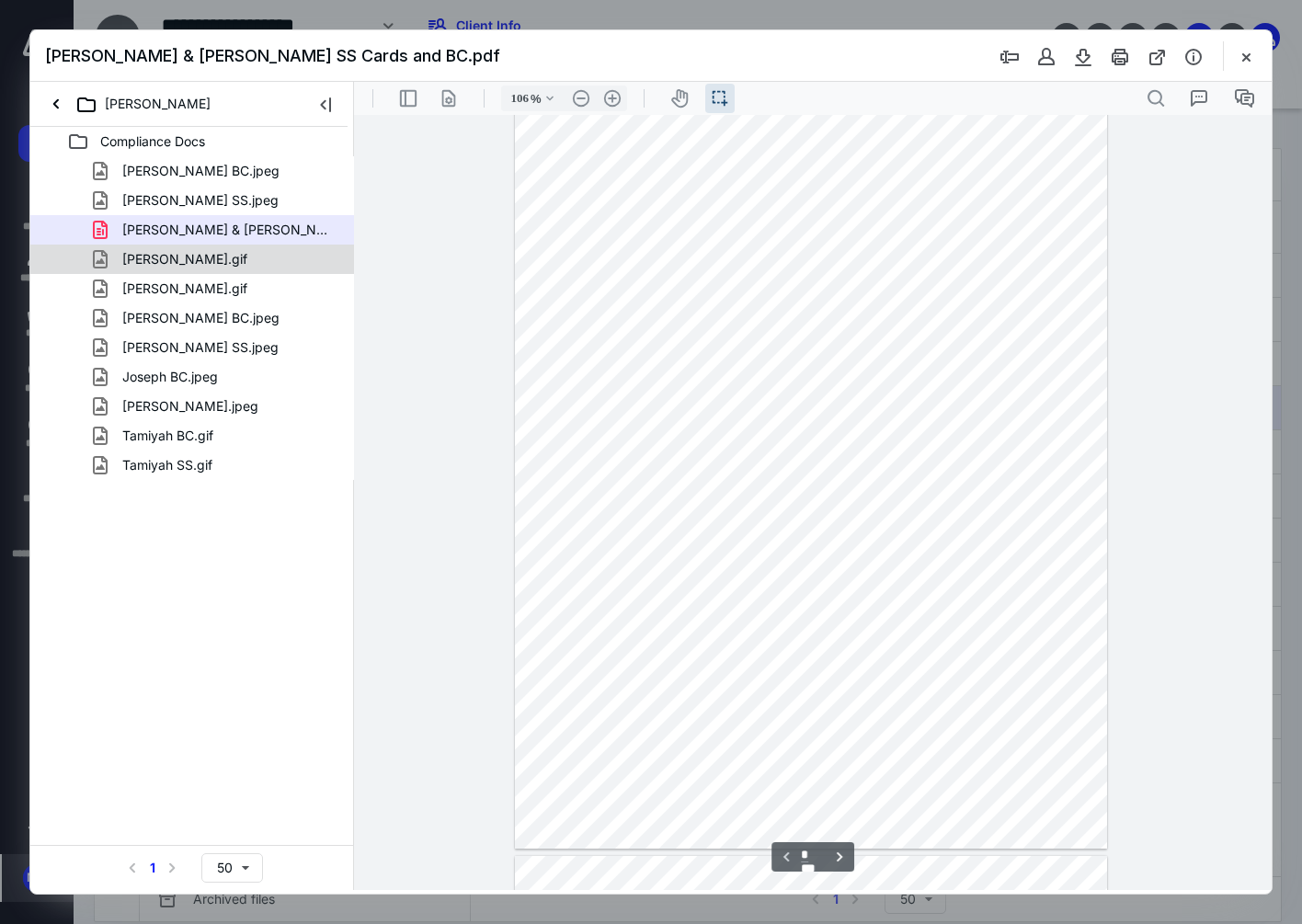 click on "[PERSON_NAME].gif" at bounding box center (218, 259) 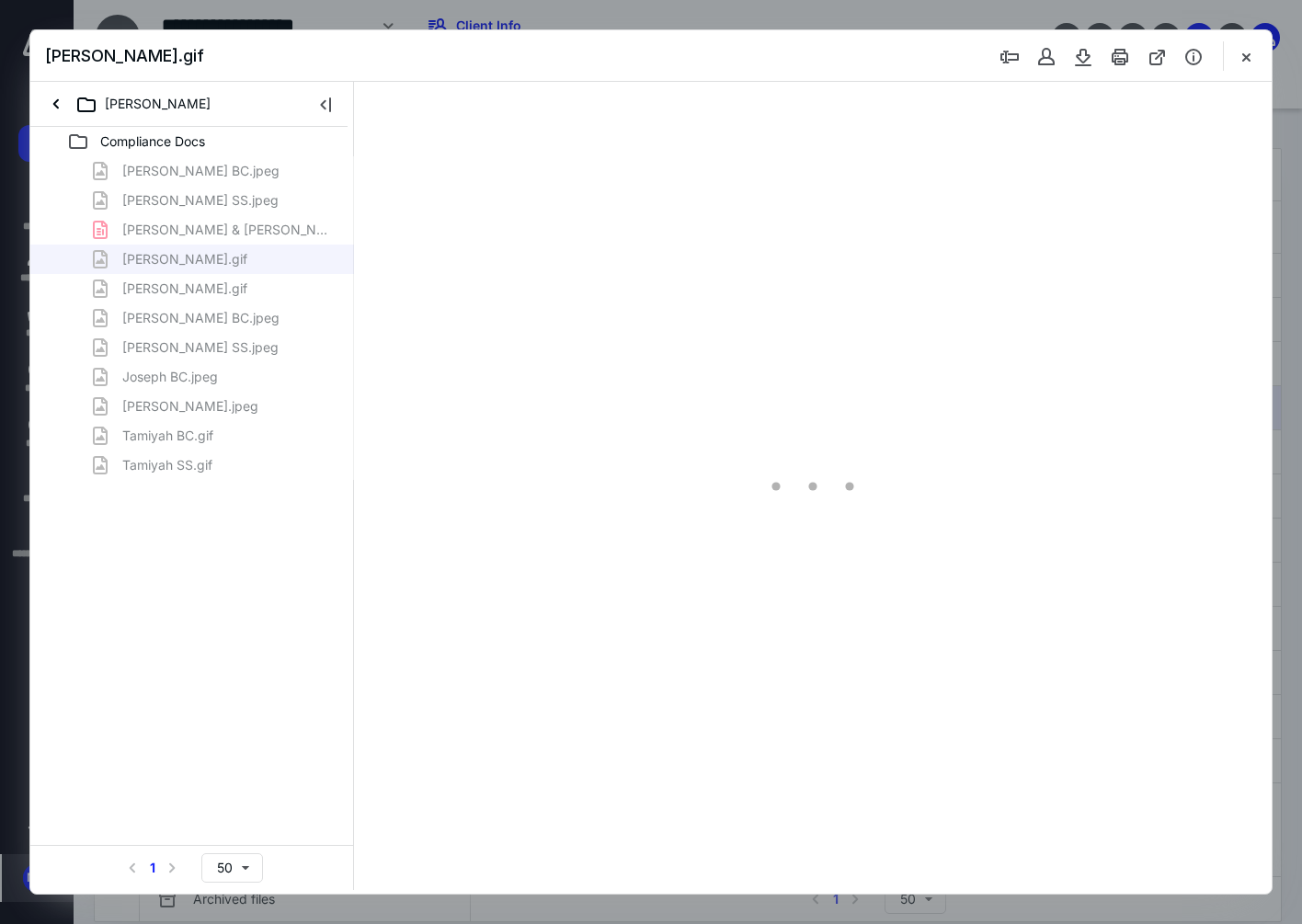 type on "106" 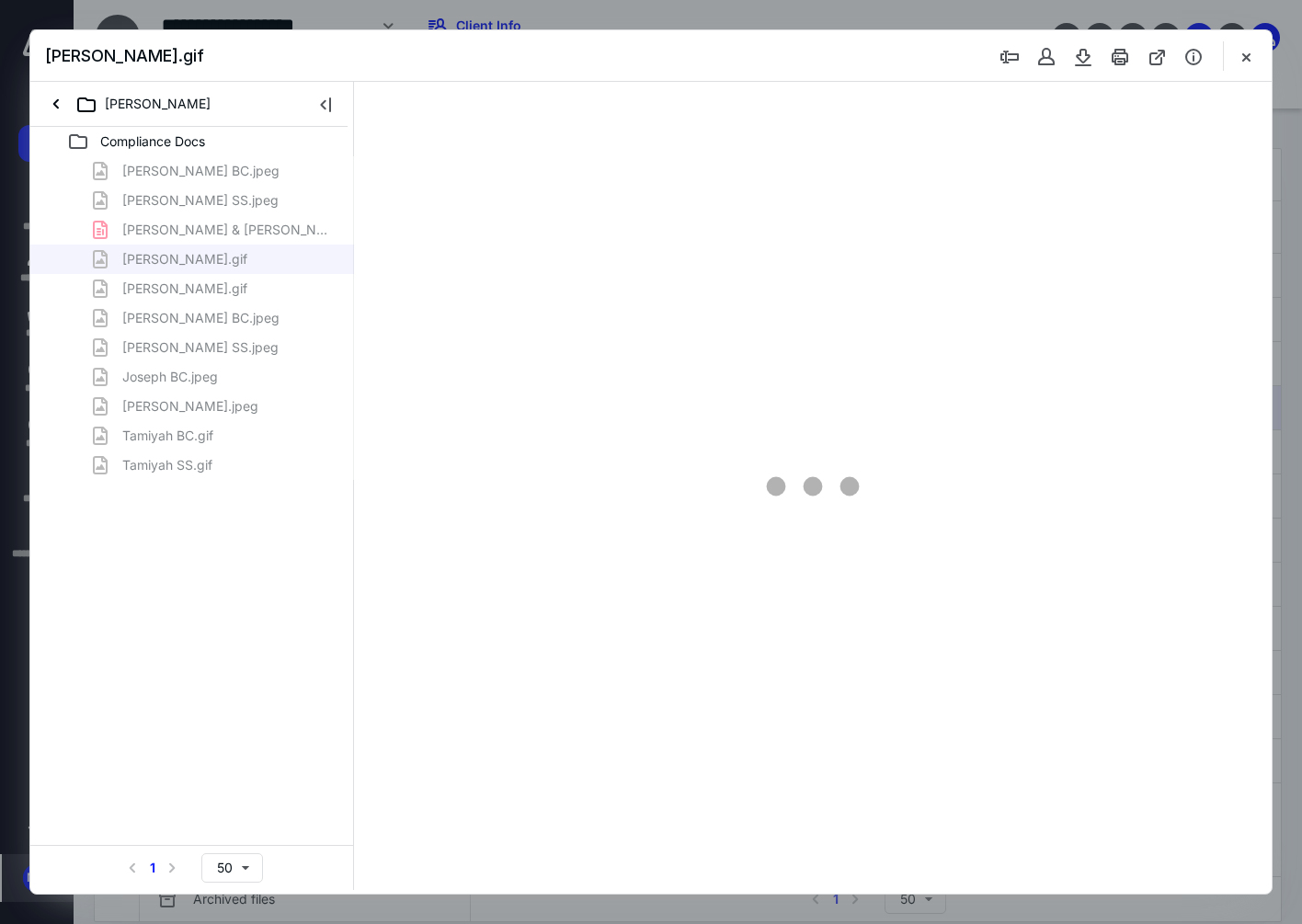 scroll, scrollTop: 0, scrollLeft: 0, axis: both 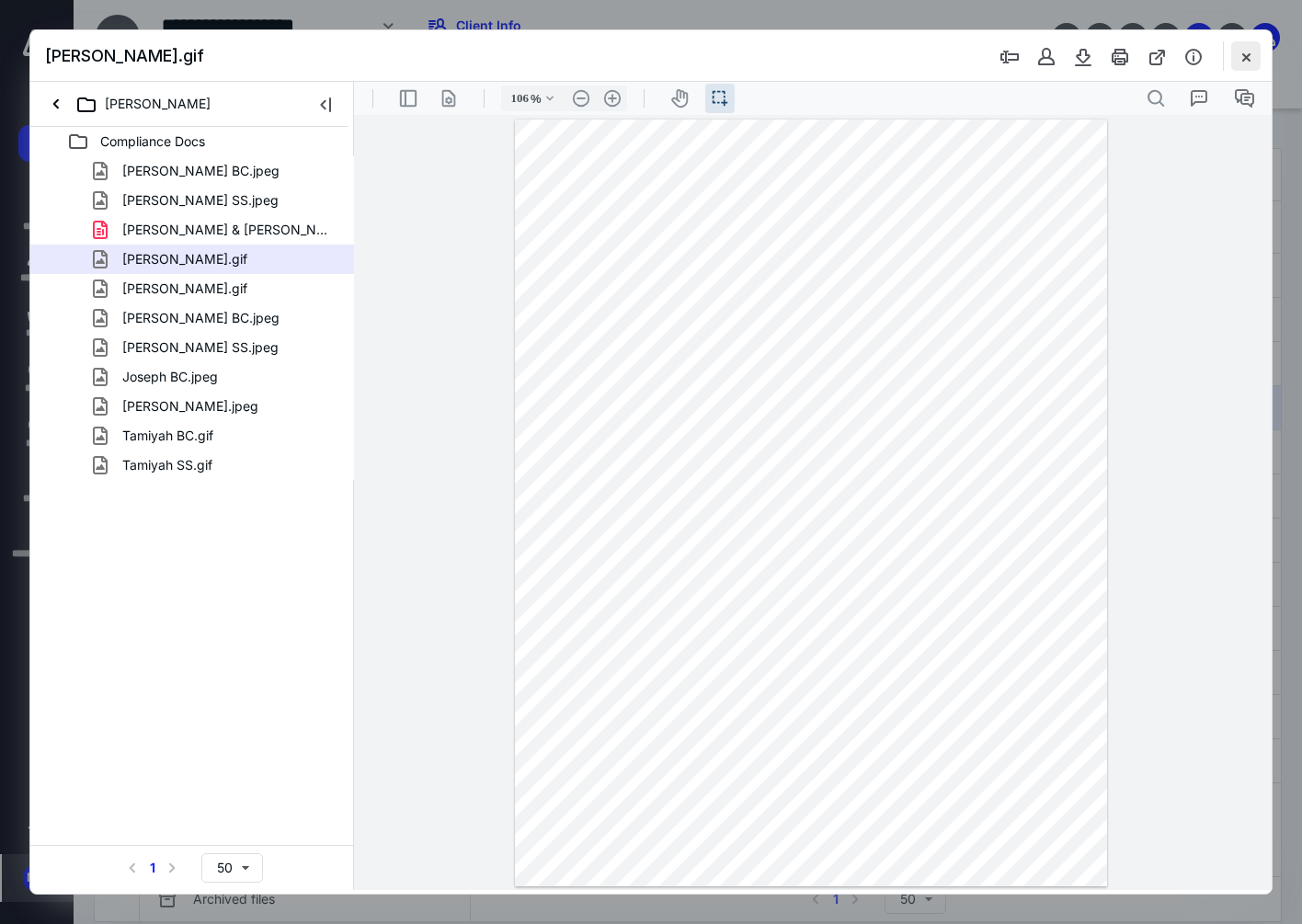 click at bounding box center [1246, 56] 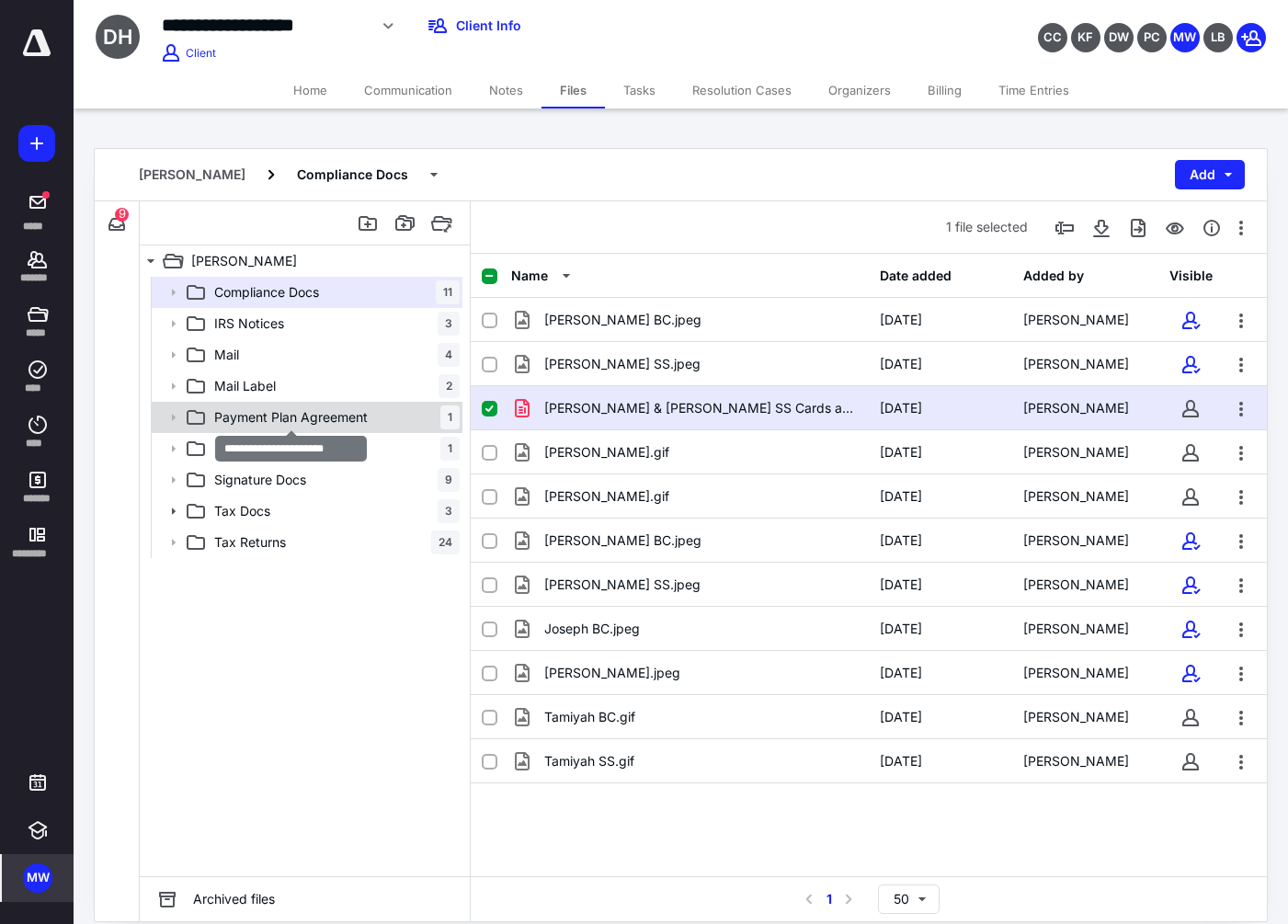 click on "Payment Plan Agreement" at bounding box center (291, 417) 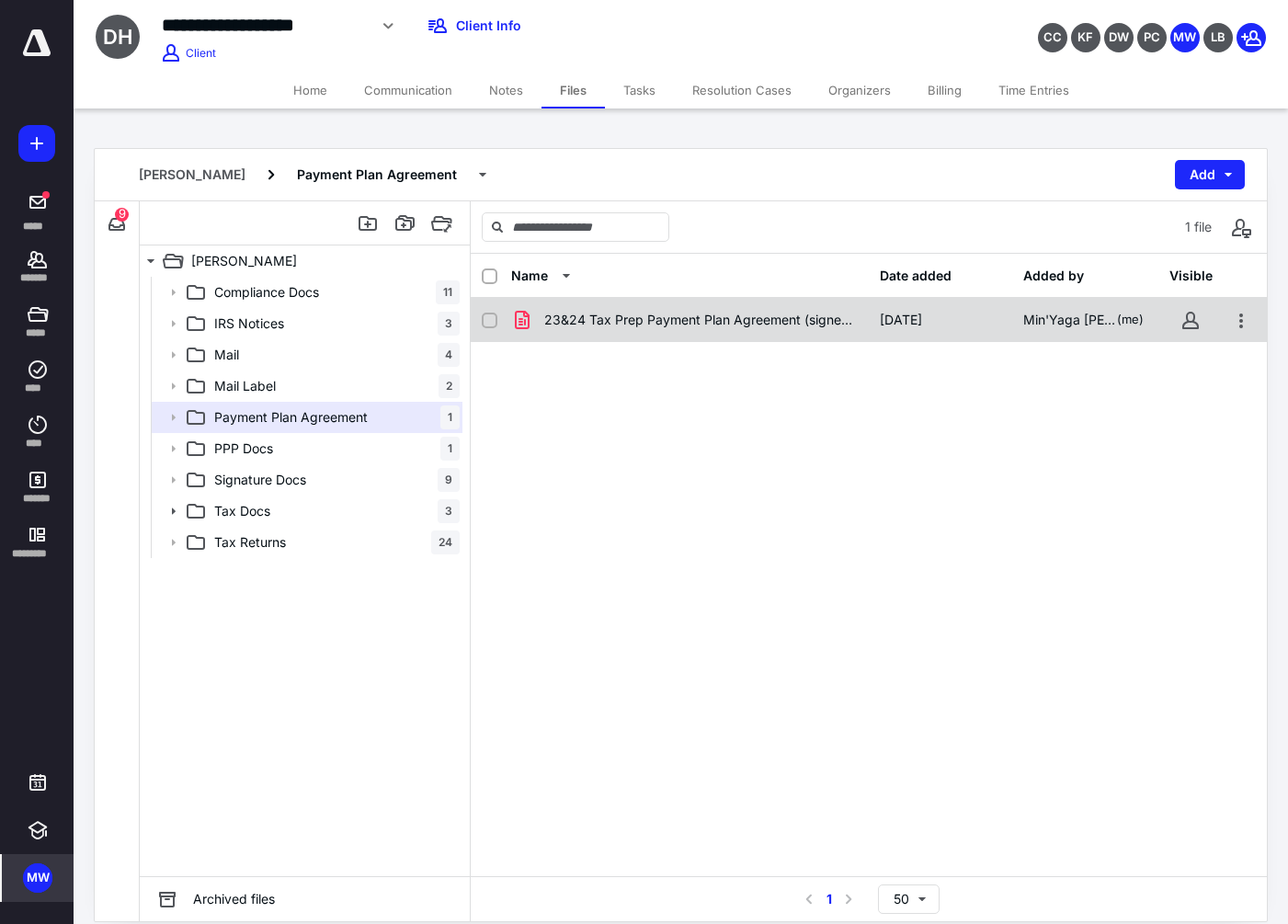 click on "23&24 Tax Prep Payment Plan Agreement (signed [DATE]).pdf" at bounding box center [701, 320] 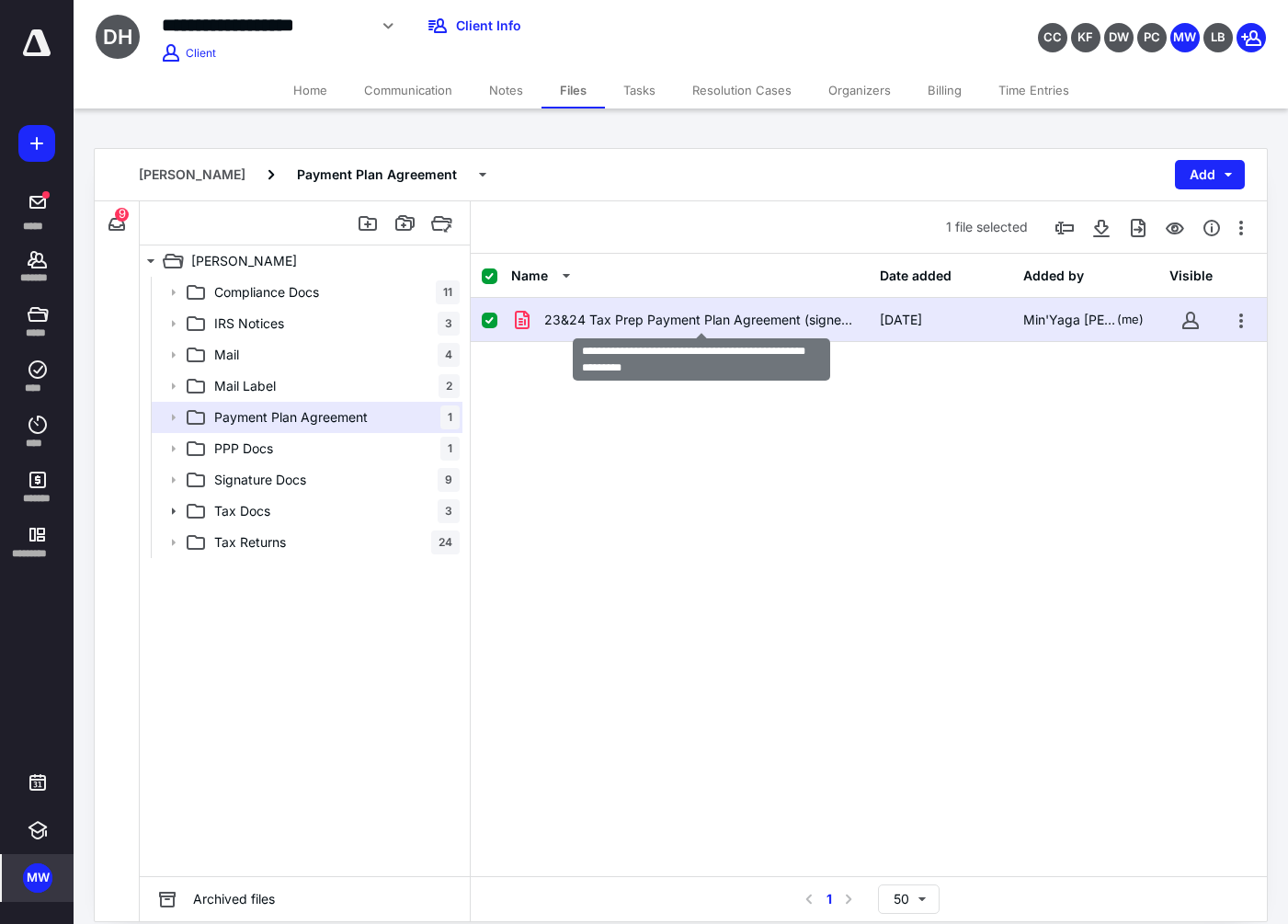 click on "23&24 Tax Prep Payment Plan Agreement (signed [DATE]).pdf" at bounding box center (701, 320) 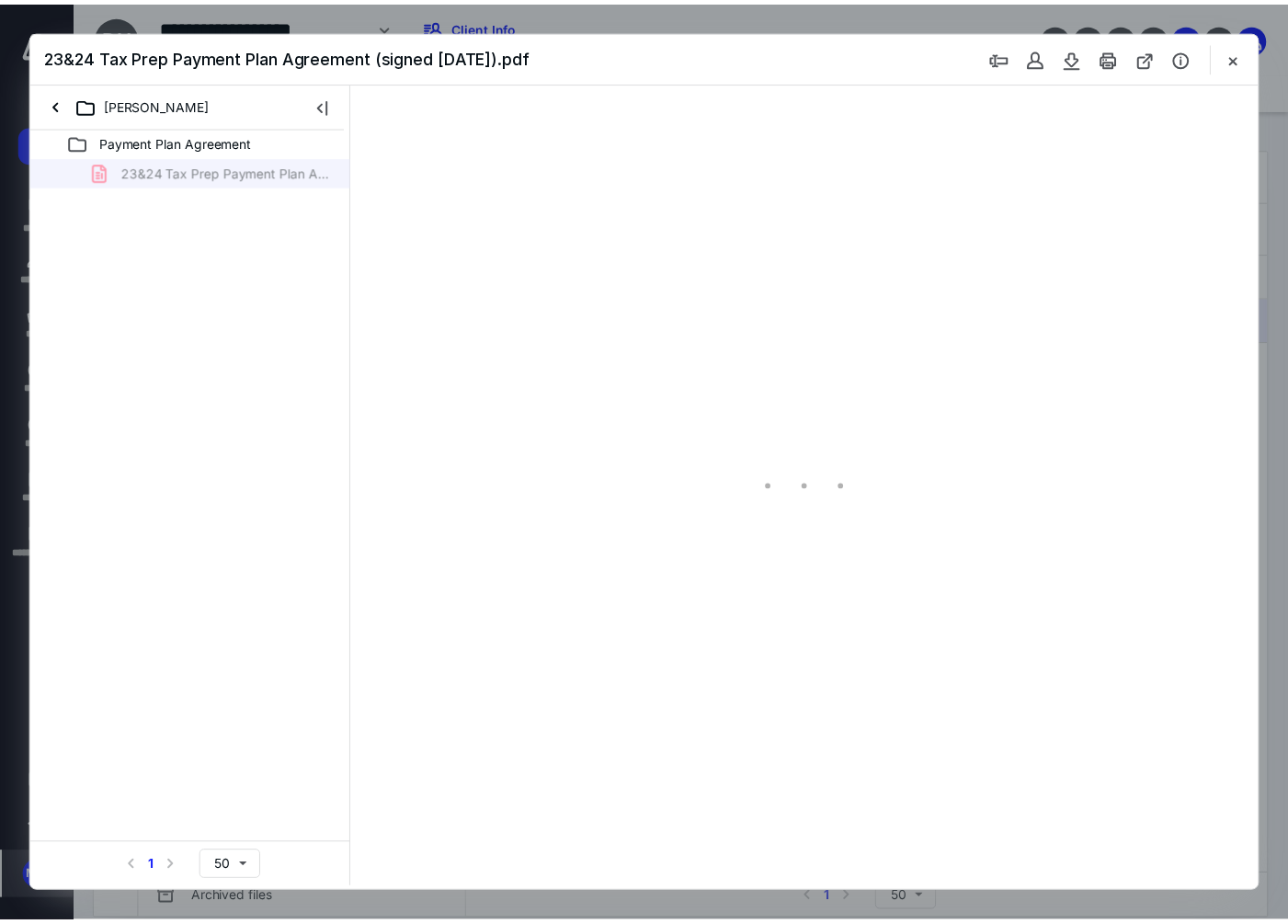 scroll, scrollTop: 0, scrollLeft: 0, axis: both 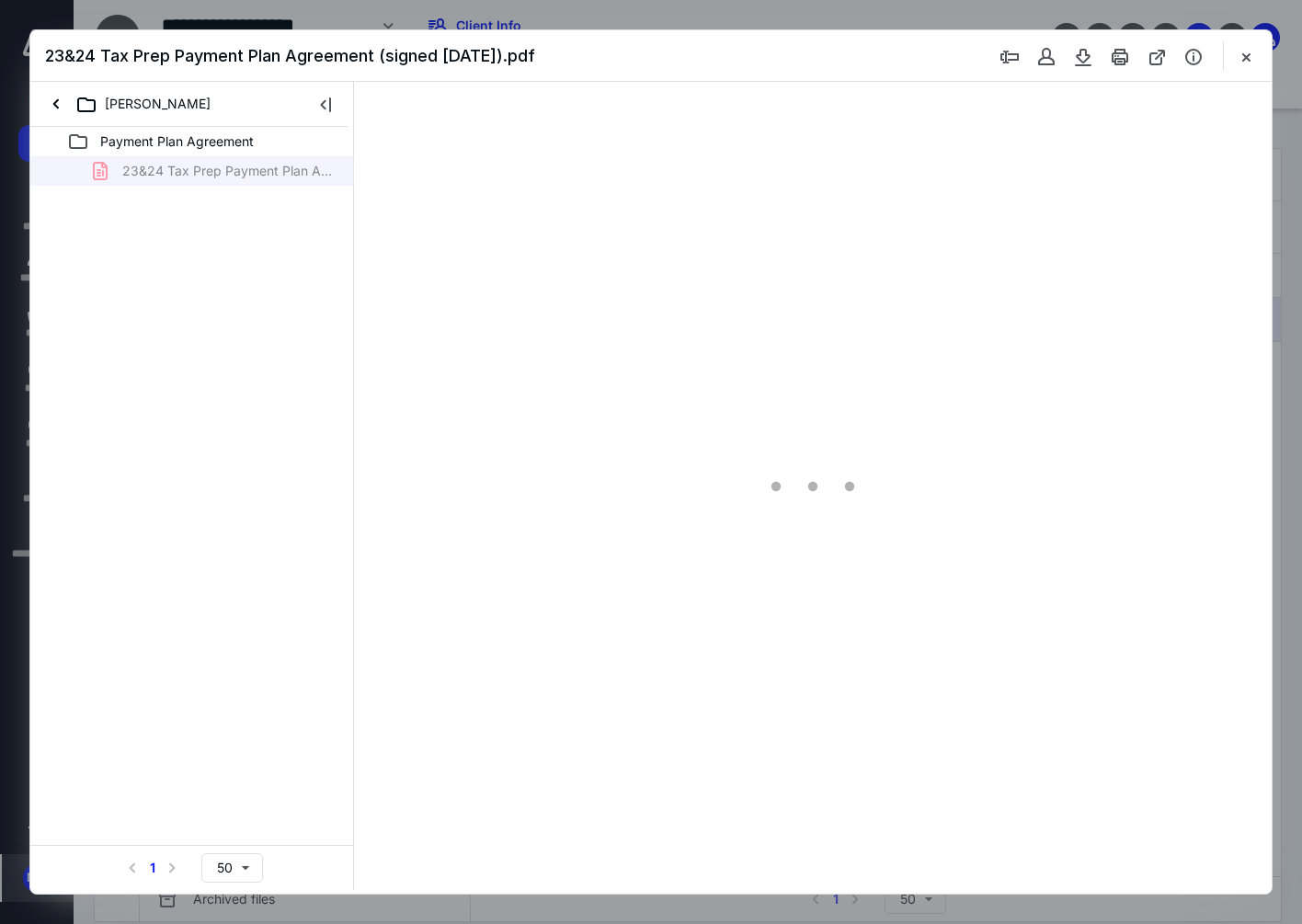 type on "106" 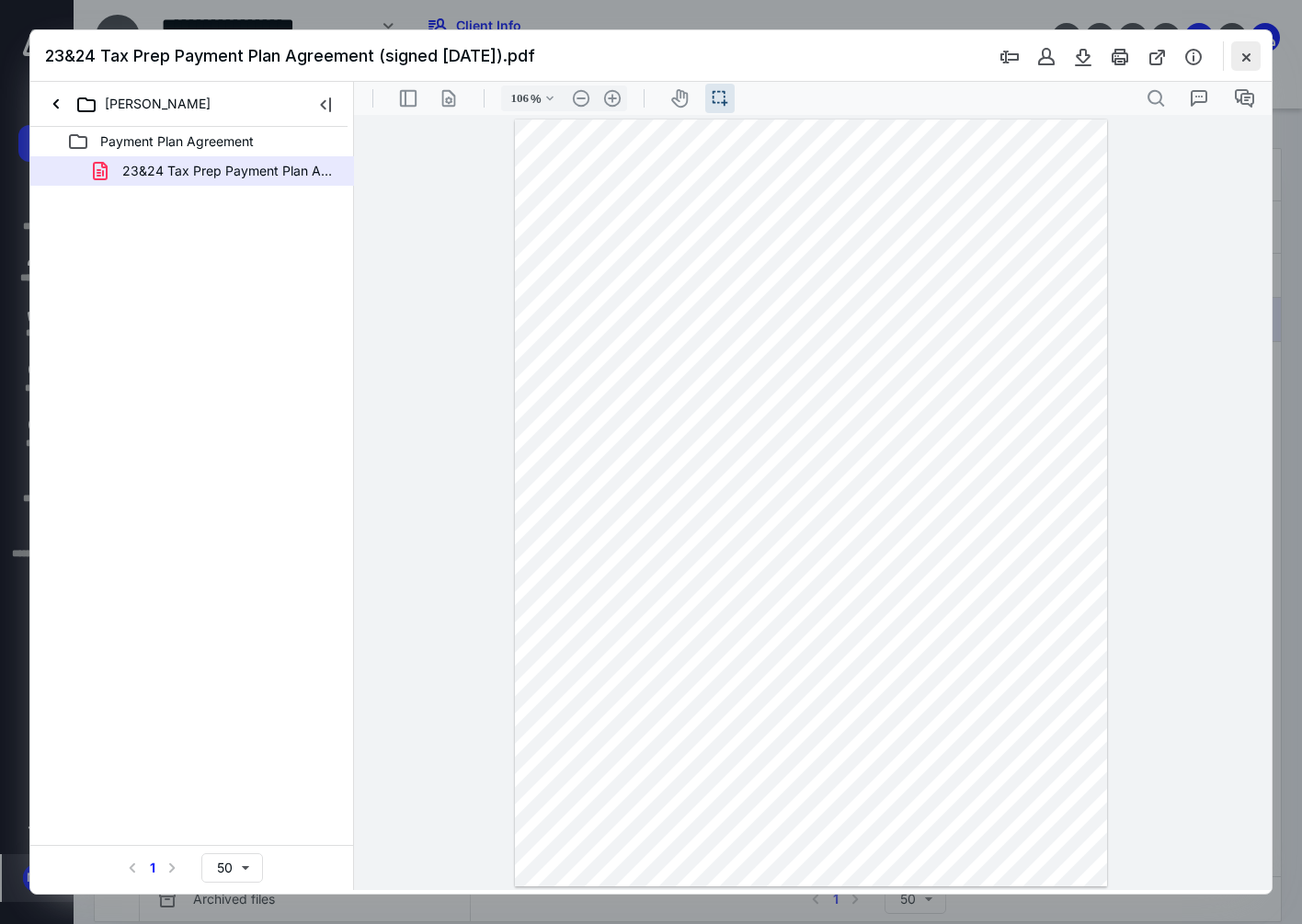 click at bounding box center (1246, 56) 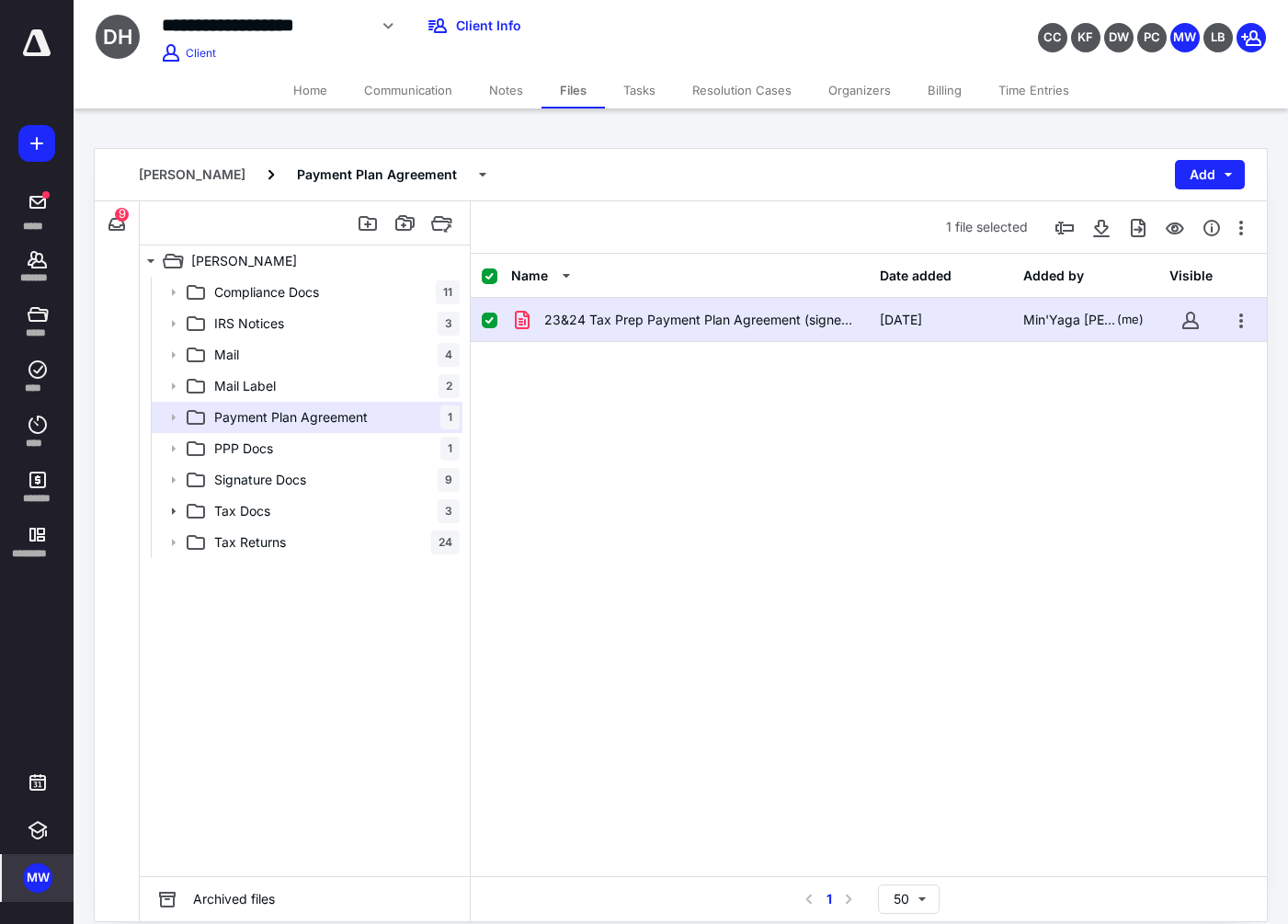 click 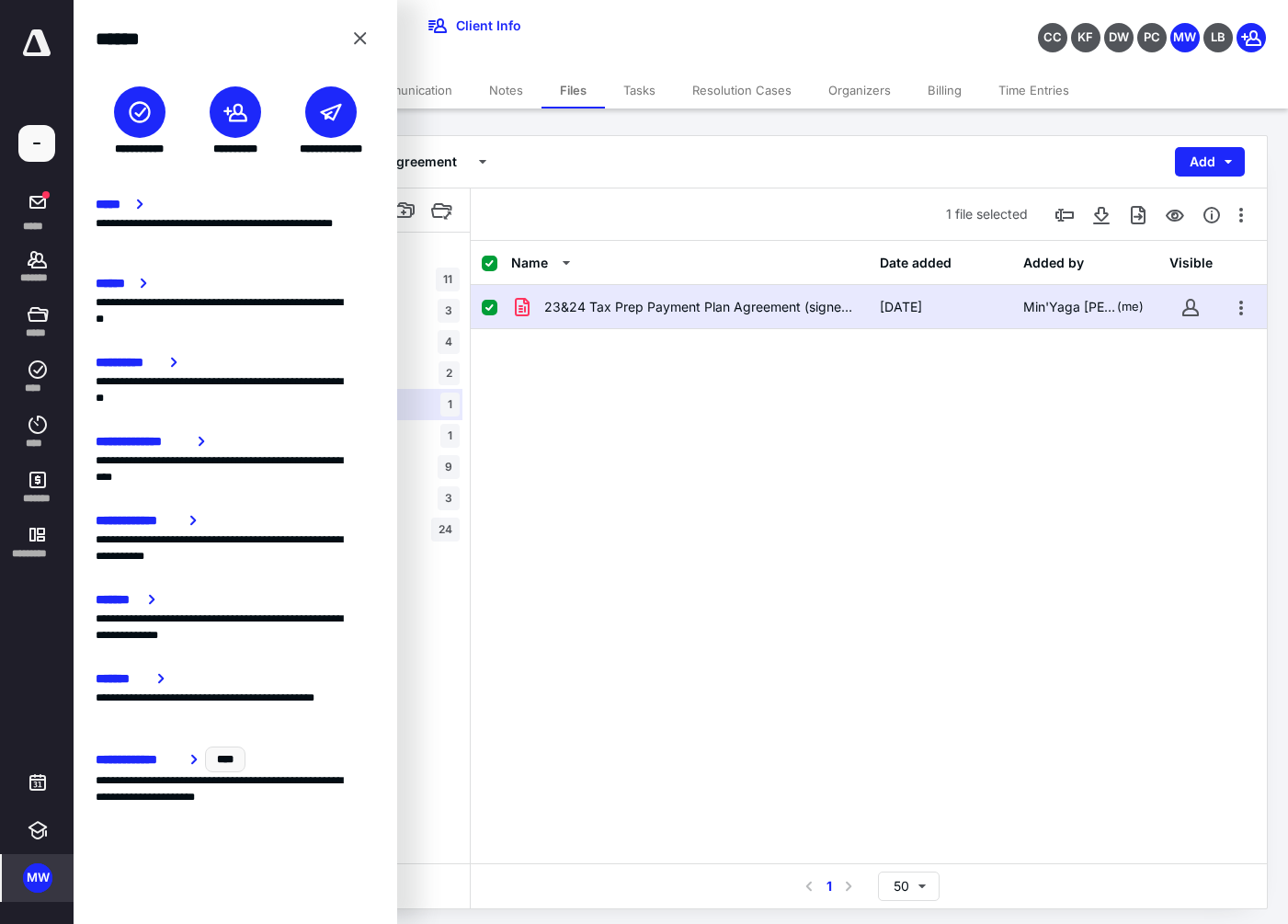 scroll, scrollTop: 18, scrollLeft: 0, axis: vertical 